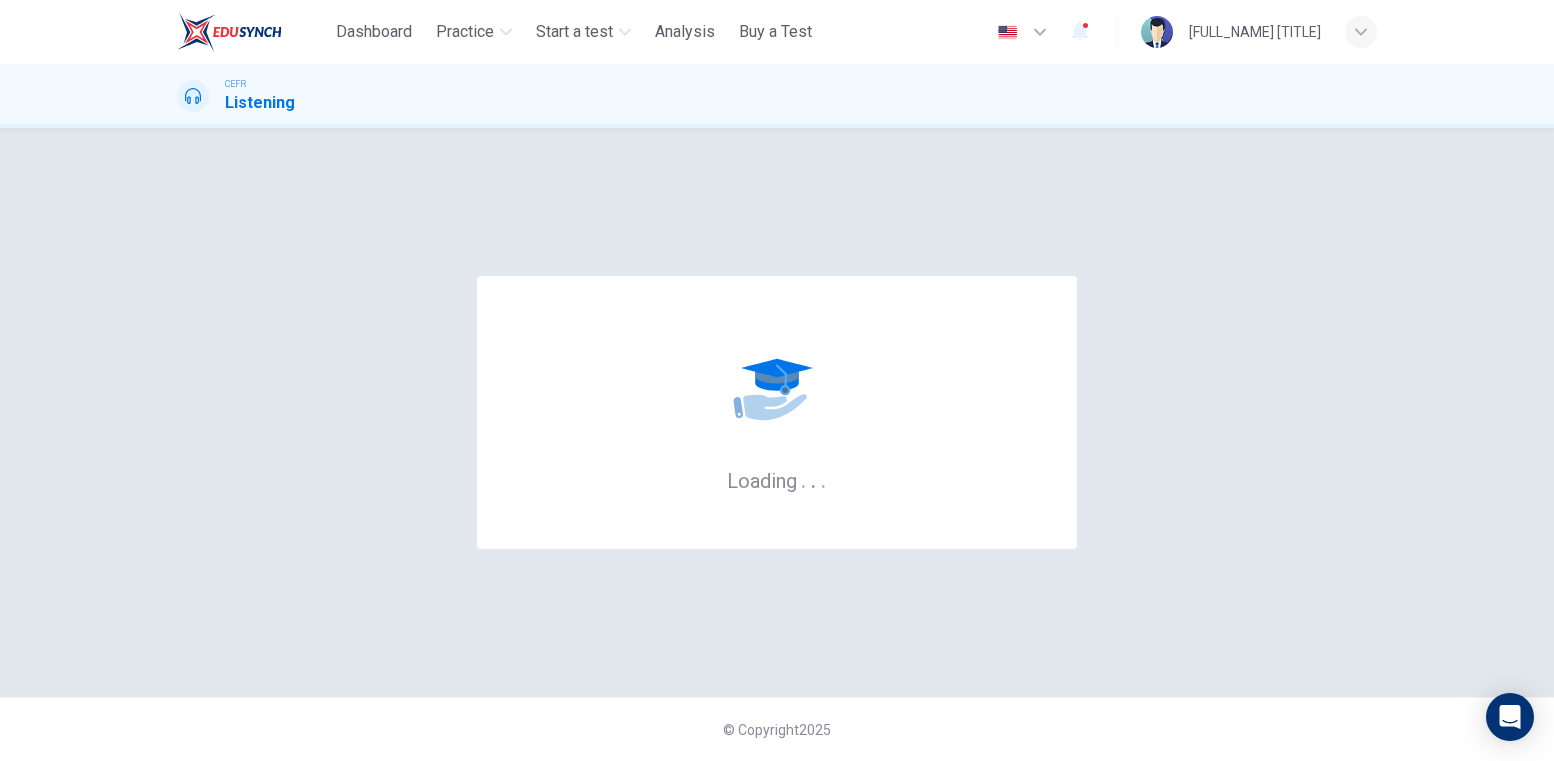 scroll, scrollTop: 0, scrollLeft: 0, axis: both 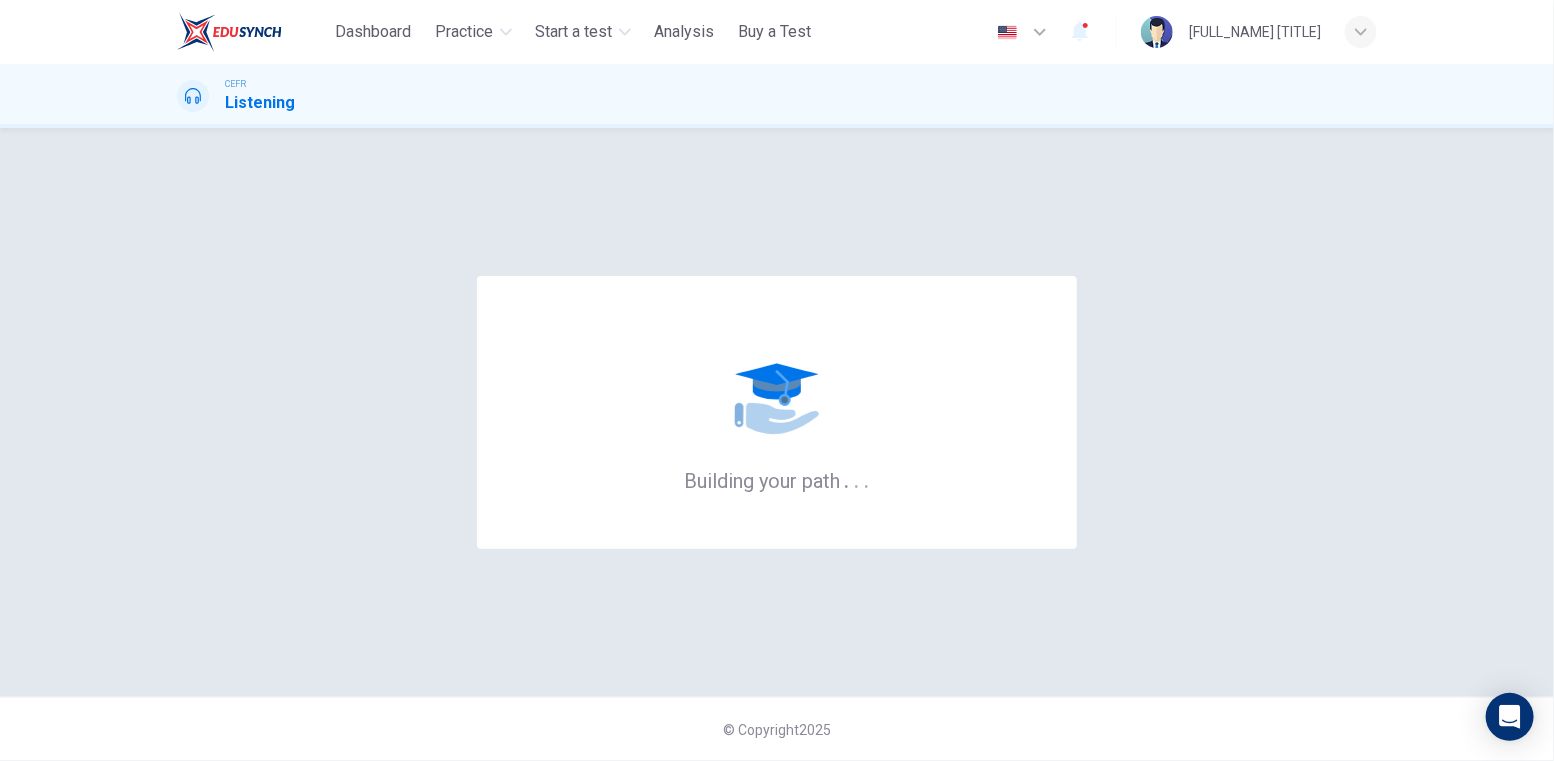 click at bounding box center (777, 392) 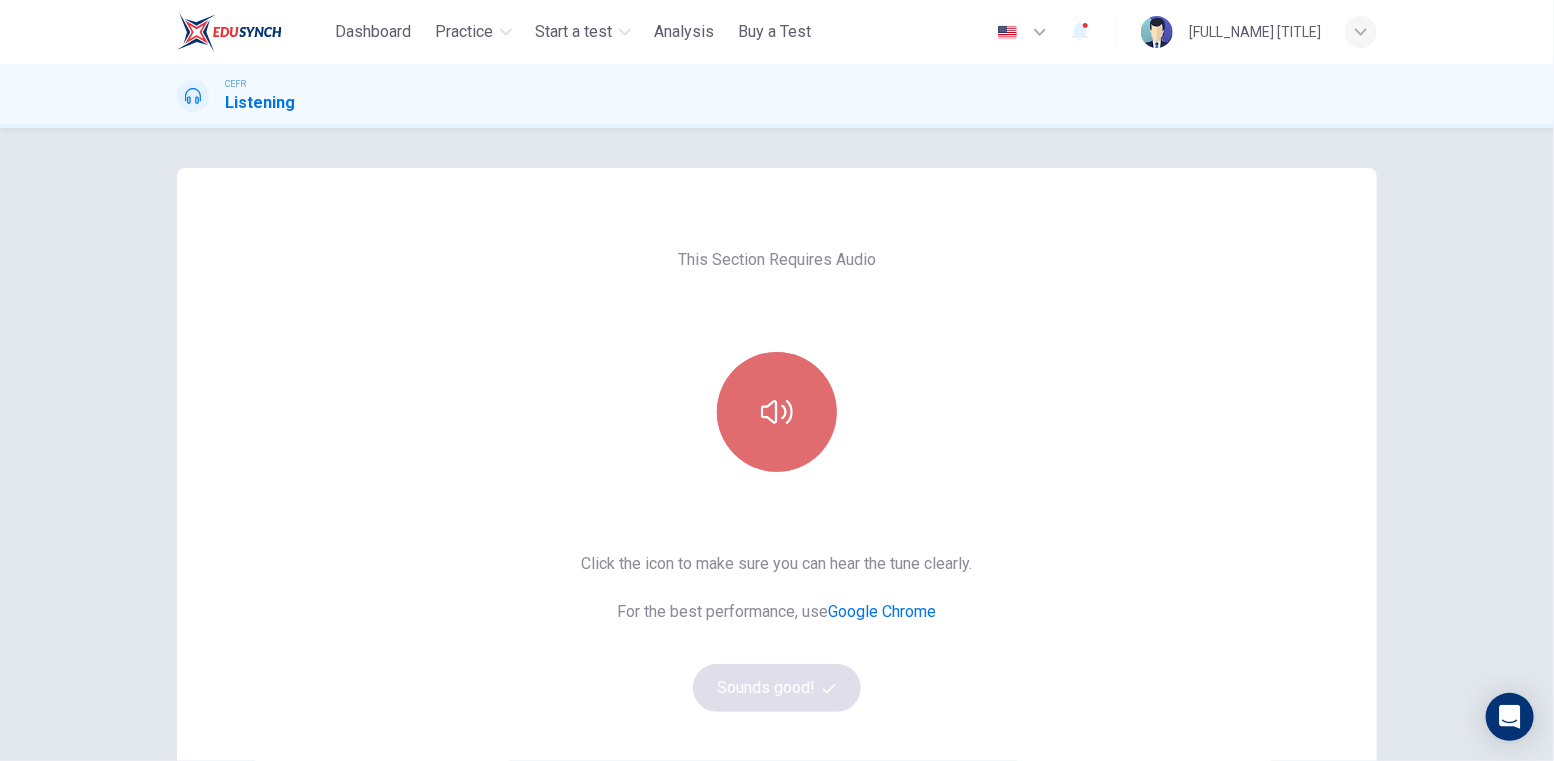 click at bounding box center [777, 412] 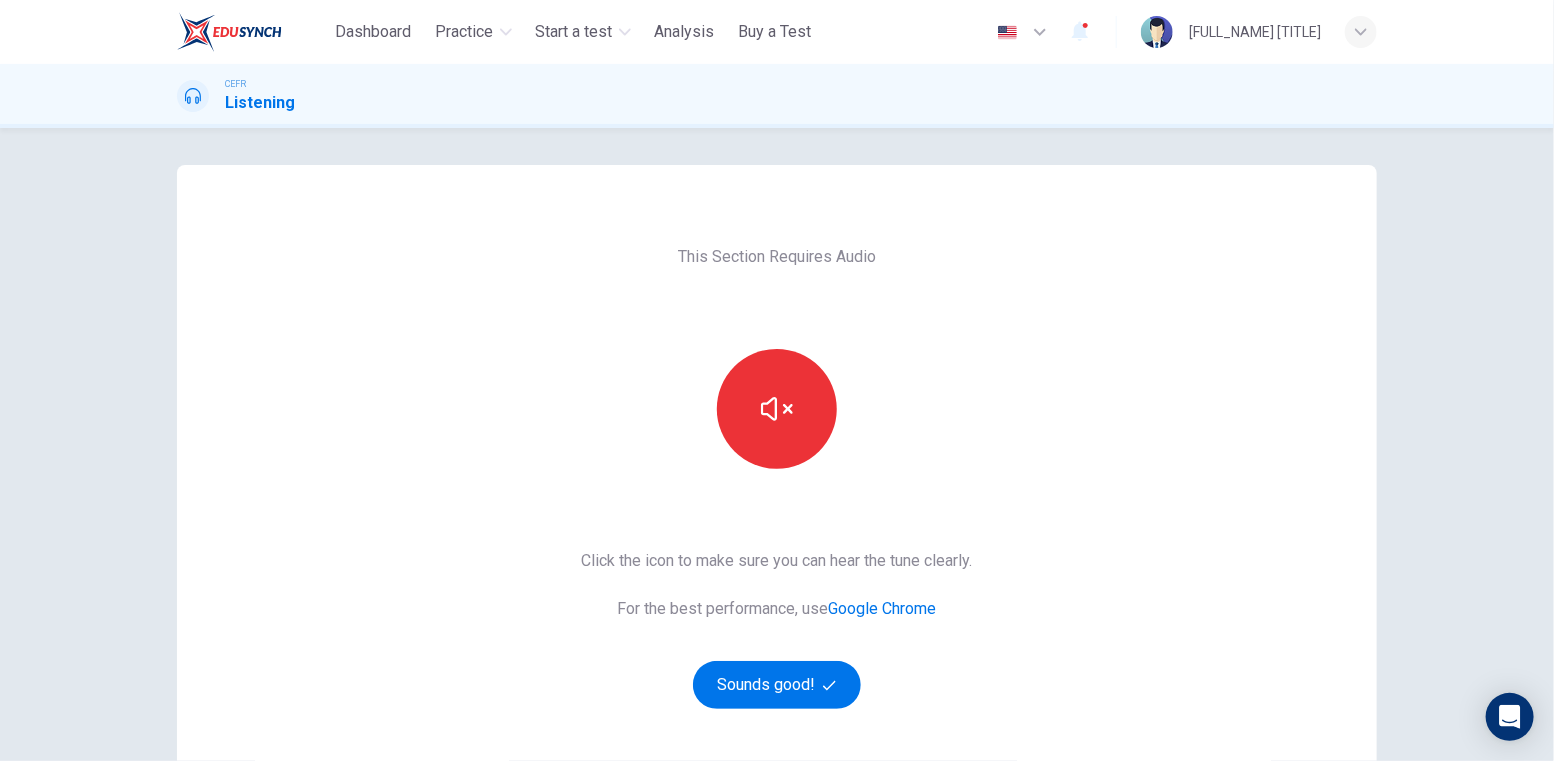 scroll, scrollTop: 4, scrollLeft: 0, axis: vertical 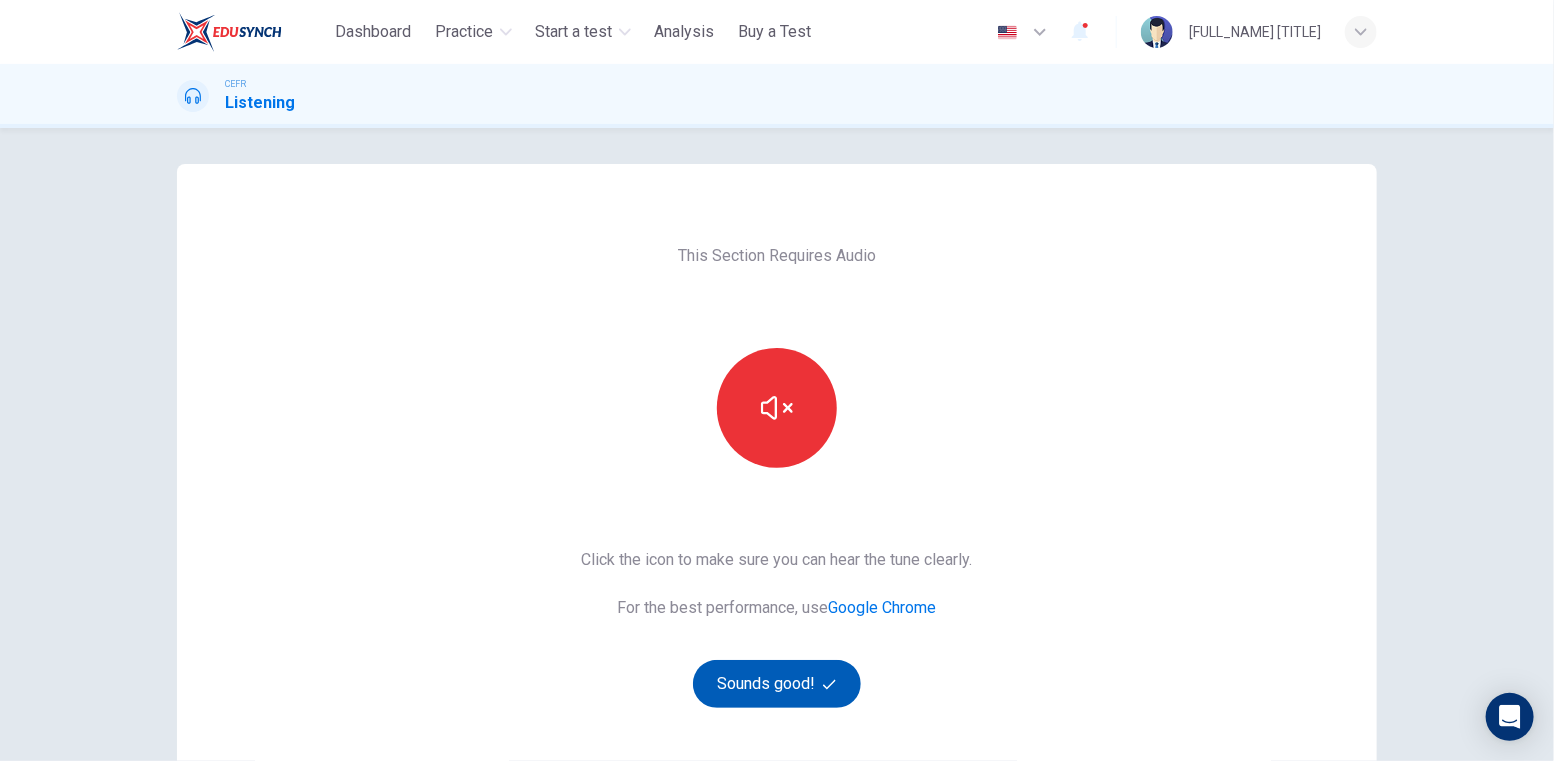 click on "Sounds good!" at bounding box center [777, 684] 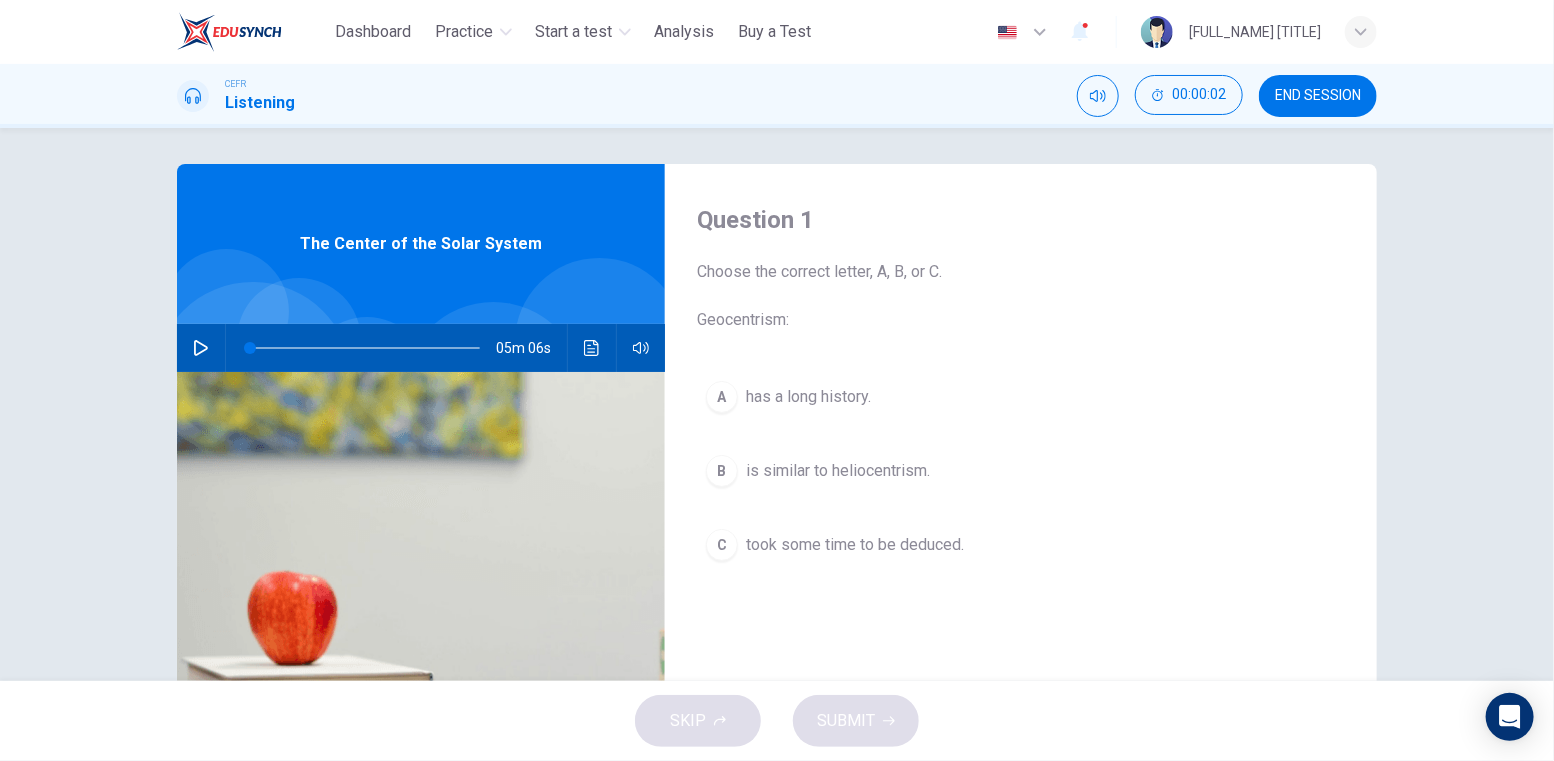 click at bounding box center [201, 348] 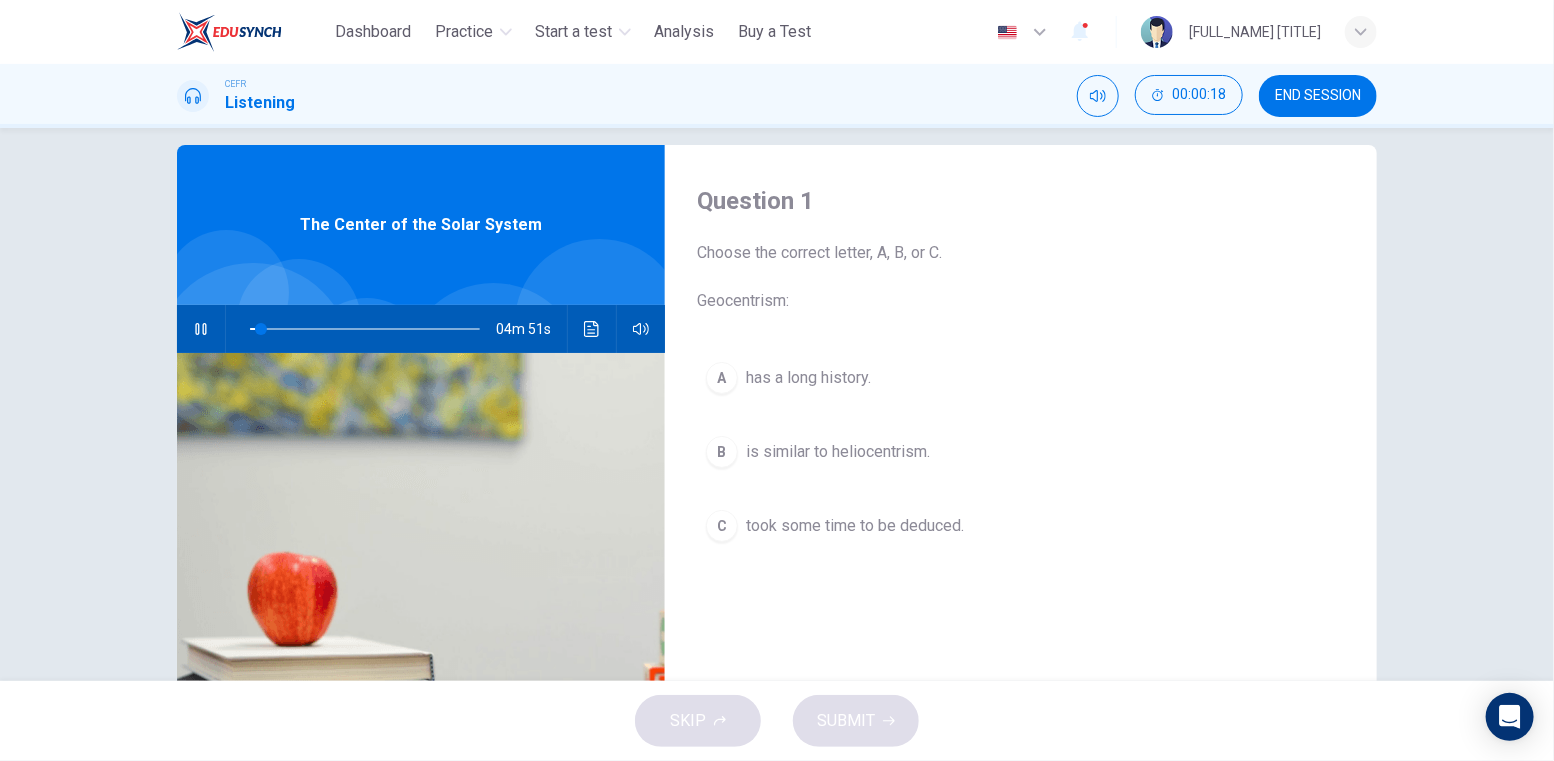 scroll, scrollTop: 24, scrollLeft: 0, axis: vertical 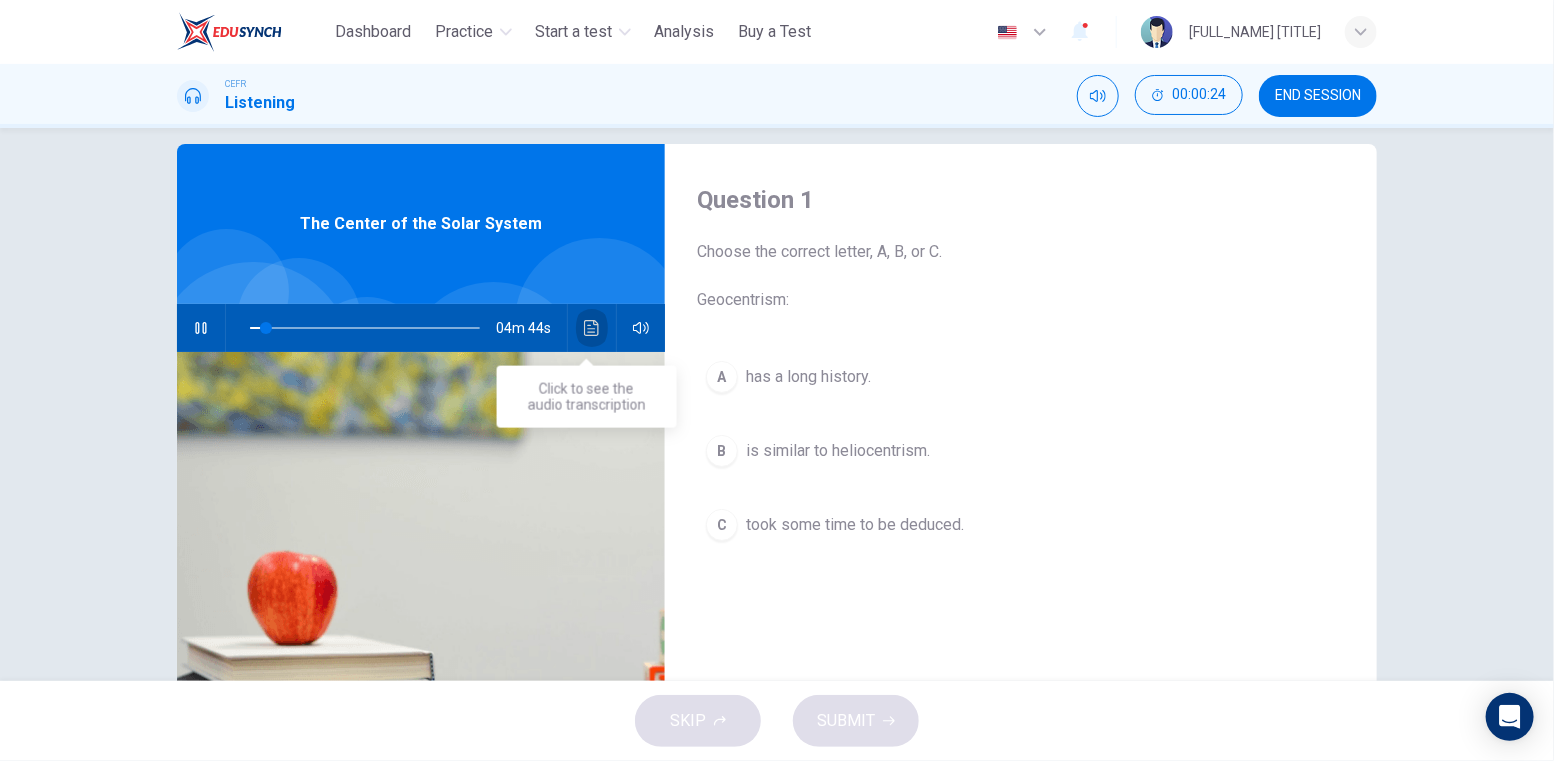 click at bounding box center [592, 328] 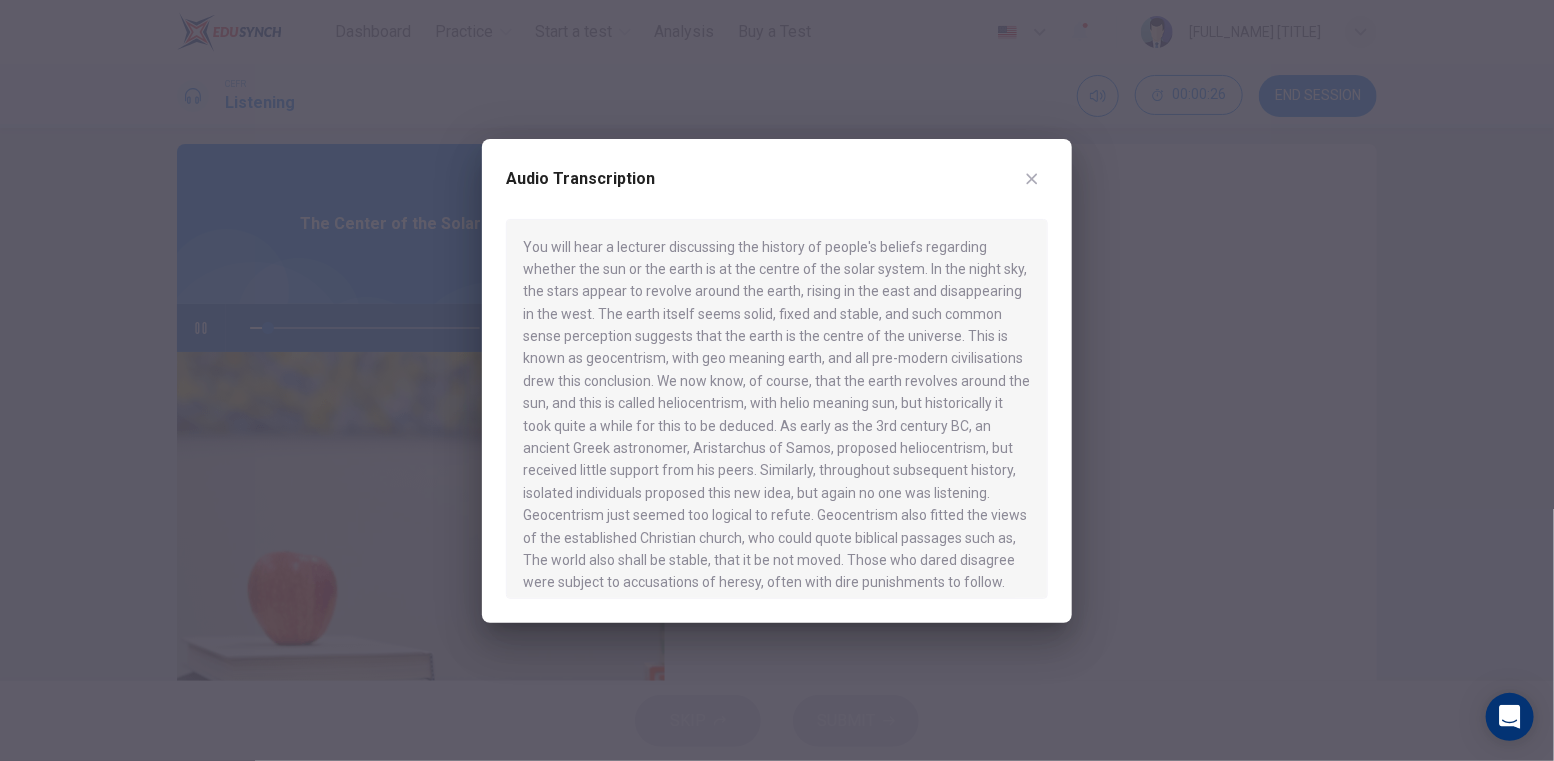 scroll, scrollTop: 4, scrollLeft: 0, axis: vertical 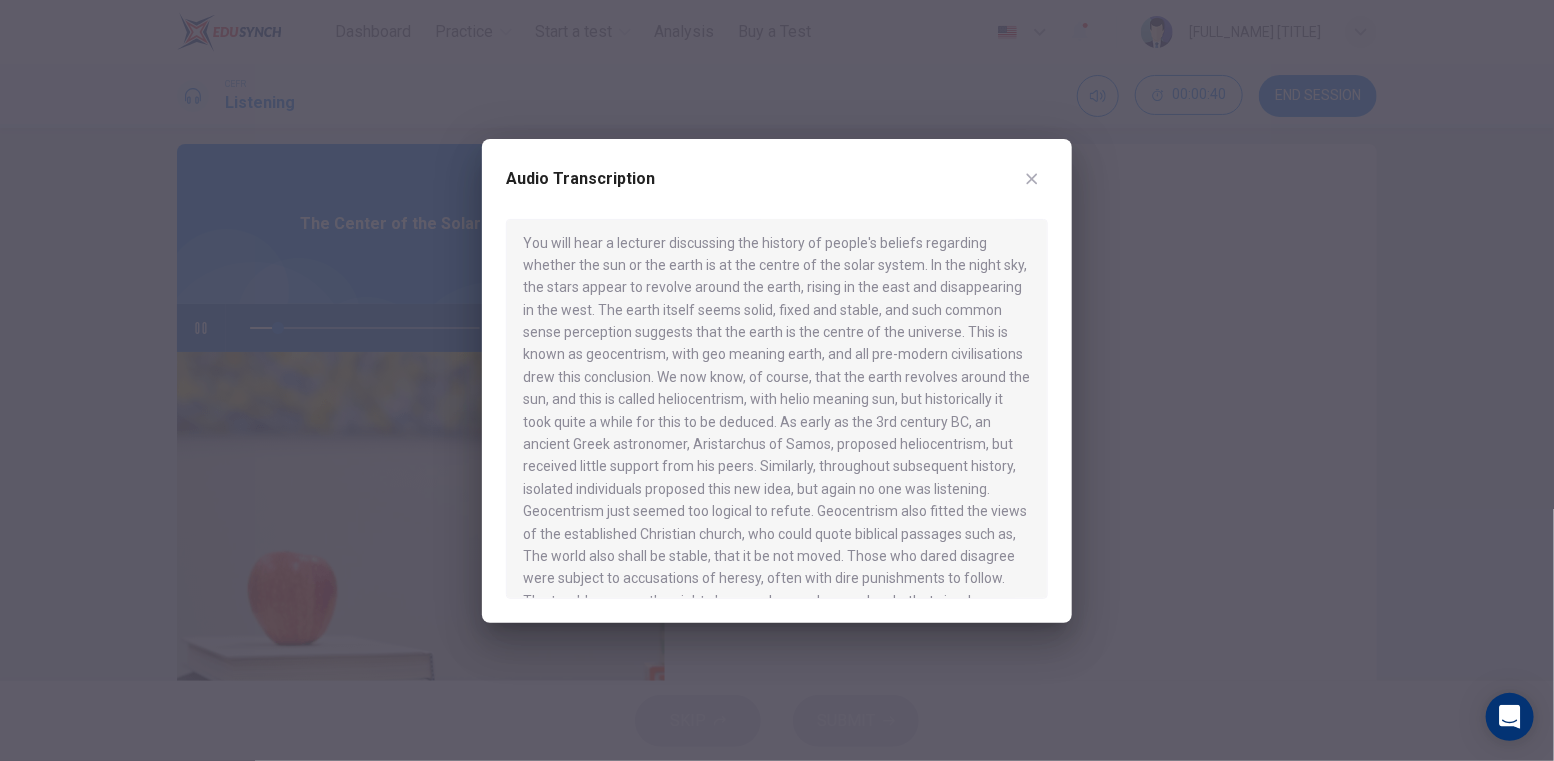 click at bounding box center [1032, 179] 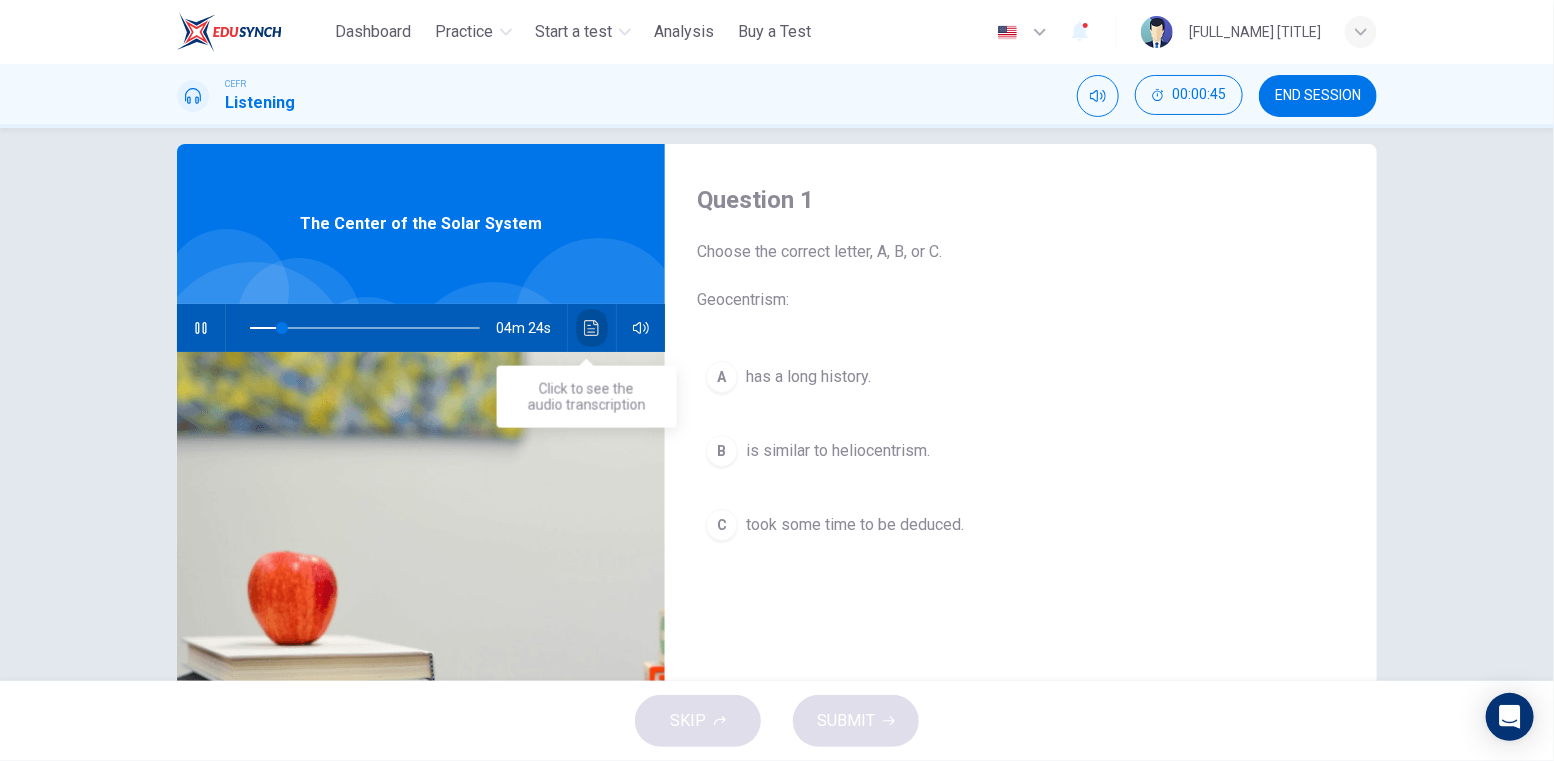 click at bounding box center [591, 328] 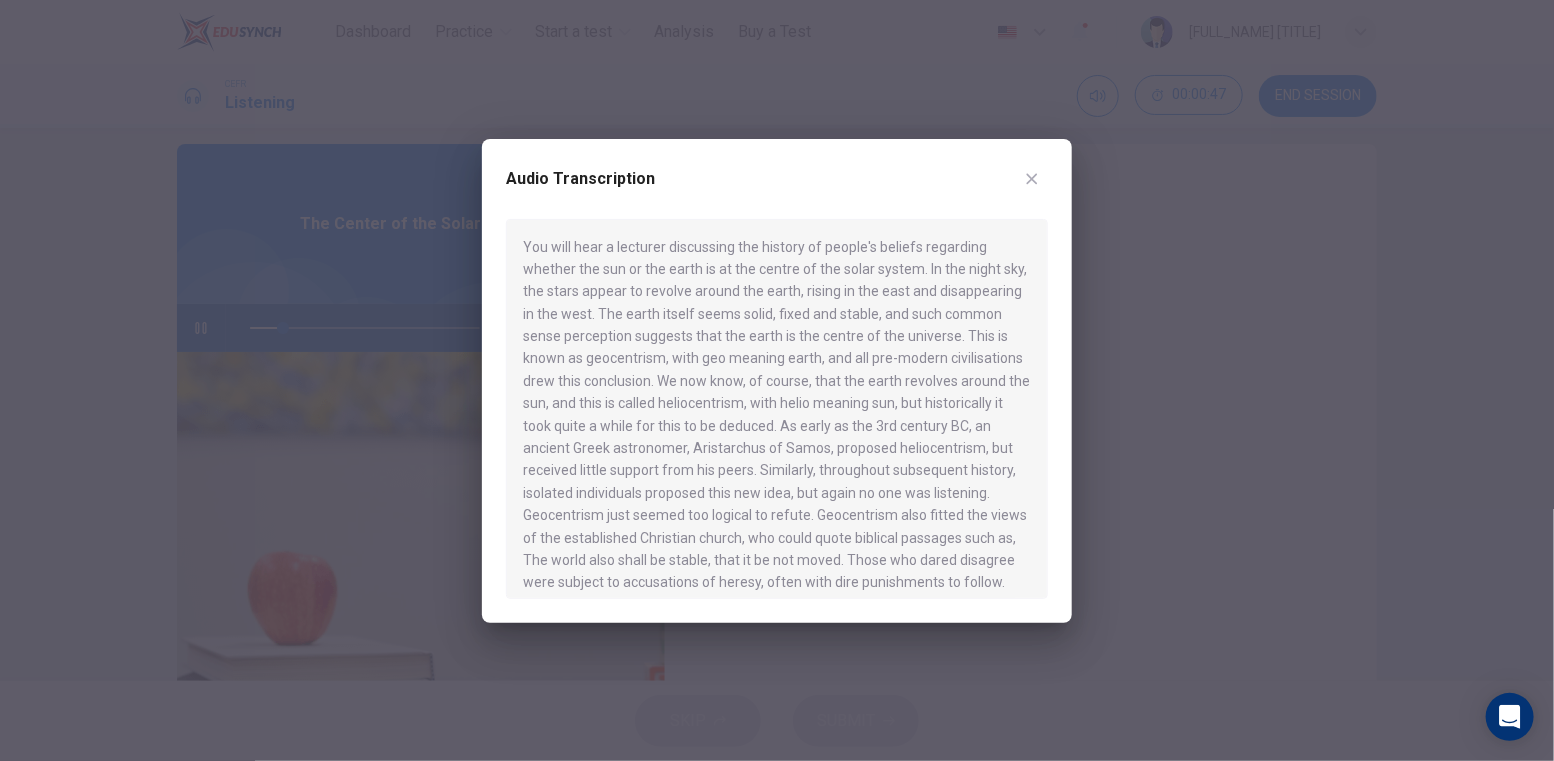scroll, scrollTop: 4, scrollLeft: 0, axis: vertical 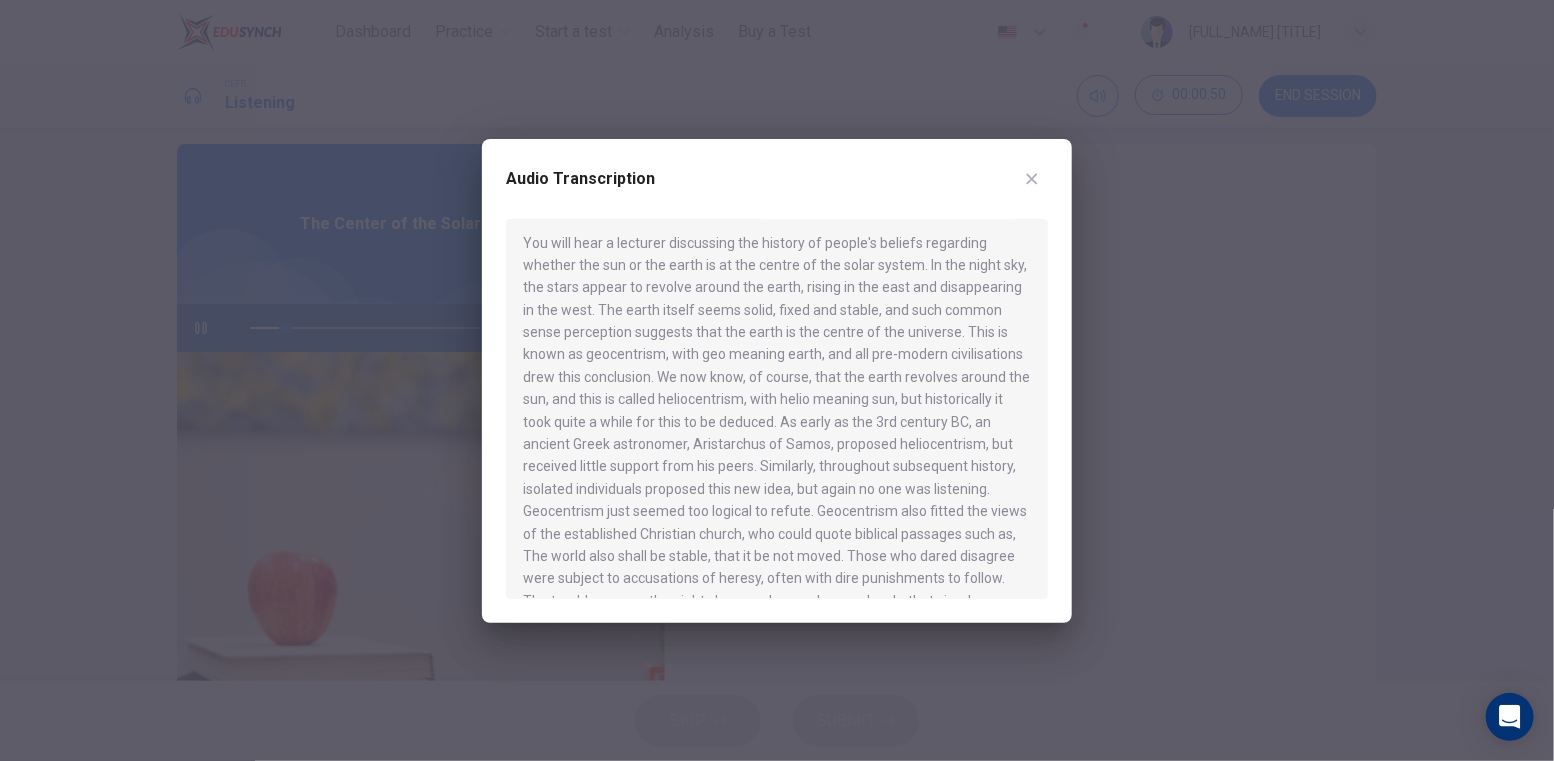 click at bounding box center [1032, 179] 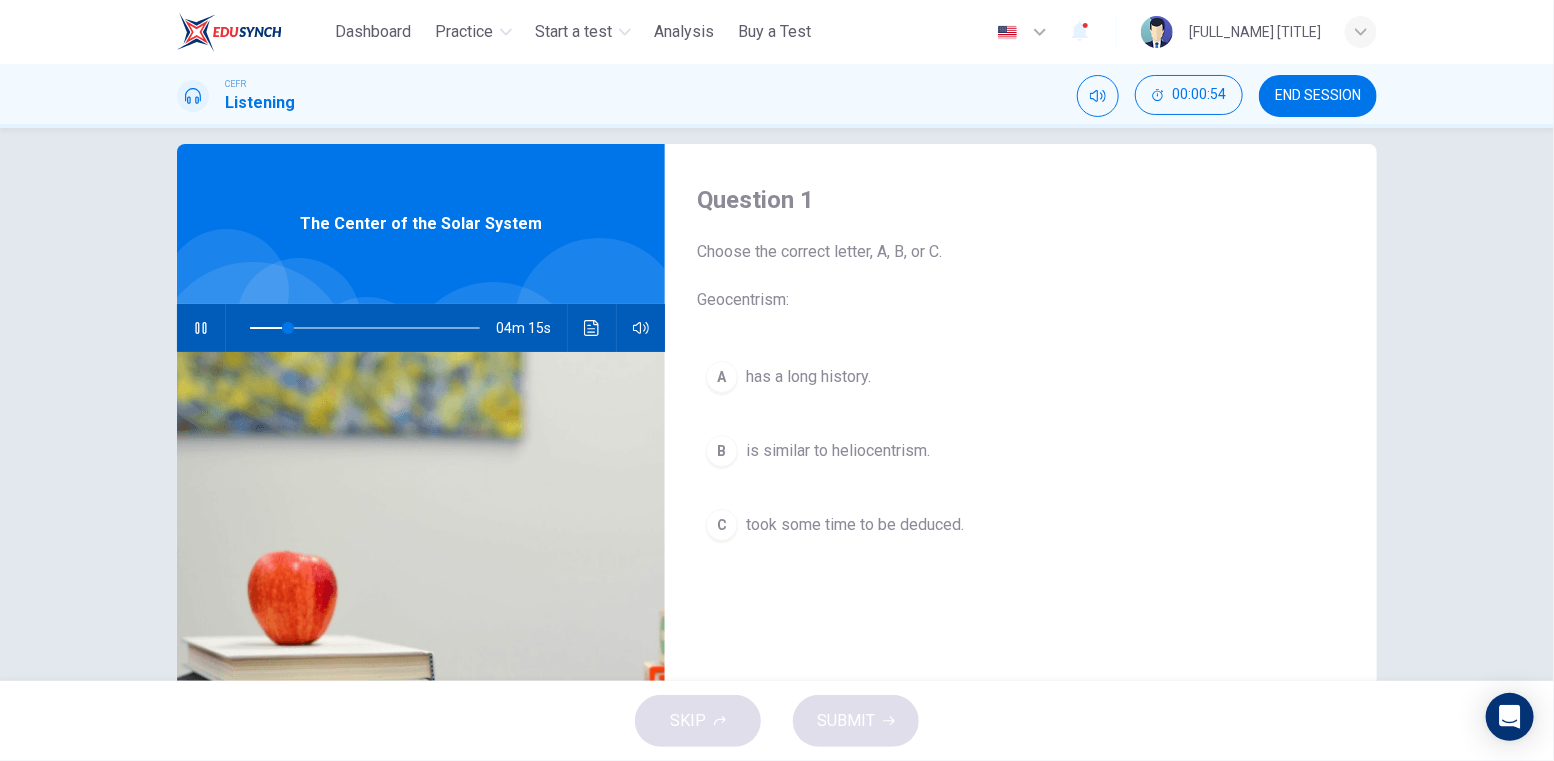 click on "took some time to be deduced." at bounding box center (808, 377) 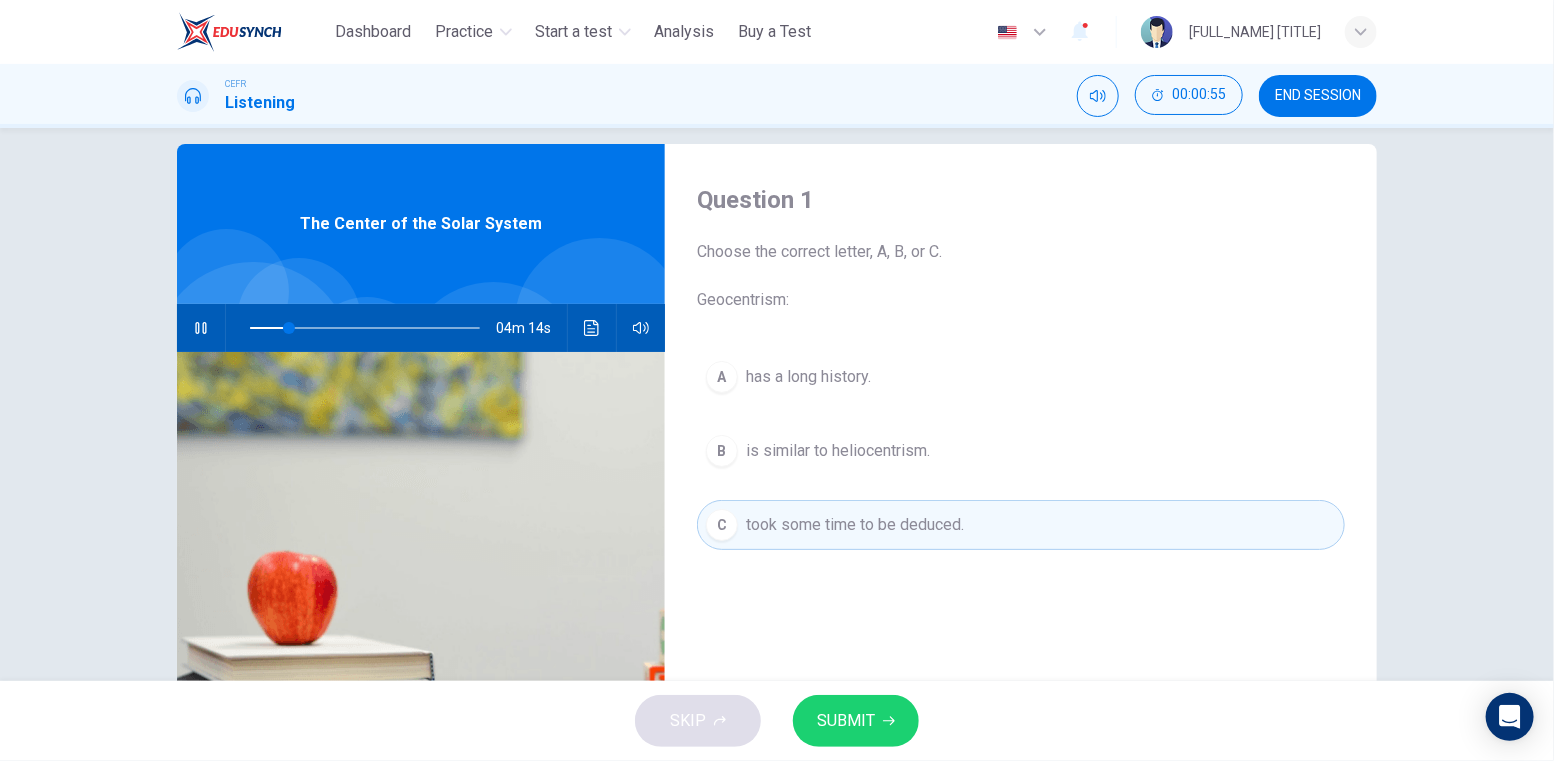 click on "SUBMIT" at bounding box center [856, 721] 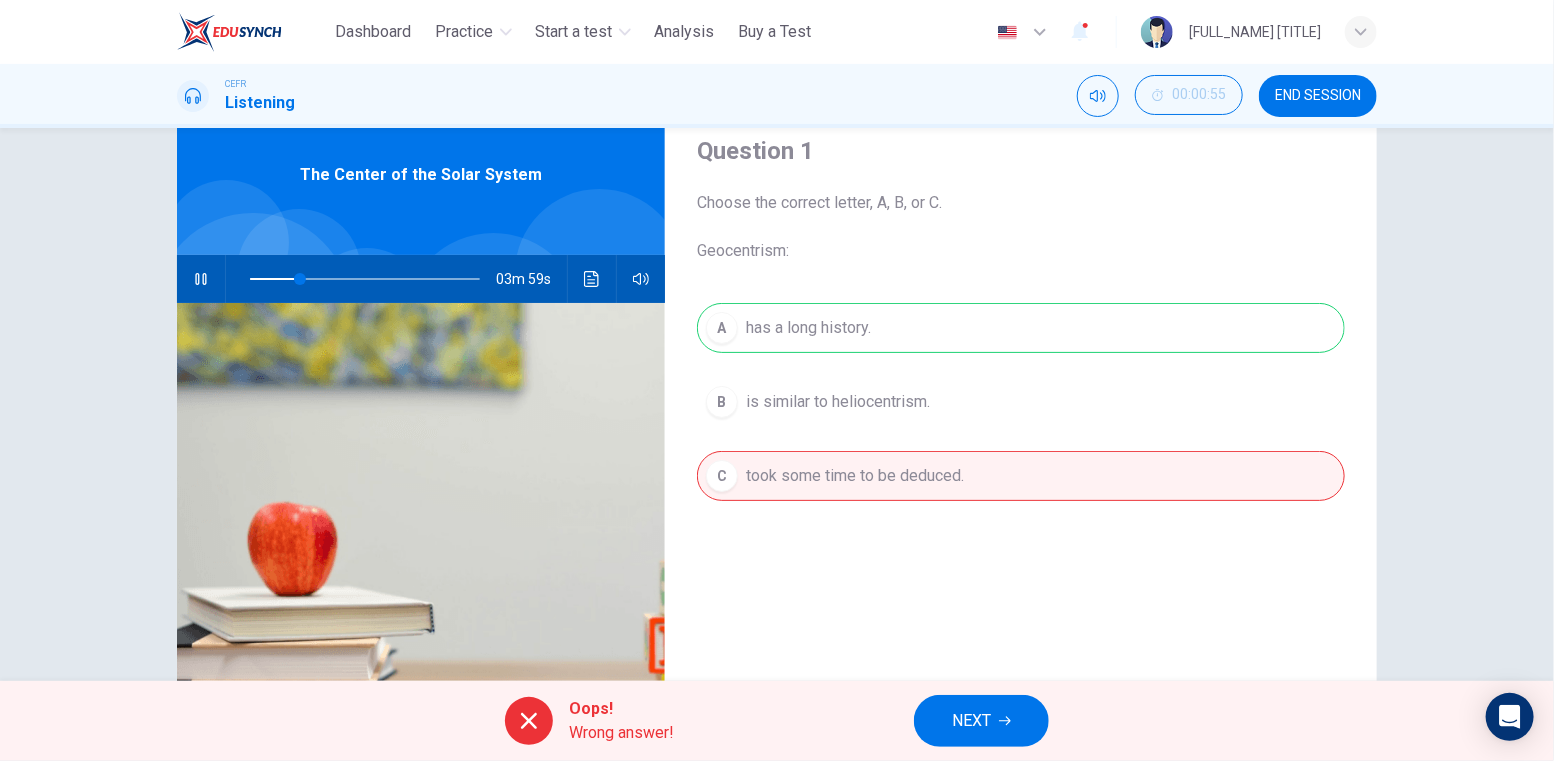 scroll, scrollTop: 67, scrollLeft: 0, axis: vertical 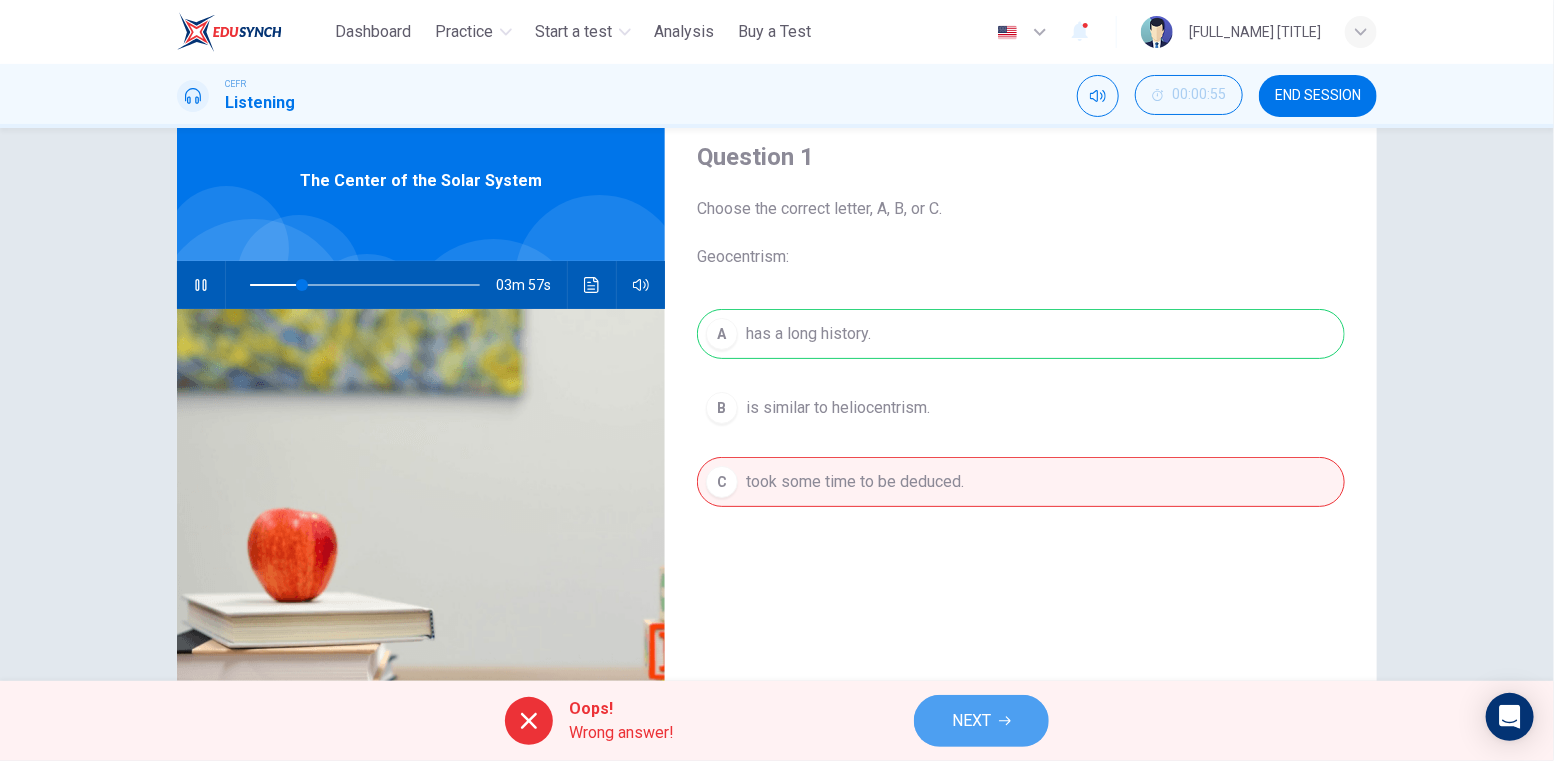 click on "NEXT" at bounding box center (981, 721) 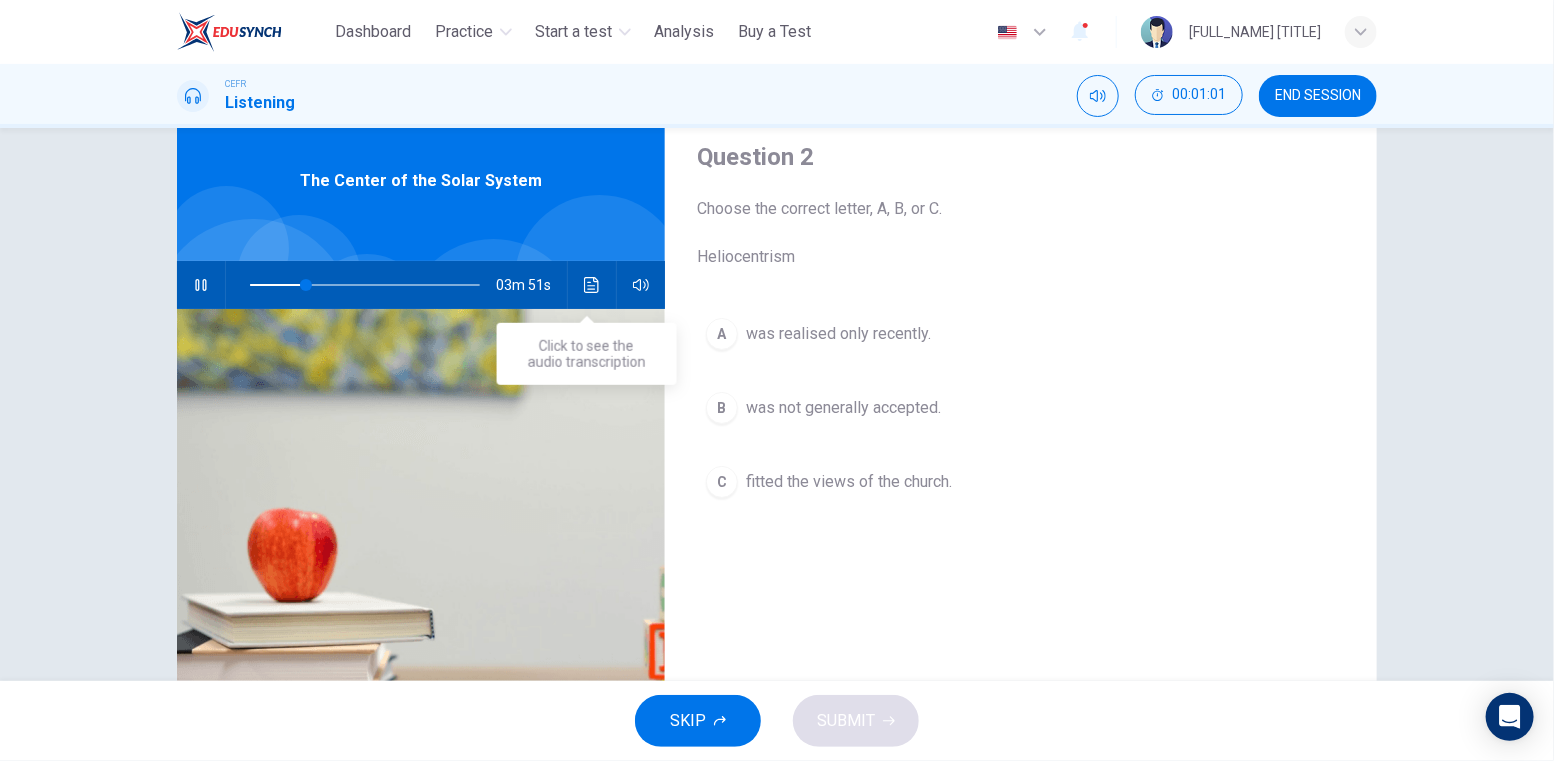 click at bounding box center [591, 285] 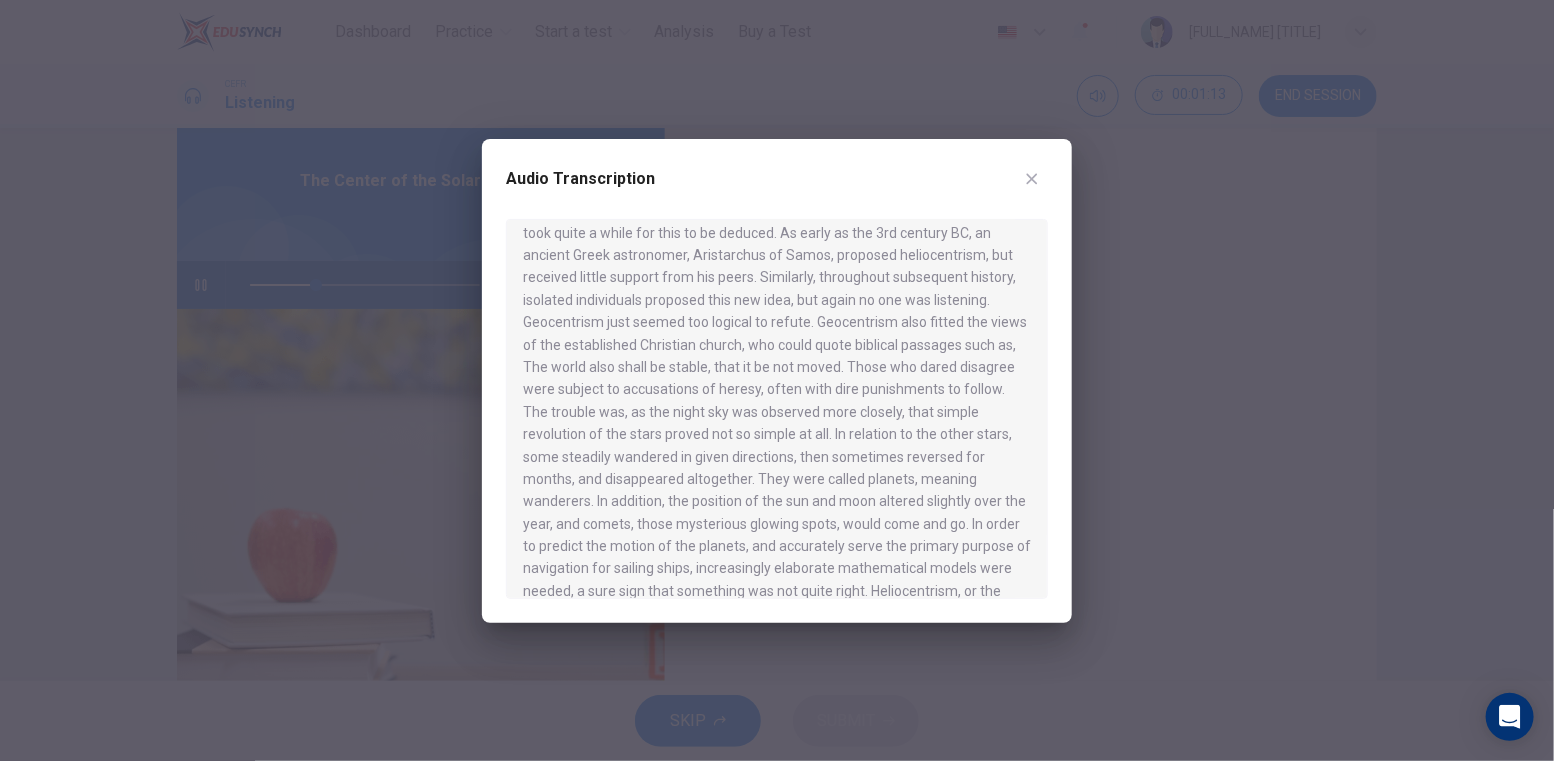 scroll, scrollTop: 196, scrollLeft: 0, axis: vertical 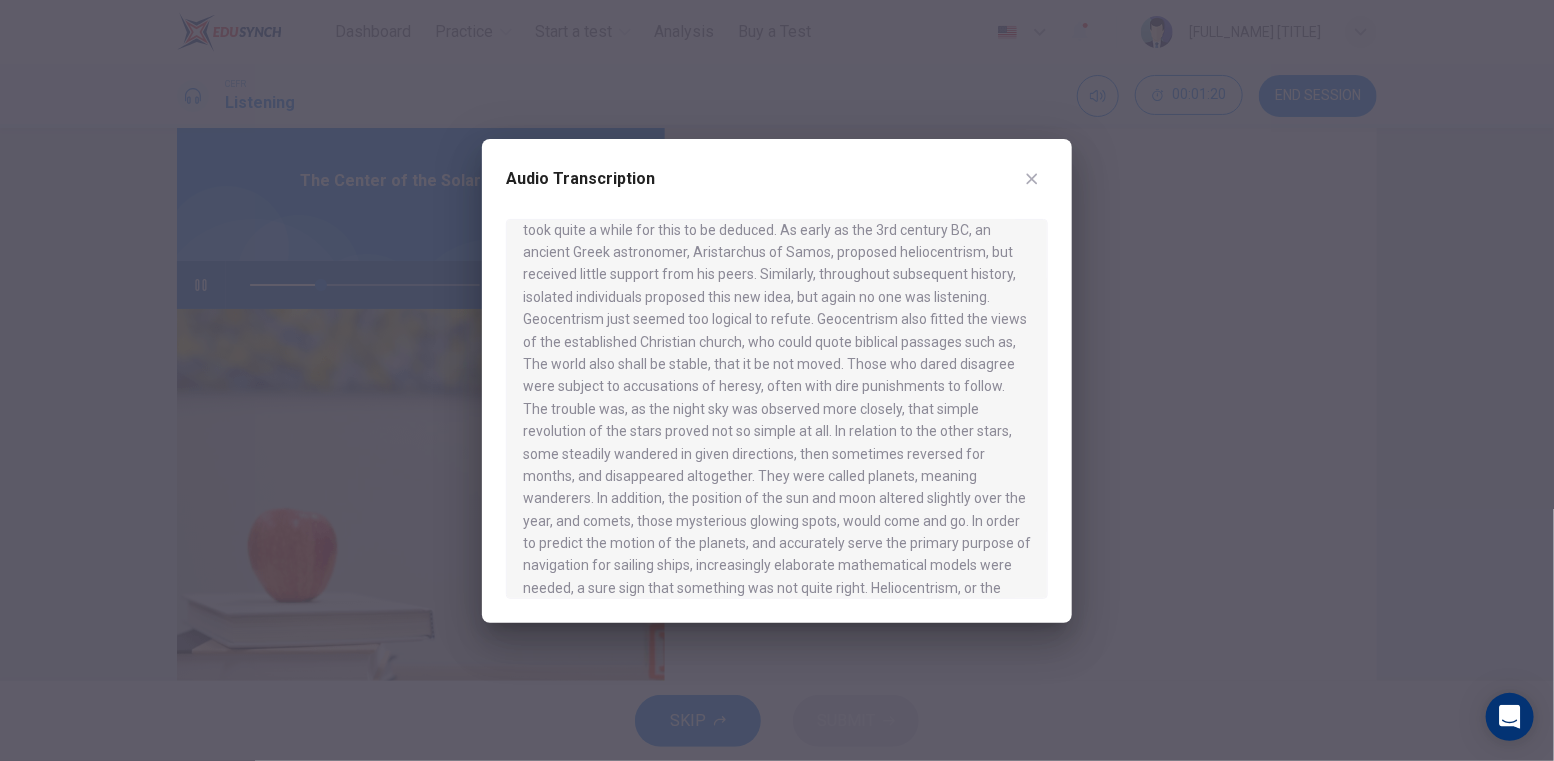 click at bounding box center (777, 380) 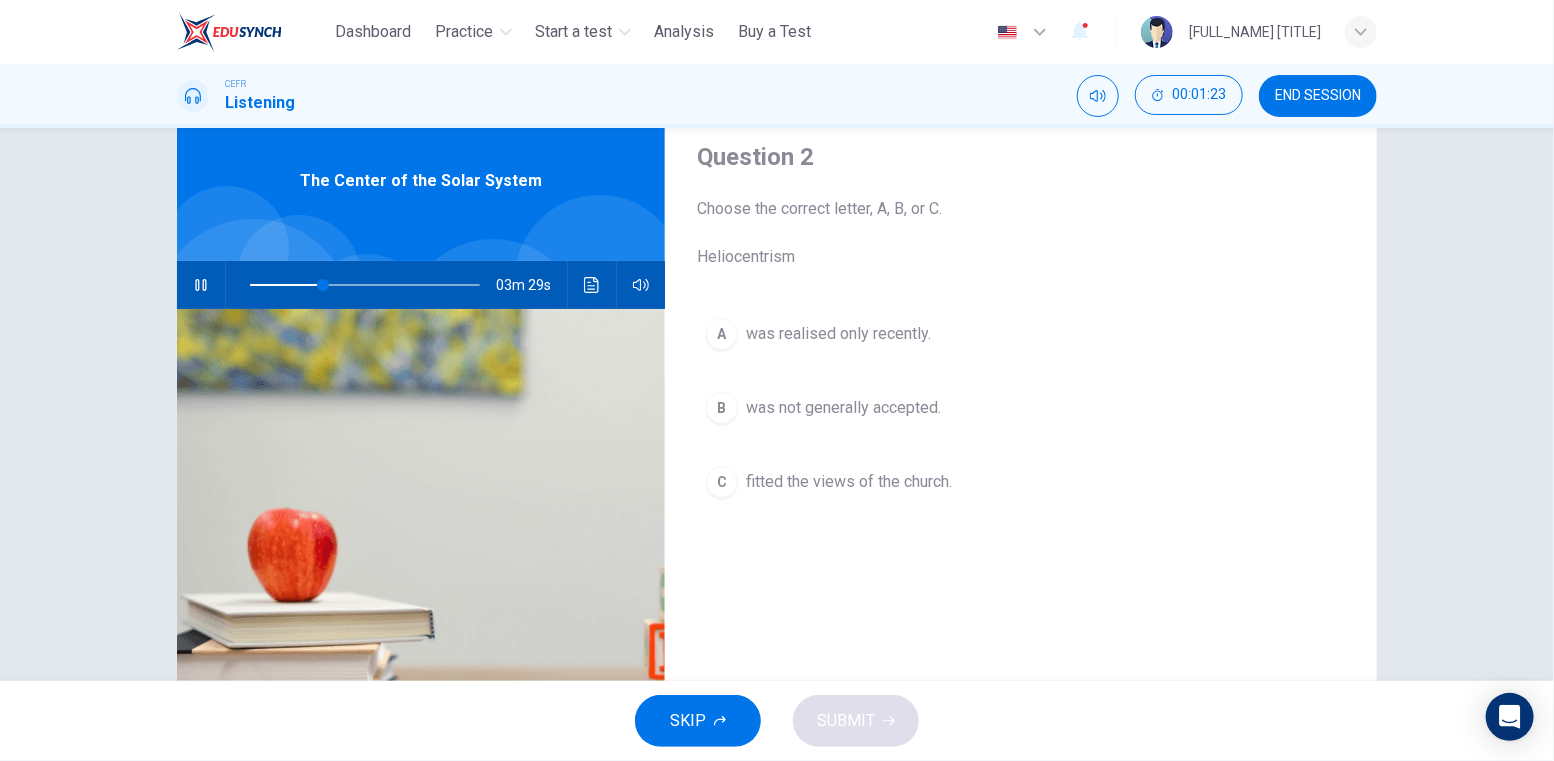 click at bounding box center (201, 285) 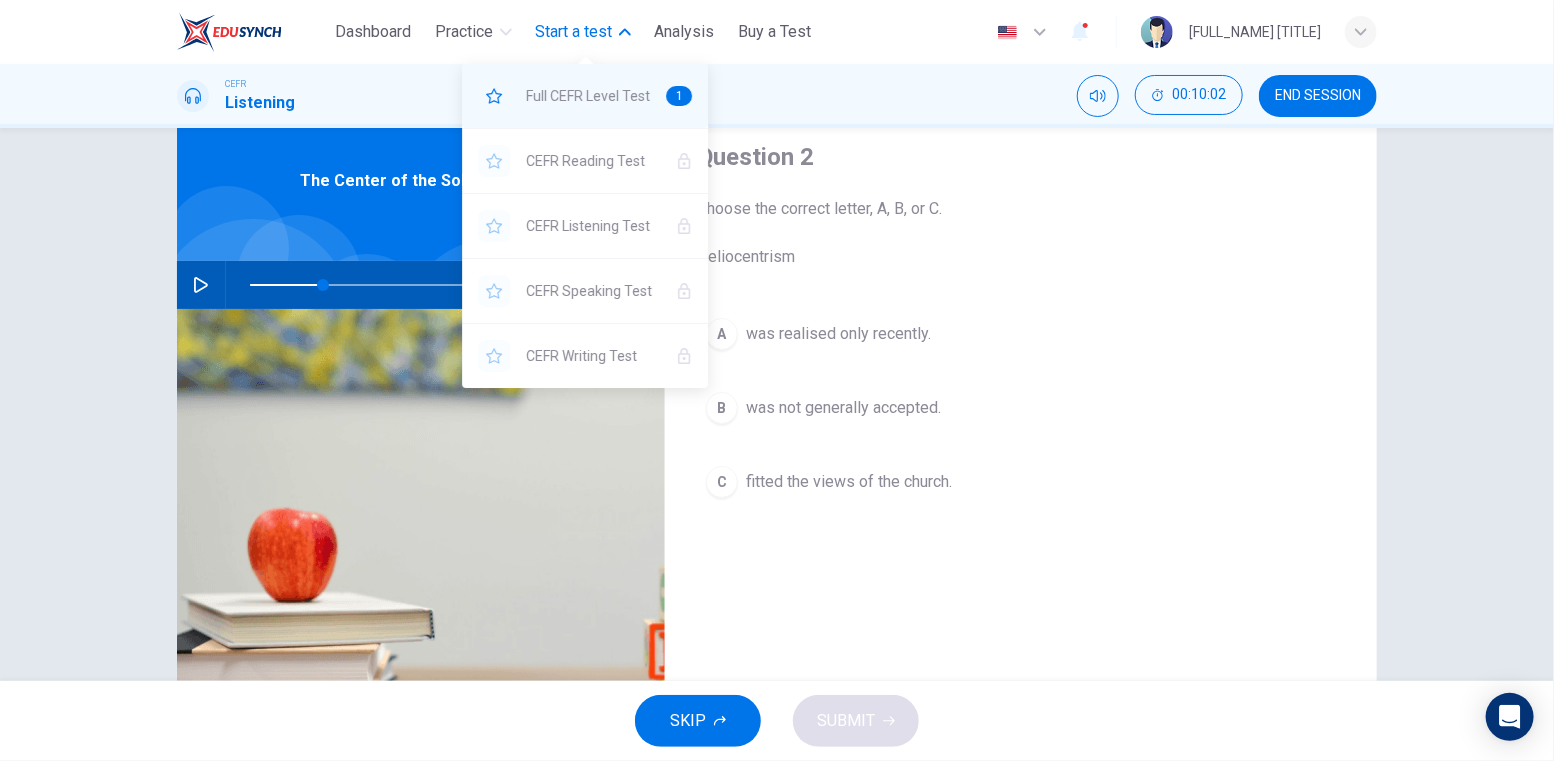 click on "Full CEFR Level Test 1" at bounding box center [585, 96] 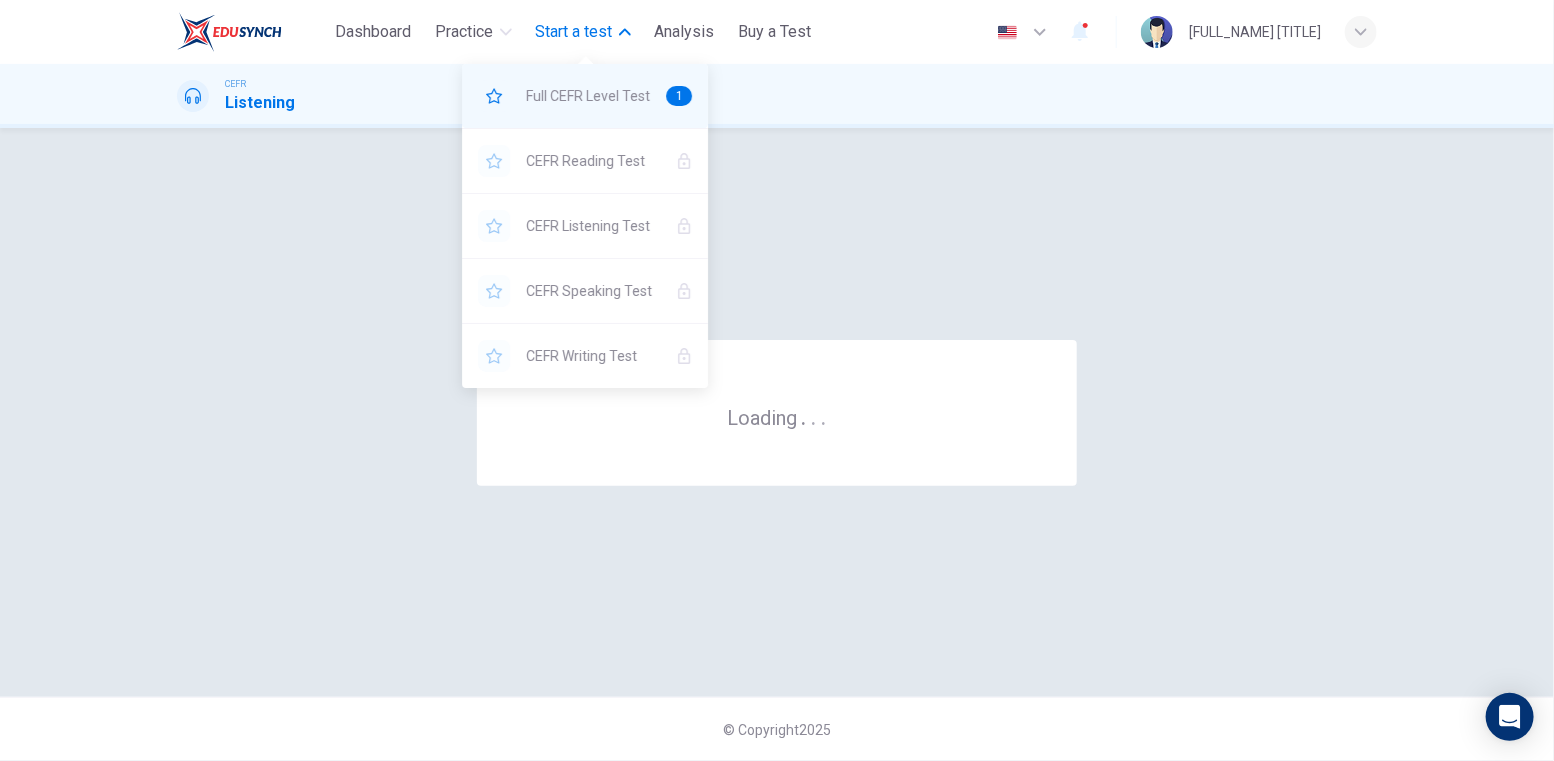 scroll, scrollTop: 0, scrollLeft: 0, axis: both 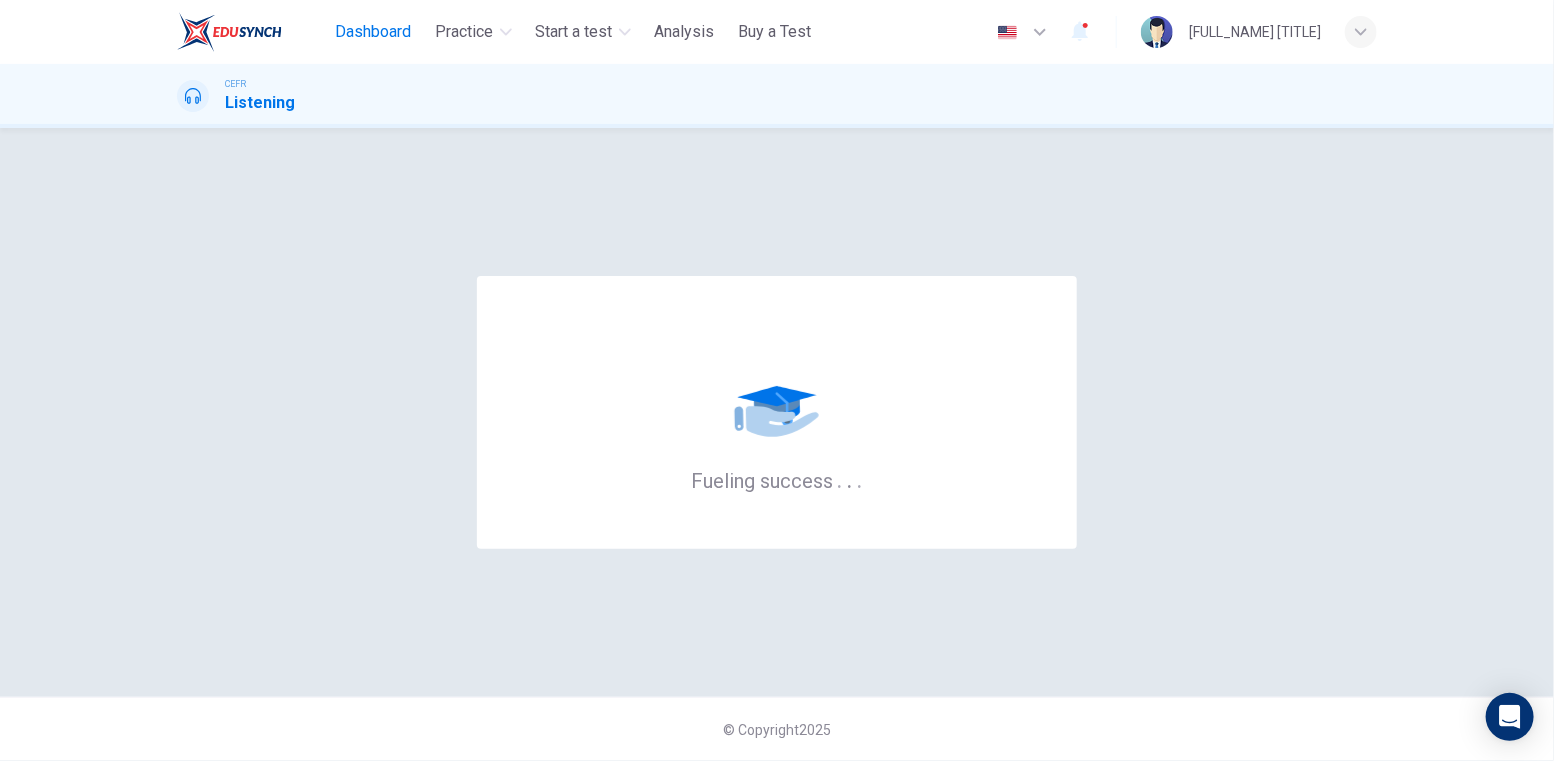 click on "Dashboard" at bounding box center [374, 32] 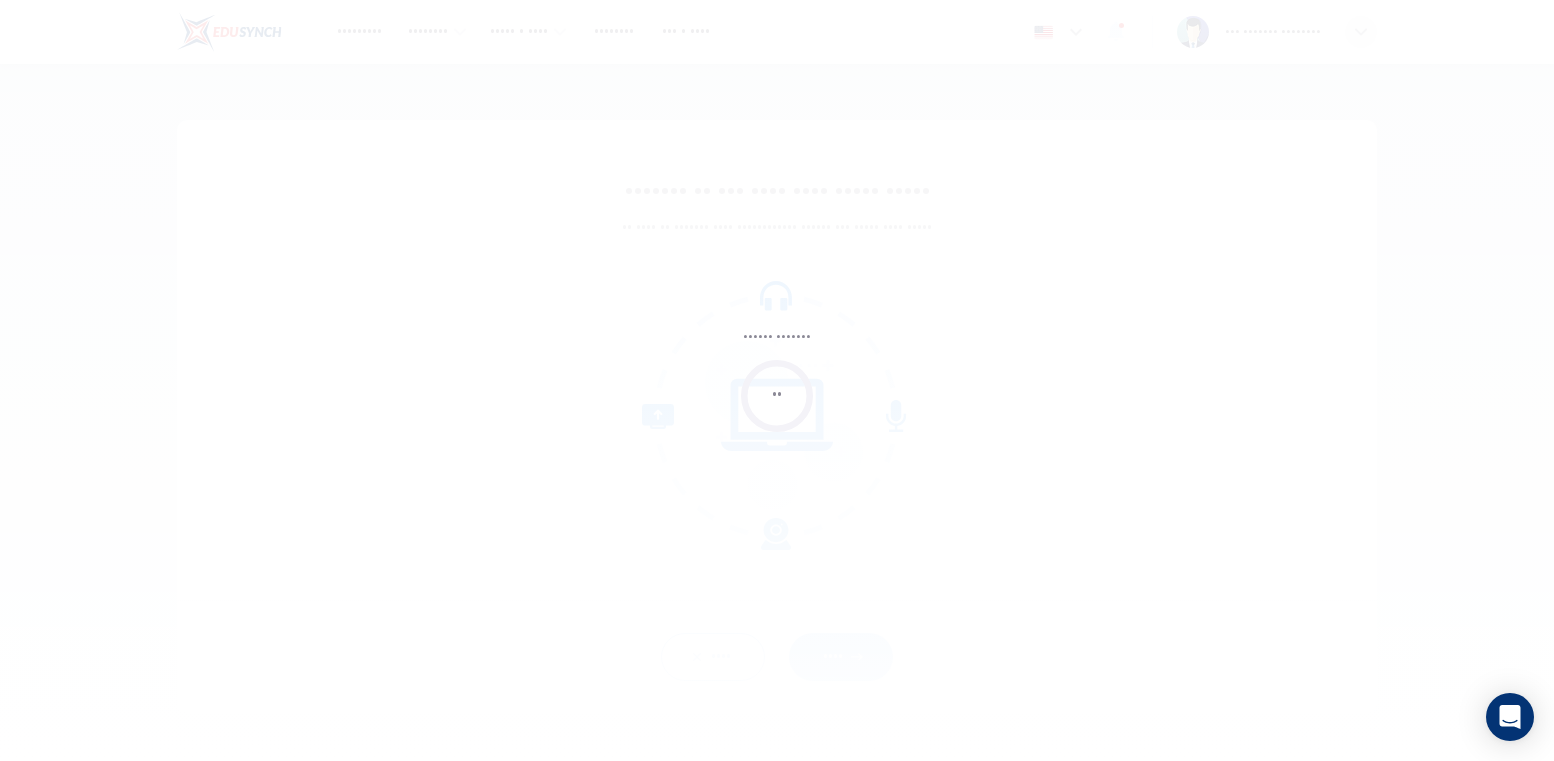 scroll, scrollTop: 0, scrollLeft: 0, axis: both 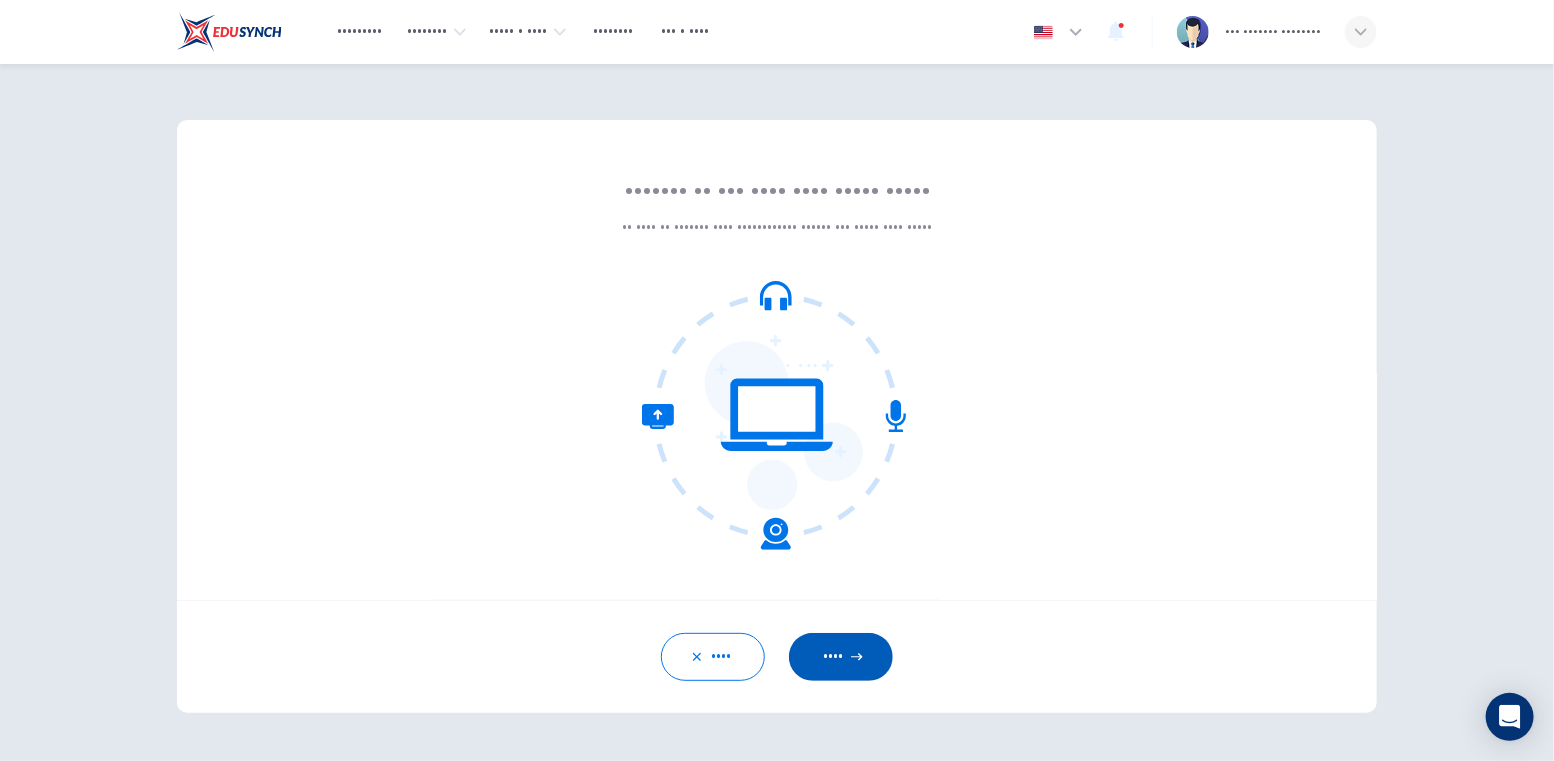 click on "••••" at bounding box center [841, 657] 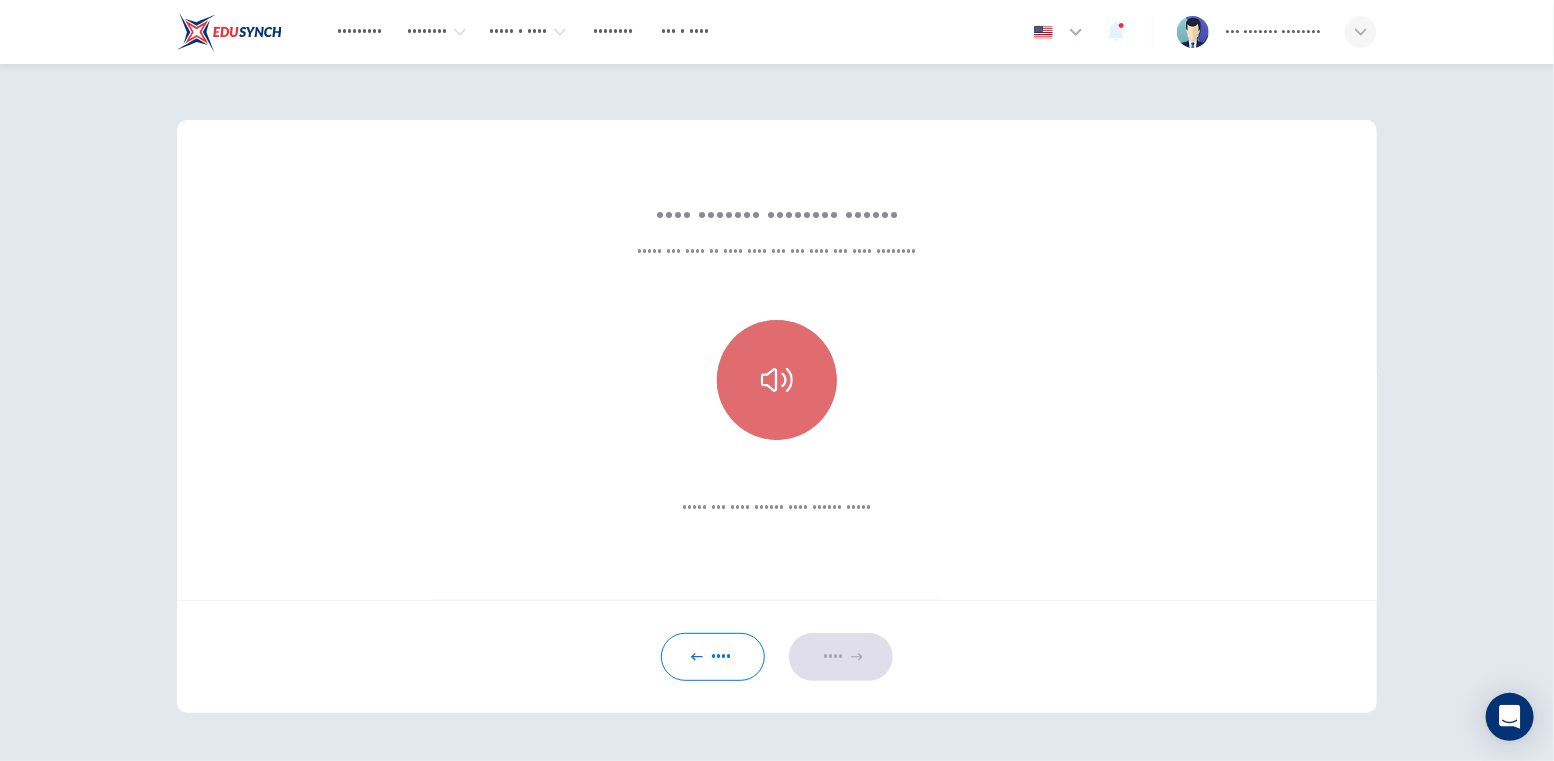 click at bounding box center [777, 380] 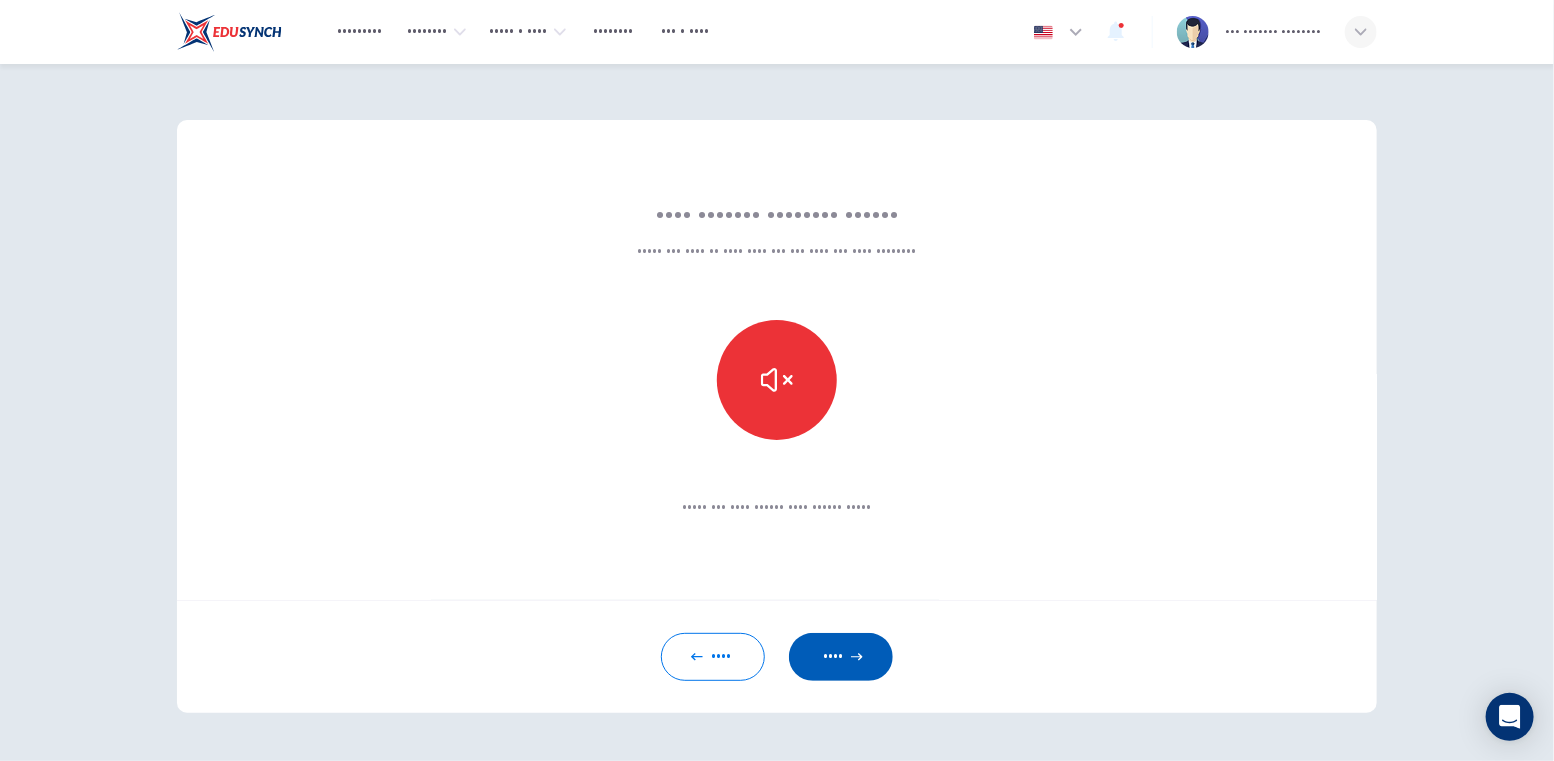 click at bounding box center (857, 657) 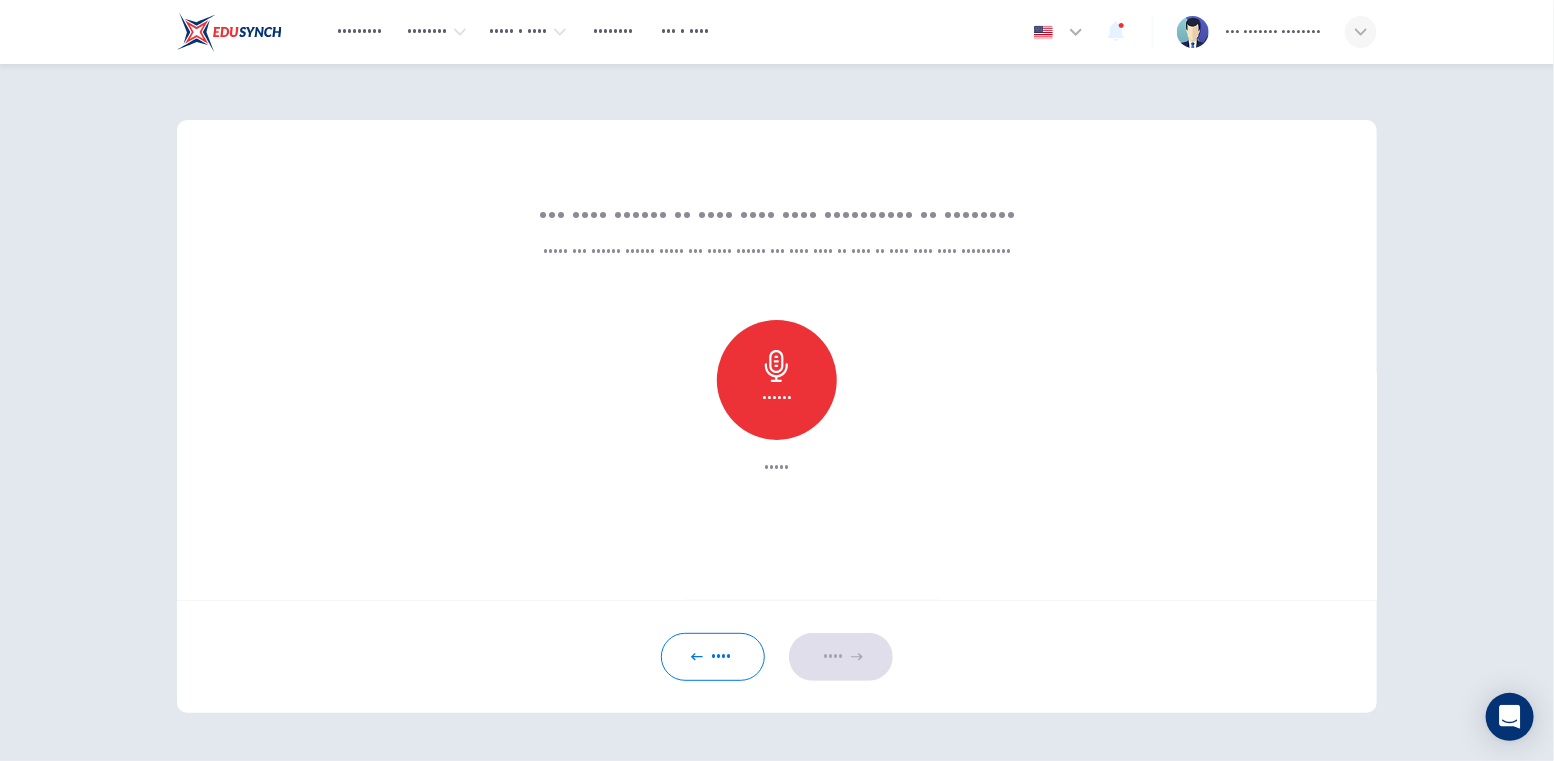 click at bounding box center (777, 366) 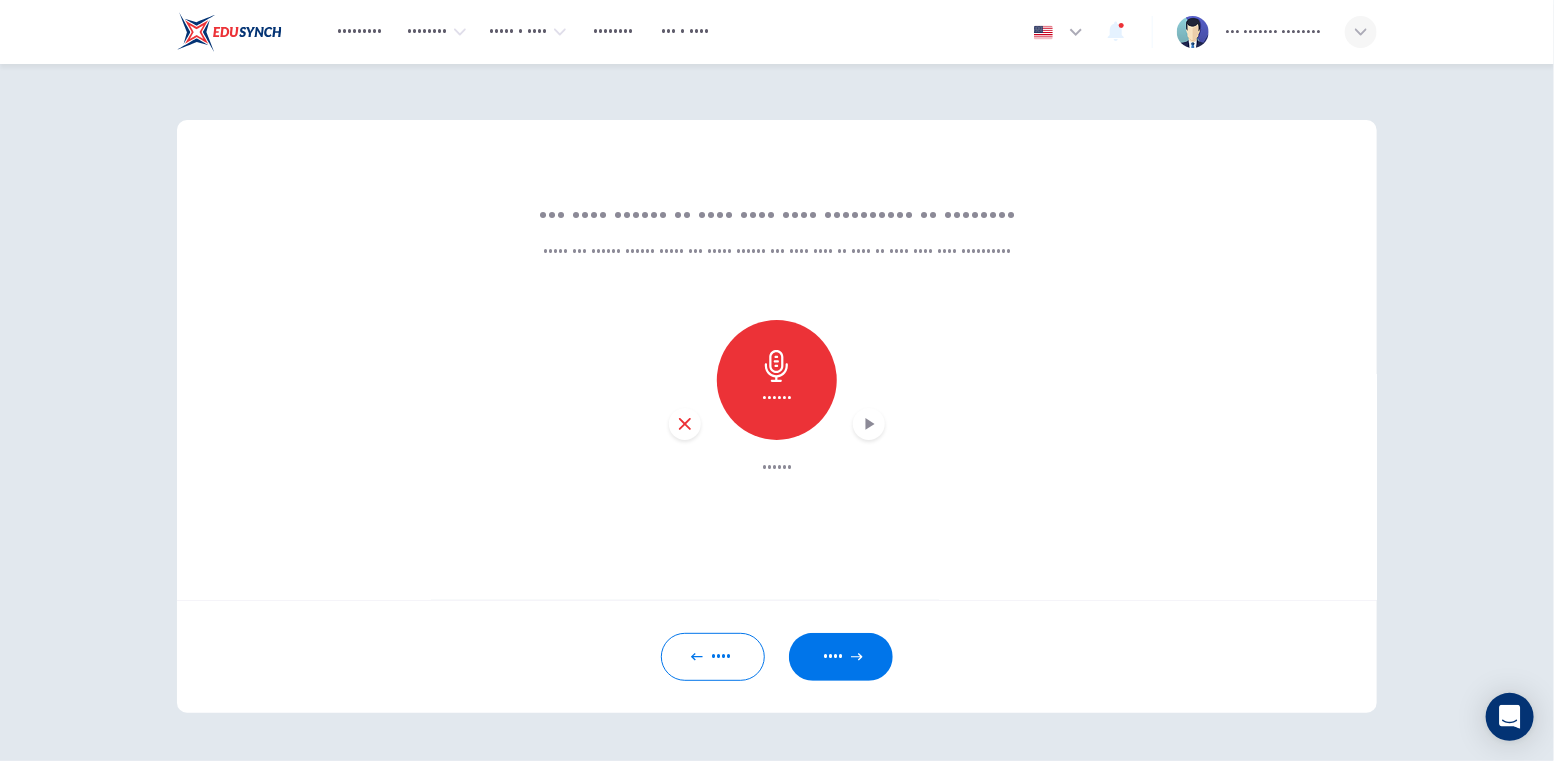 click at bounding box center [869, 424] 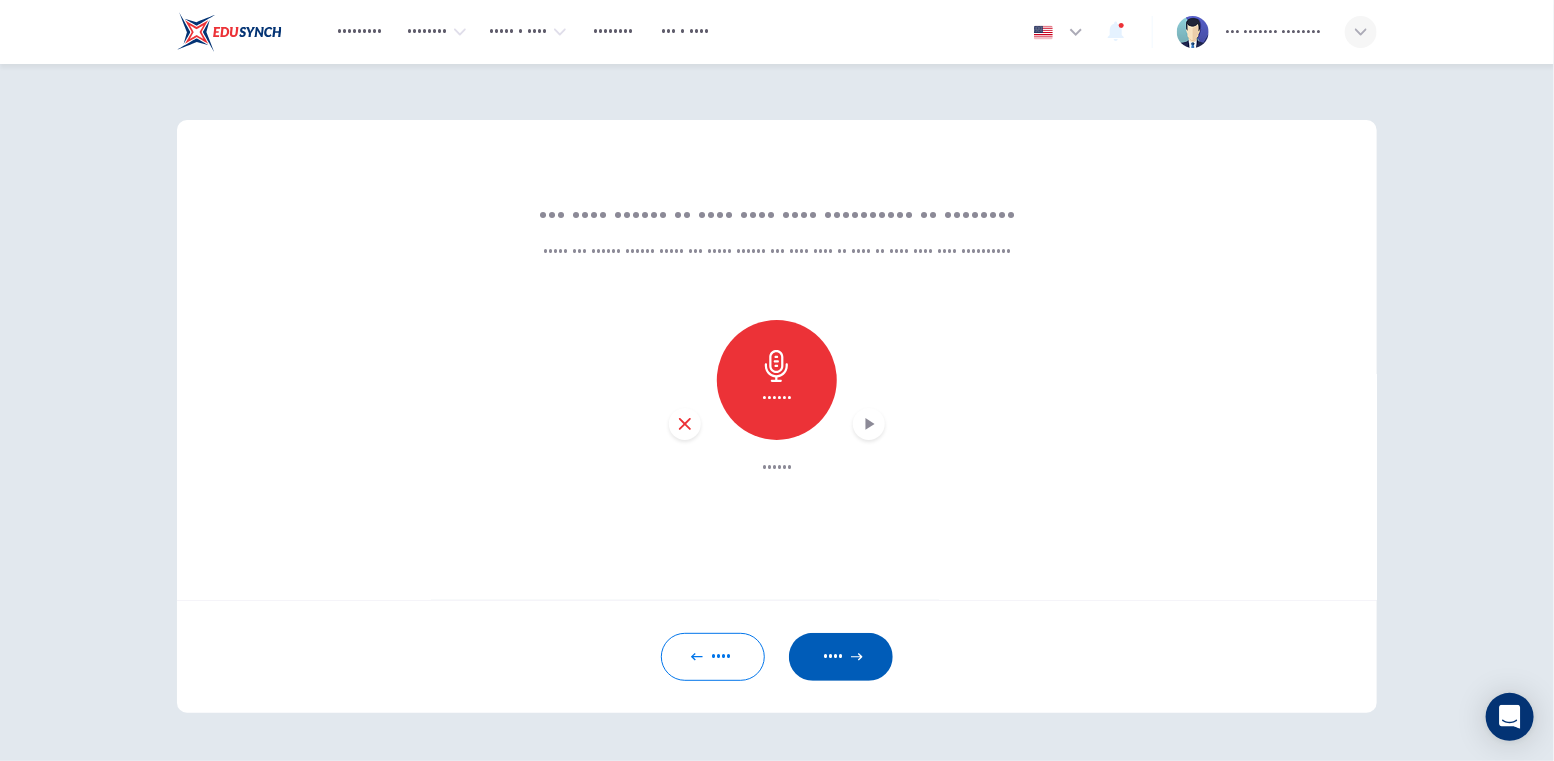 click on "••••" at bounding box center [841, 657] 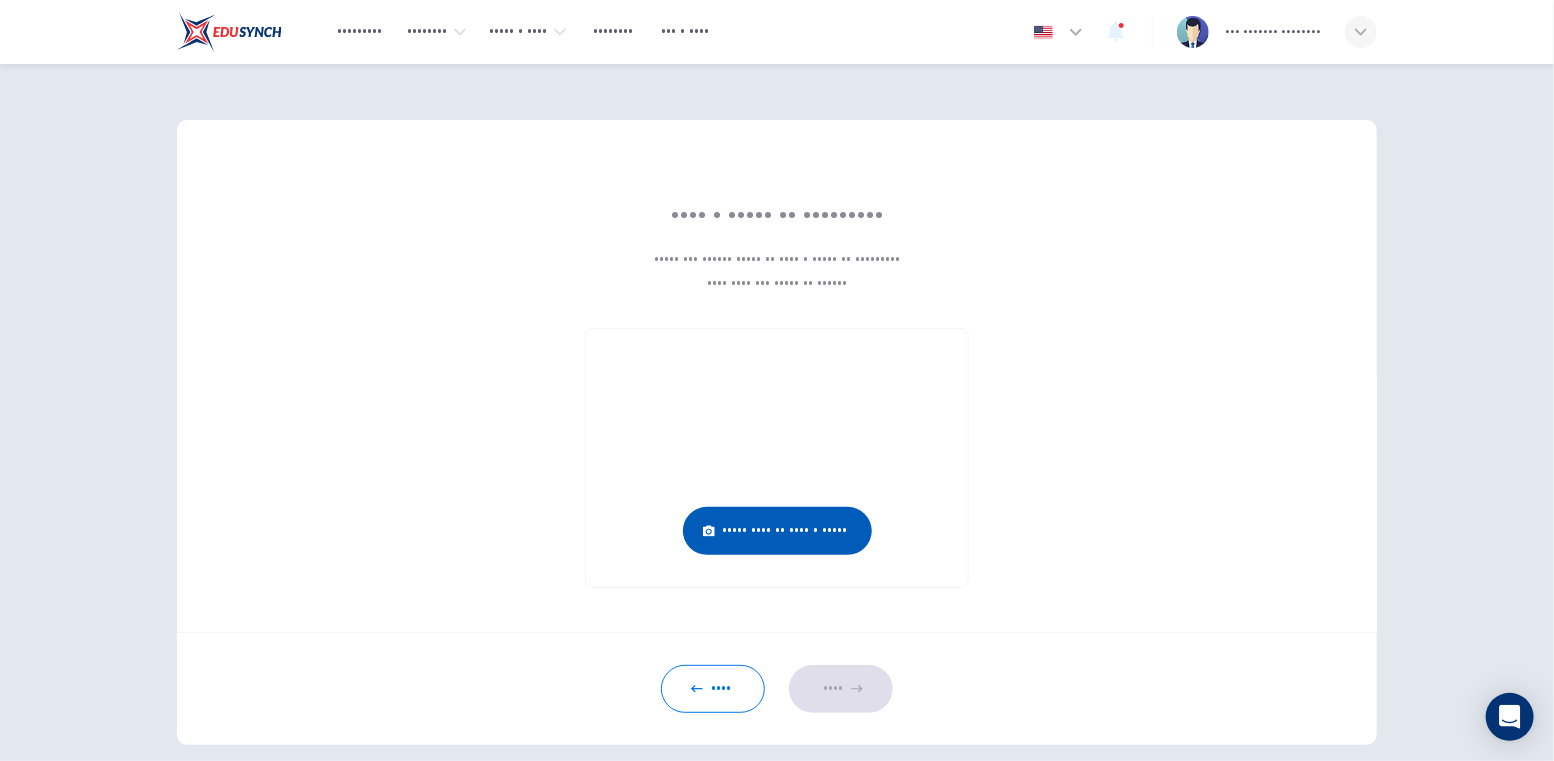 click on "••••• •••• •• •••• • •••••" at bounding box center (777, 531) 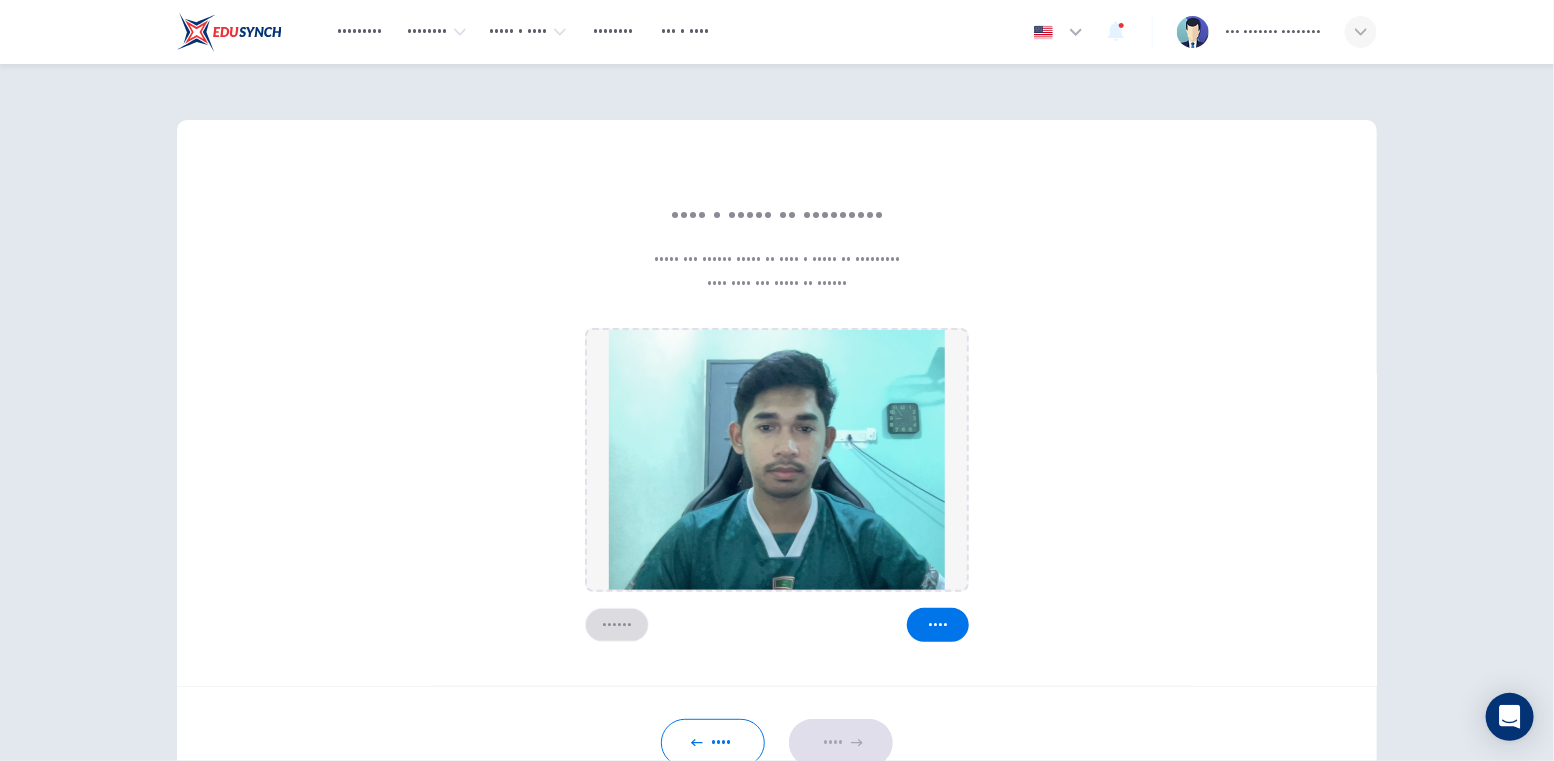click on "••••••" at bounding box center (617, 625) 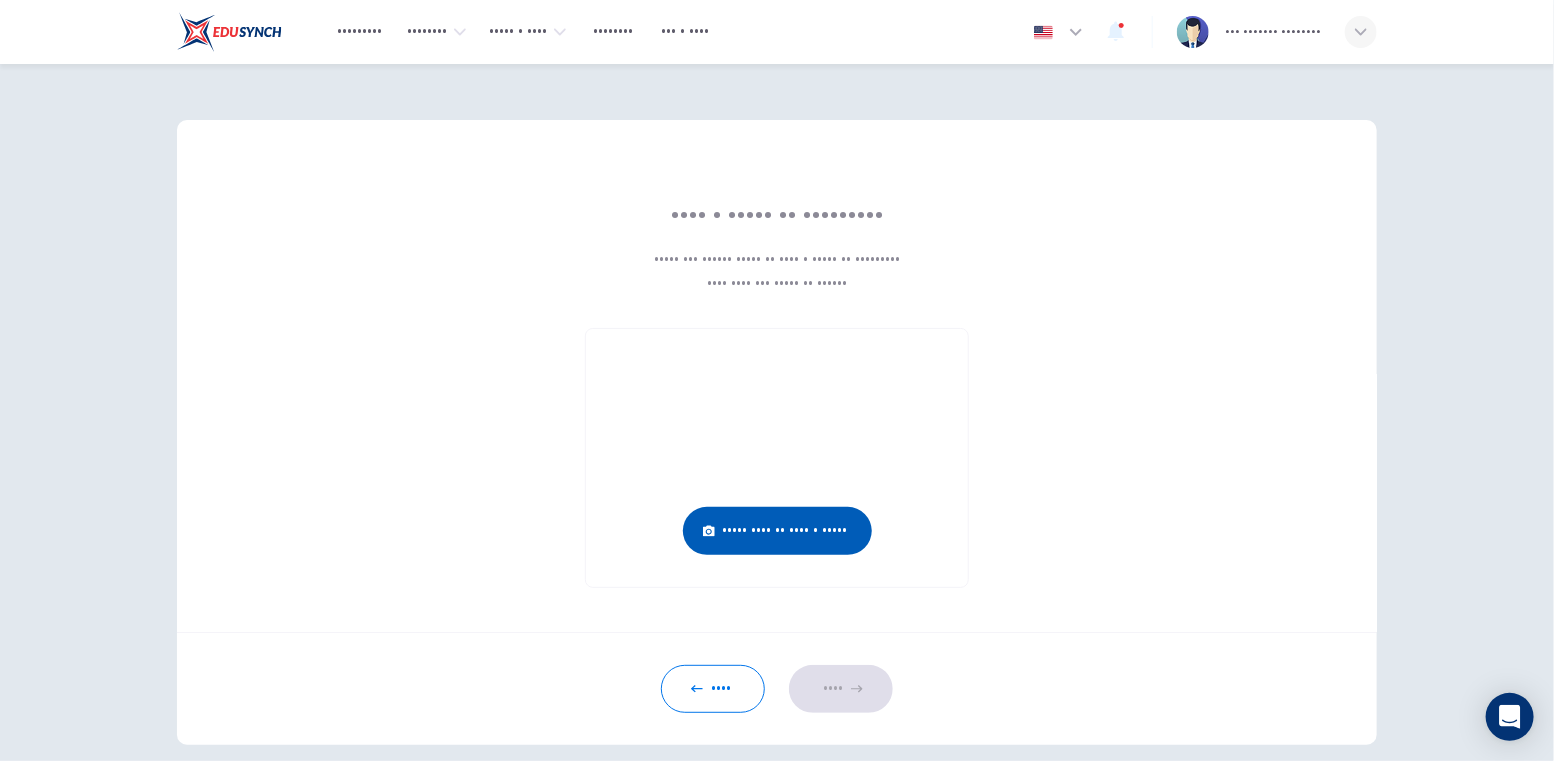 click on "Click here to take a photo" at bounding box center [777, 531] 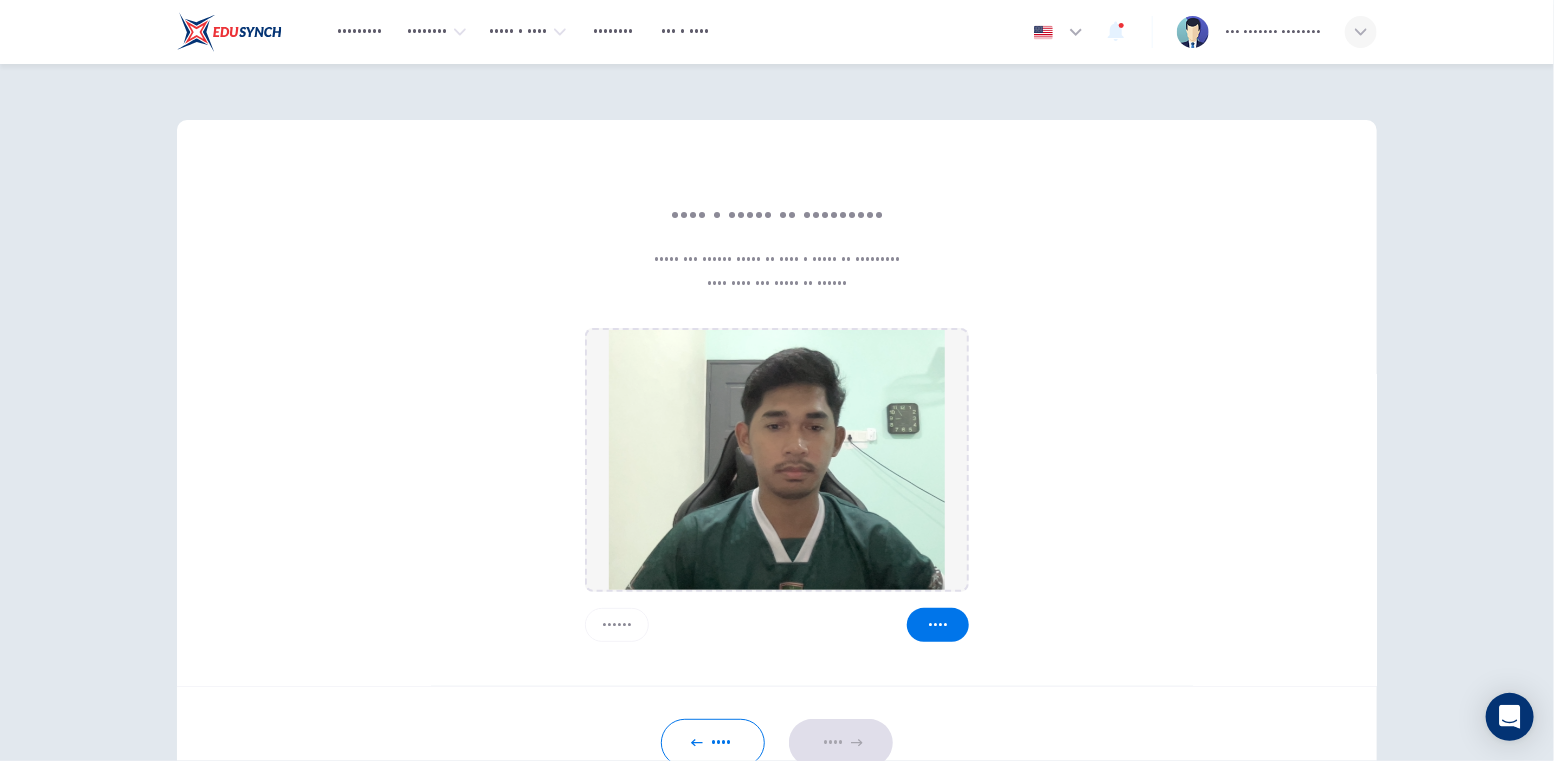 click on "Cancel" at bounding box center [617, 625] 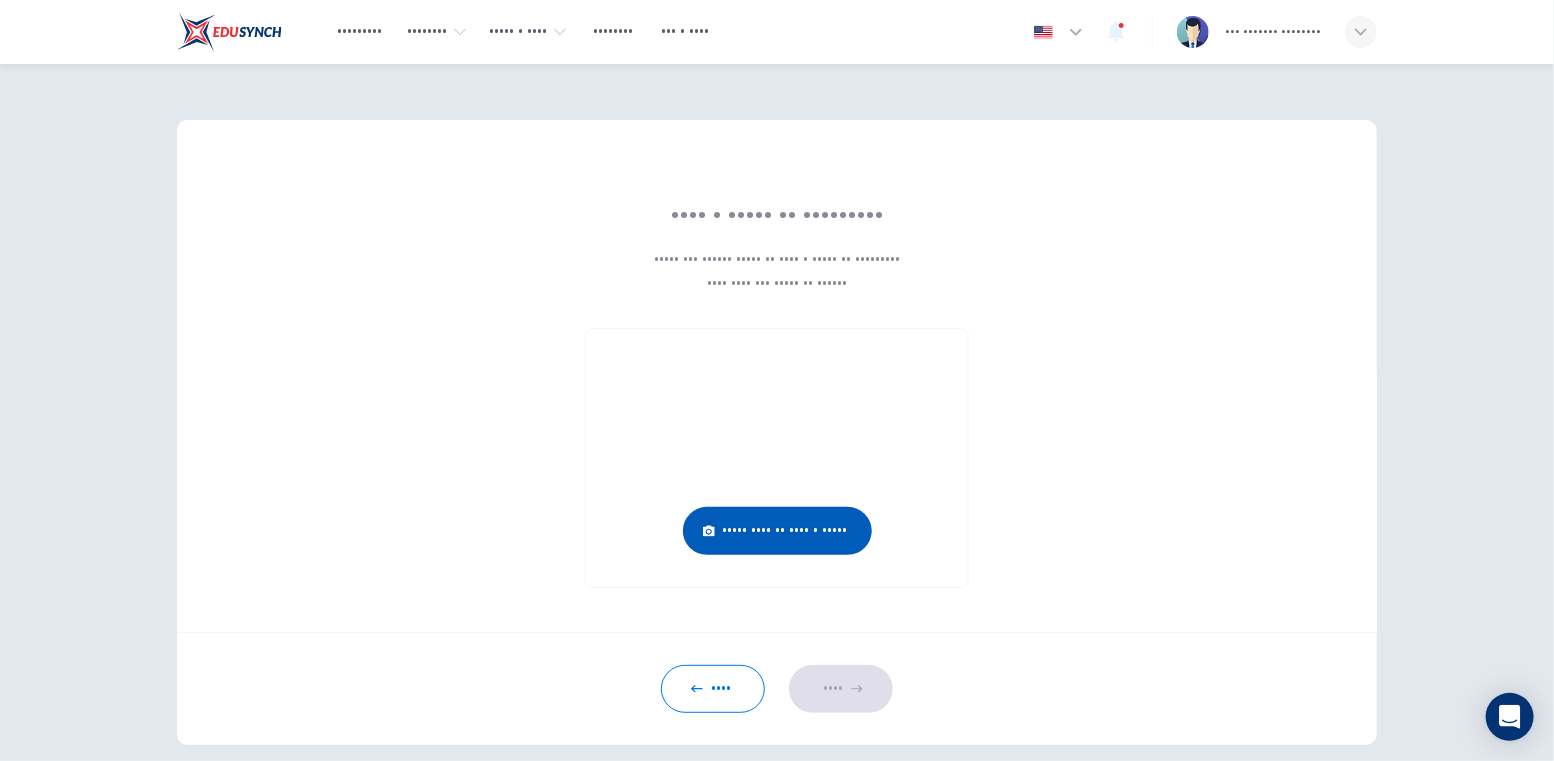 click on "Click here to take a photo" at bounding box center (777, 531) 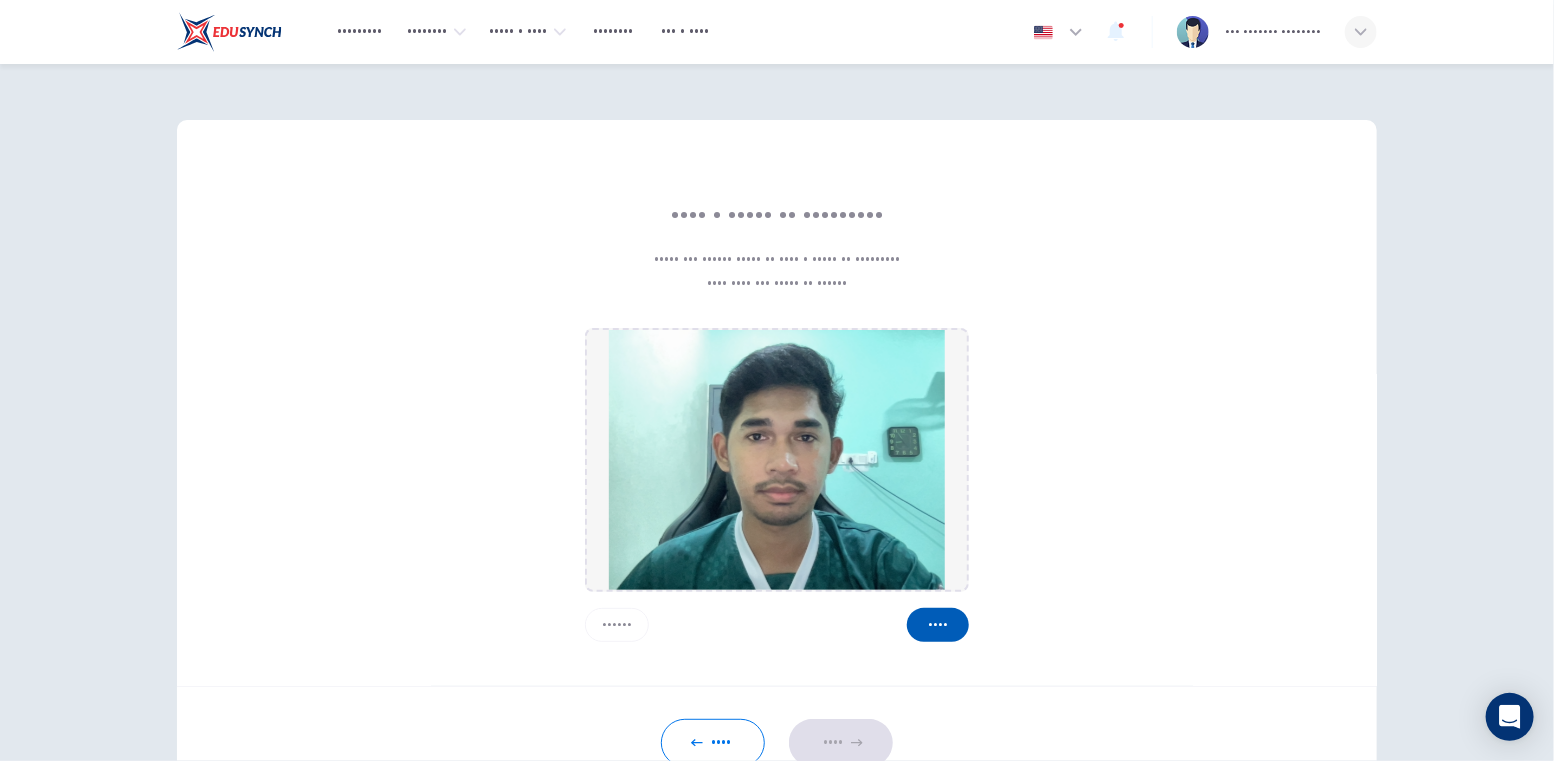 click on "Save" at bounding box center [938, 625] 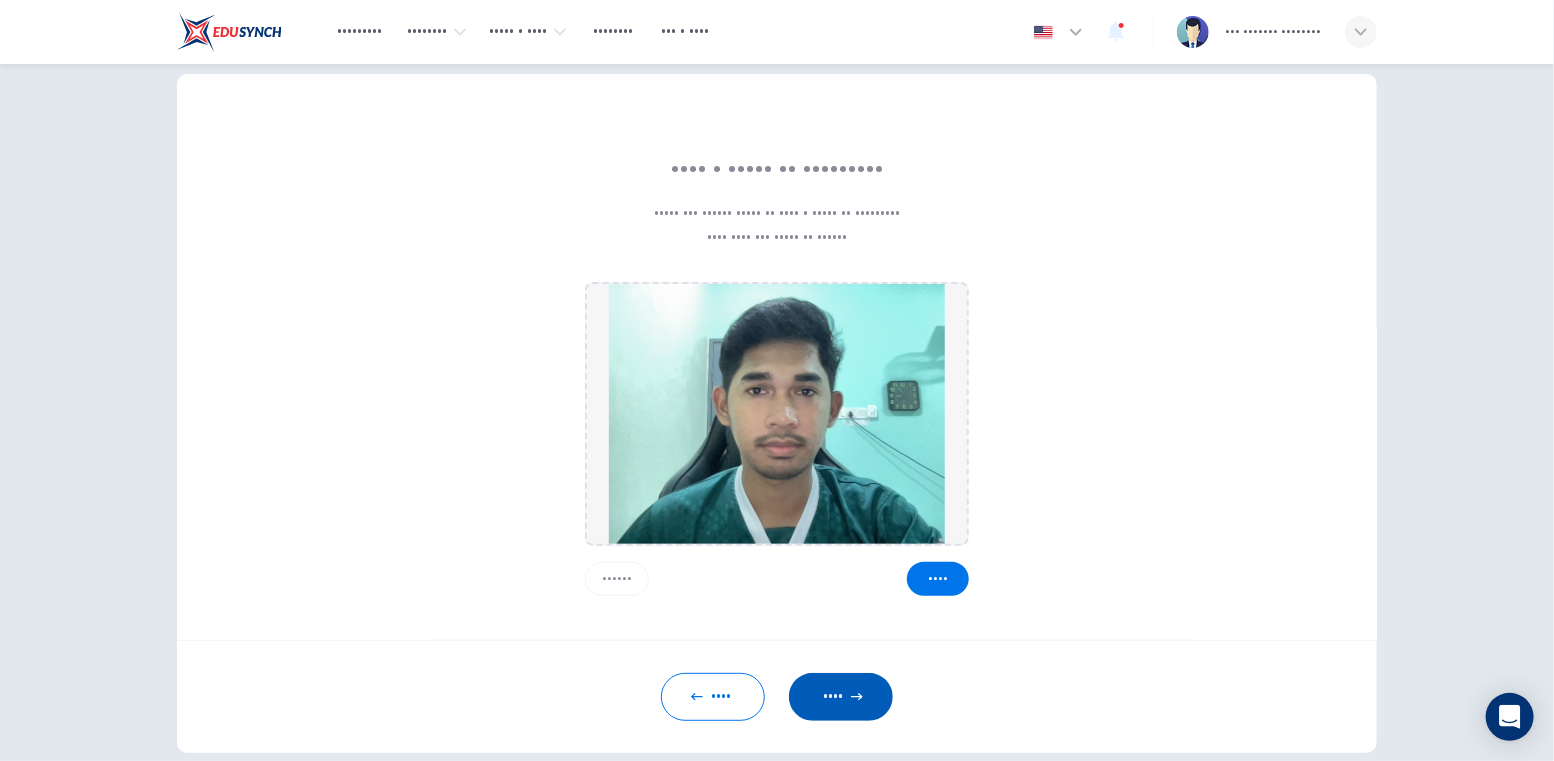 scroll, scrollTop: 51, scrollLeft: 0, axis: vertical 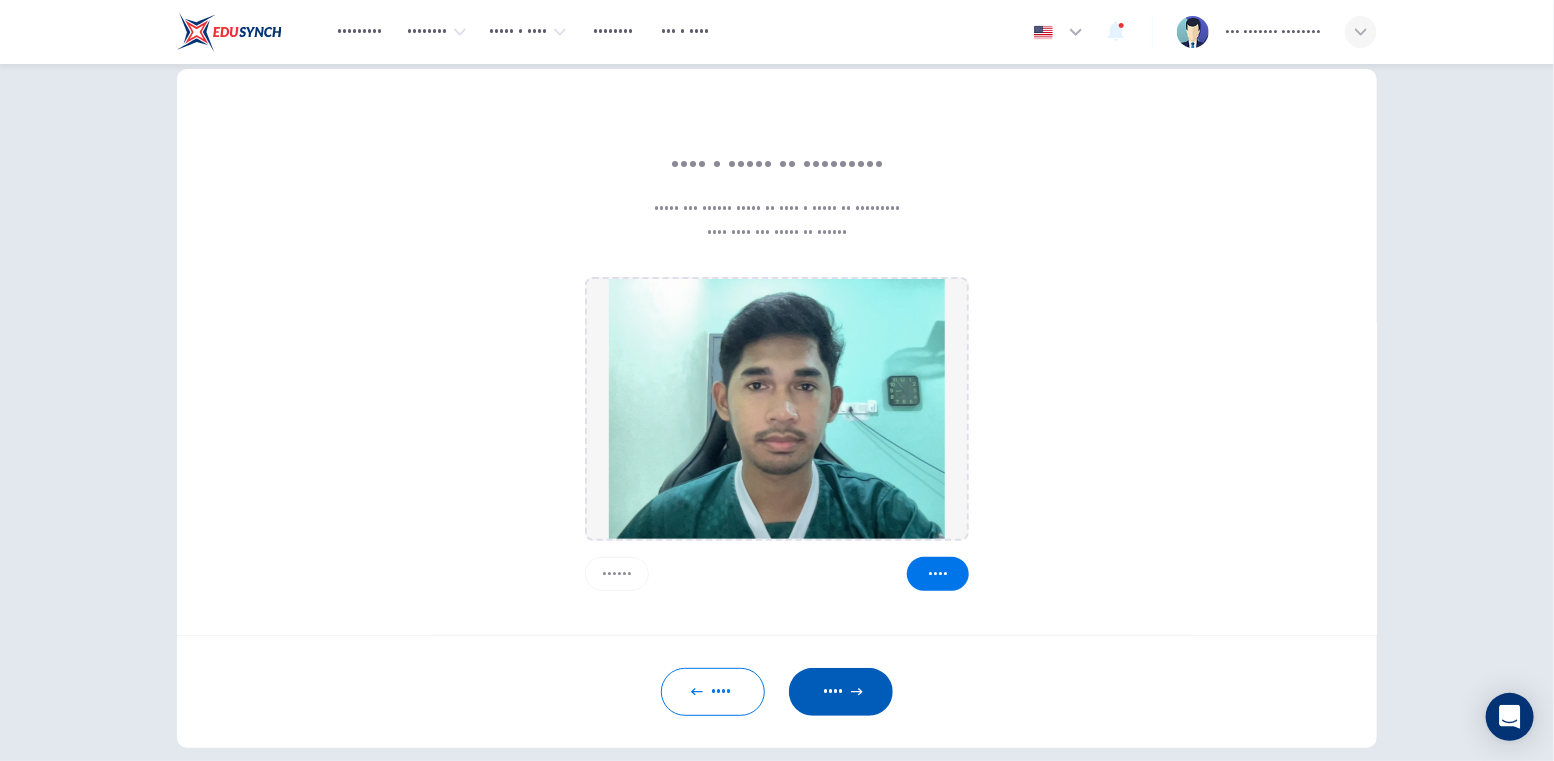 click on "Next" at bounding box center (841, 692) 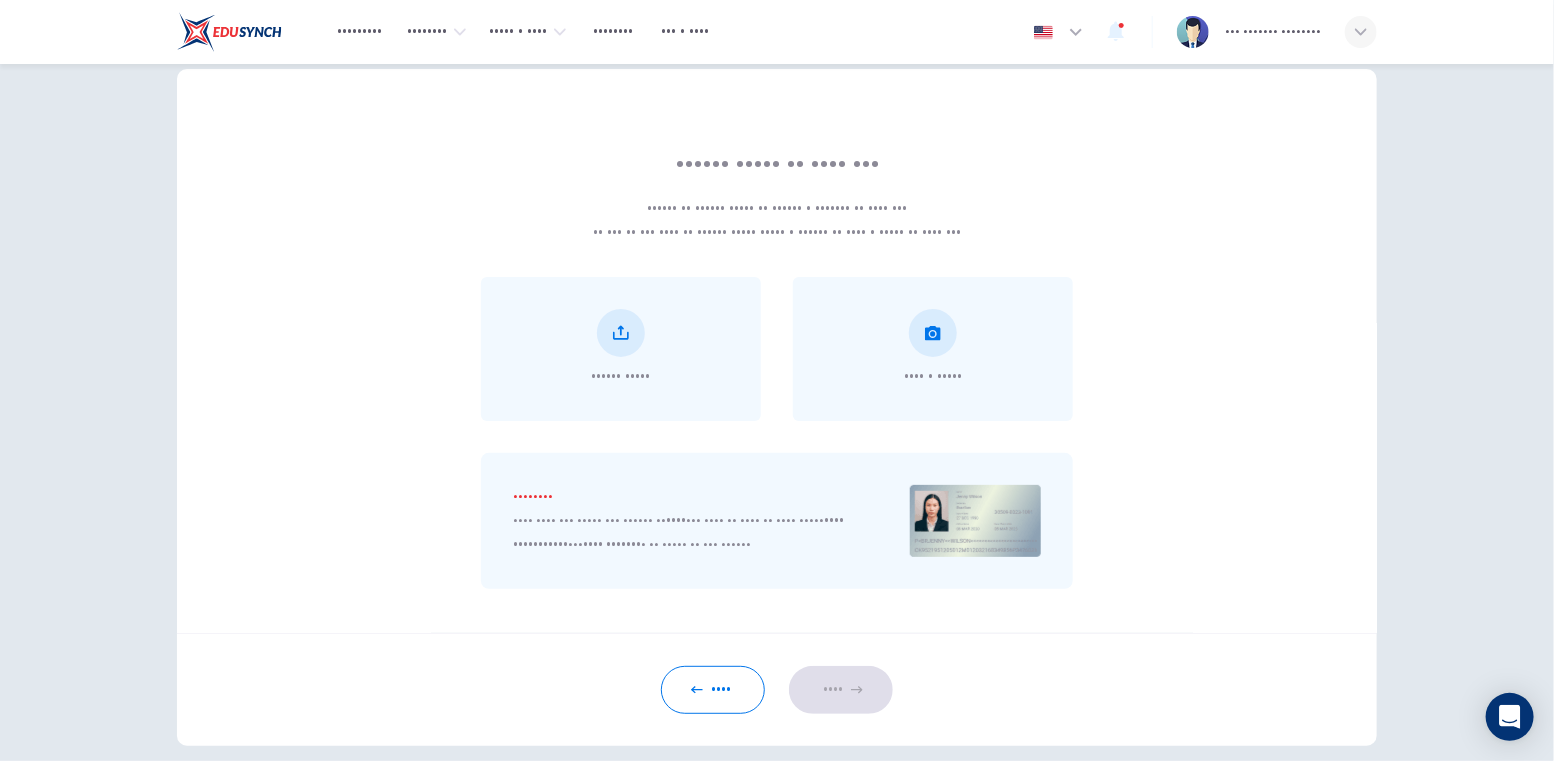click on "Upload image of your ID. Choose an option below to upload a picture of your ID. If you do not have an image, click “Take a photo” to take a photo of your ID. Upload image Take a photo Required Make sure the image you upload is  ONLY  the page of your ID that shows  your information  and  your picture , as shown in the image:" at bounding box center (777, 351) 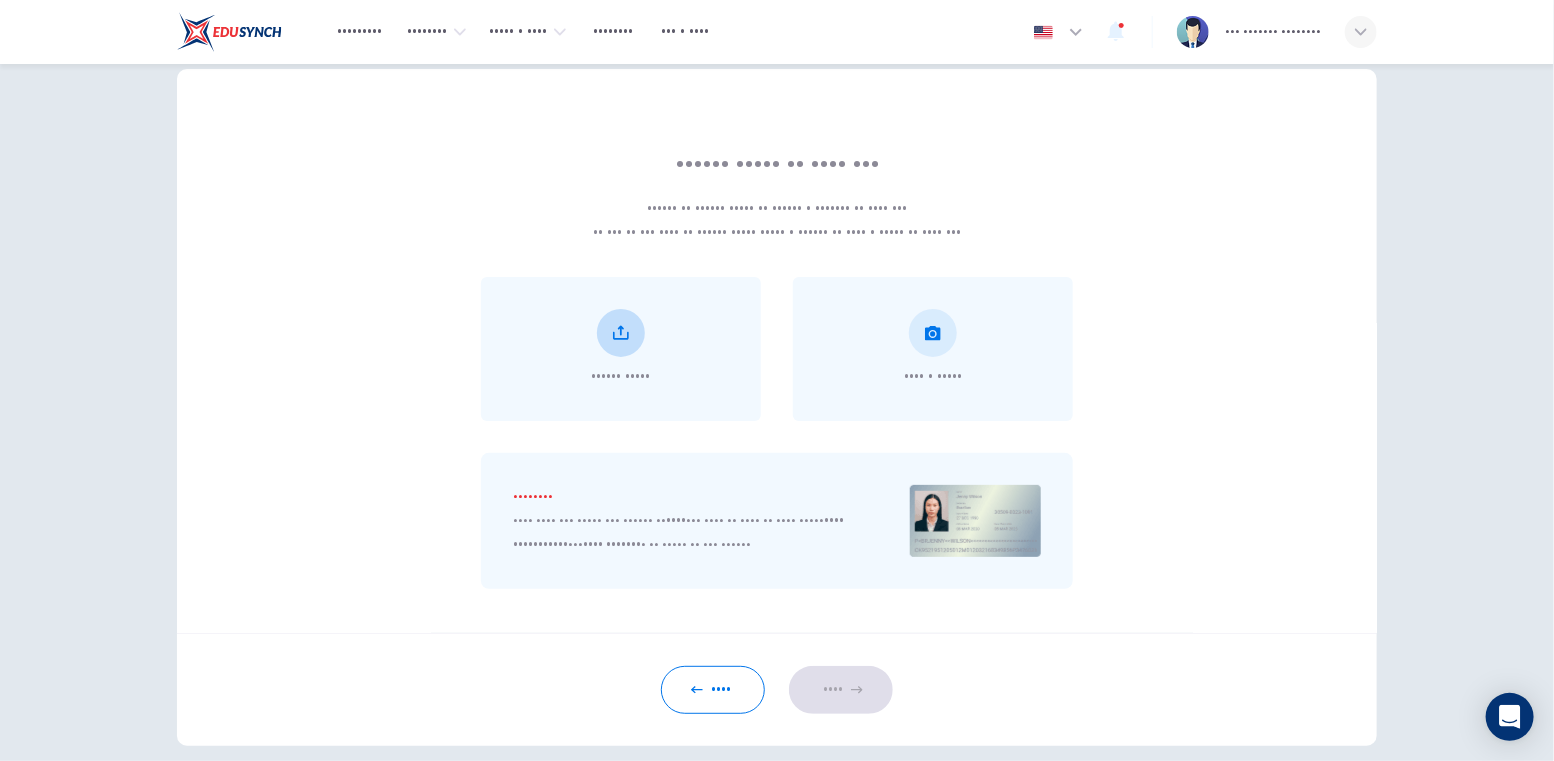 click on "Upload image" at bounding box center (621, 349) 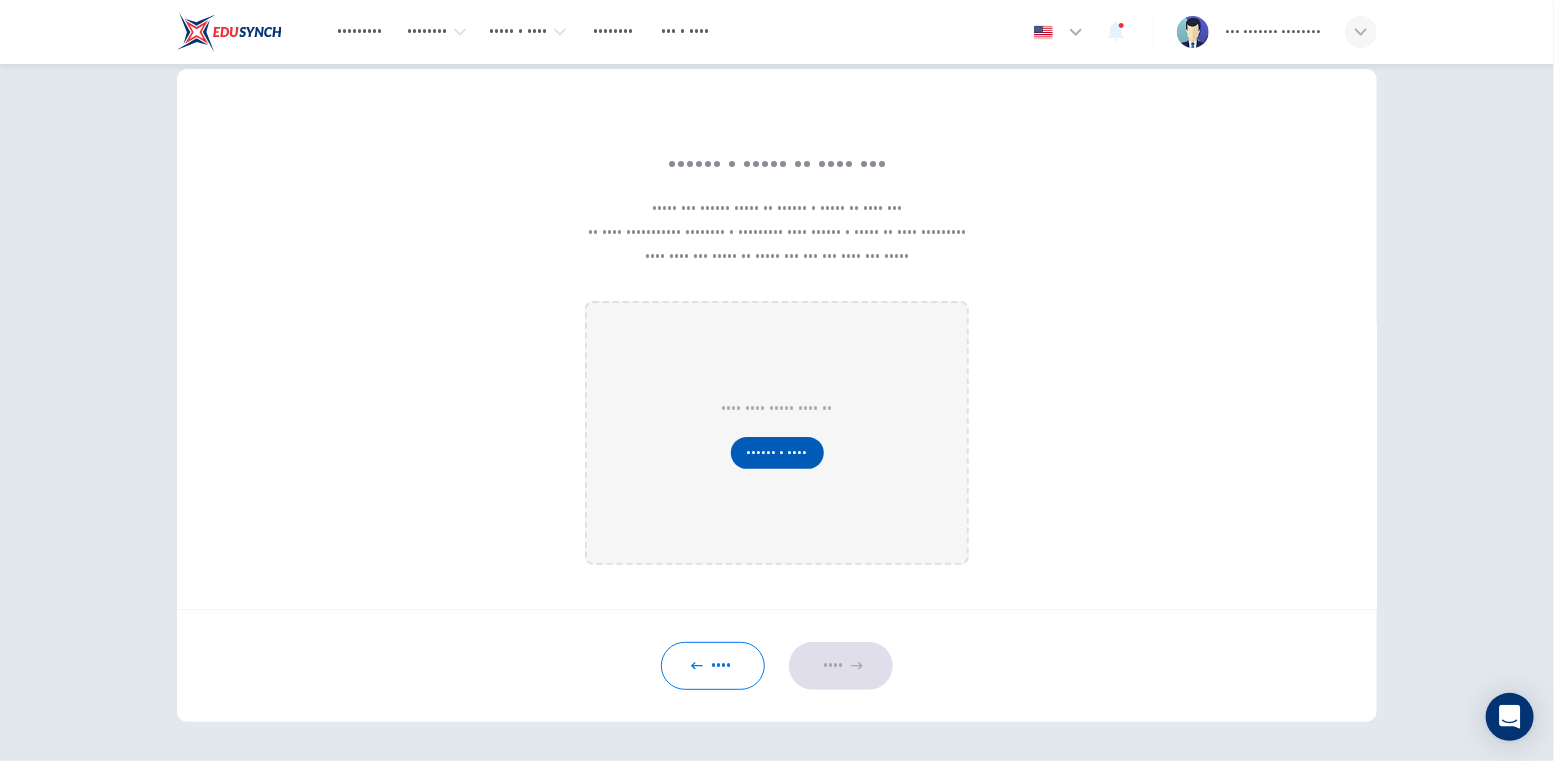 click on "Choose a file" at bounding box center (777, 453) 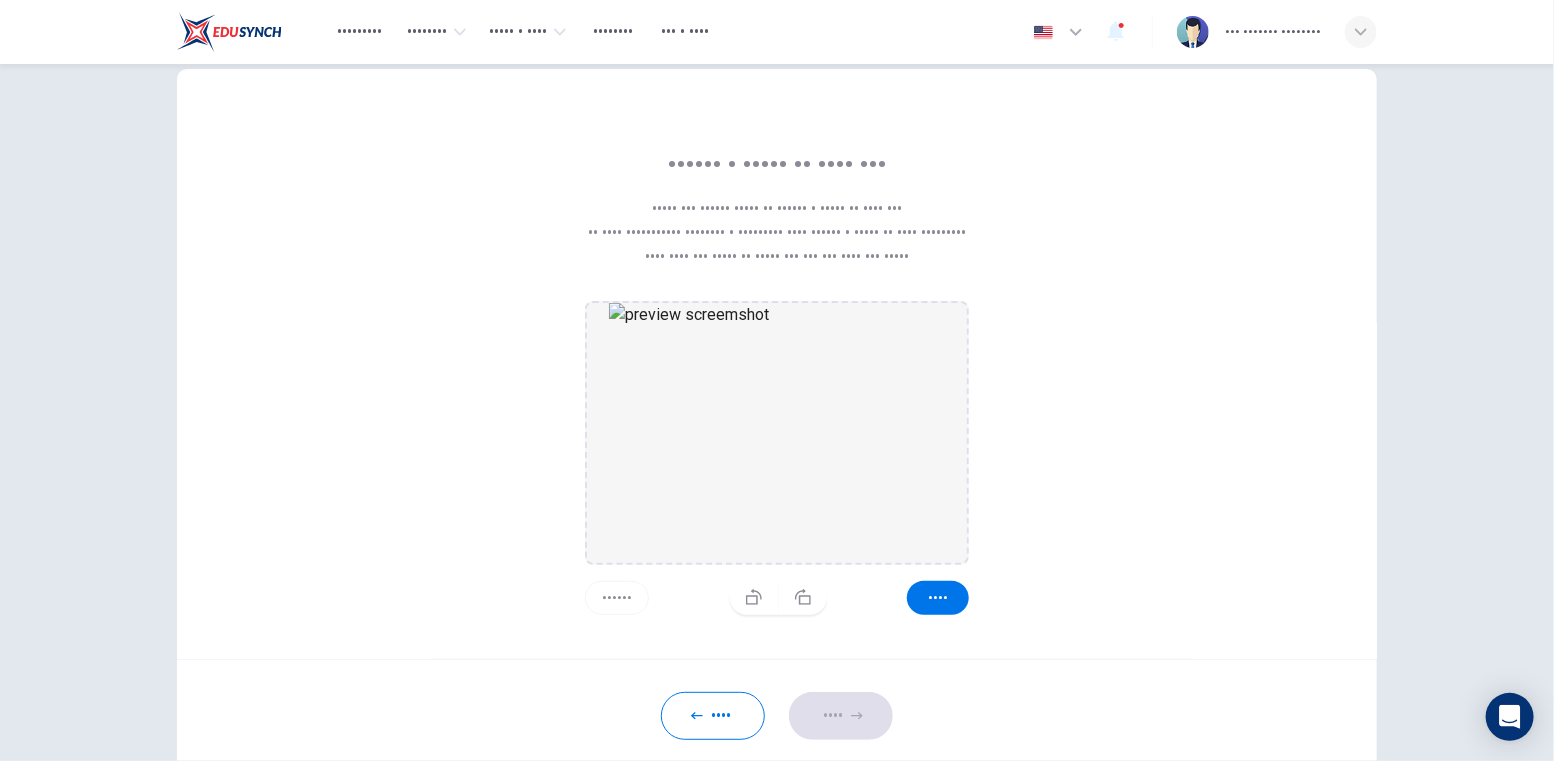 click at bounding box center (777, 433) 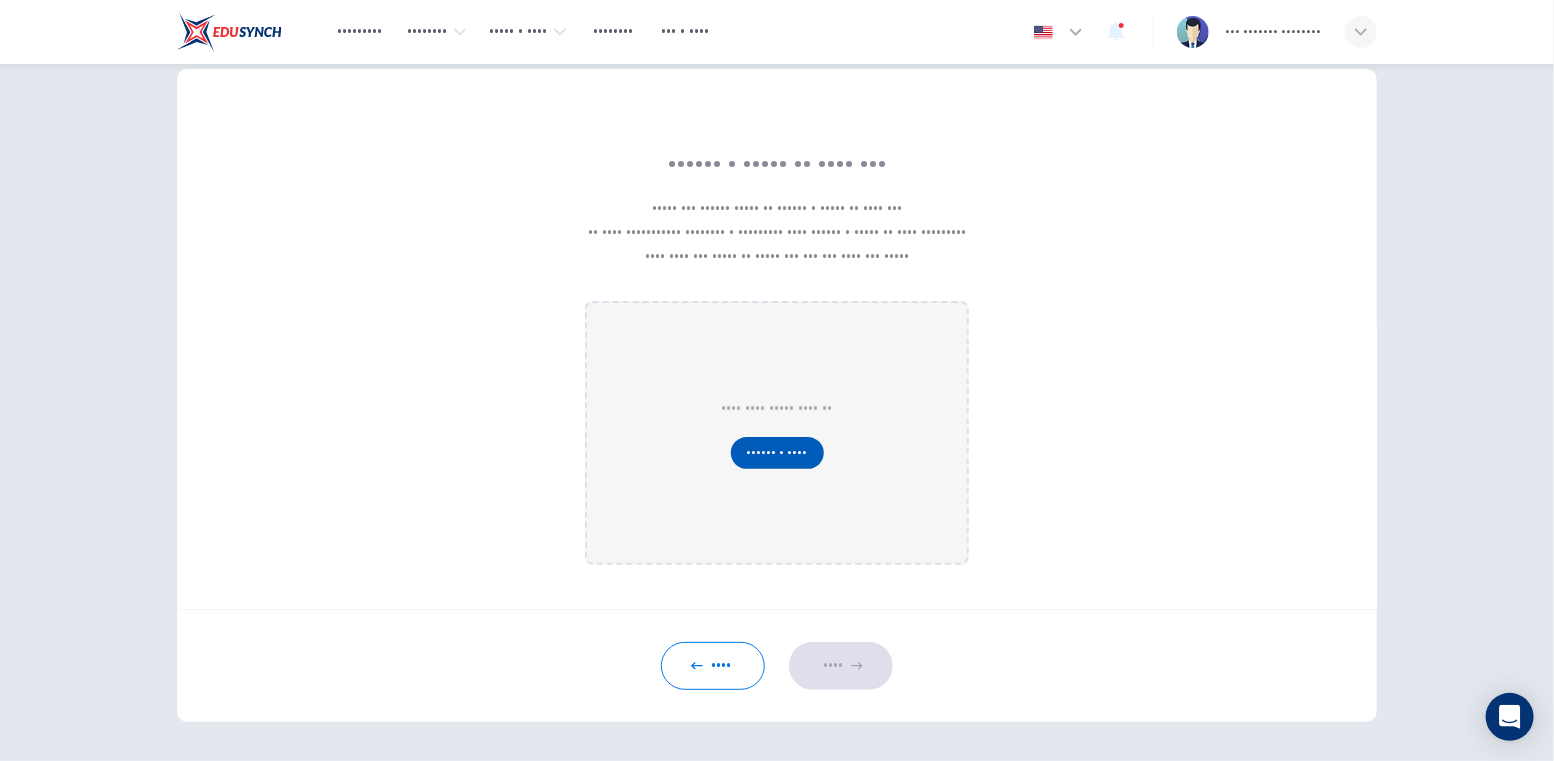 click on "Choose a file" at bounding box center [777, 453] 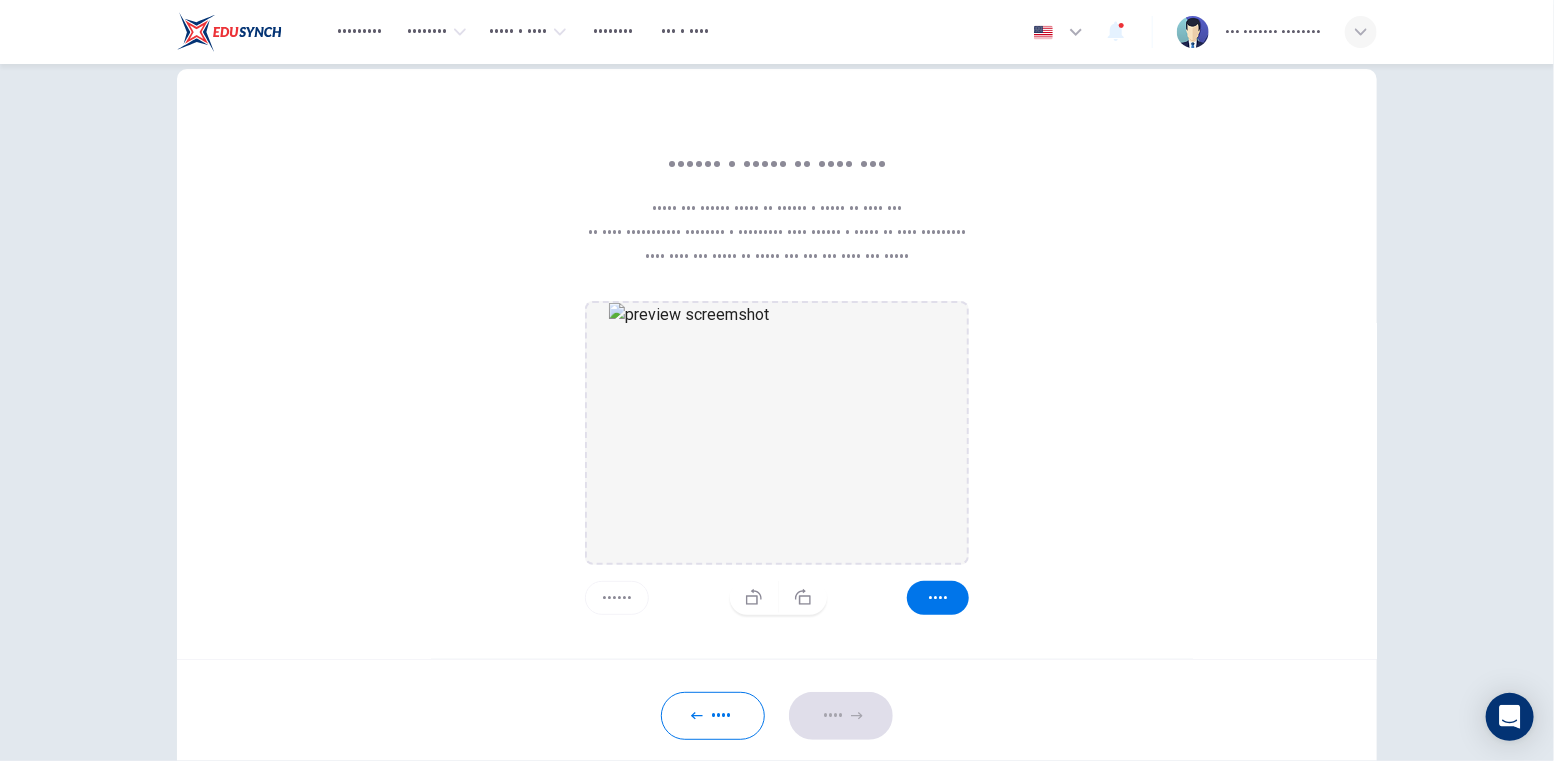 click on "Cancel" at bounding box center [617, 598] 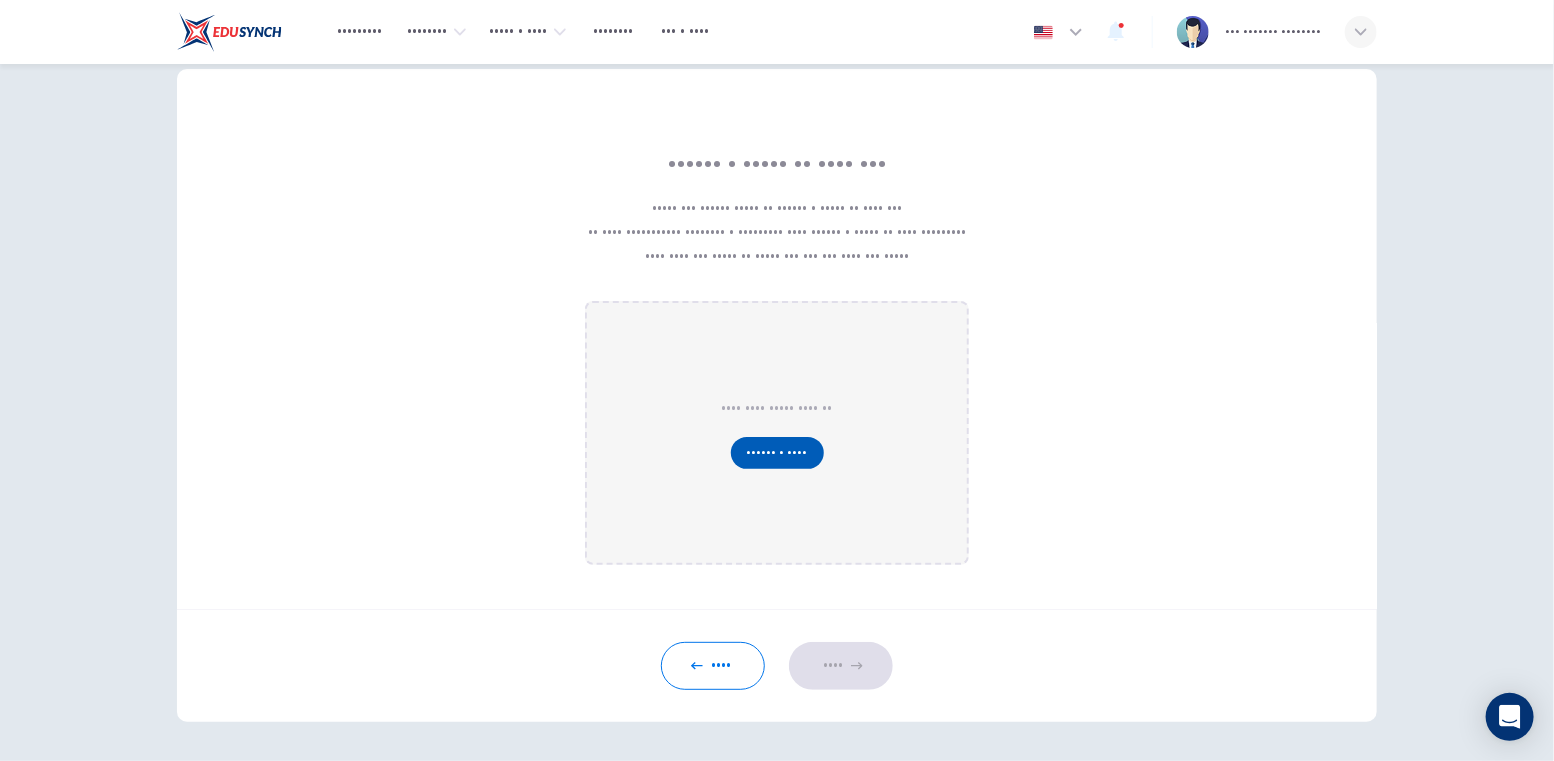 click on "Choose a file" at bounding box center [777, 453] 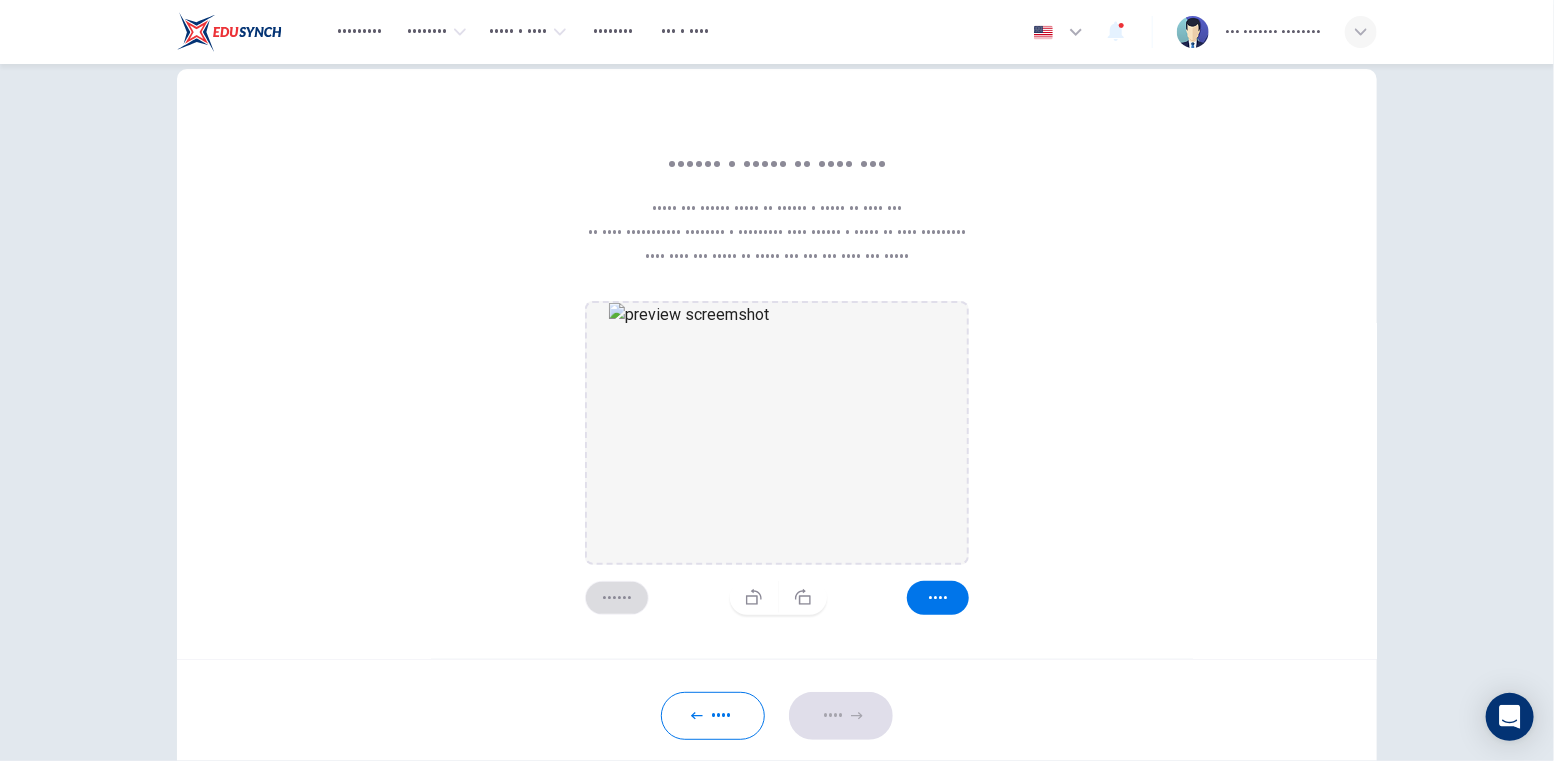 click on "Cancel" at bounding box center (617, 598) 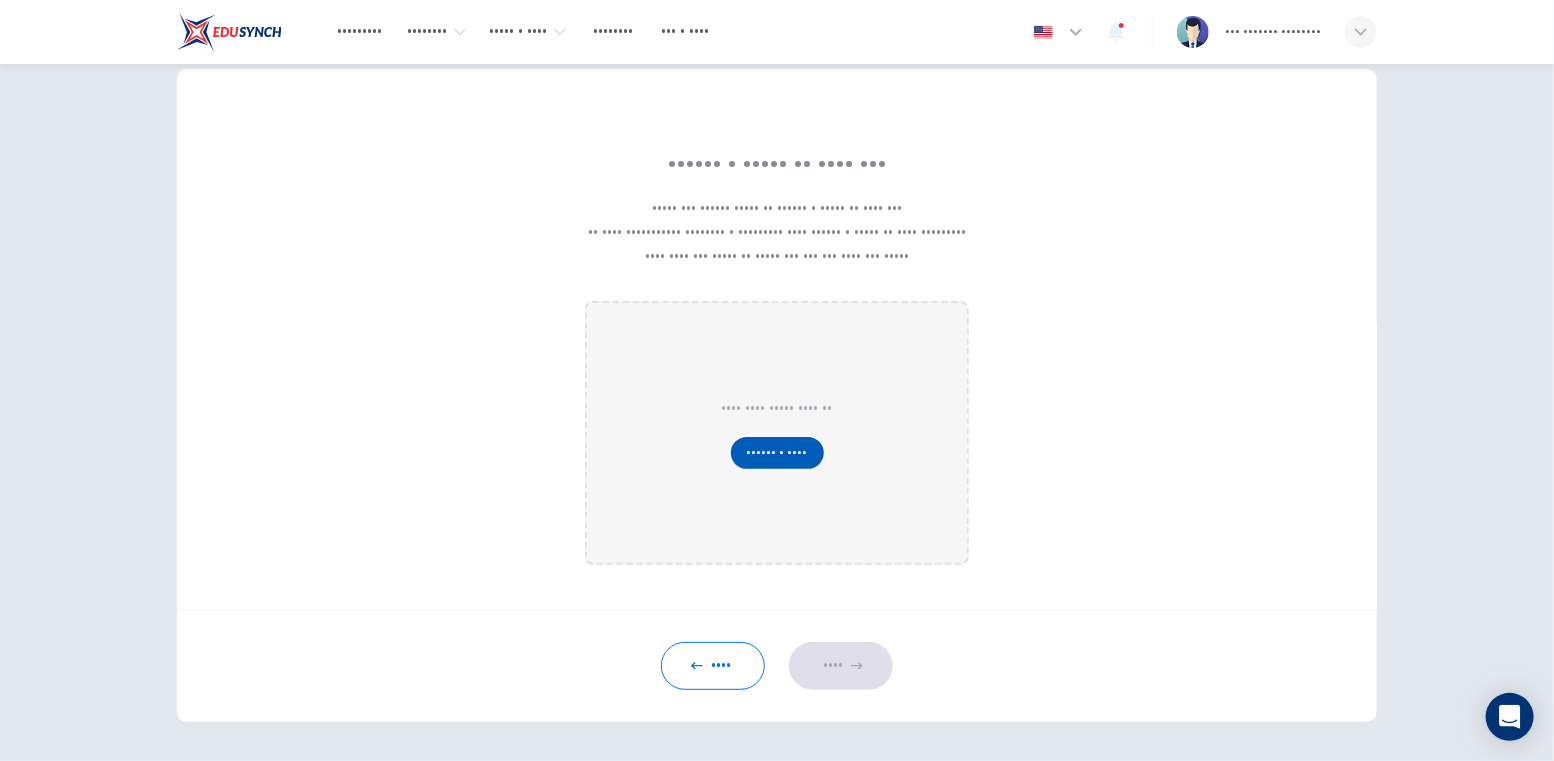 click on "Choose a file" at bounding box center (777, 453) 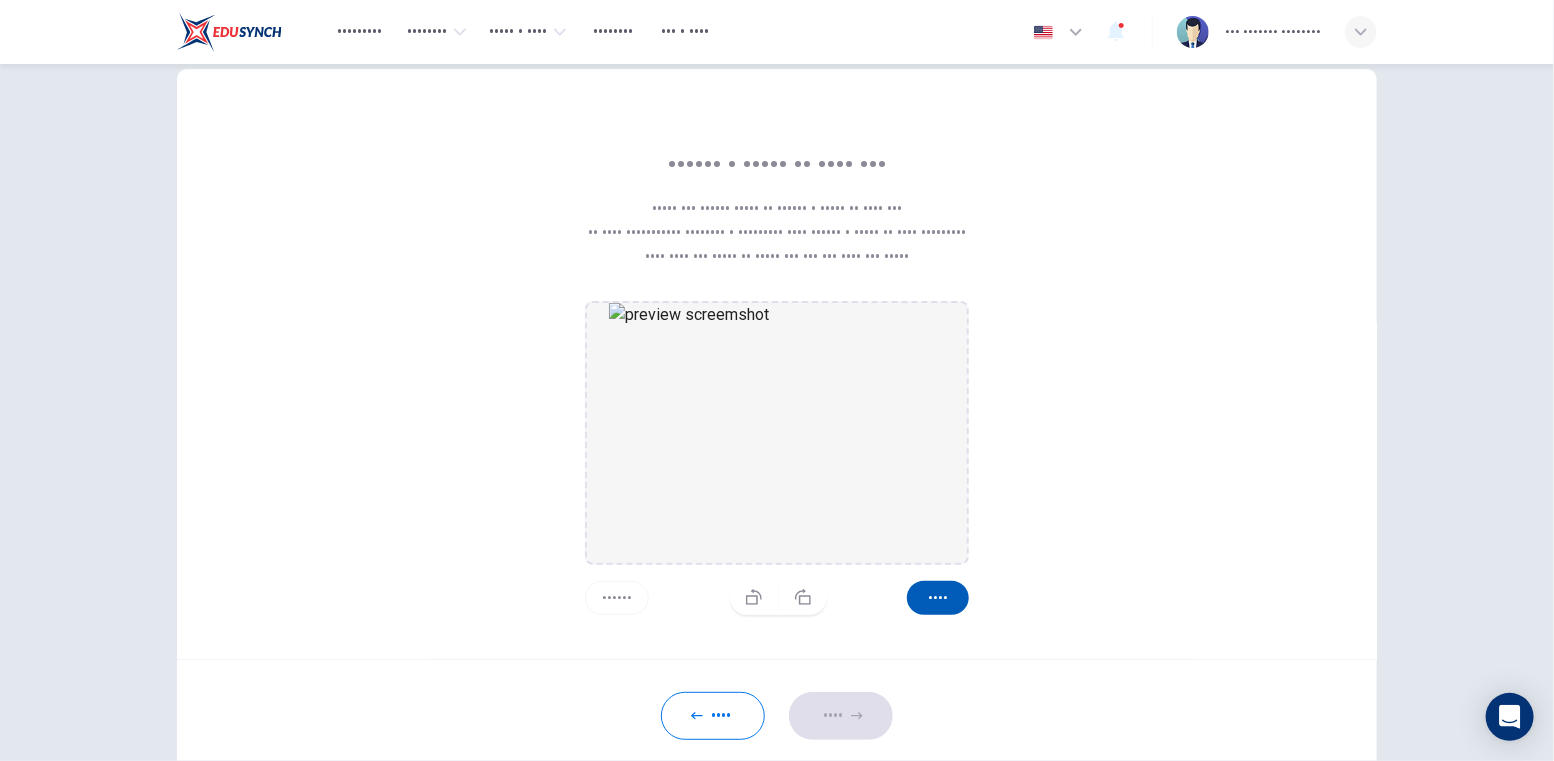 click on "Save" at bounding box center (938, 598) 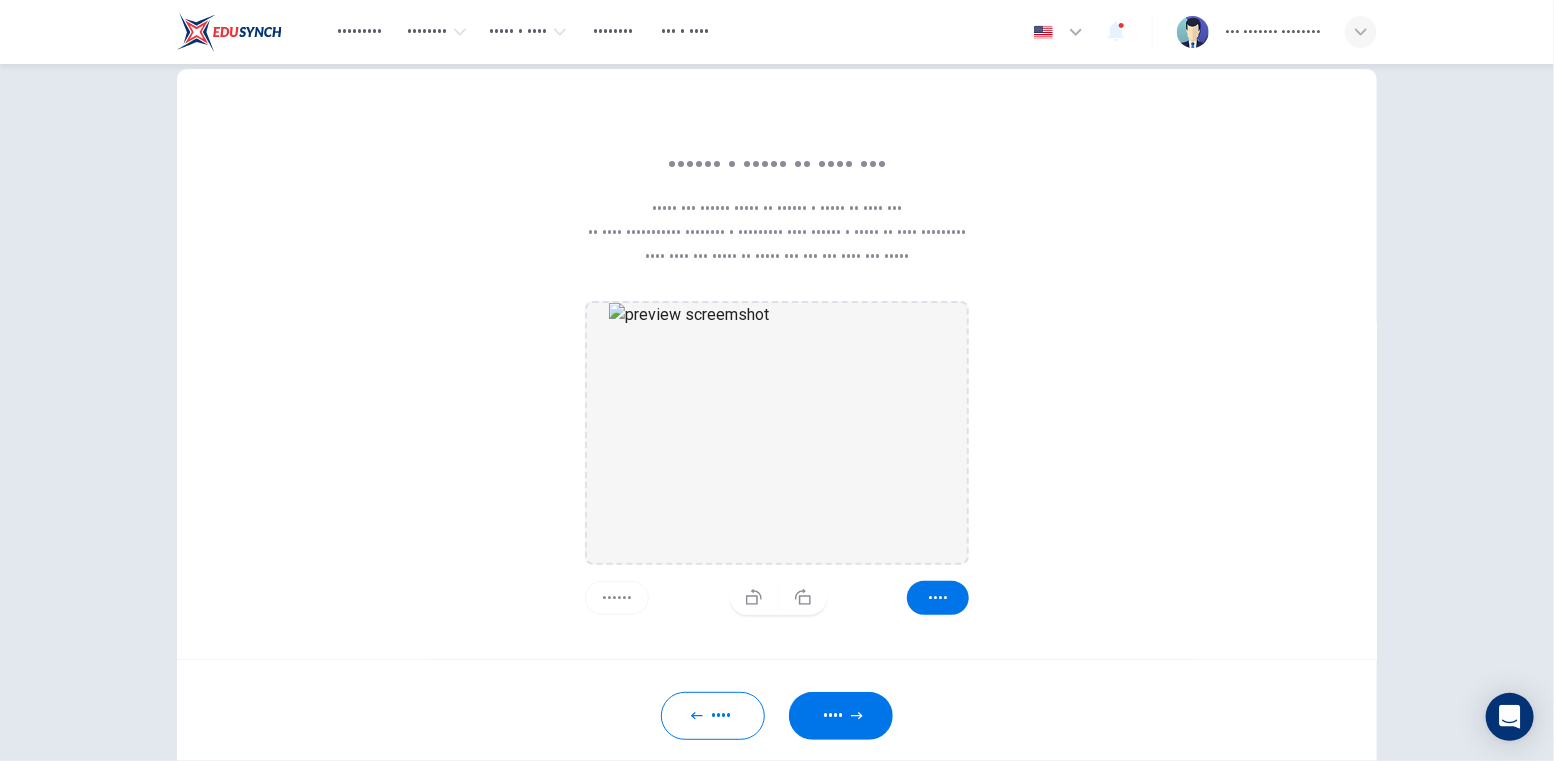 click on "Cancel" at bounding box center [617, 598] 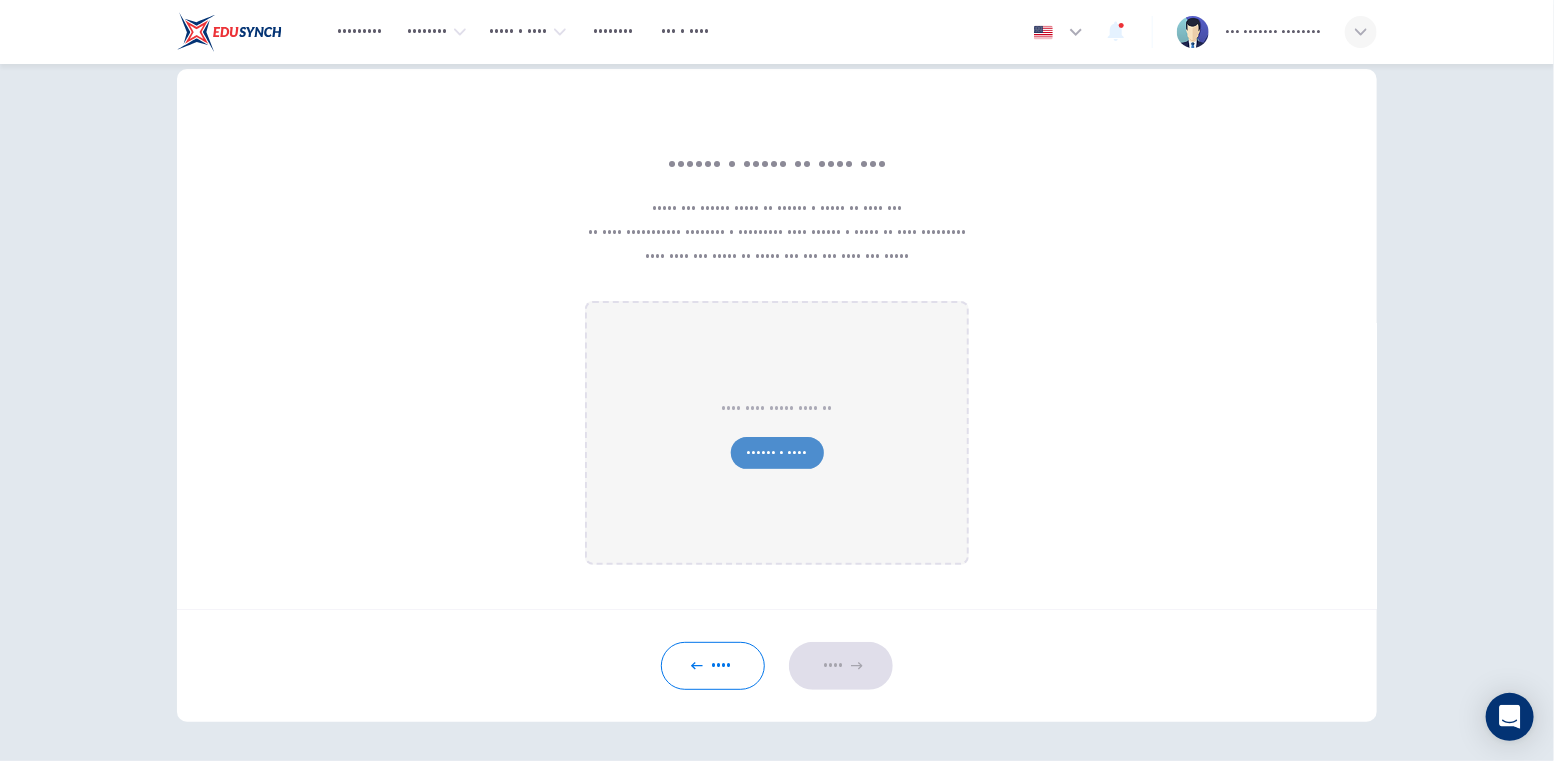 click on "Choose a file" at bounding box center [777, 453] 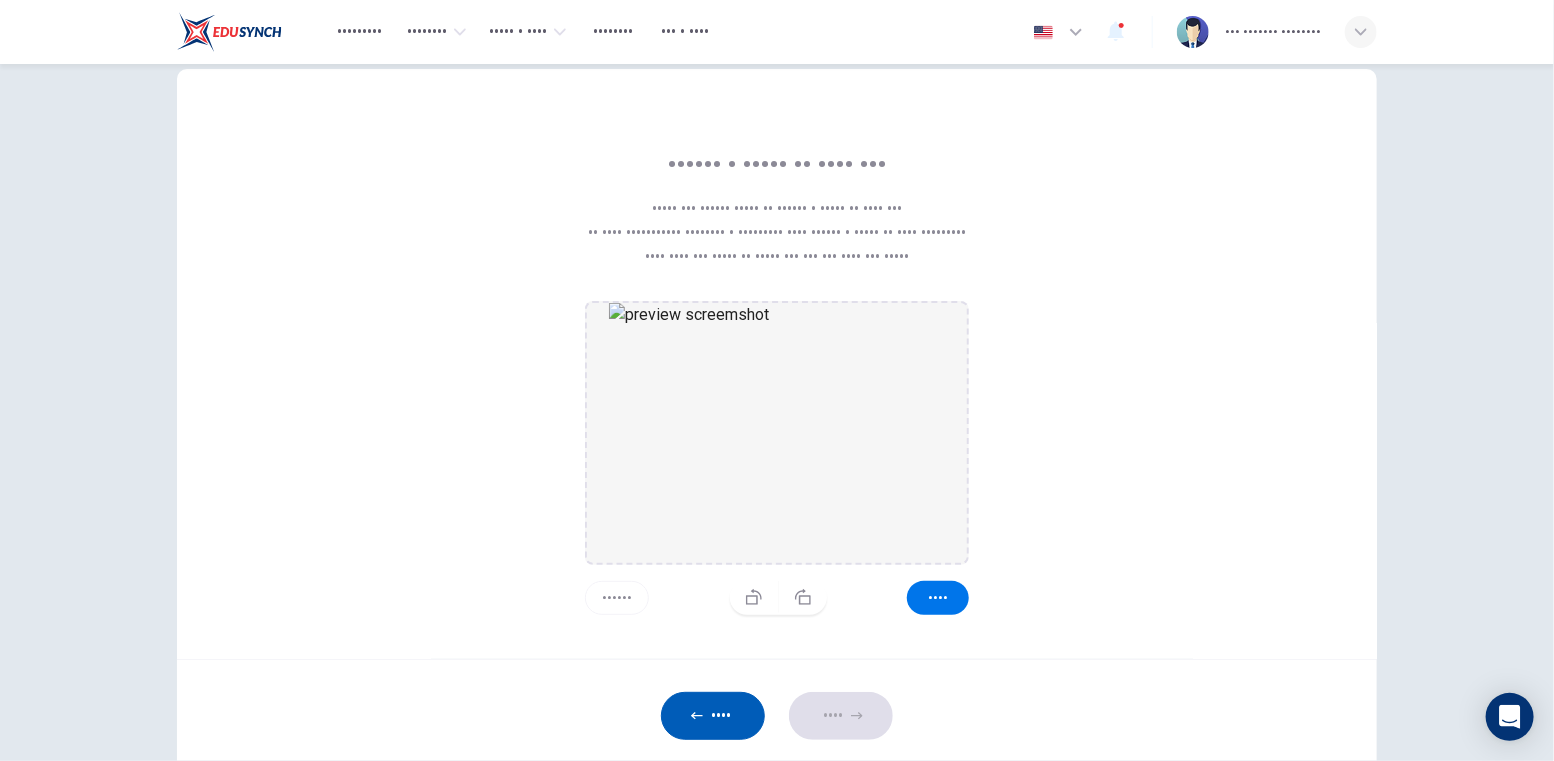 click at bounding box center (697, 716) 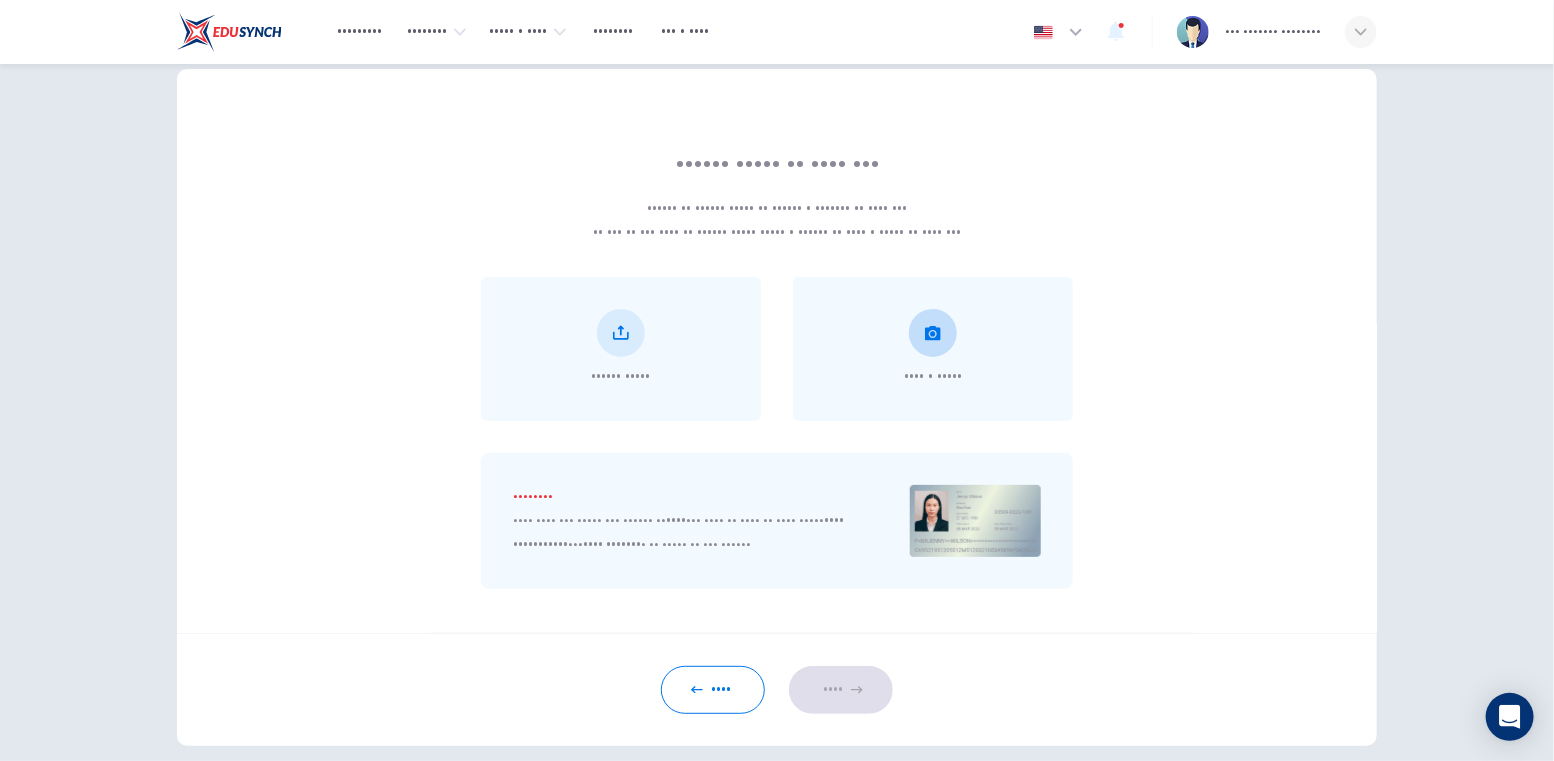 click on "Take a photo" at bounding box center (621, 349) 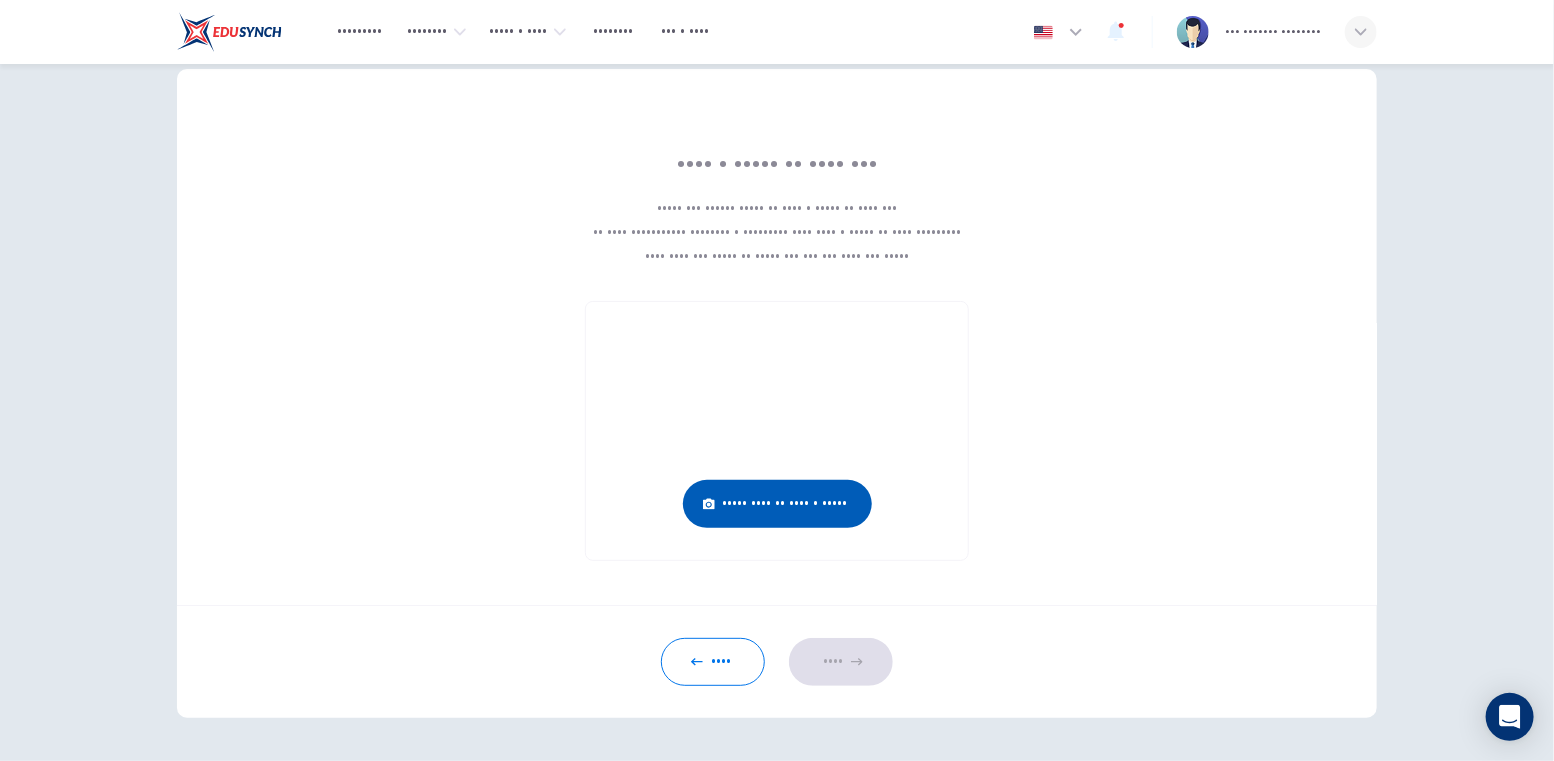 click on "Click here to take a photo" at bounding box center (777, 504) 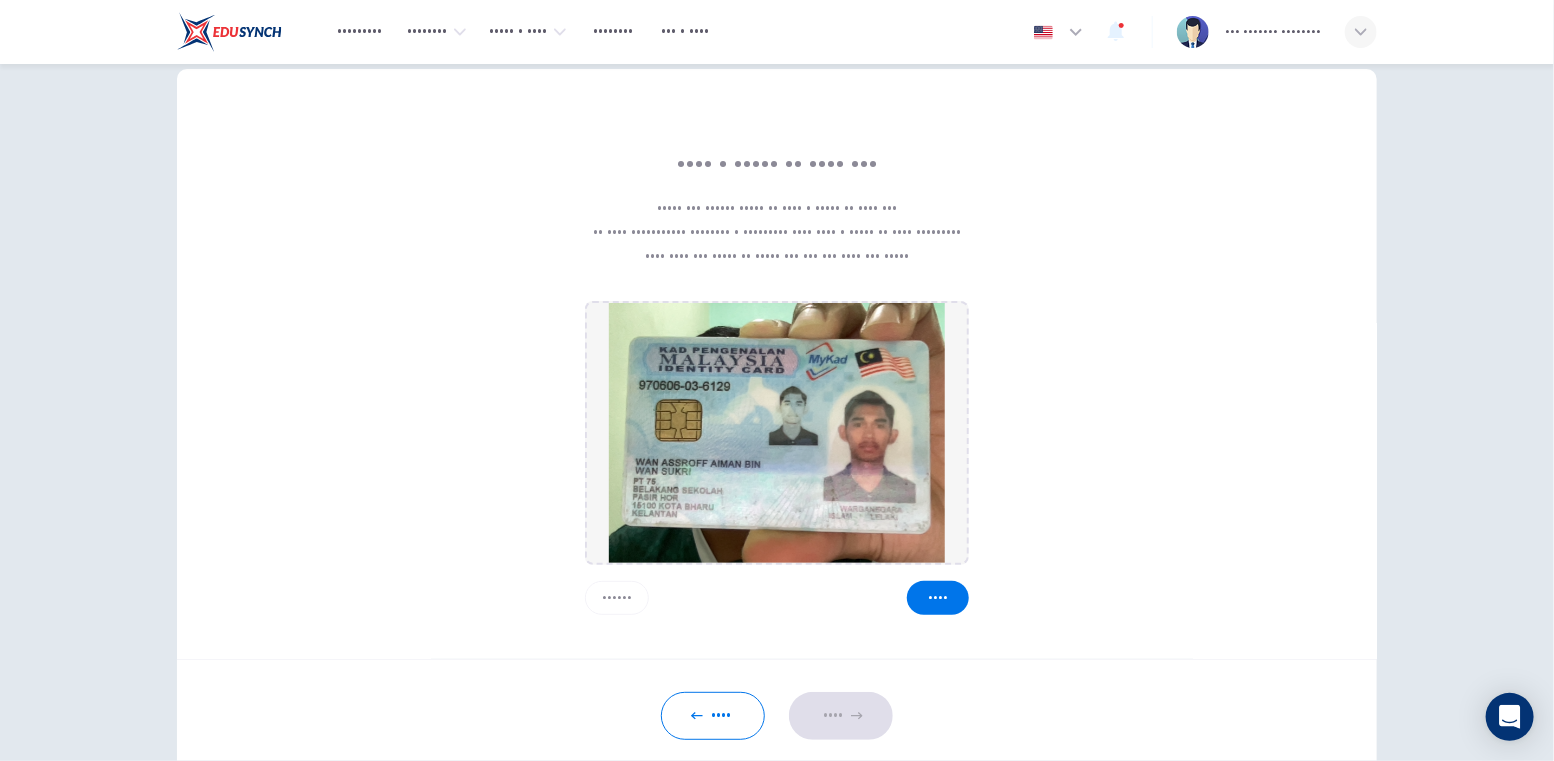 click on "Cancel" at bounding box center (617, 598) 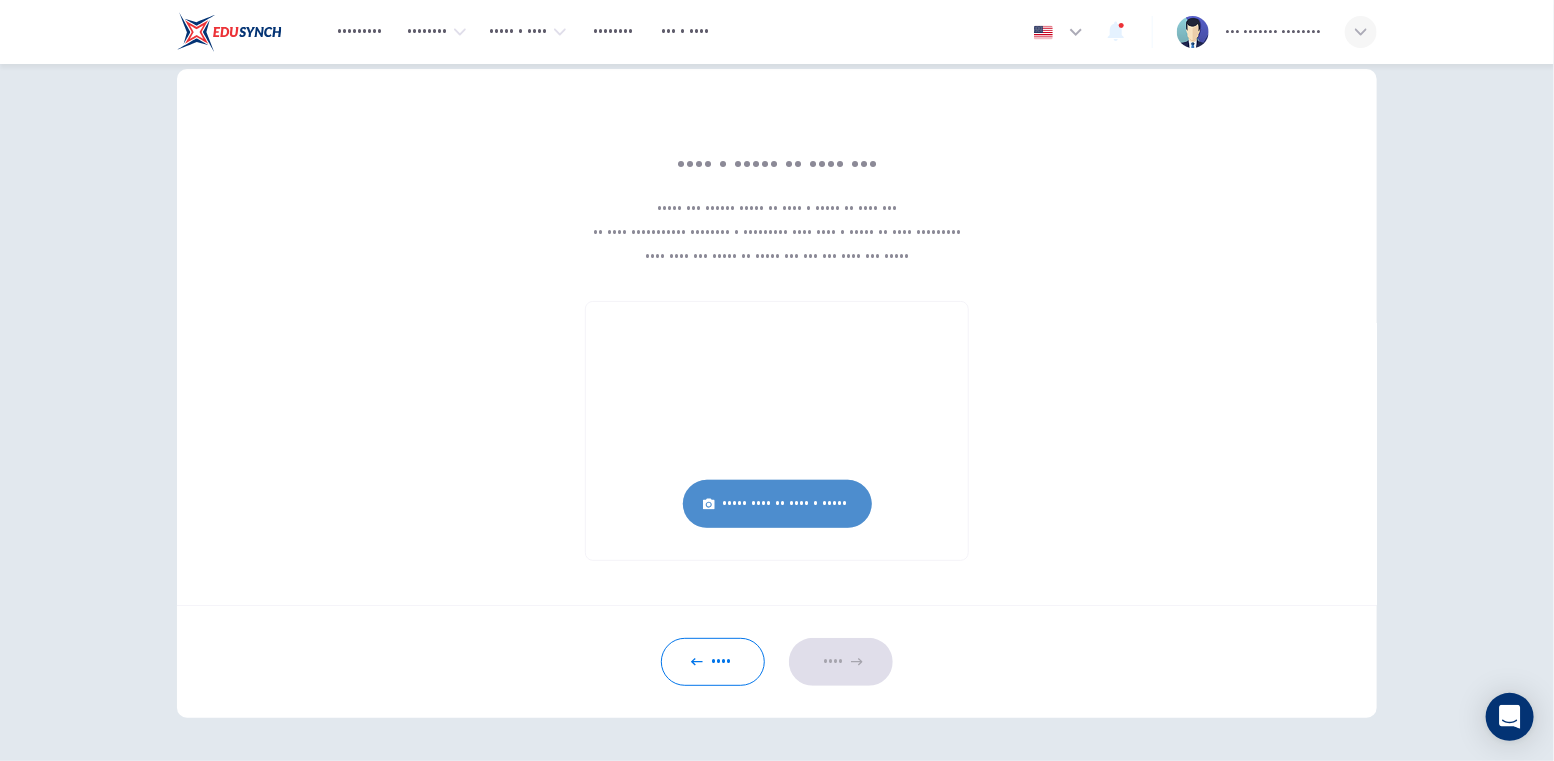 click on "Click here to take a photo" at bounding box center (777, 504) 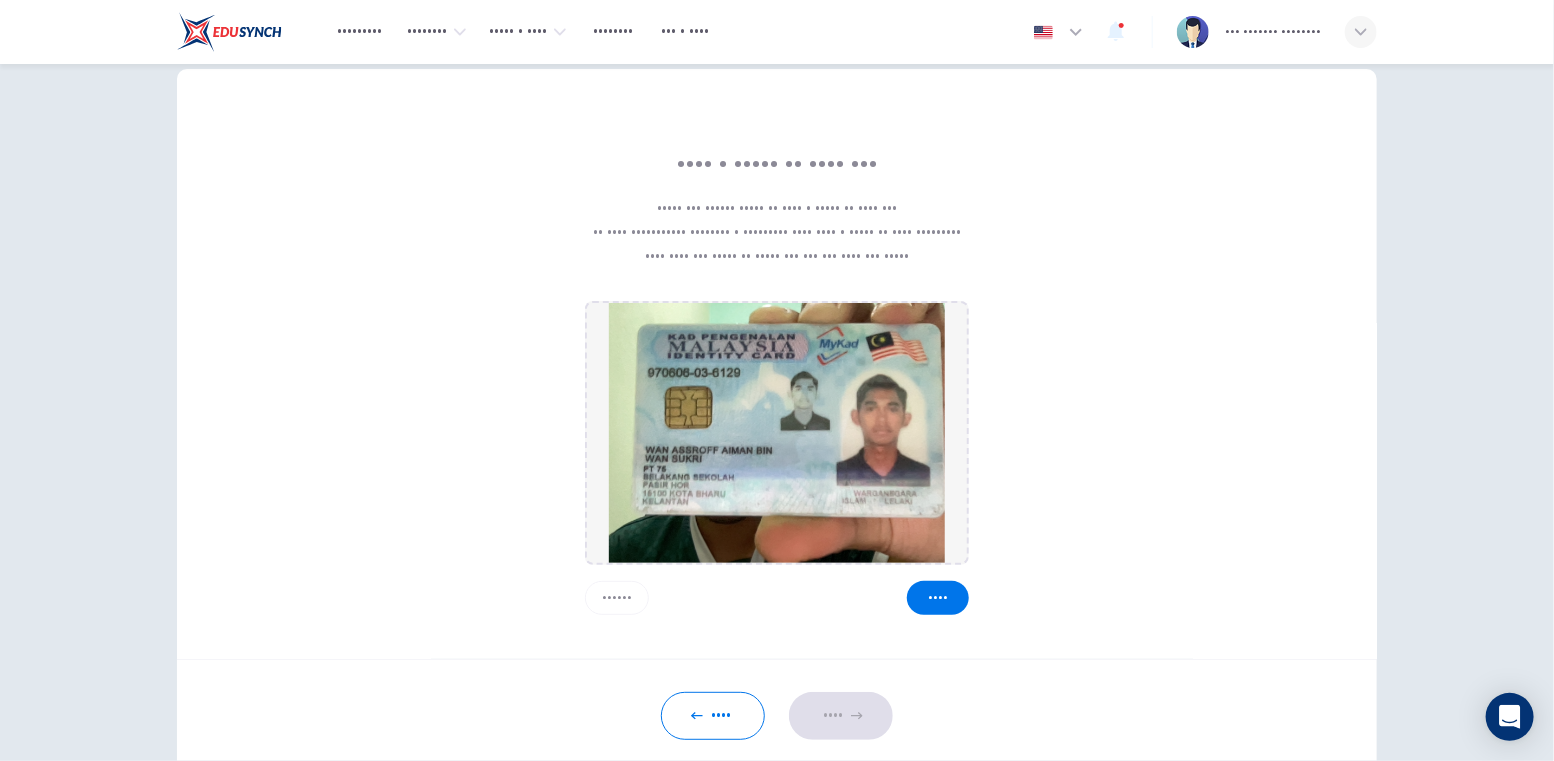 drag, startPoint x: 635, startPoint y: 604, endPoint x: 665, endPoint y: 583, distance: 36.619667 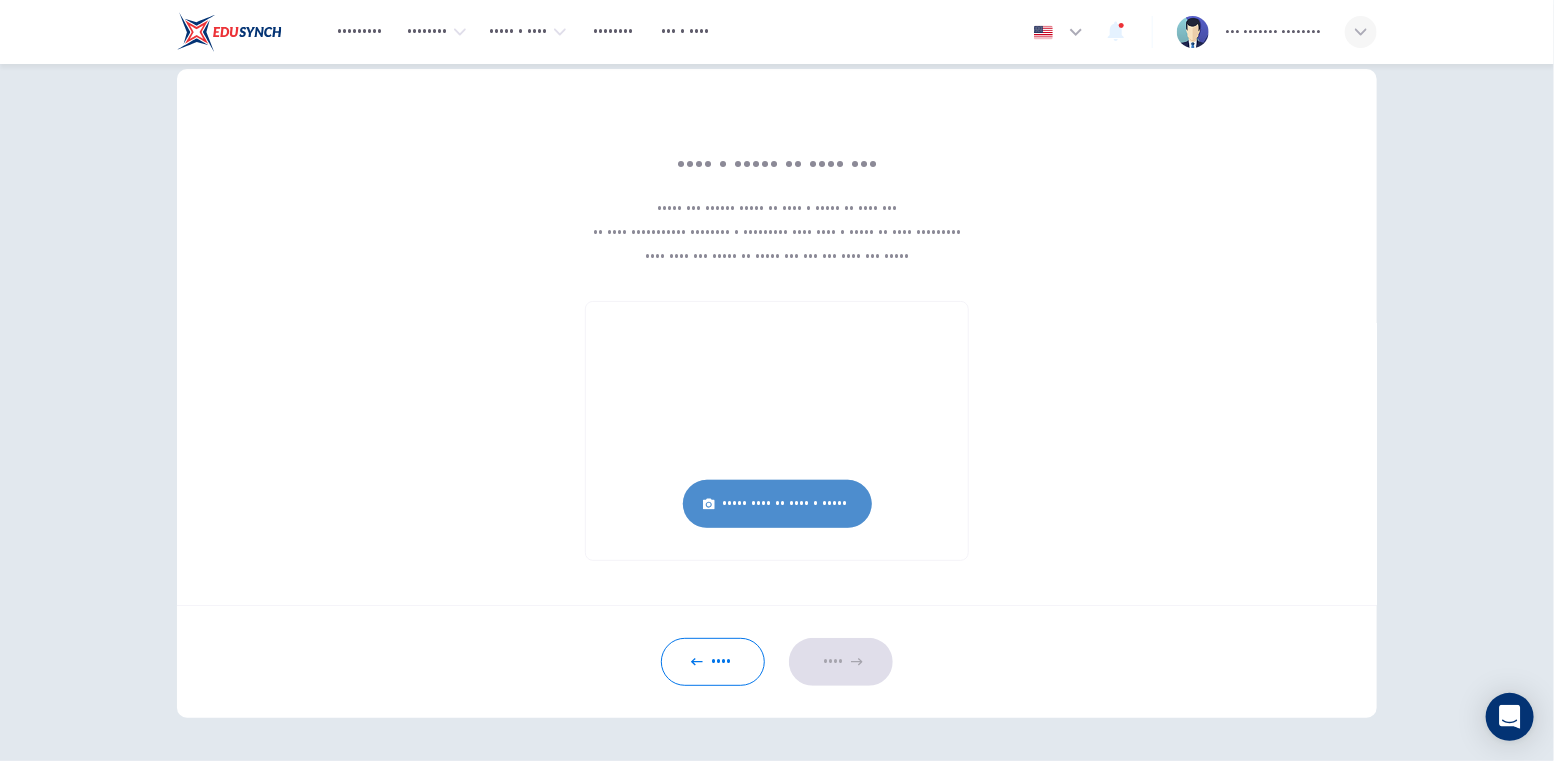 click on "Click here to take a photo" at bounding box center (777, 504) 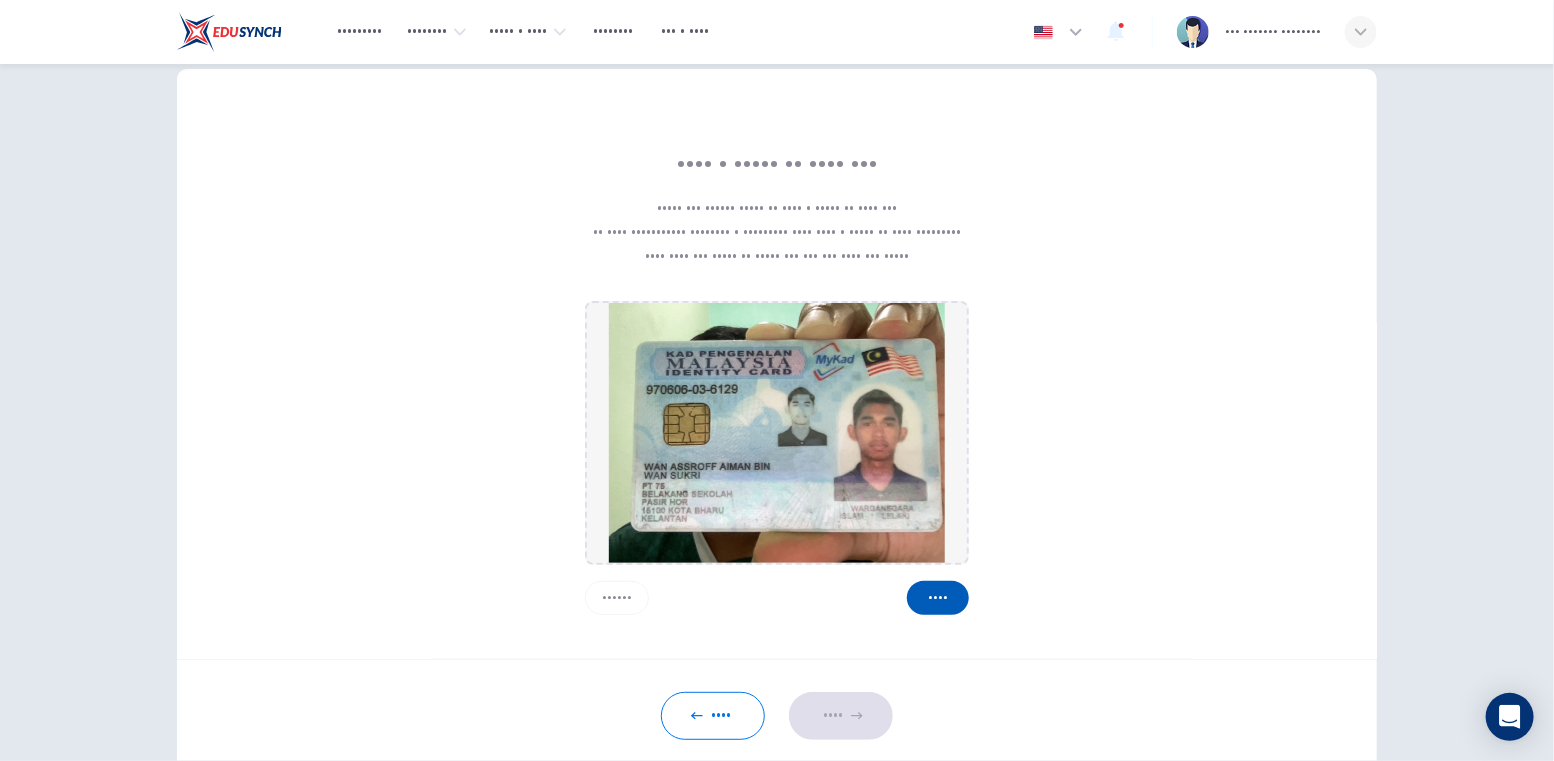 click on "Save" at bounding box center [938, 598] 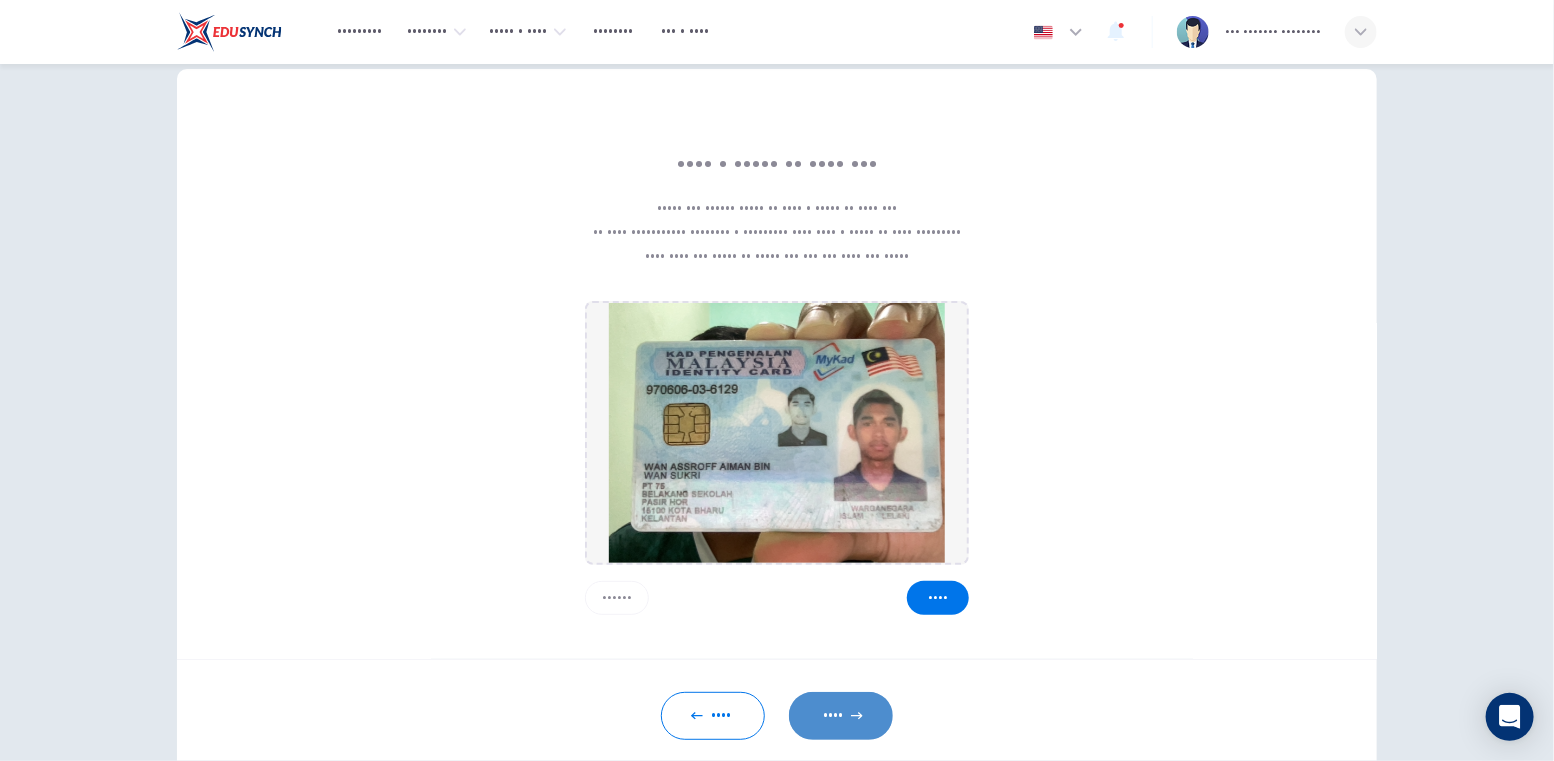 click on "Next" at bounding box center (841, 716) 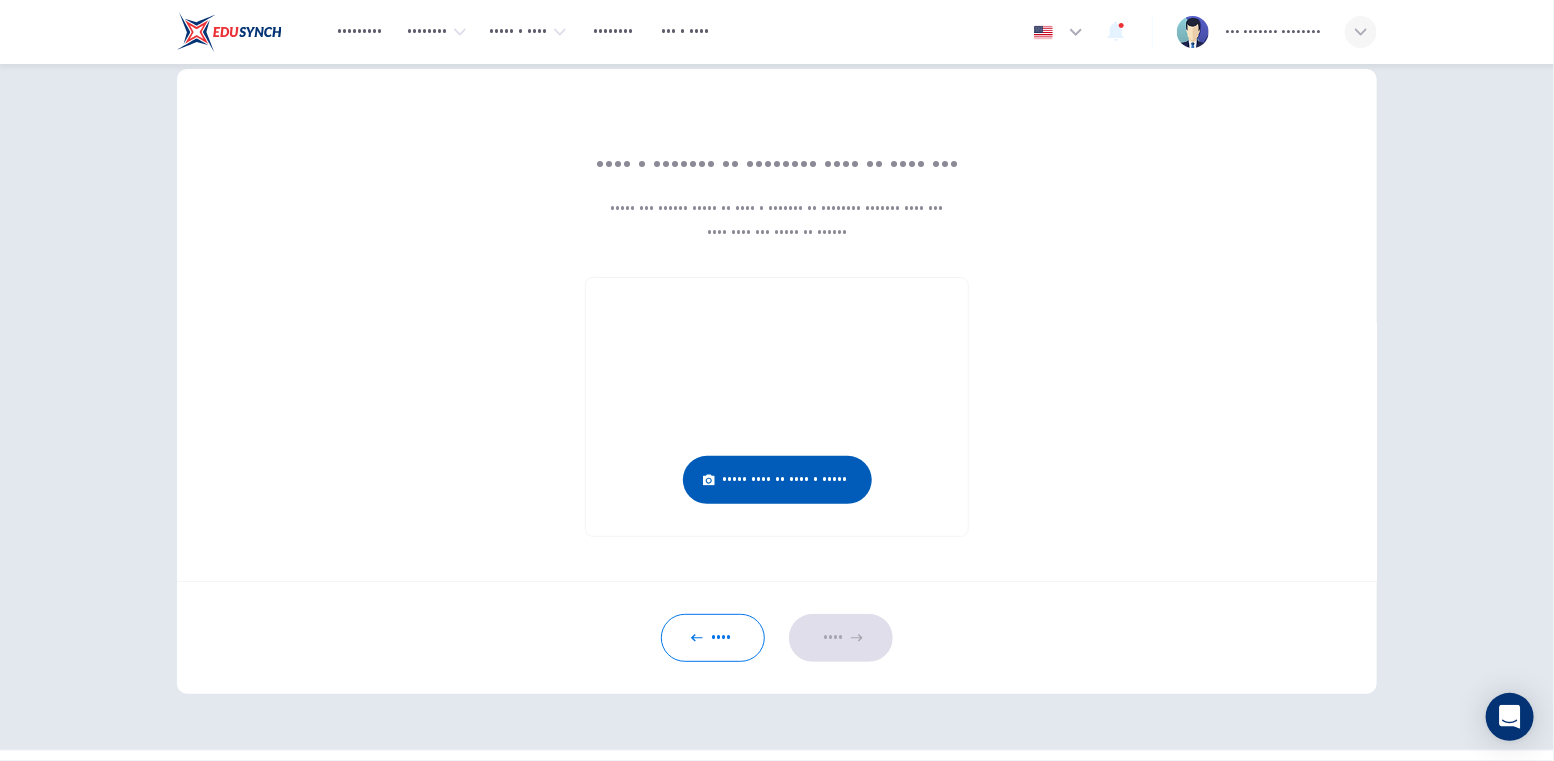 click on "Click here to take a photo" at bounding box center (777, 480) 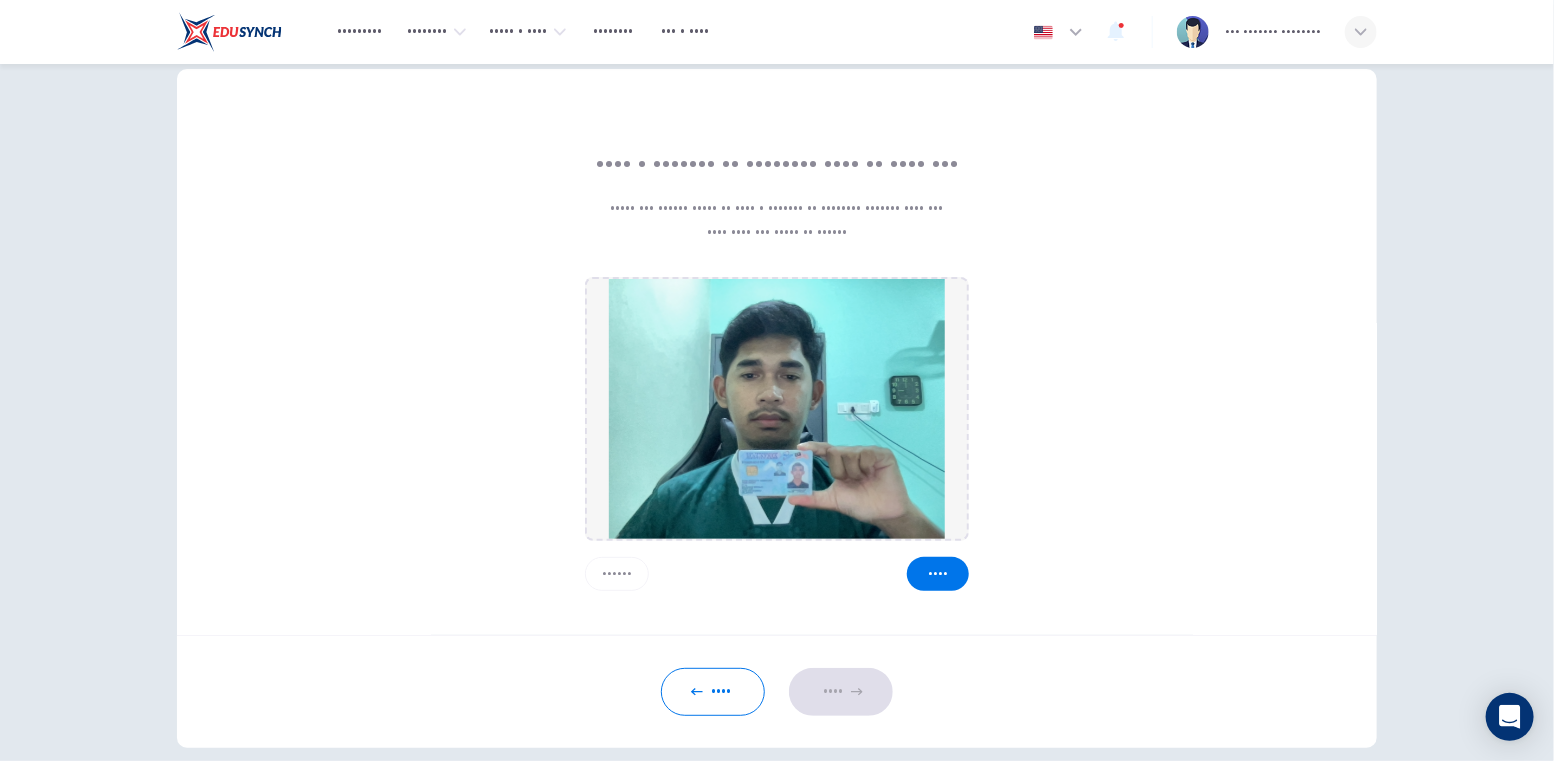 click on "Cancel" at bounding box center (617, 574) 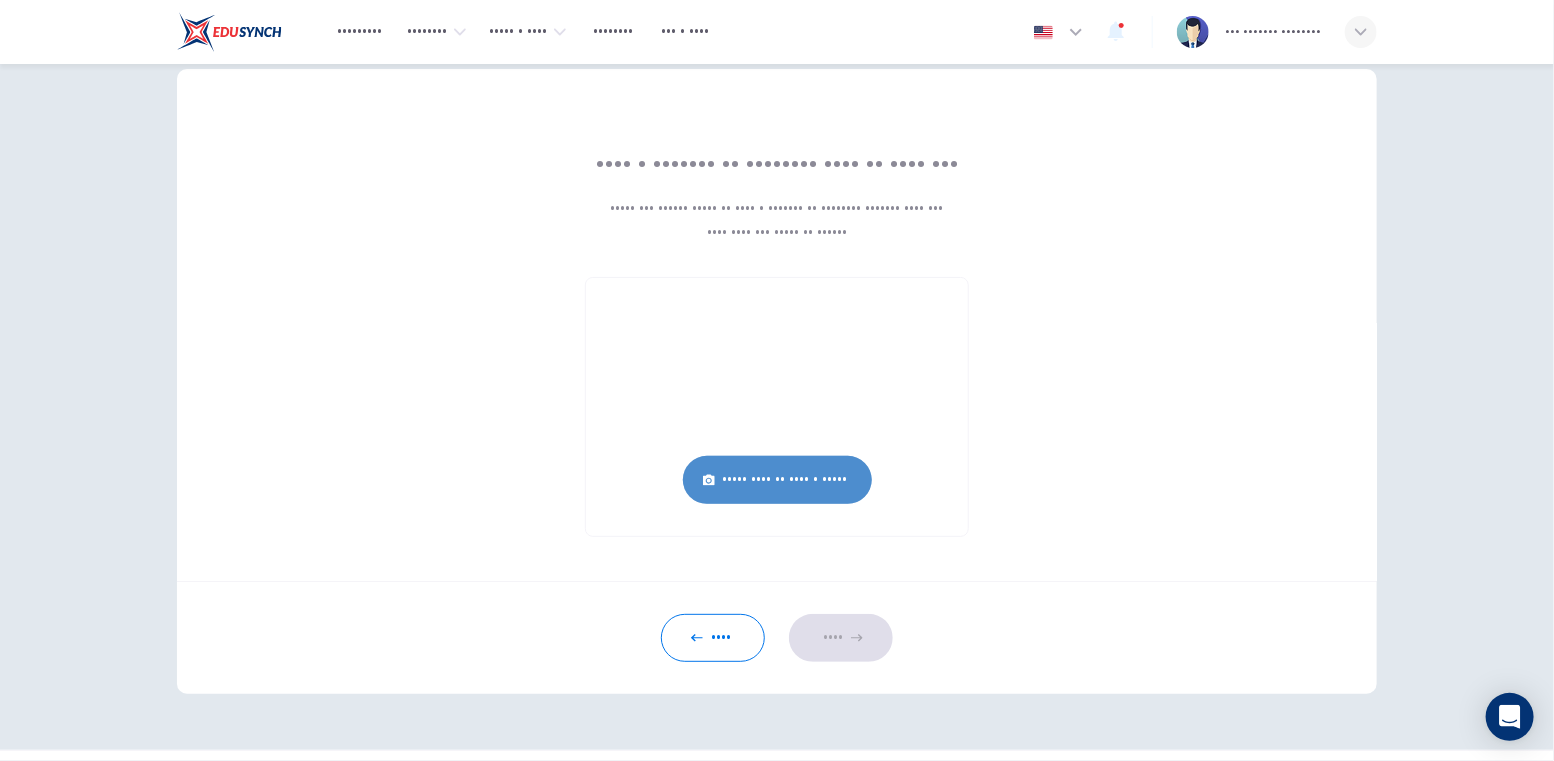 click on "Click here to take a photo" at bounding box center (777, 480) 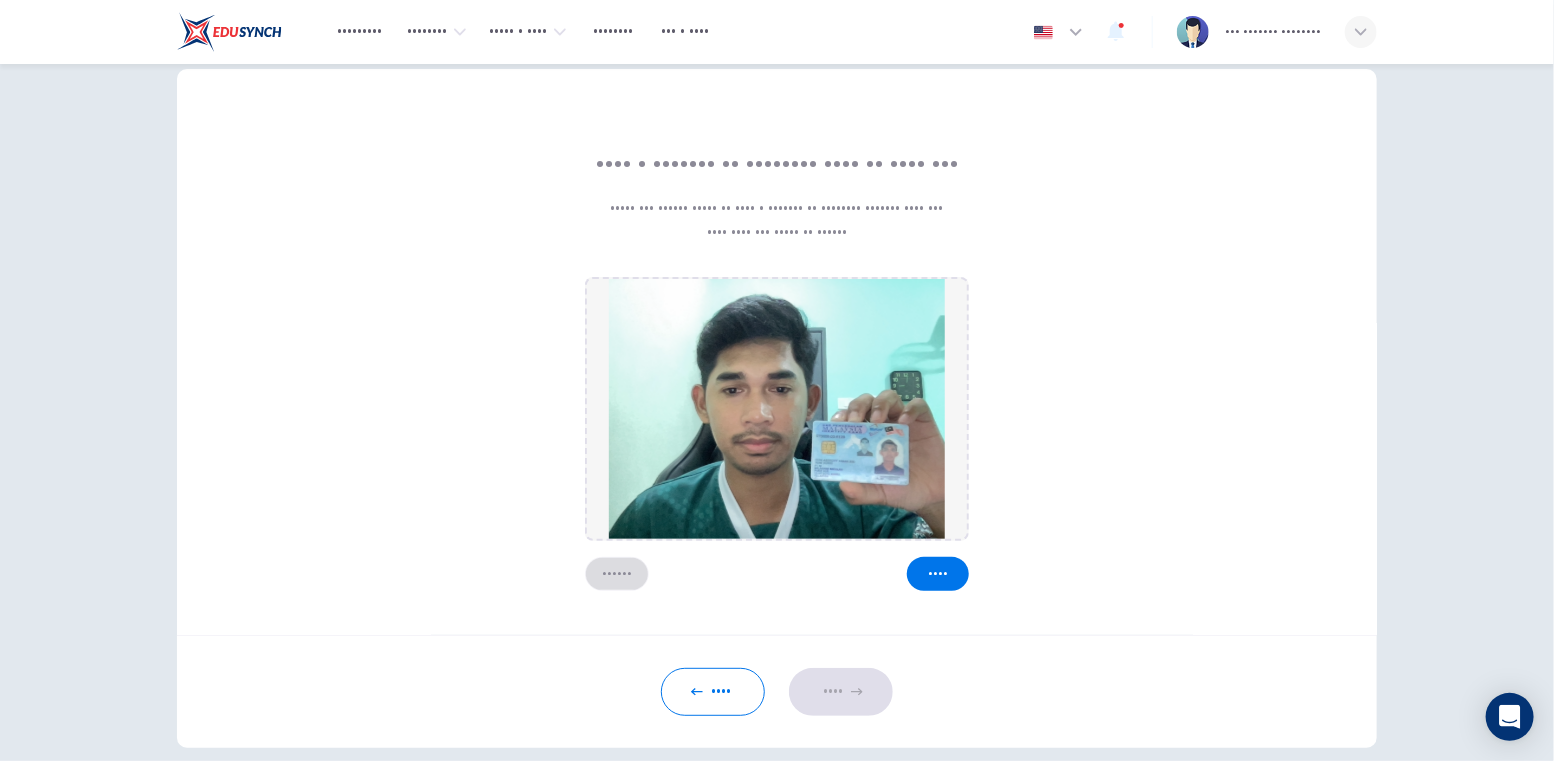 click on "Cancel" at bounding box center [617, 574] 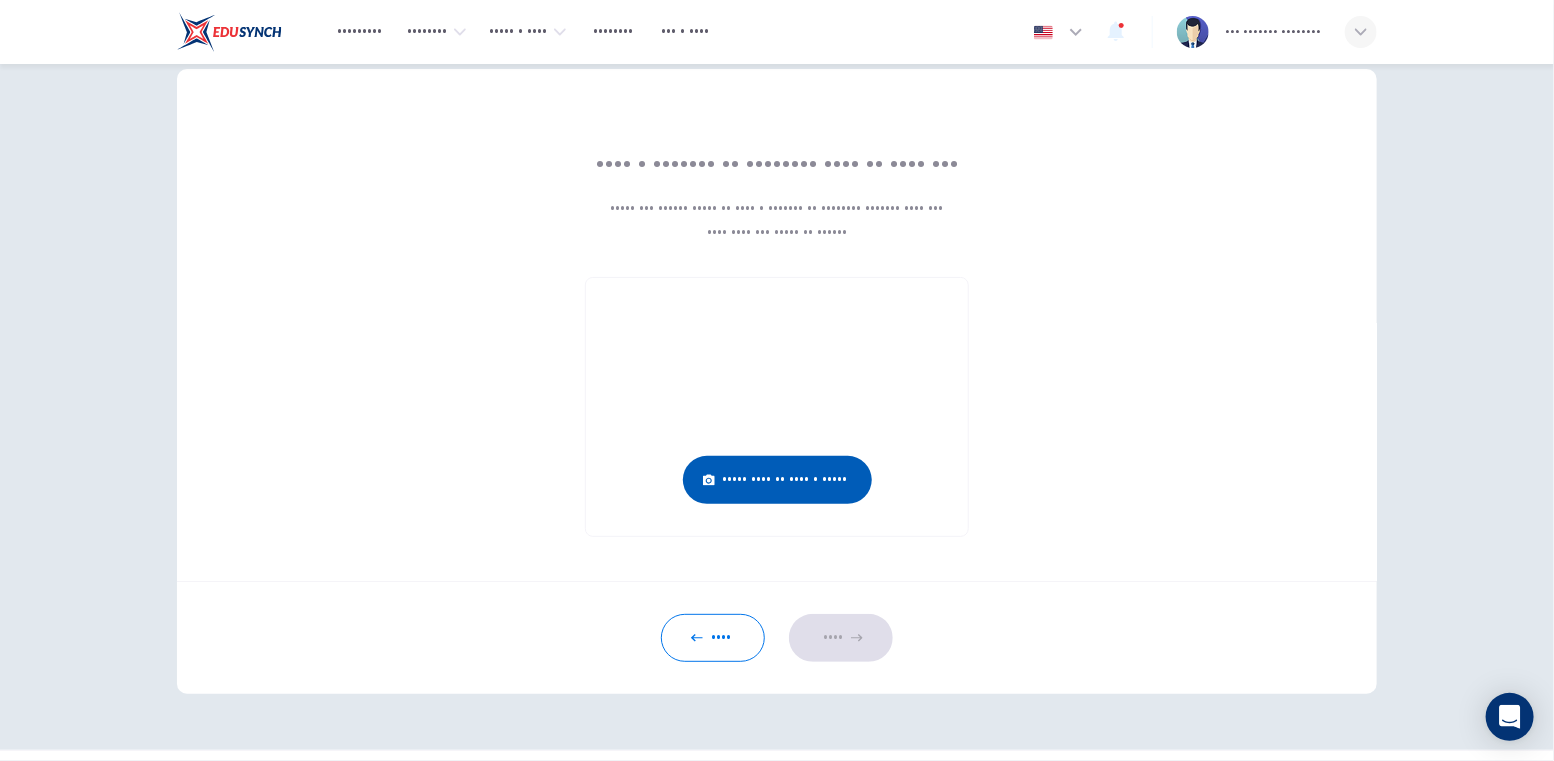 click on "Click here to take a photo" at bounding box center [777, 480] 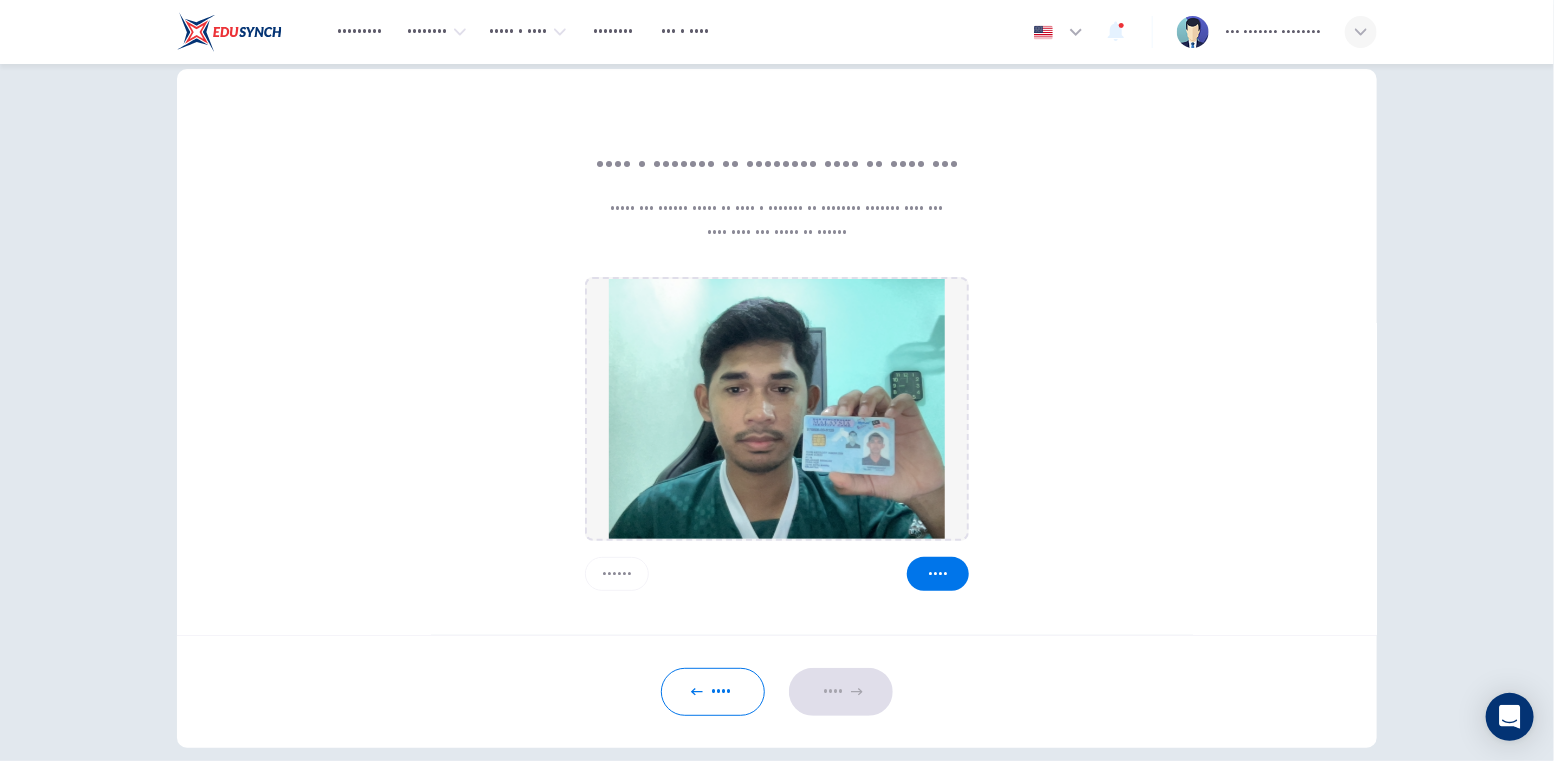 click on "Cancel Save" at bounding box center [777, 566] 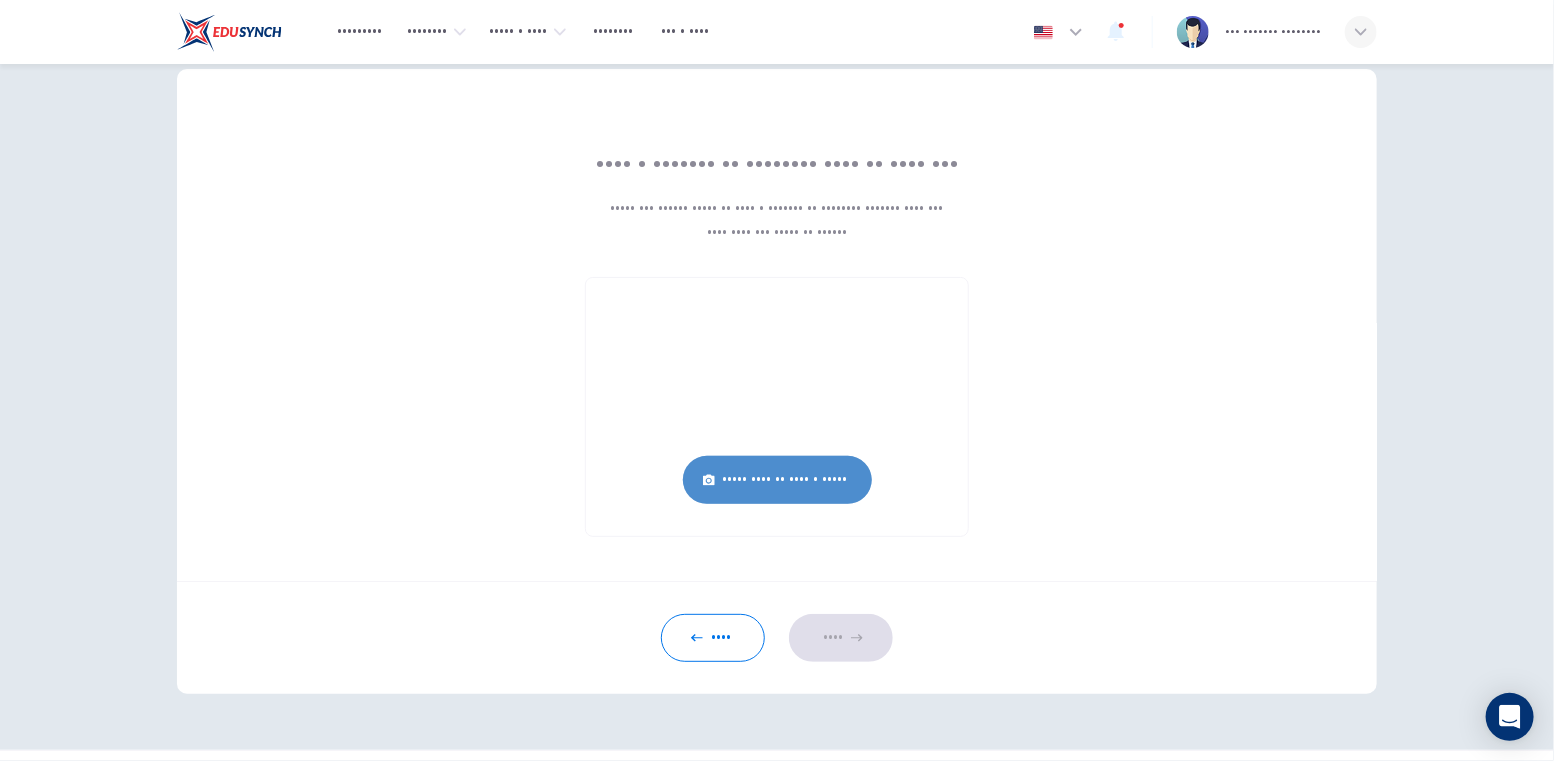 click on "Click here to take a photo" at bounding box center (777, 480) 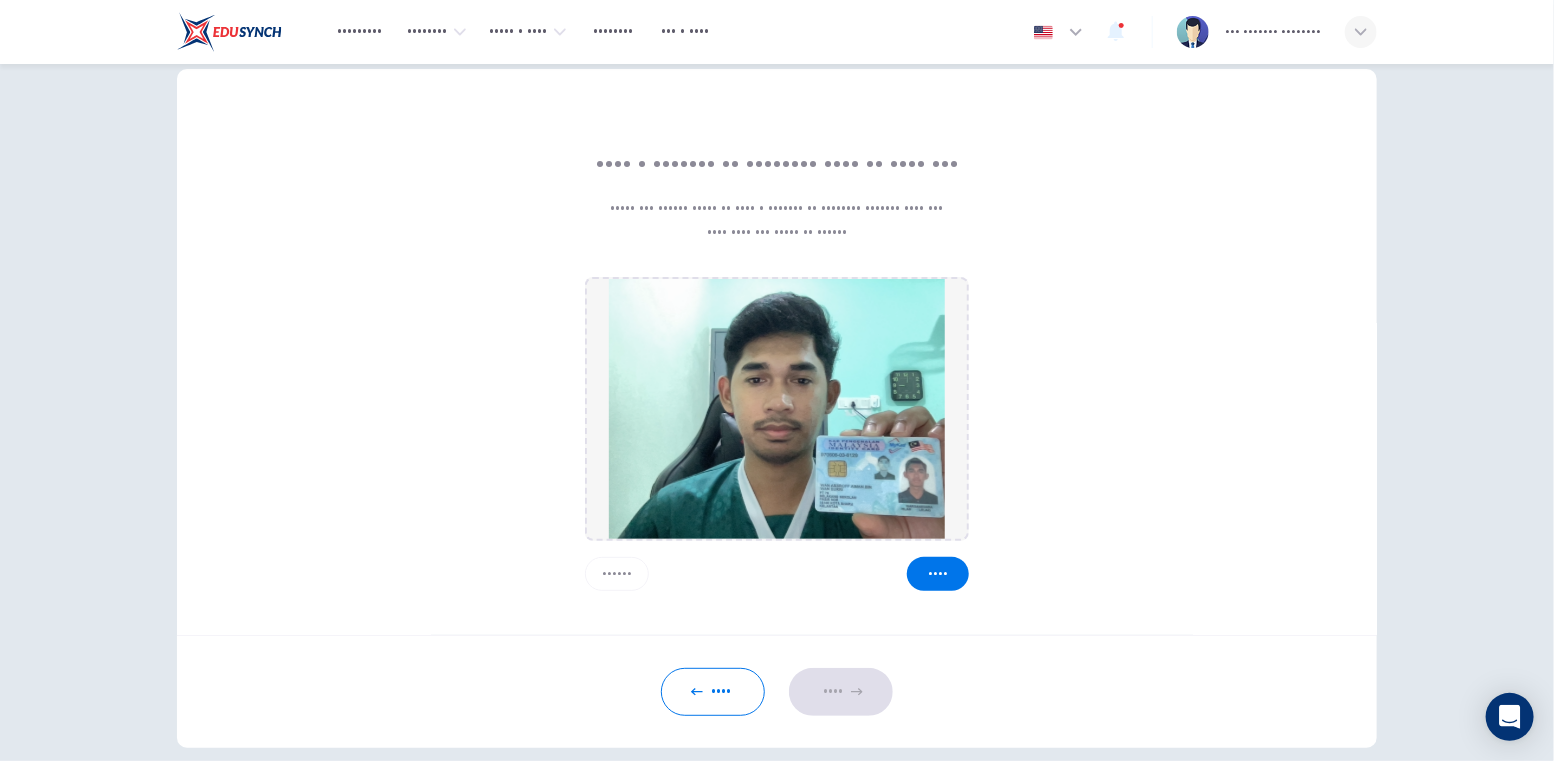 click on "Cancel" at bounding box center (617, 574) 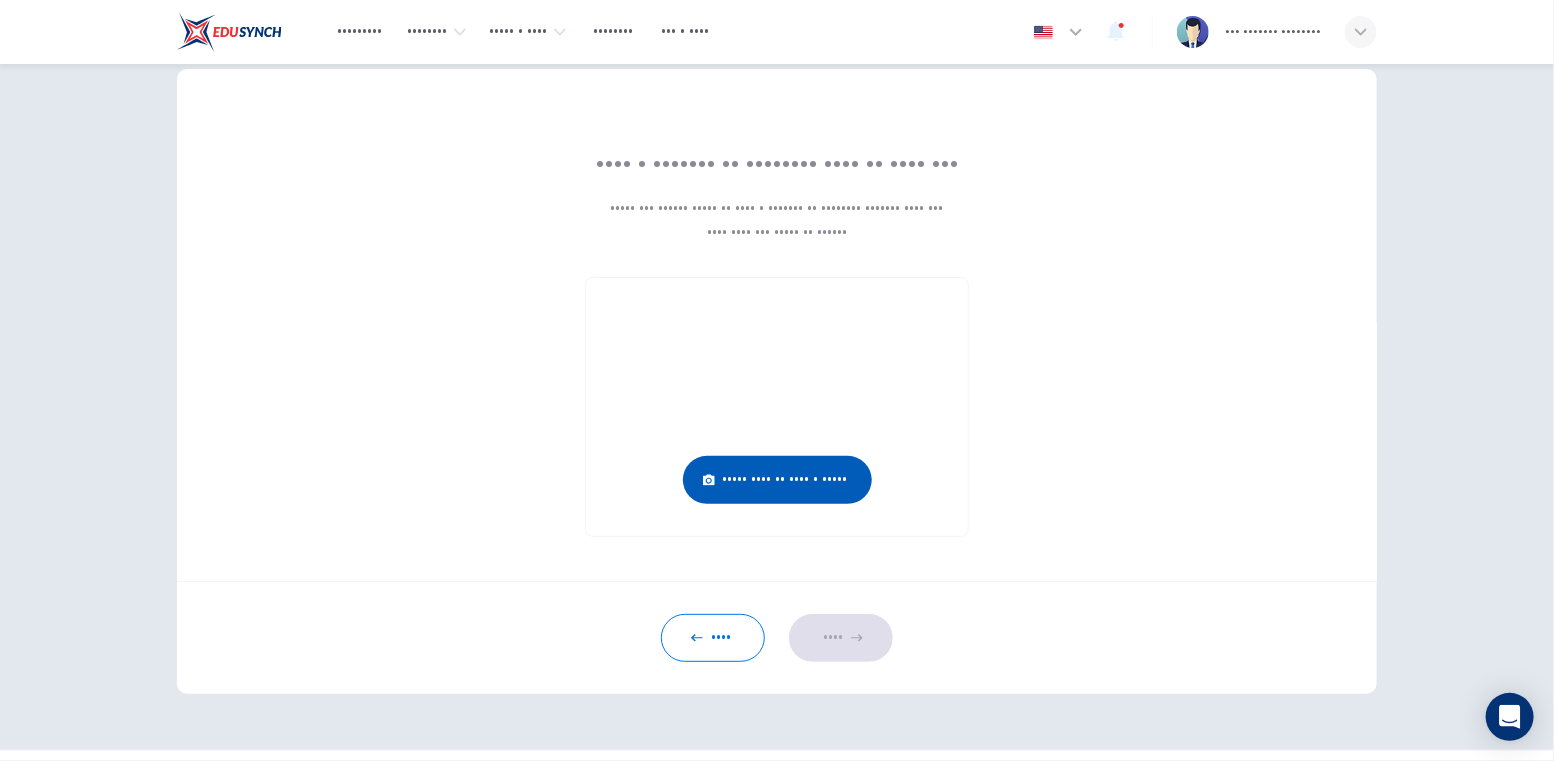 click on "Click here to take a photo" at bounding box center (777, 480) 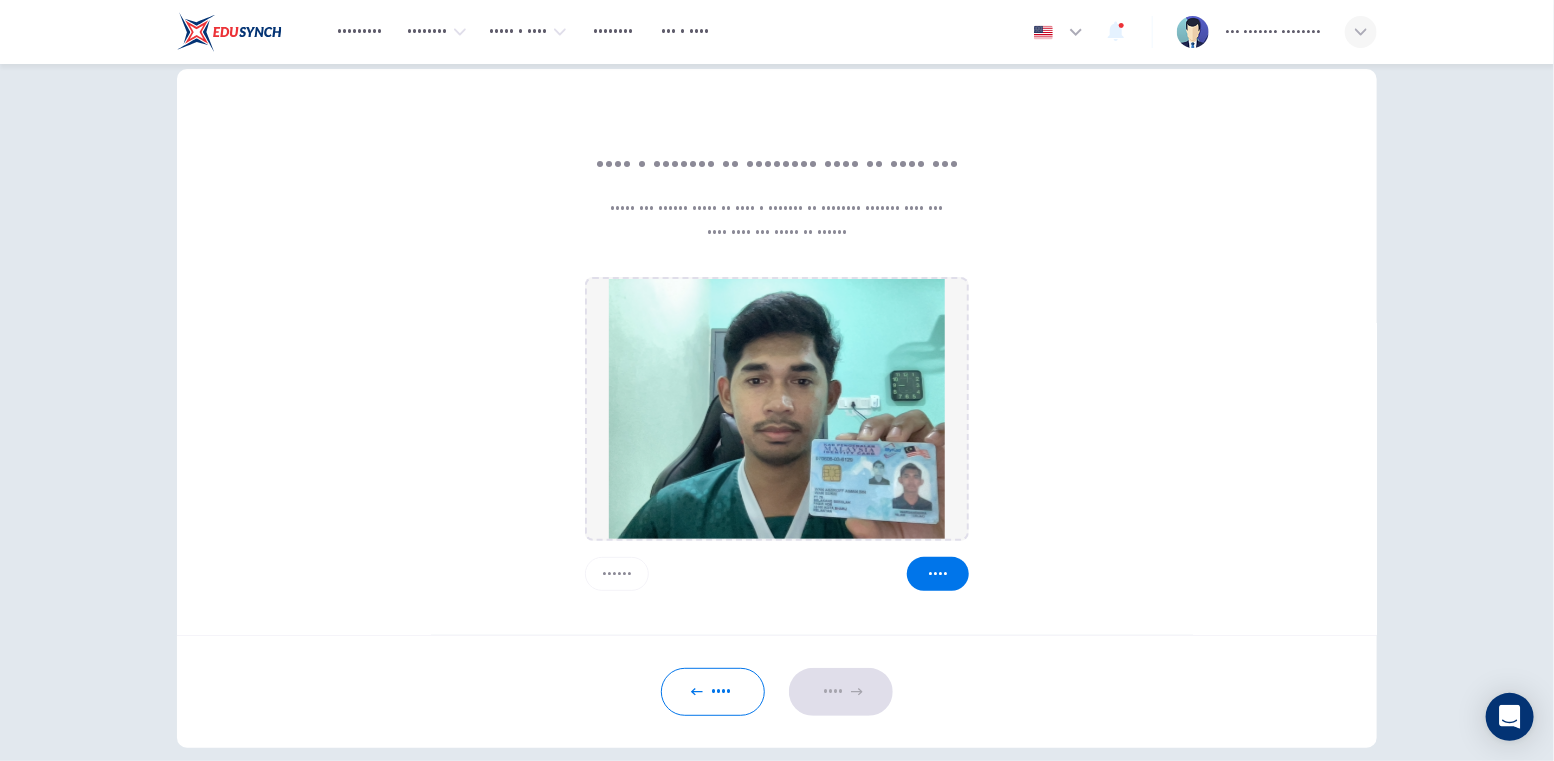 click on "Cancel" at bounding box center [617, 574] 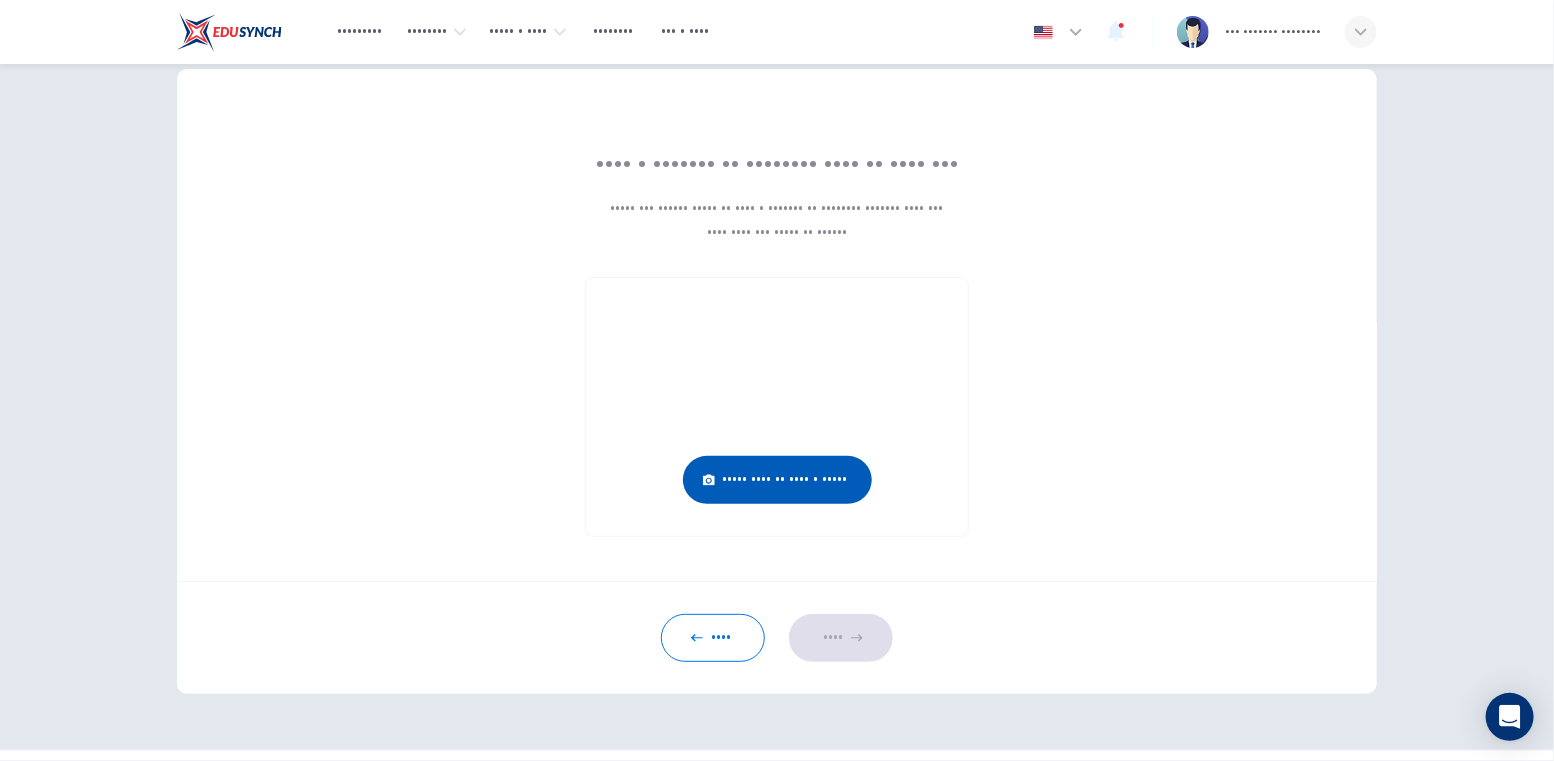 click on "Click here to take a photo" at bounding box center (777, 480) 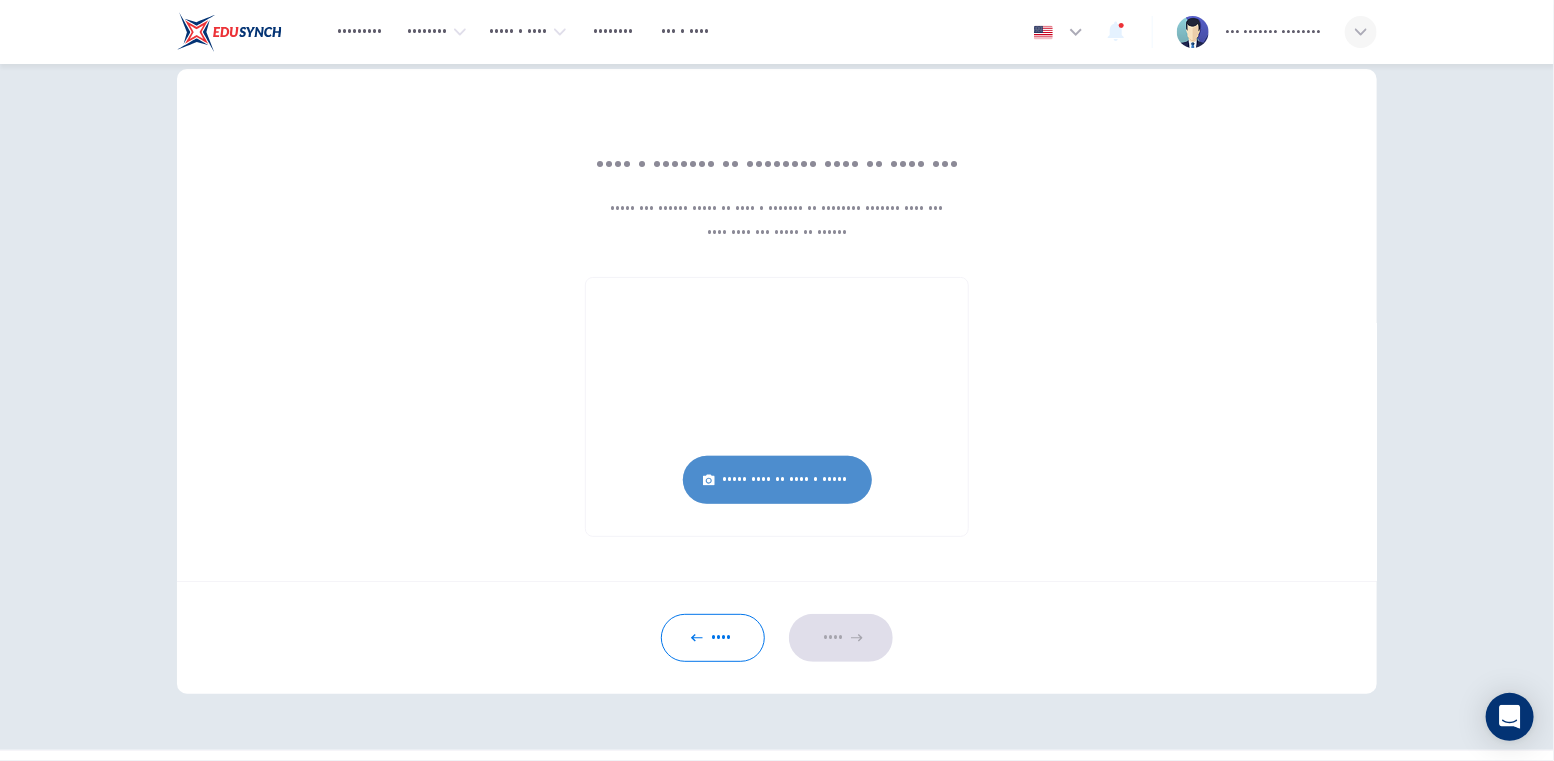 click on "Click here to take a photo" at bounding box center (777, 480) 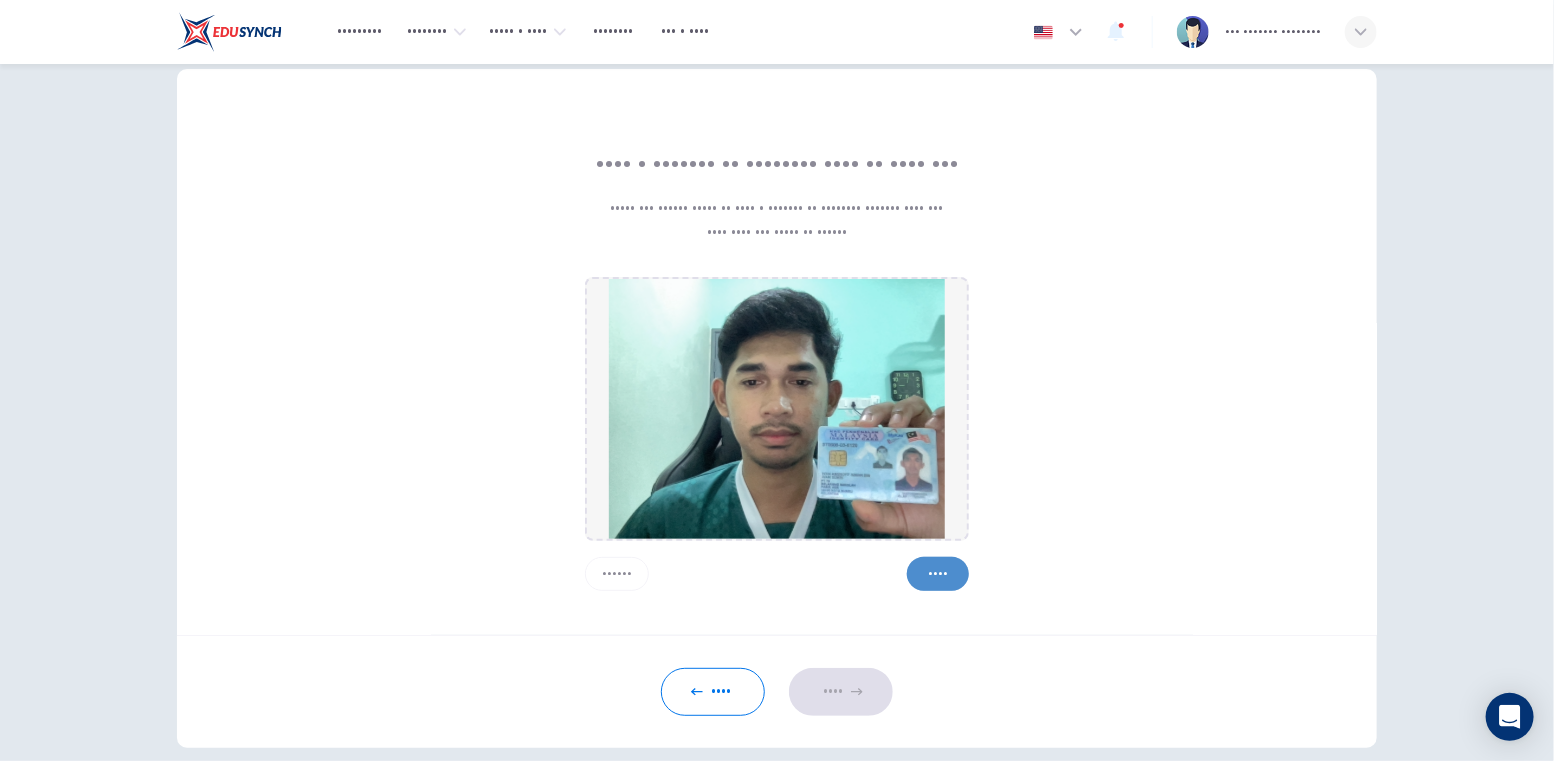 click on "Save" at bounding box center [938, 574] 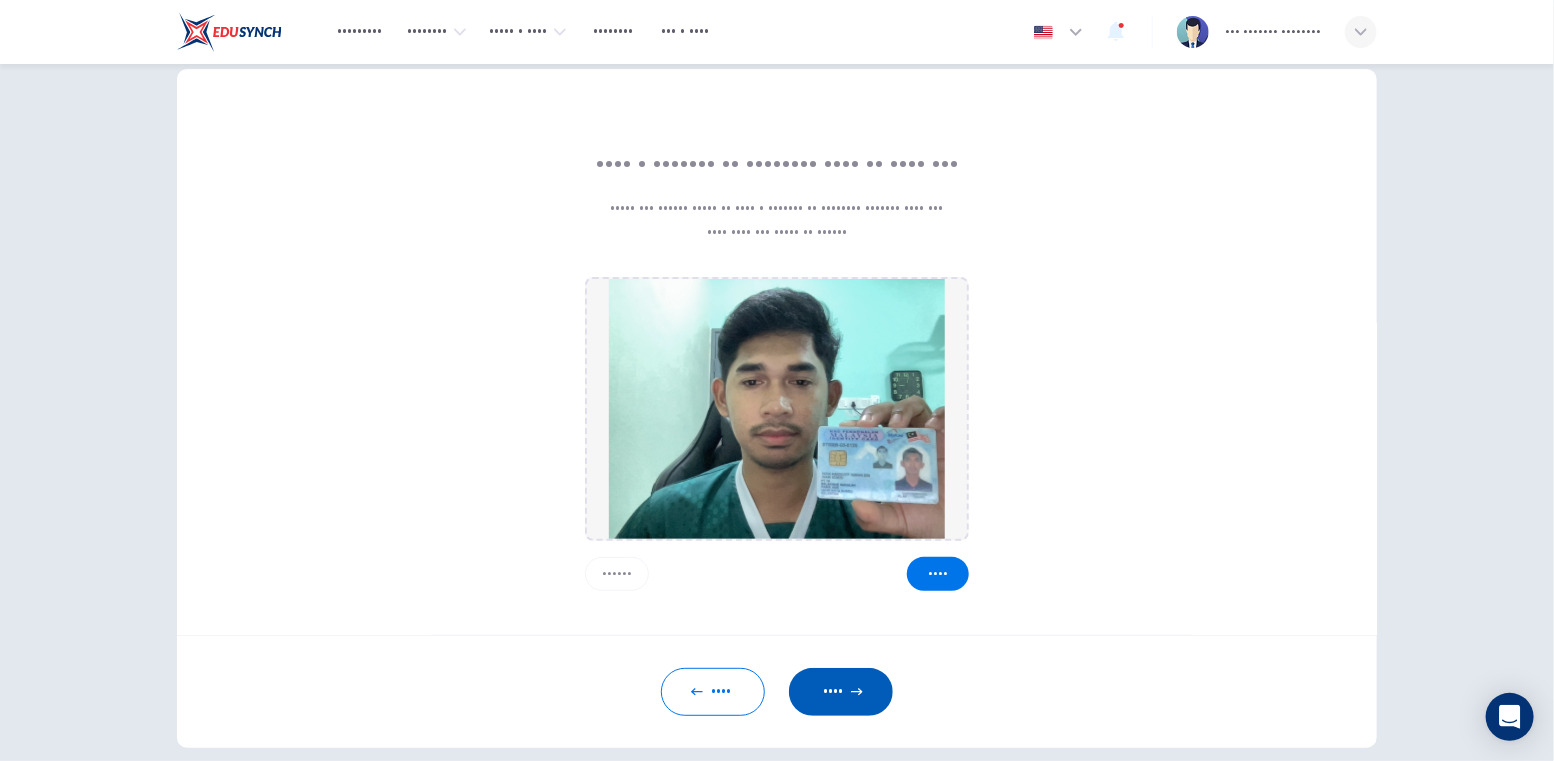 click on "Next" at bounding box center [841, 692] 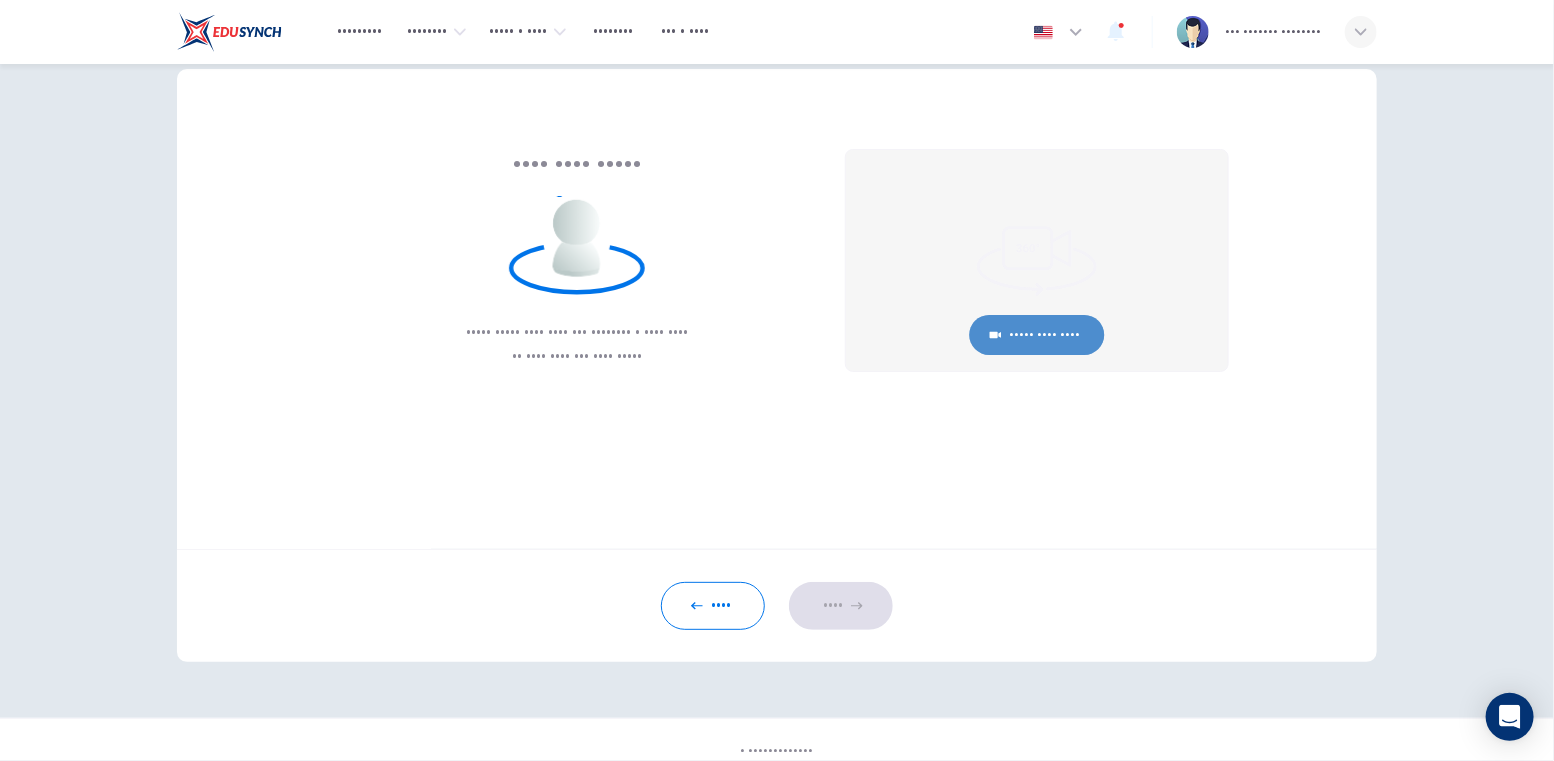 click on "Begin Room Scan" at bounding box center [1037, 335] 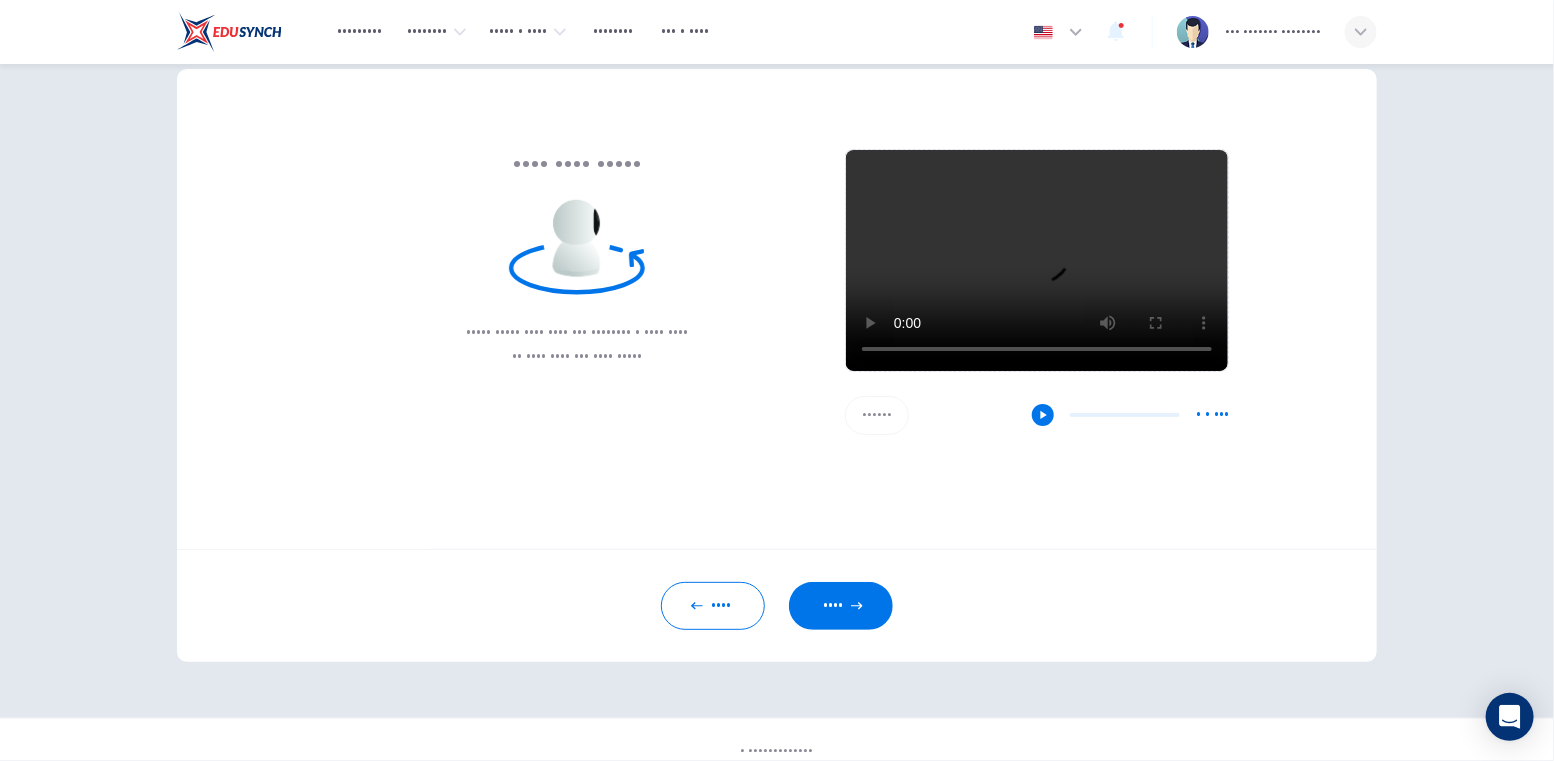 click on "Cancel 0 / 10s" at bounding box center [1037, 415] 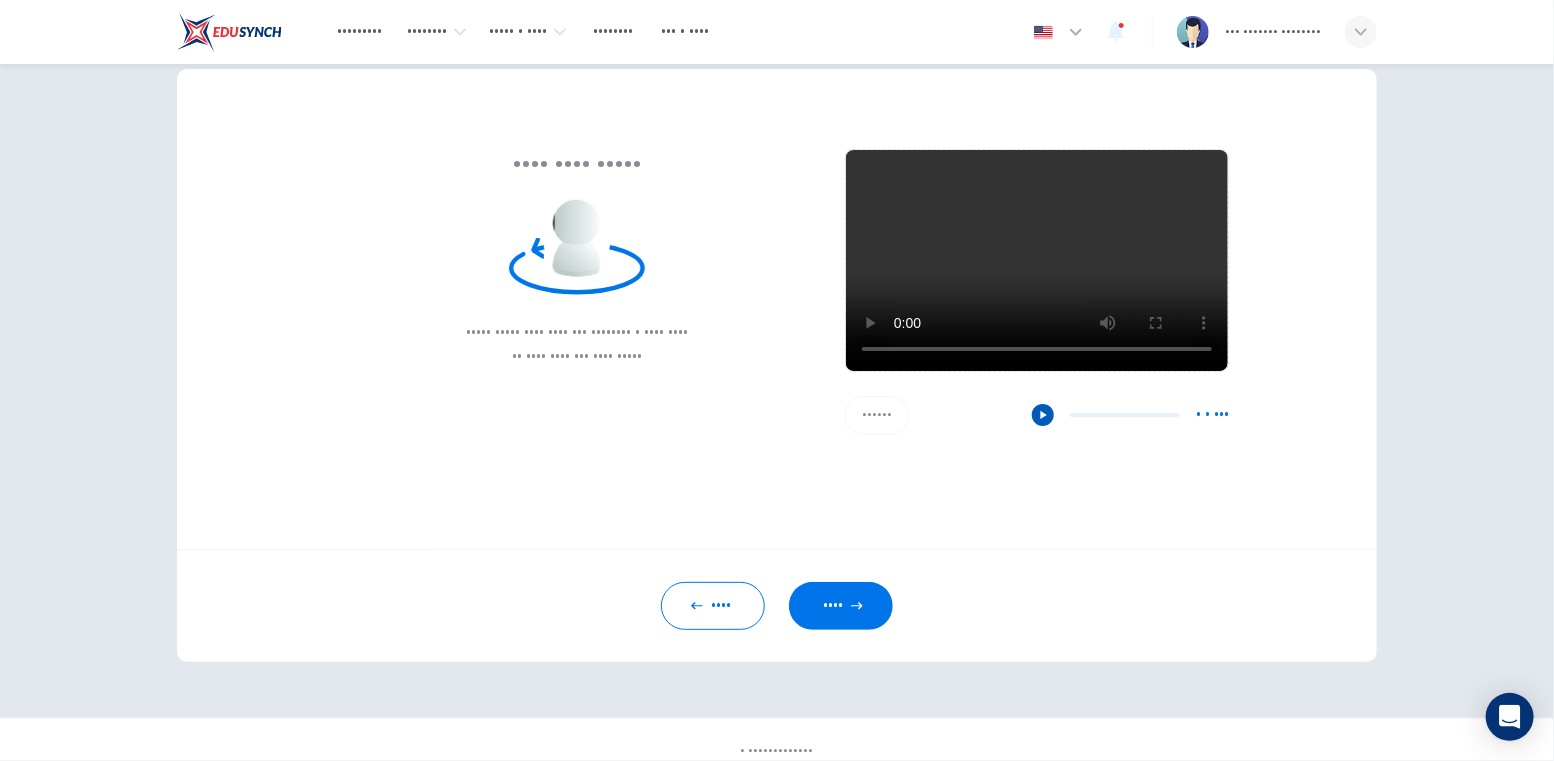 click at bounding box center (1043, 415) 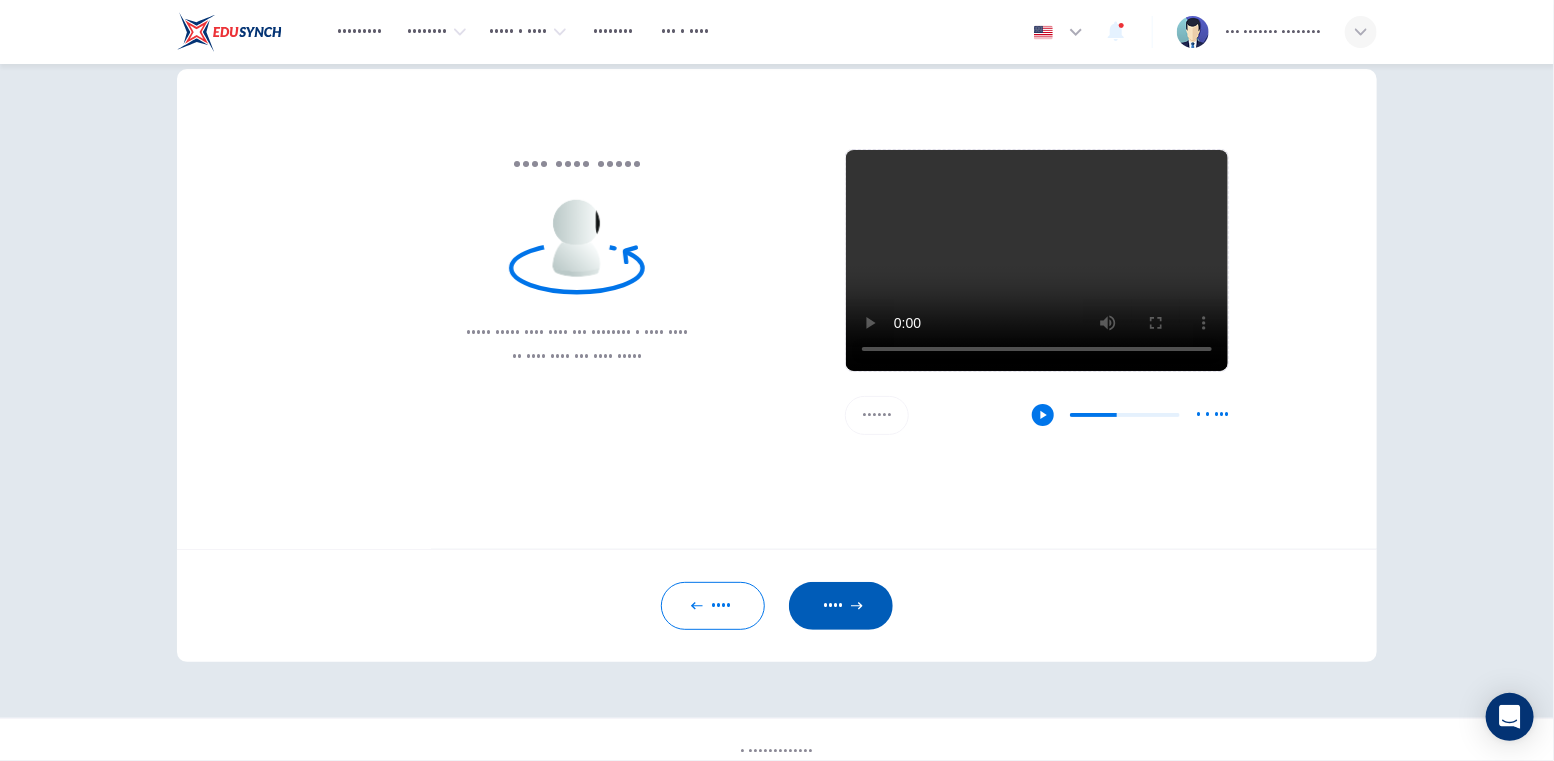 click at bounding box center (857, 606) 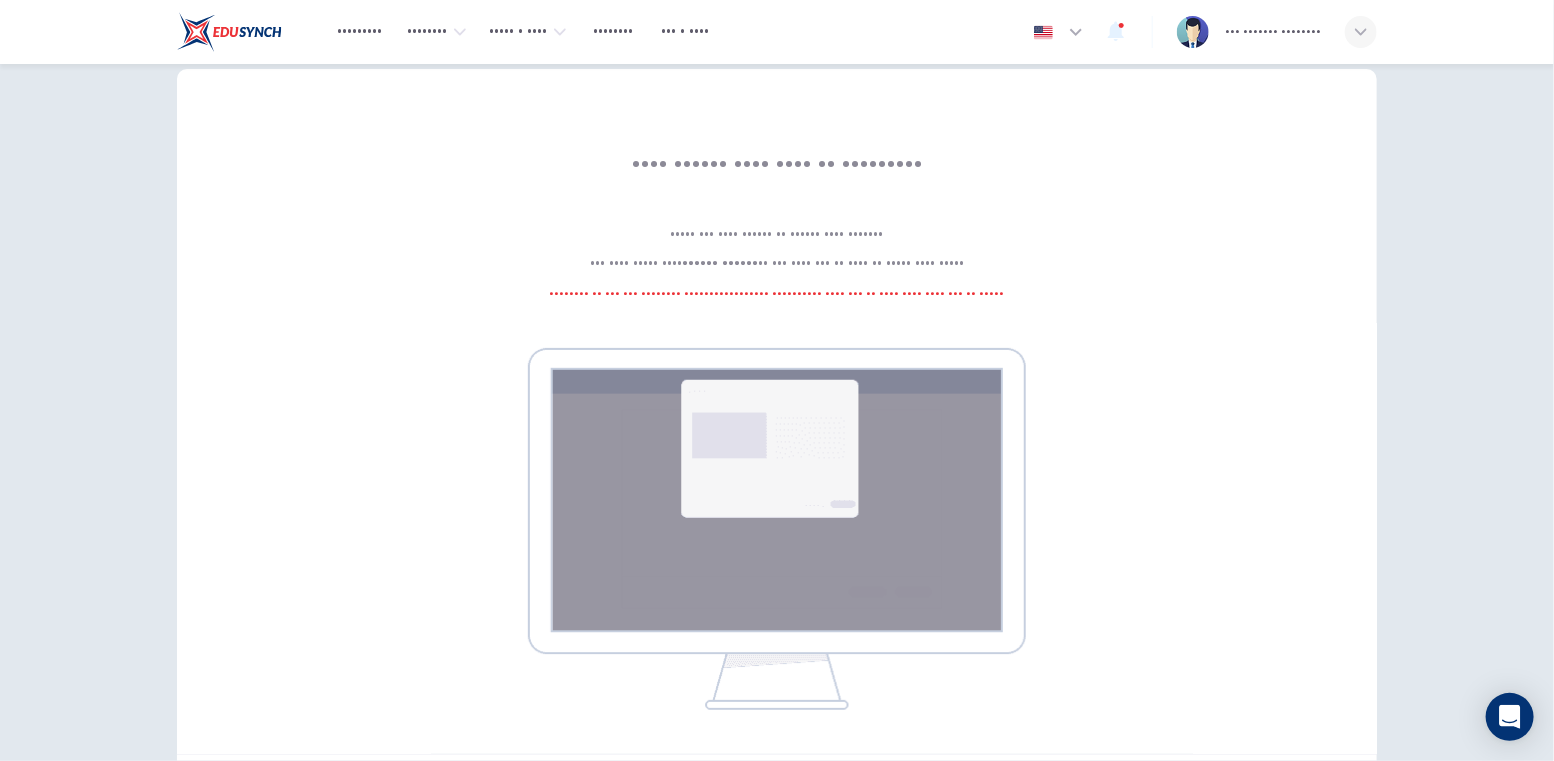 type 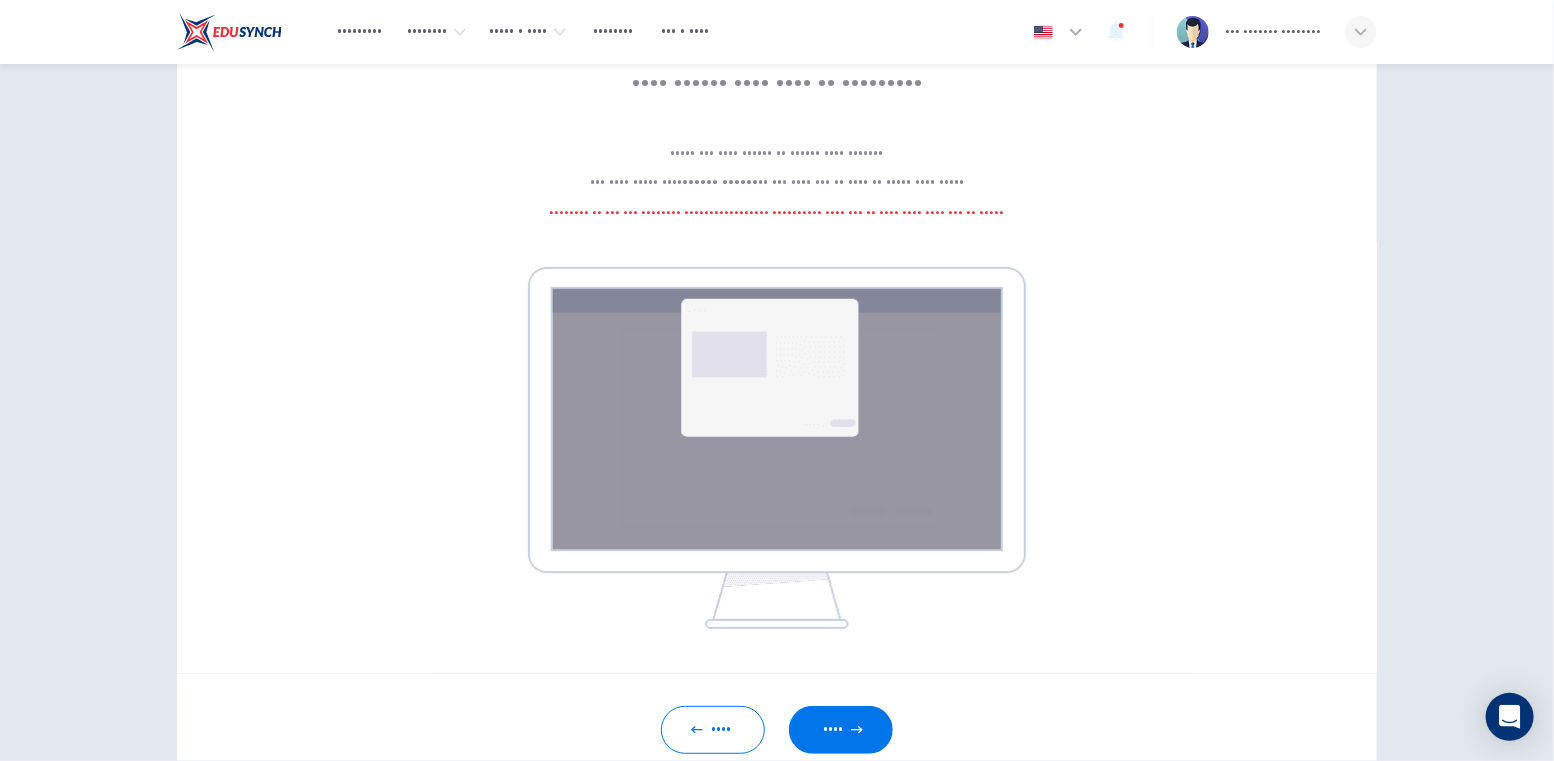 scroll, scrollTop: 131, scrollLeft: 0, axis: vertical 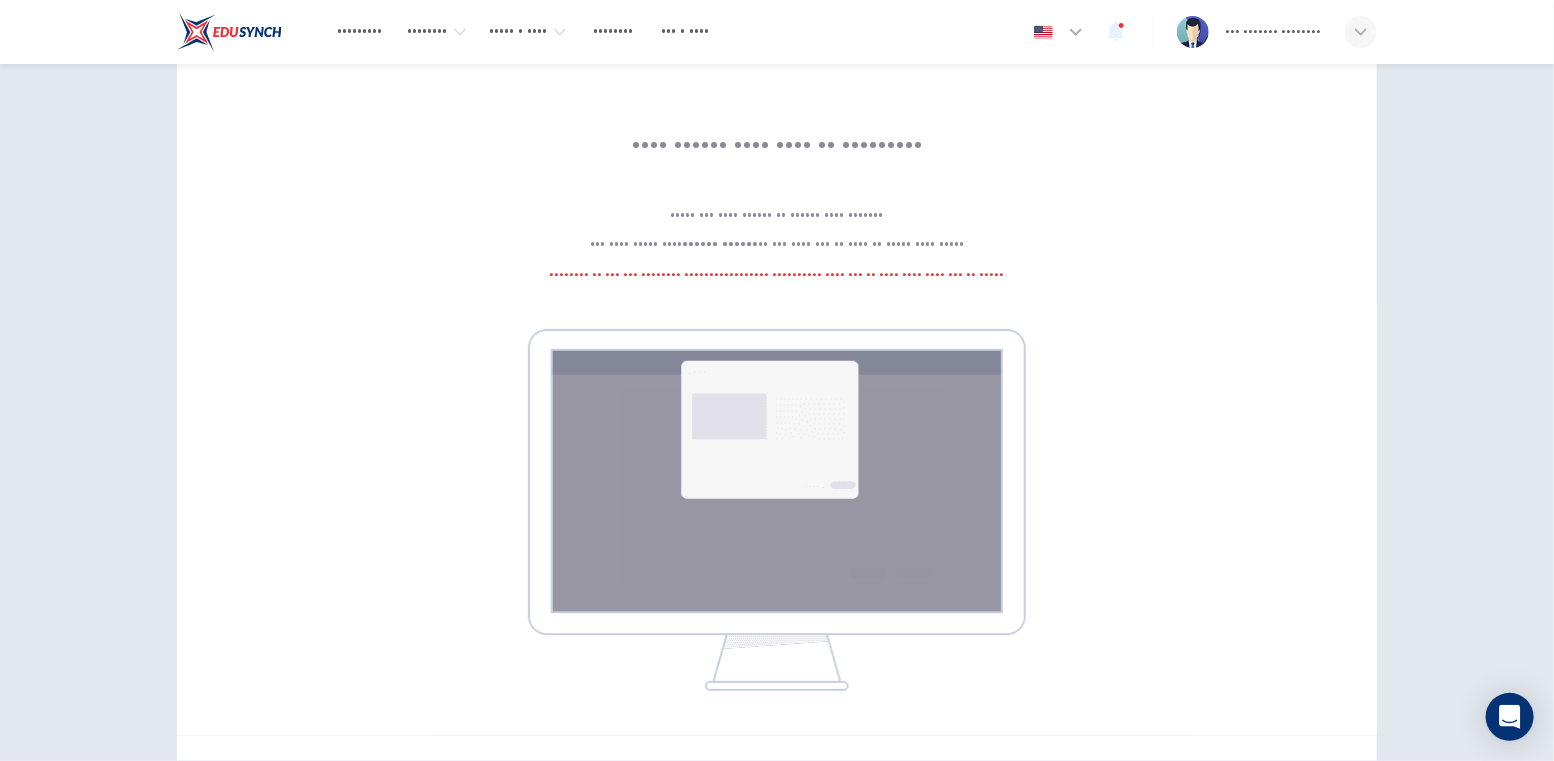 click on "Your screen will also be recorded. Click the Next button to select your screen.  You must share your  entire screen  or you will not be able to begin your test.    Warning: if you use multiple screens/monitors, disconnect them now or your test will not be valid" at bounding box center [777, 392] 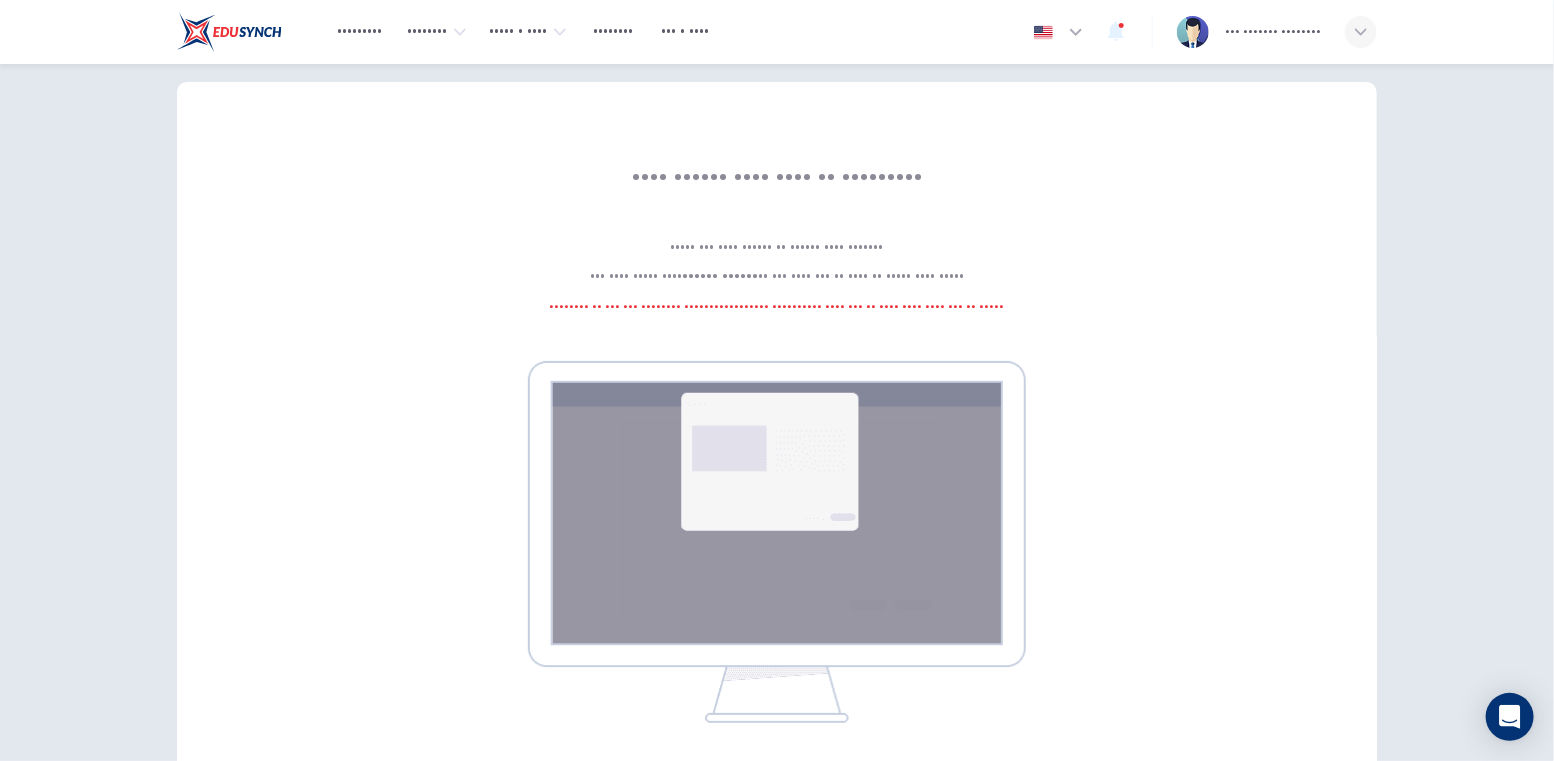 scroll, scrollTop: 276, scrollLeft: 0, axis: vertical 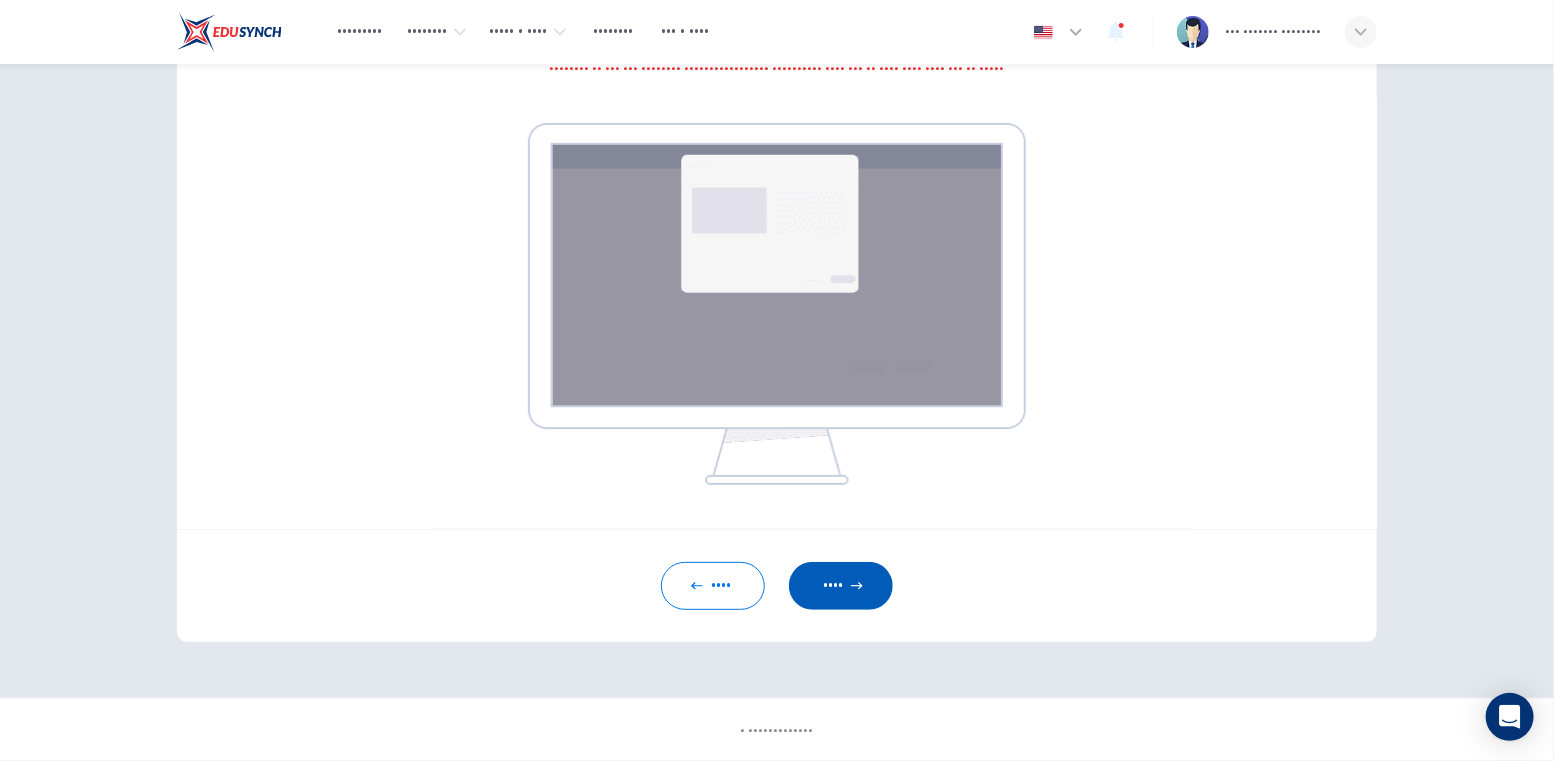 click on "Next" at bounding box center (841, 586) 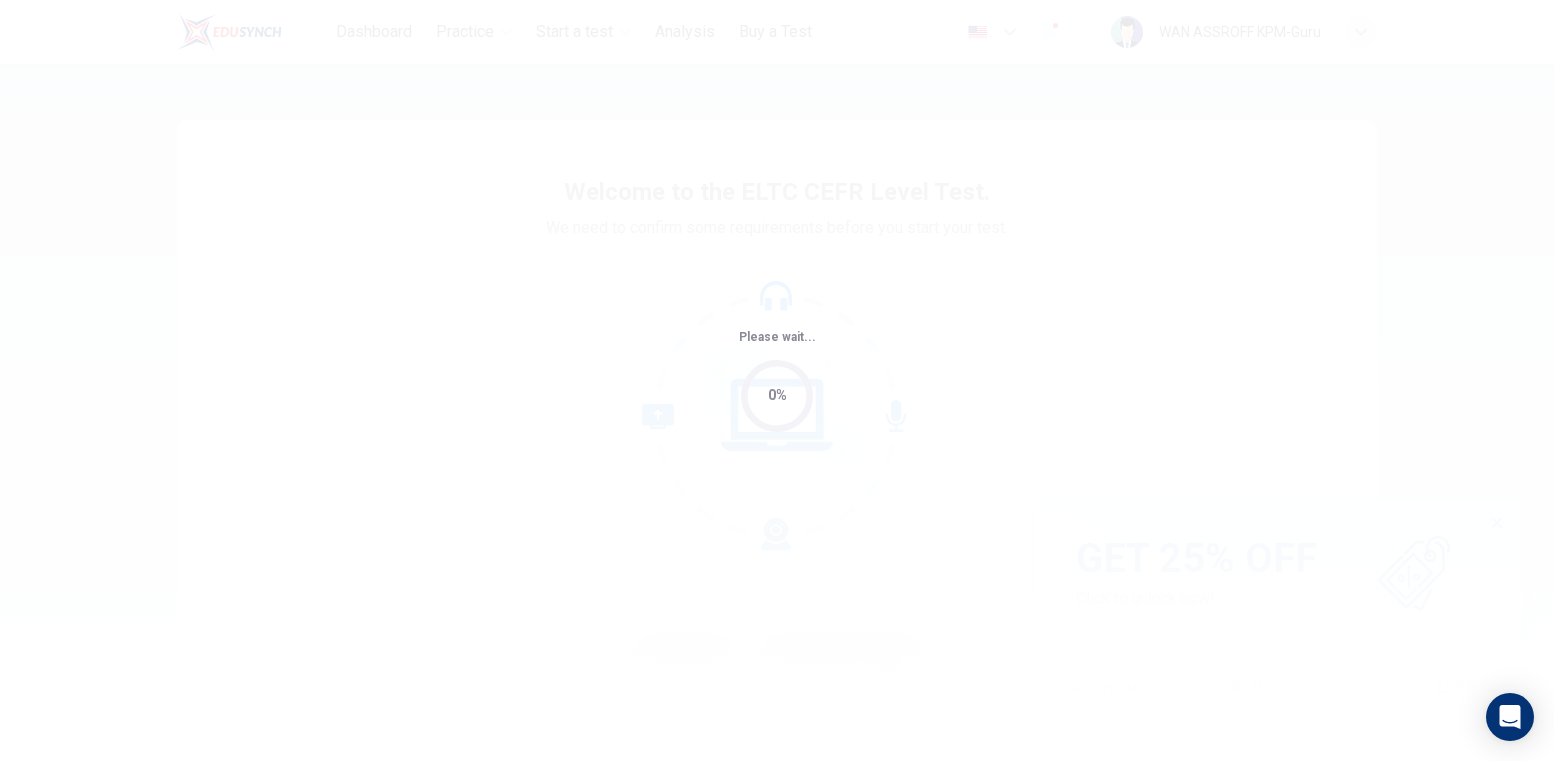 scroll, scrollTop: 0, scrollLeft: 0, axis: both 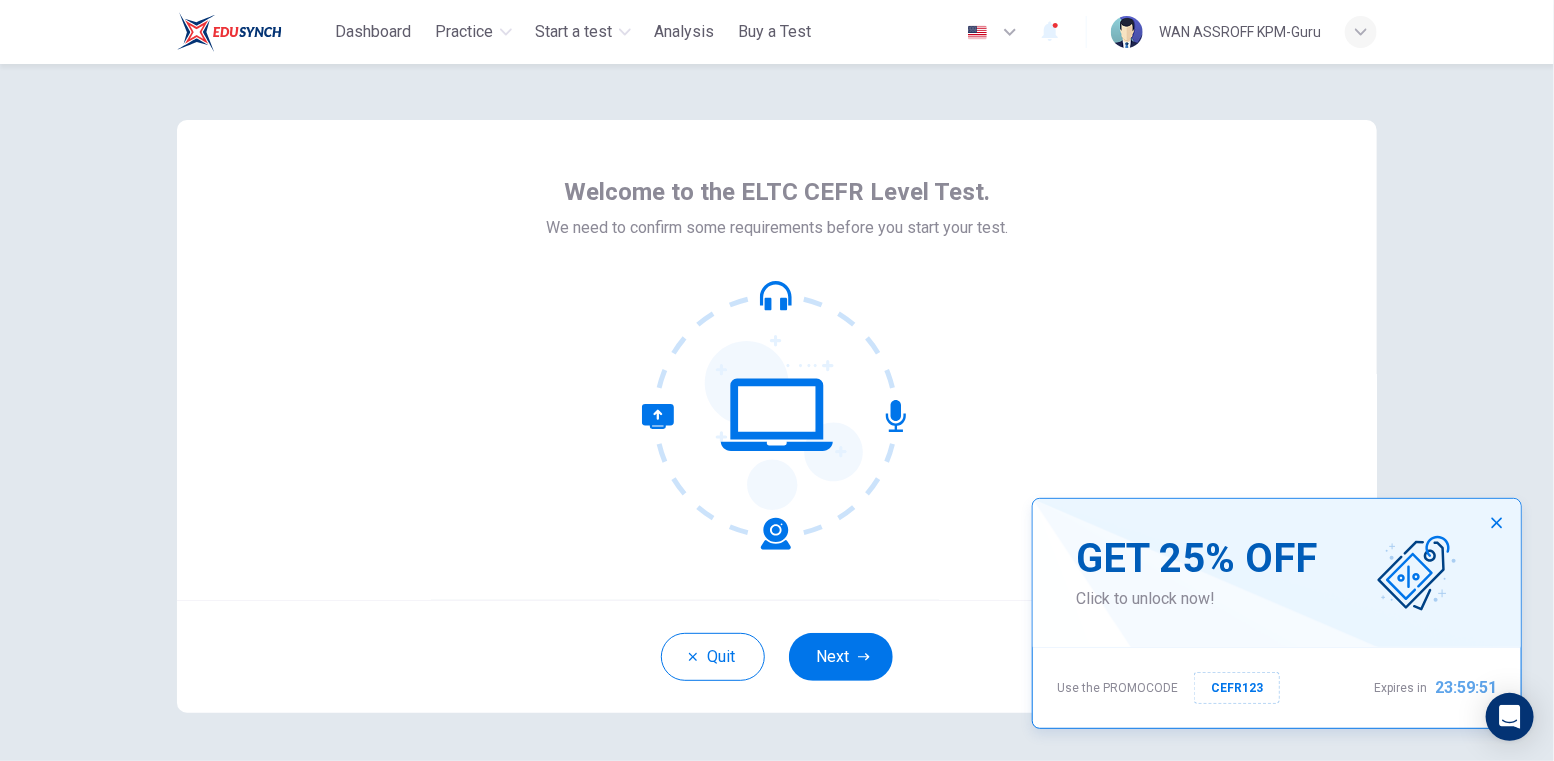 click at bounding box center (1497, 523) 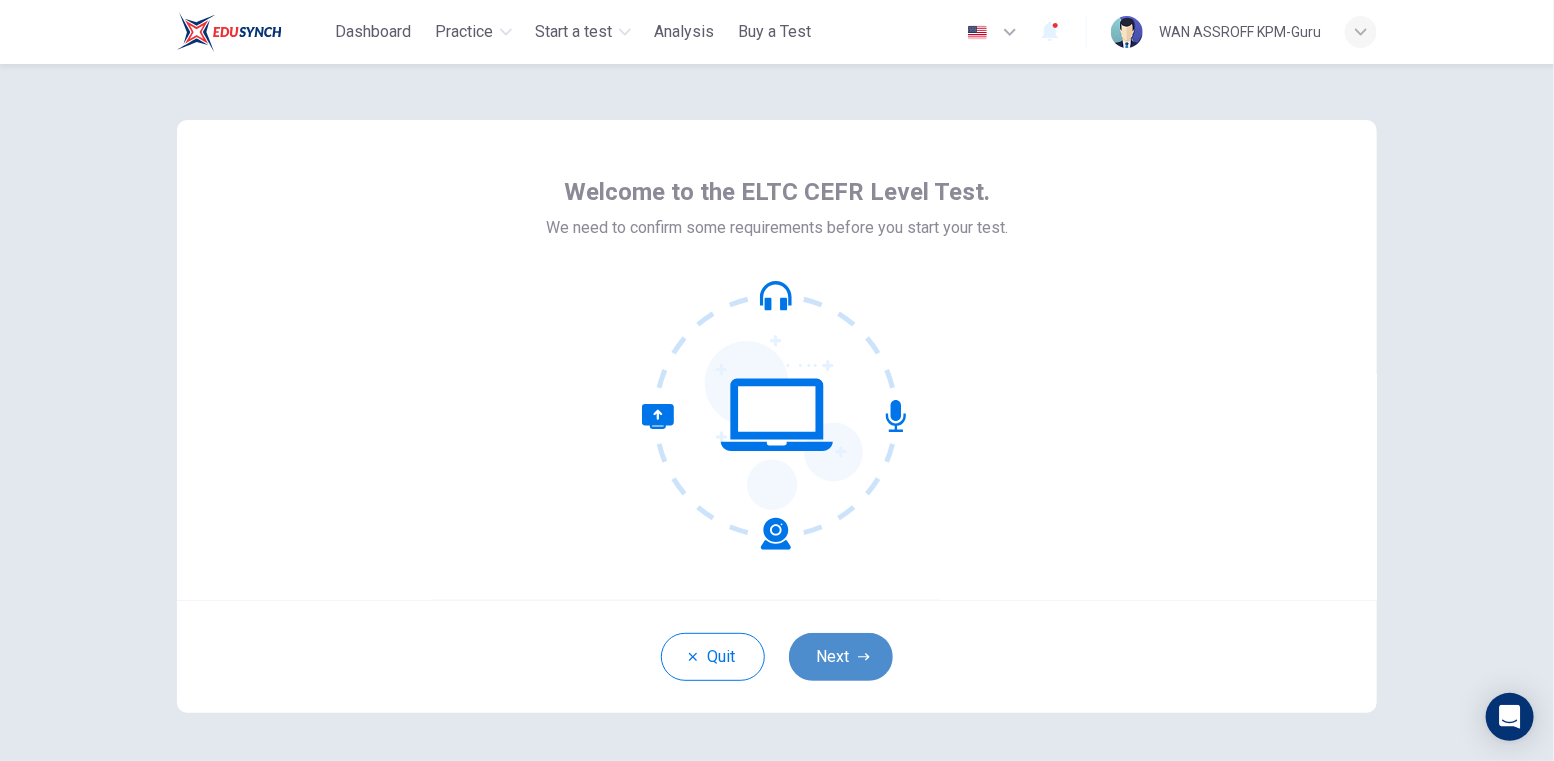 click on "Next" at bounding box center (841, 657) 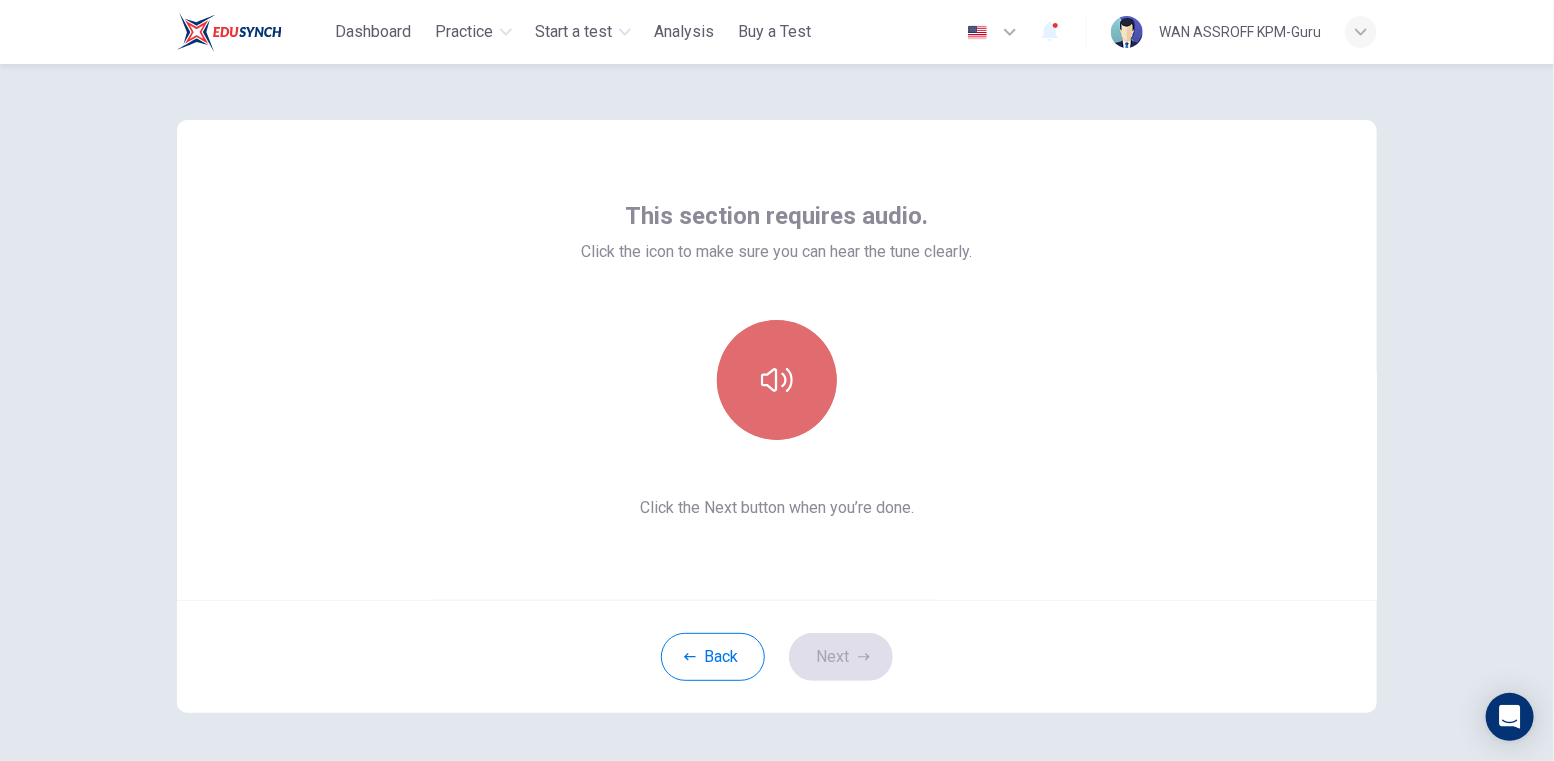 click at bounding box center (777, 380) 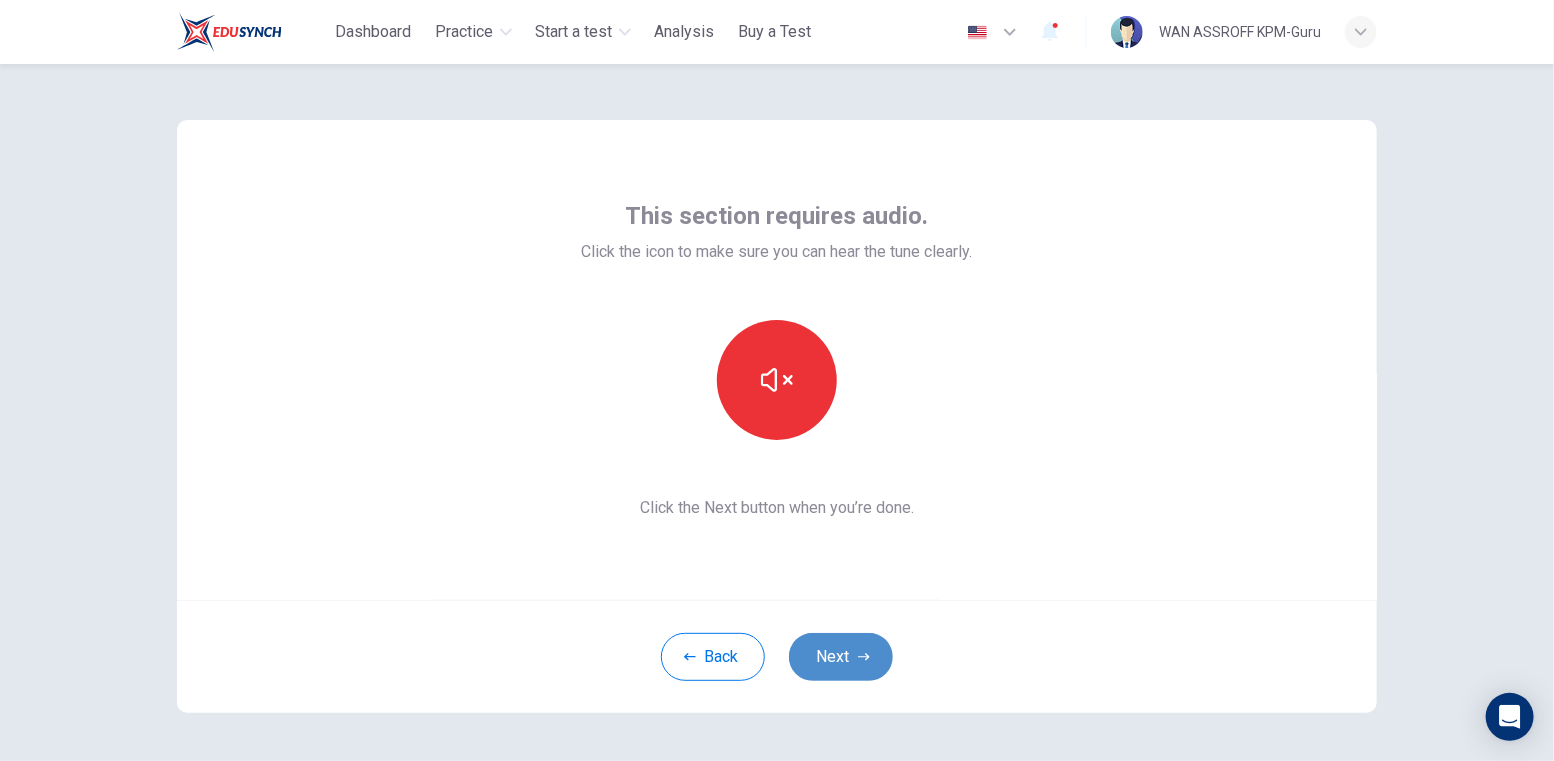 click on "Next" at bounding box center [841, 657] 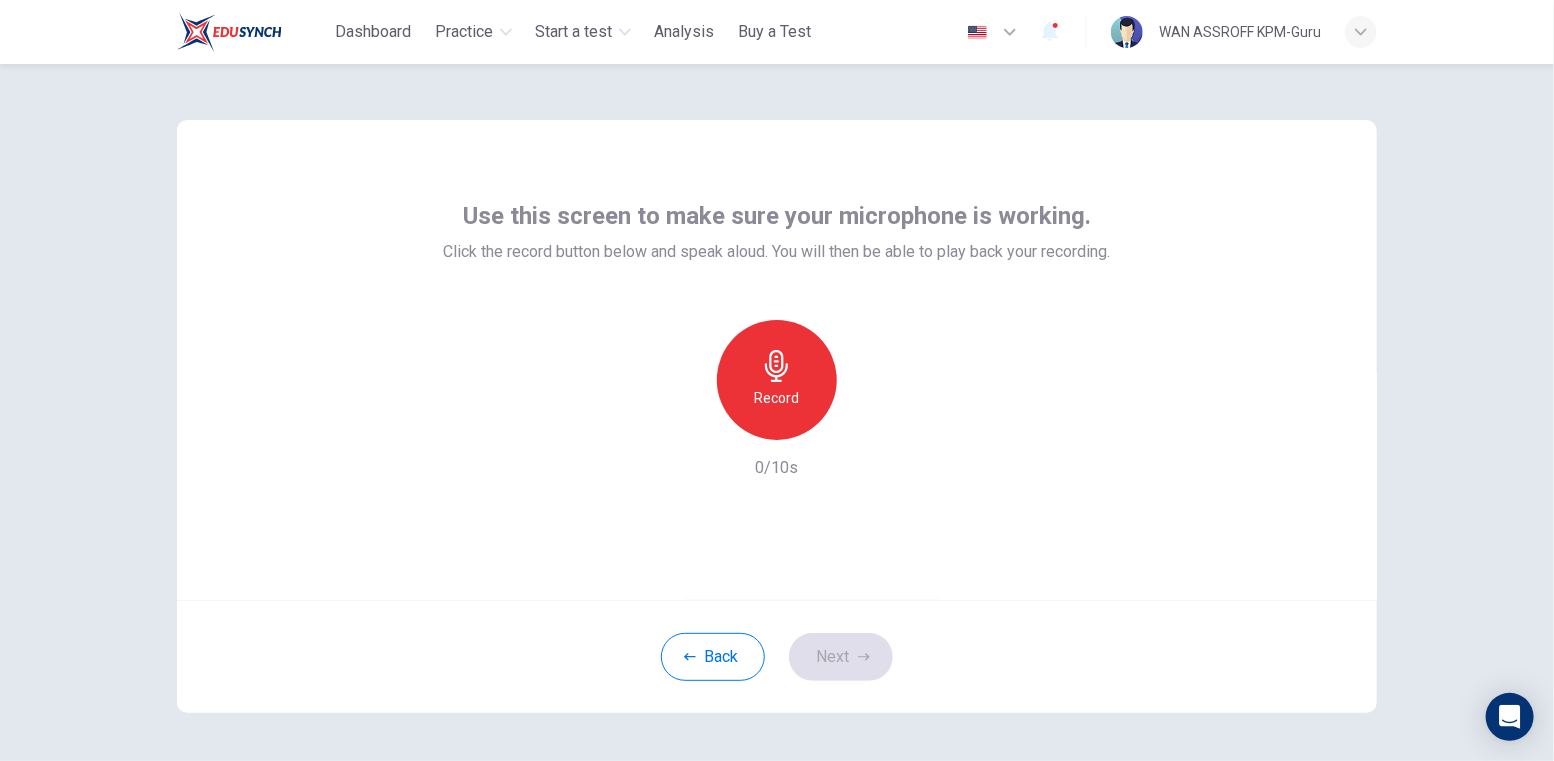 click at bounding box center [777, 366] 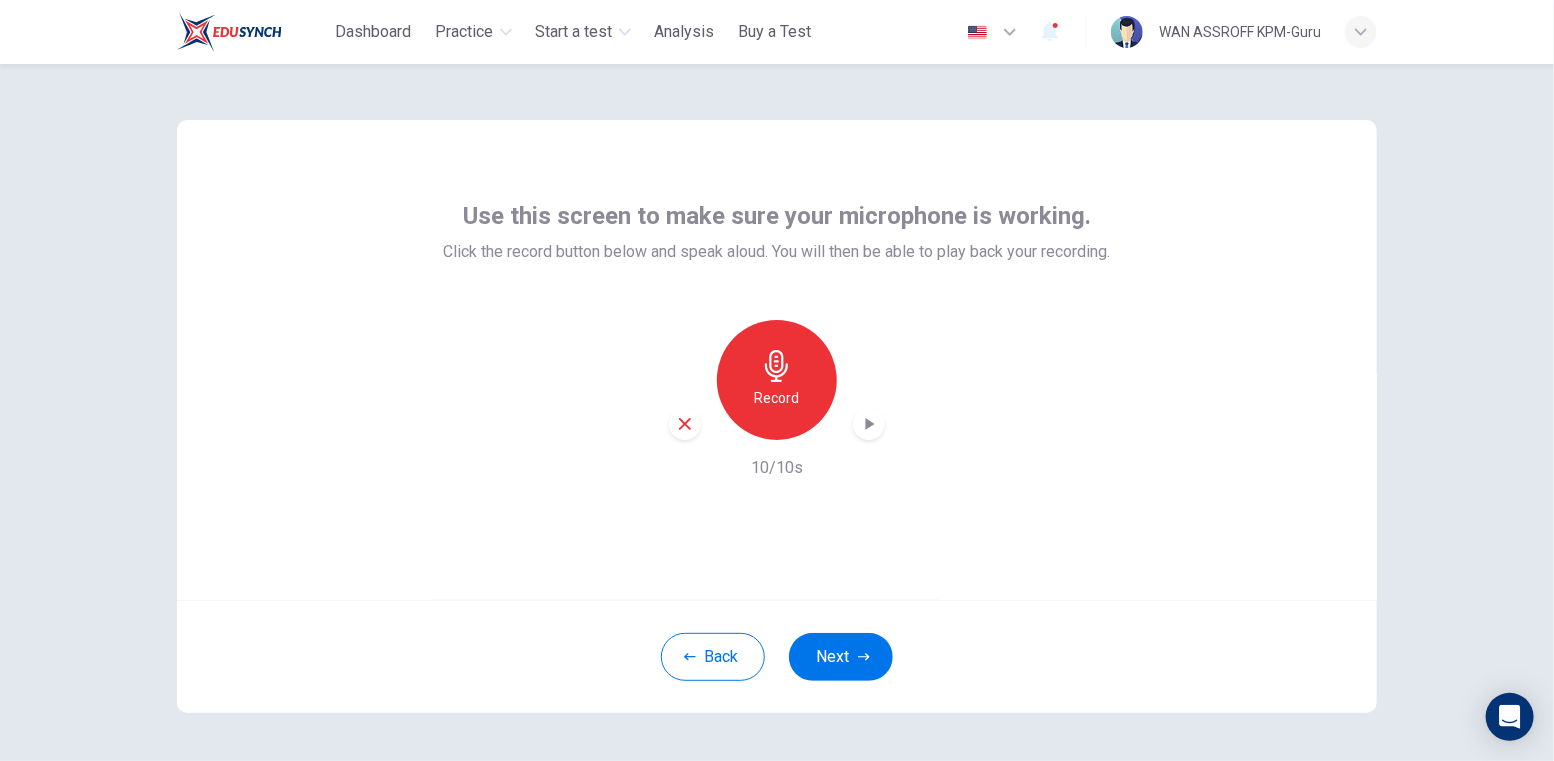 click at bounding box center [869, 424] 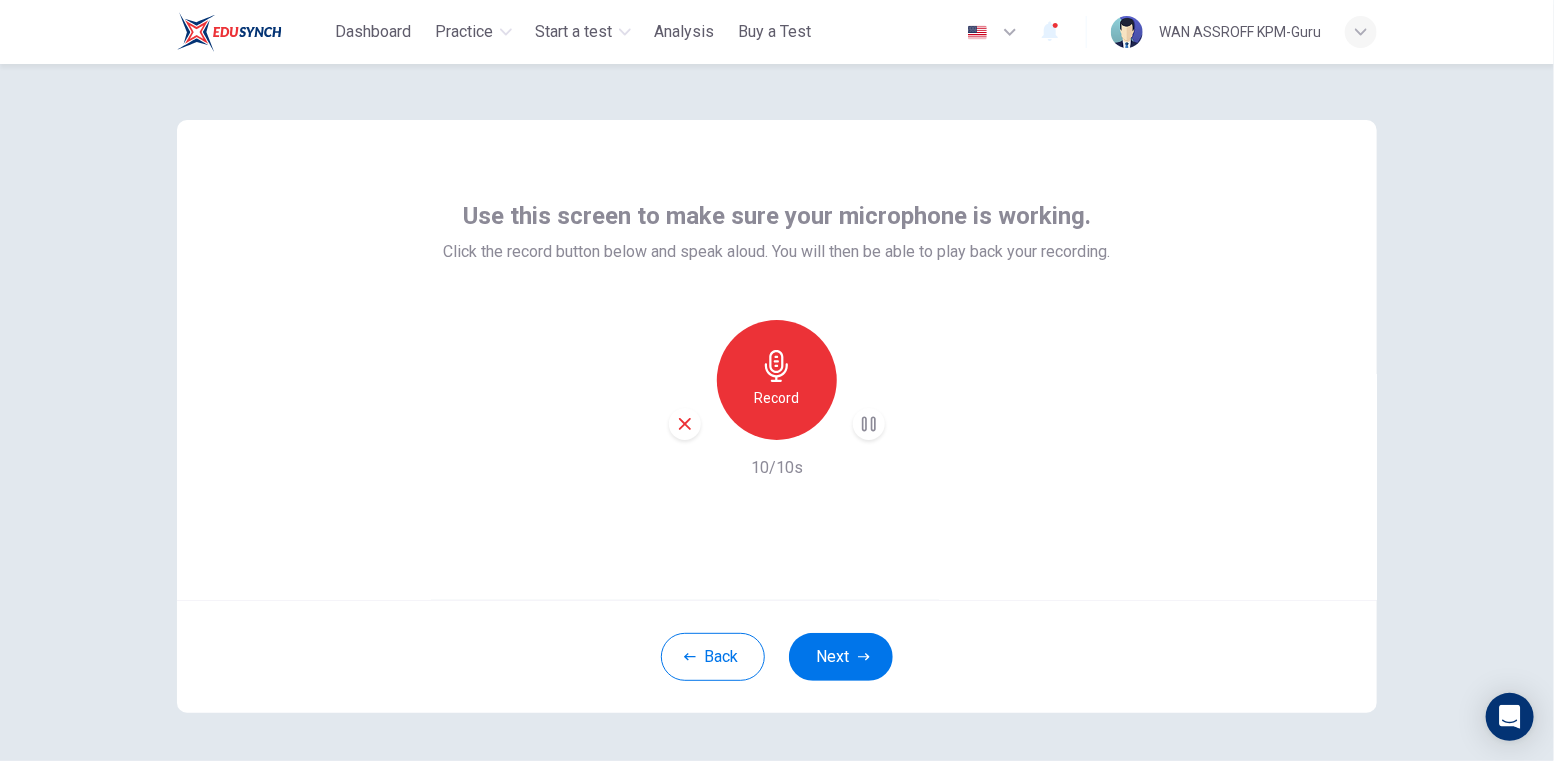 click on "Record [NUMBER]/[NUMBER]s Back Next © Copyright [YEAR]" at bounding box center [777, 412] 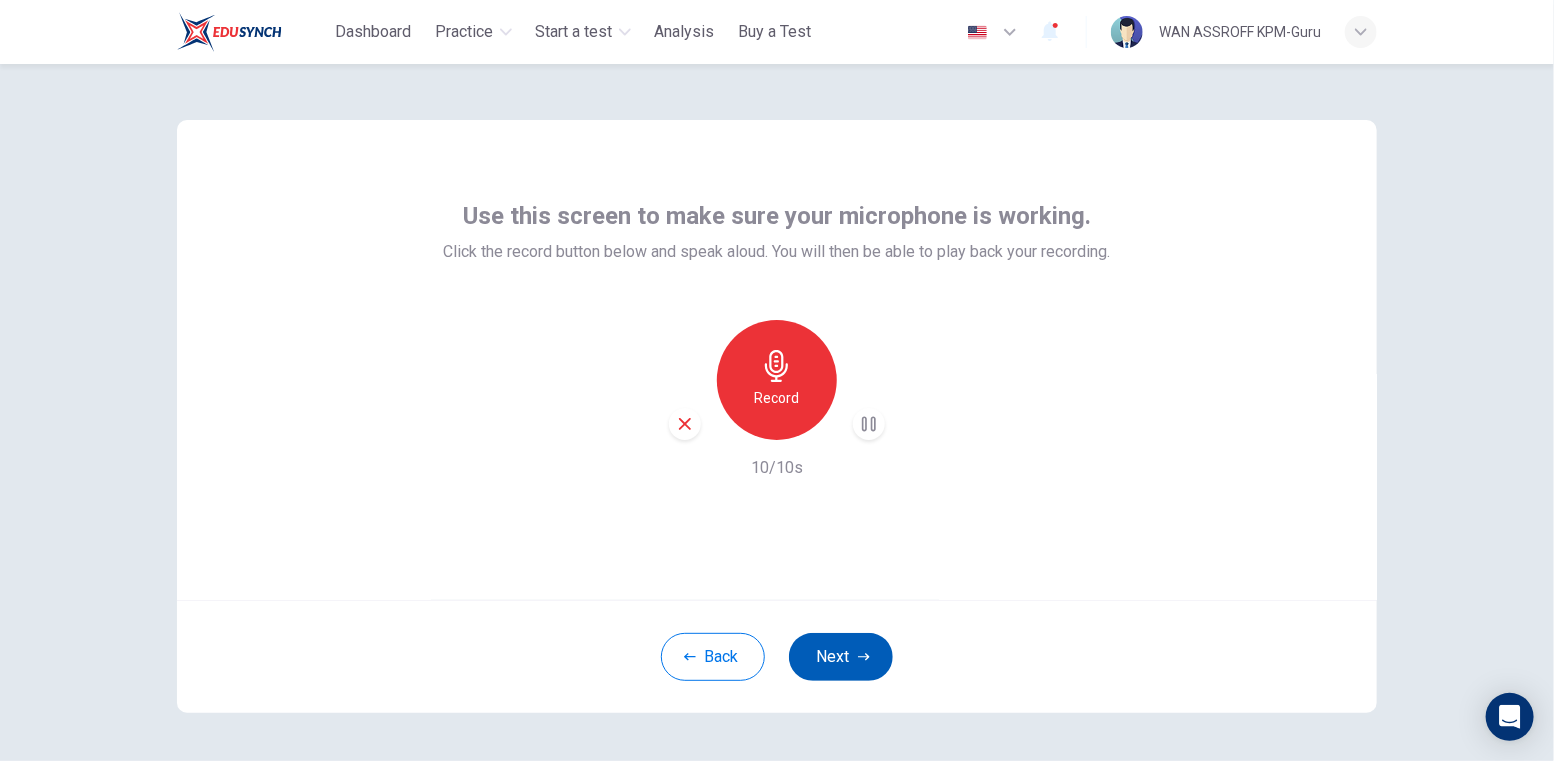 click on "Next" at bounding box center [841, 657] 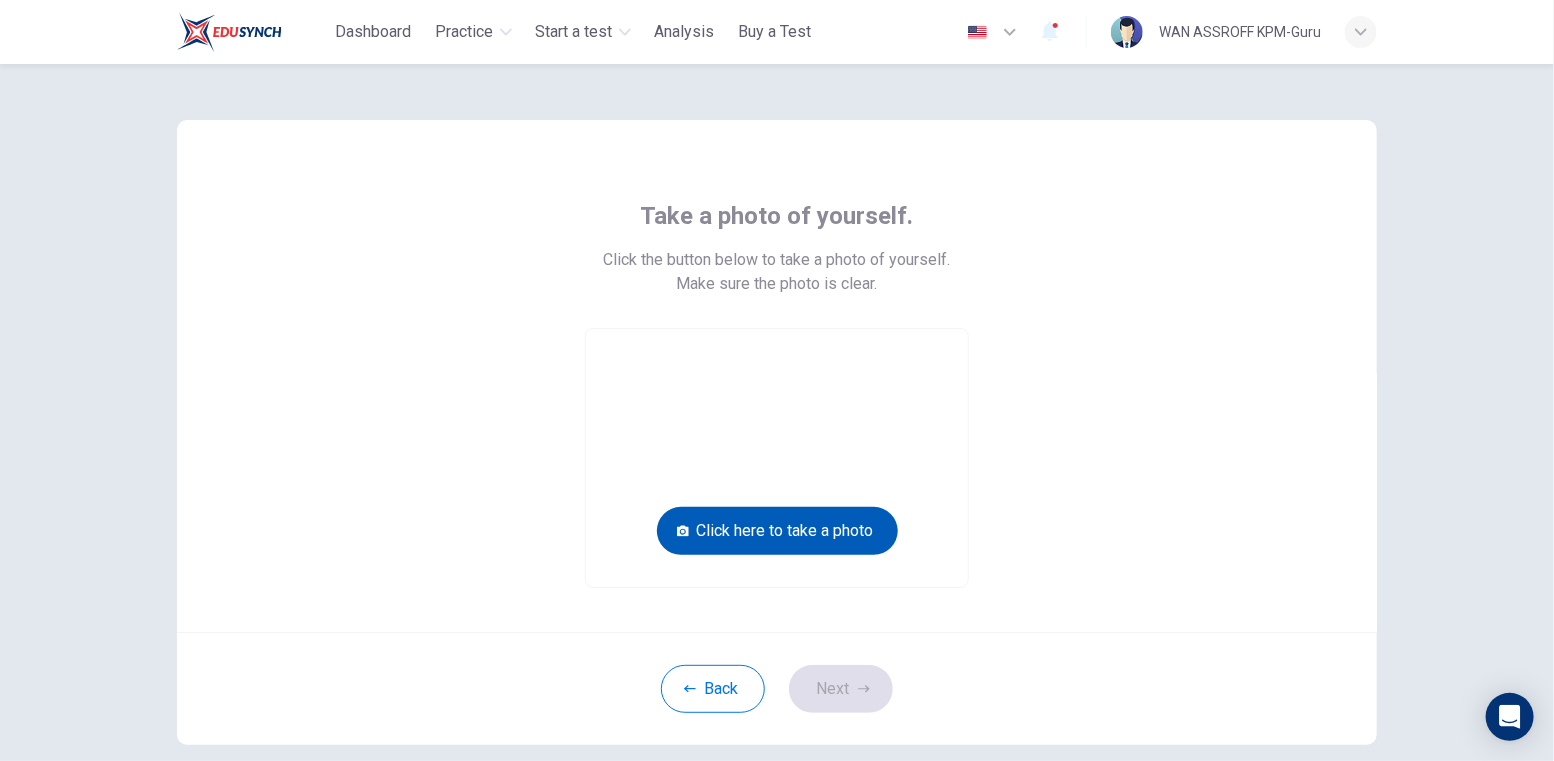 click on "Click here to take a photo" at bounding box center [777, 531] 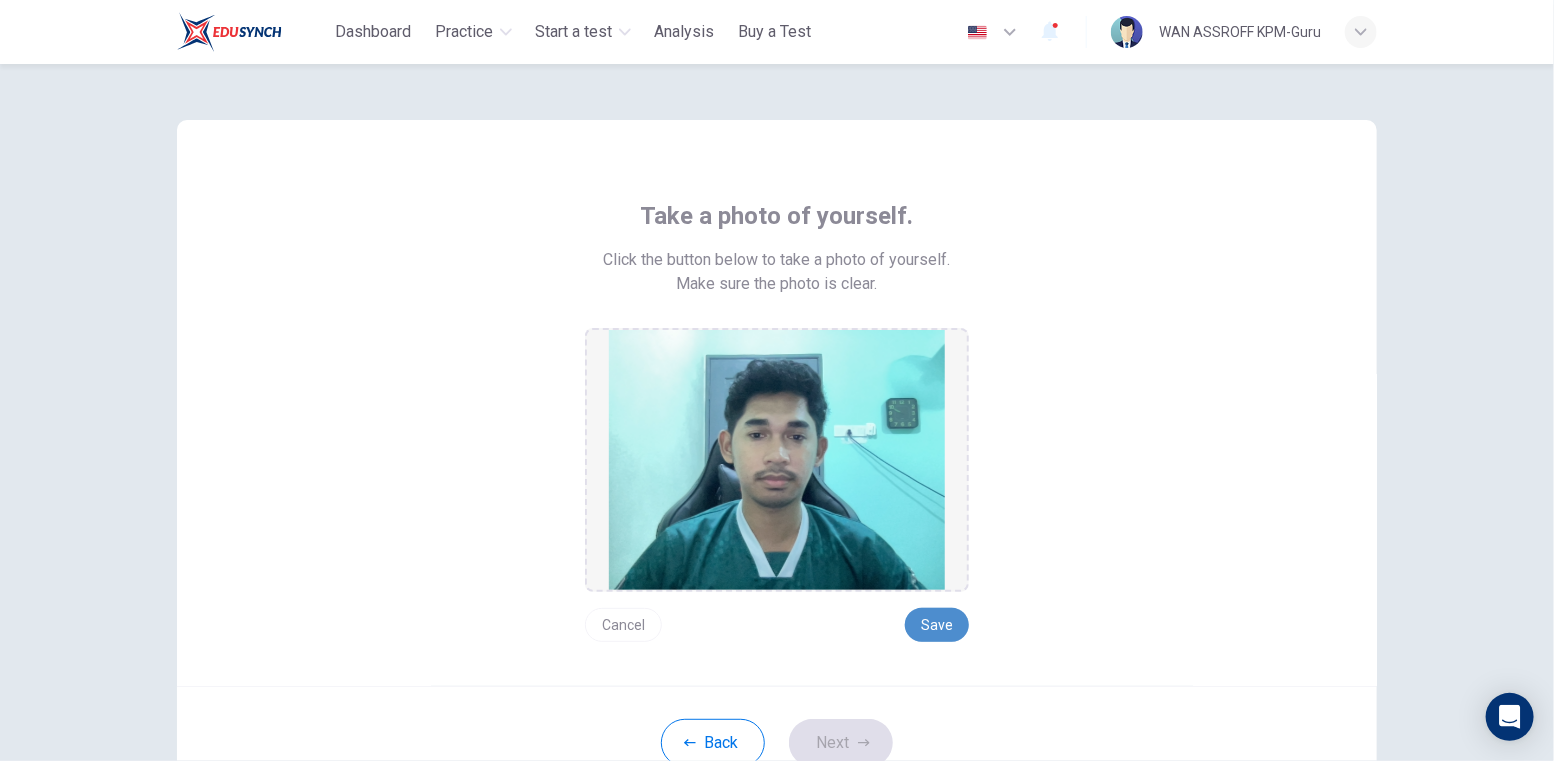 click on "Save" at bounding box center (937, 625) 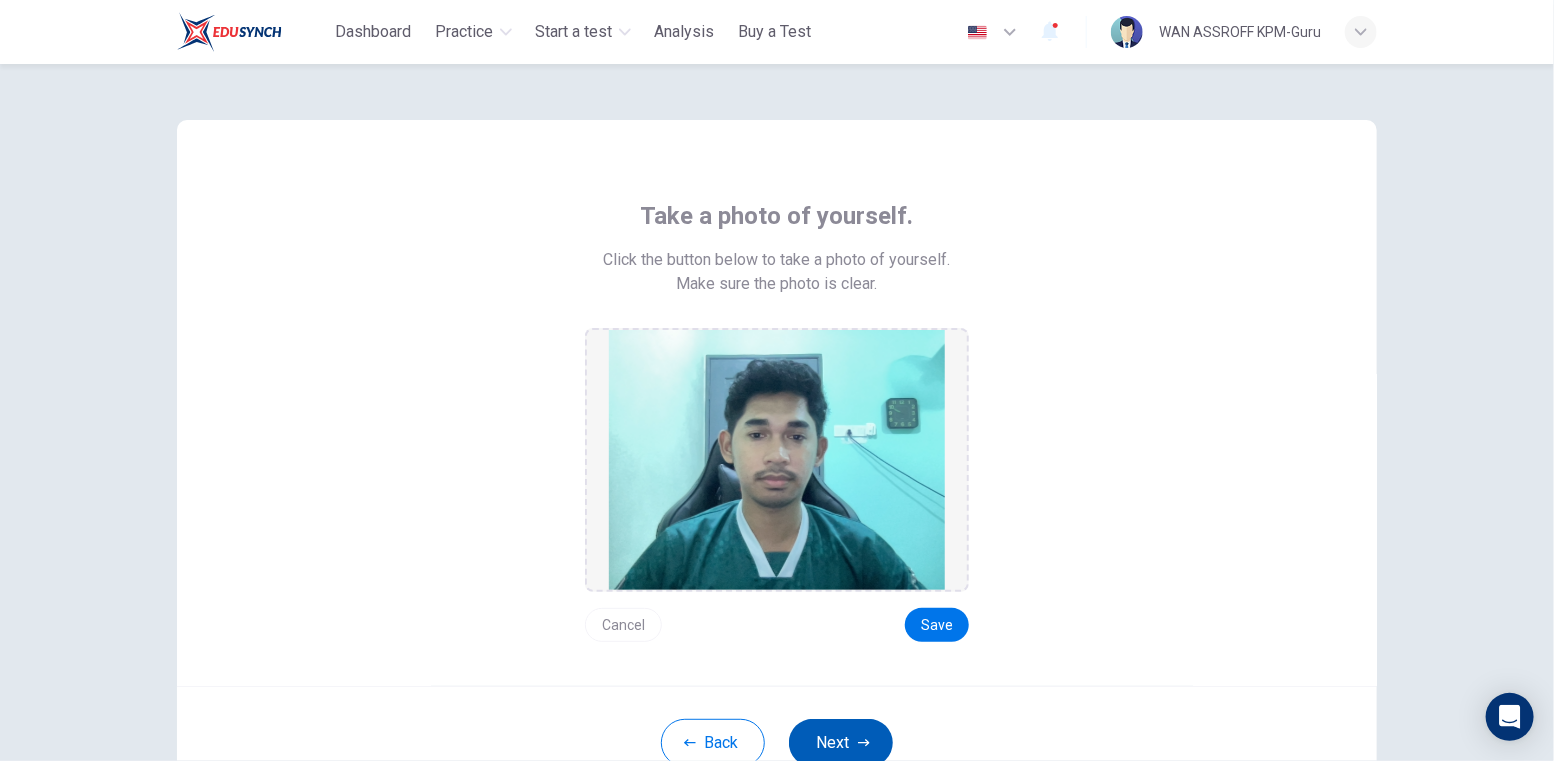 click on "Next" at bounding box center [841, 743] 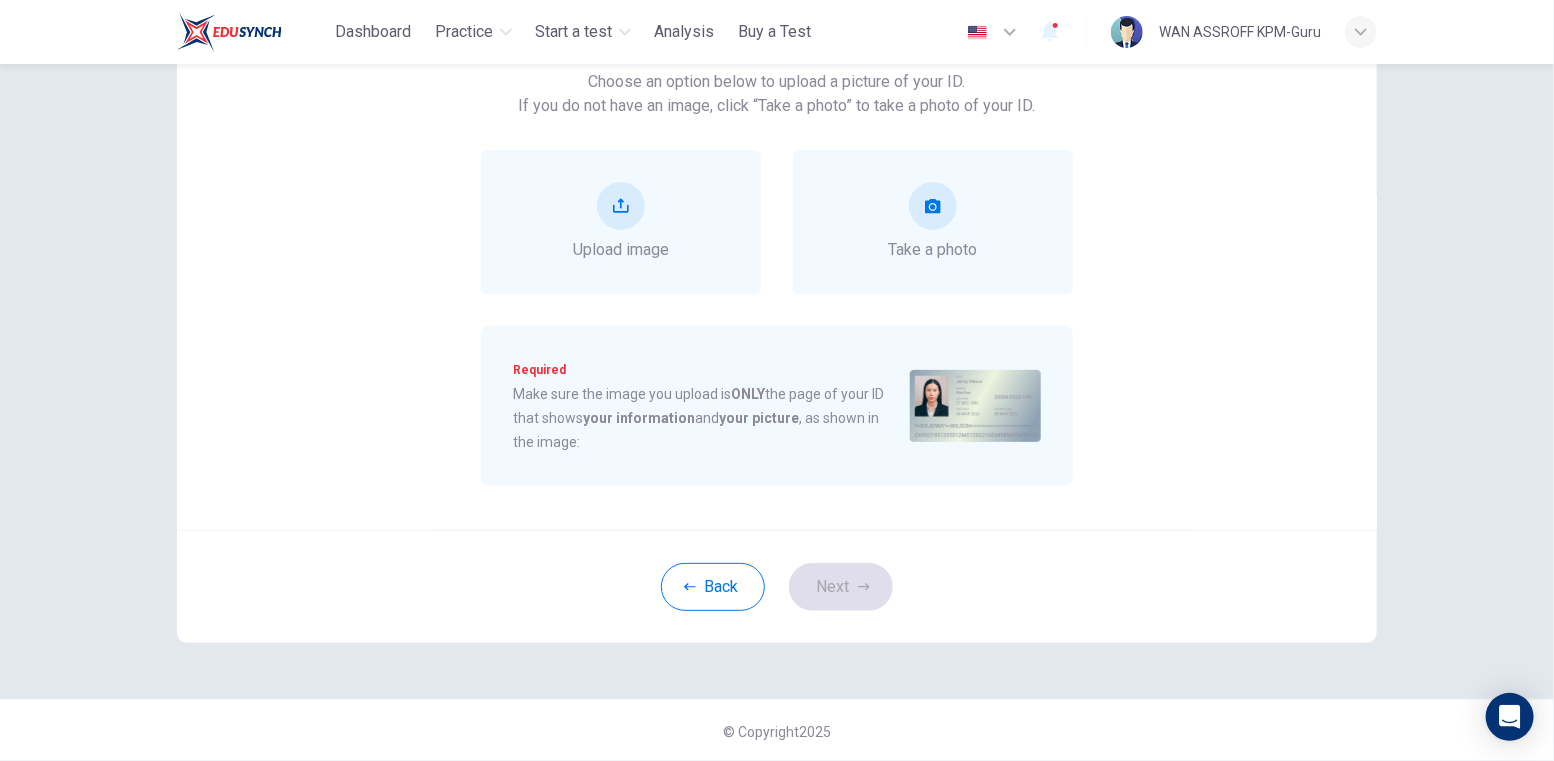 scroll, scrollTop: 179, scrollLeft: 0, axis: vertical 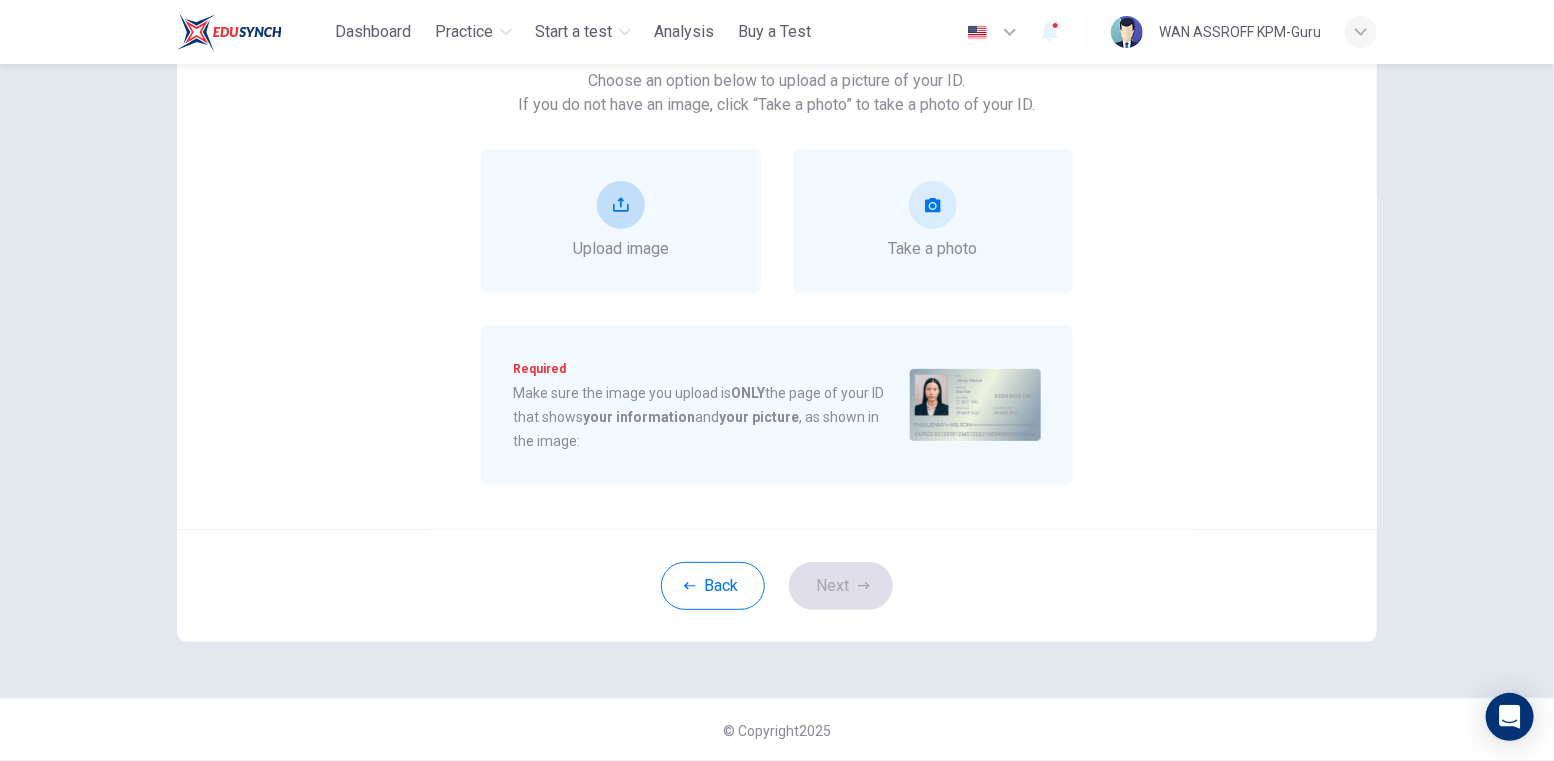 click at bounding box center [621, 205] 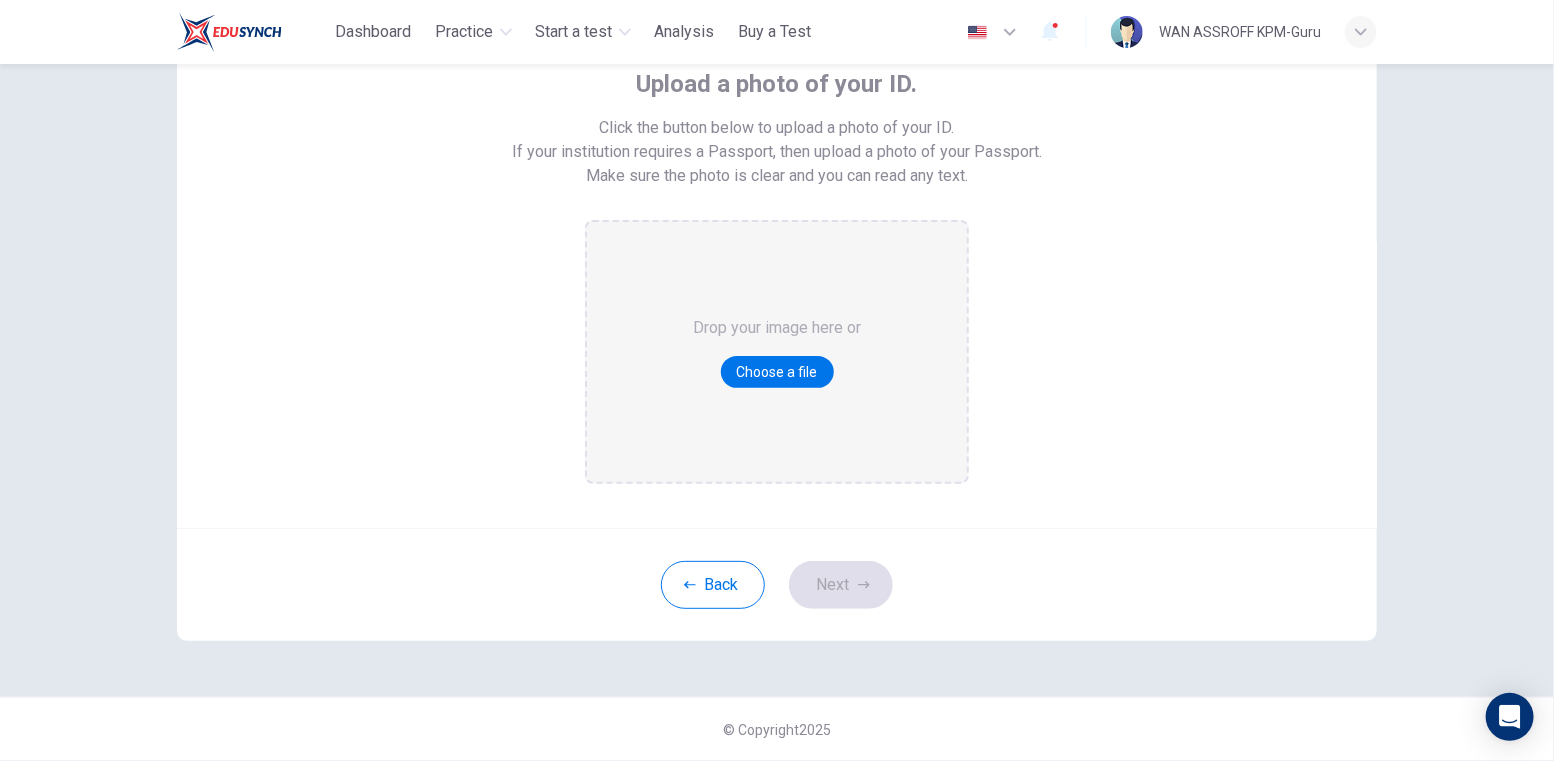 scroll, scrollTop: 130, scrollLeft: 0, axis: vertical 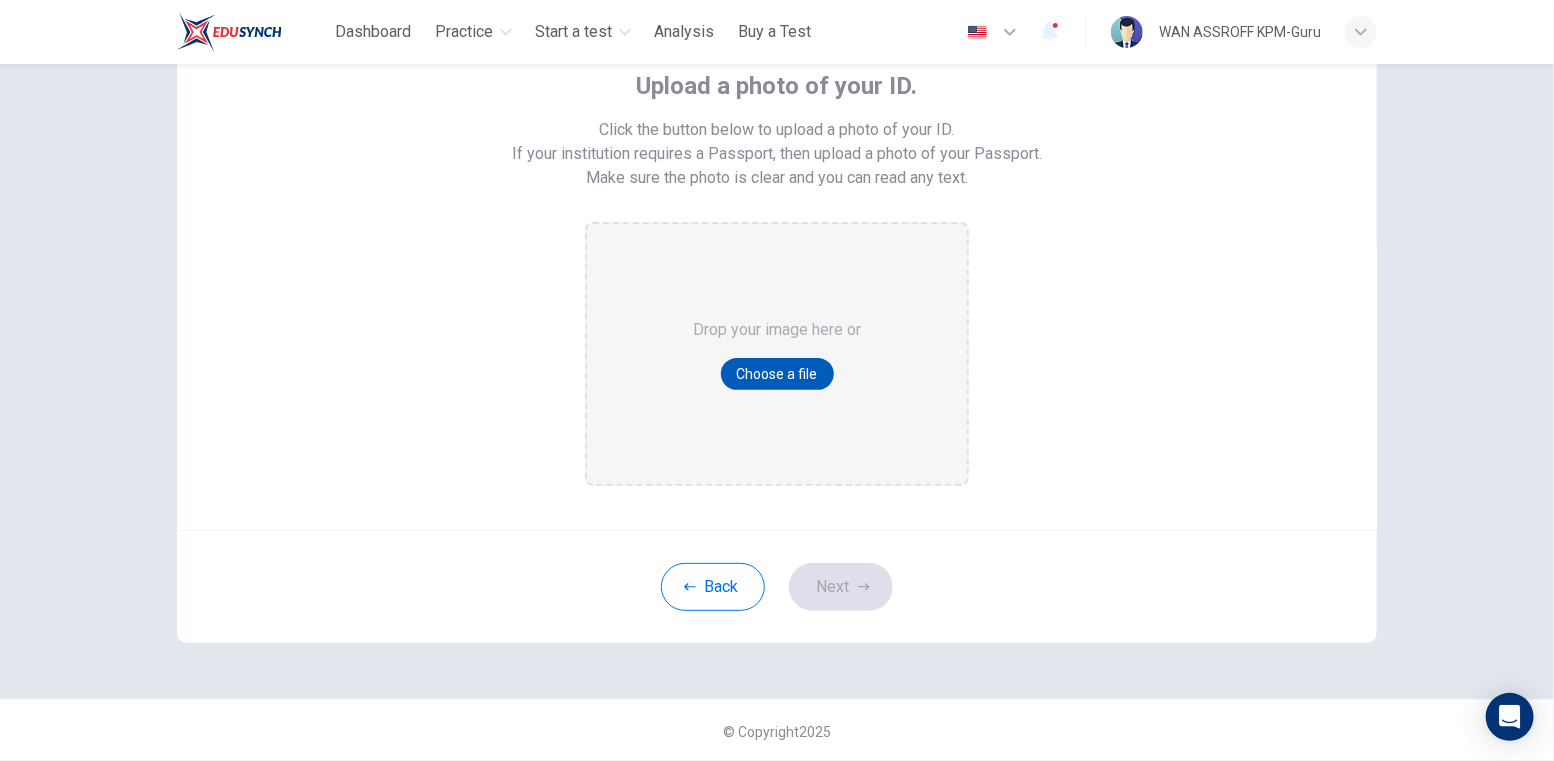 click on "Choose a file" at bounding box center [777, 374] 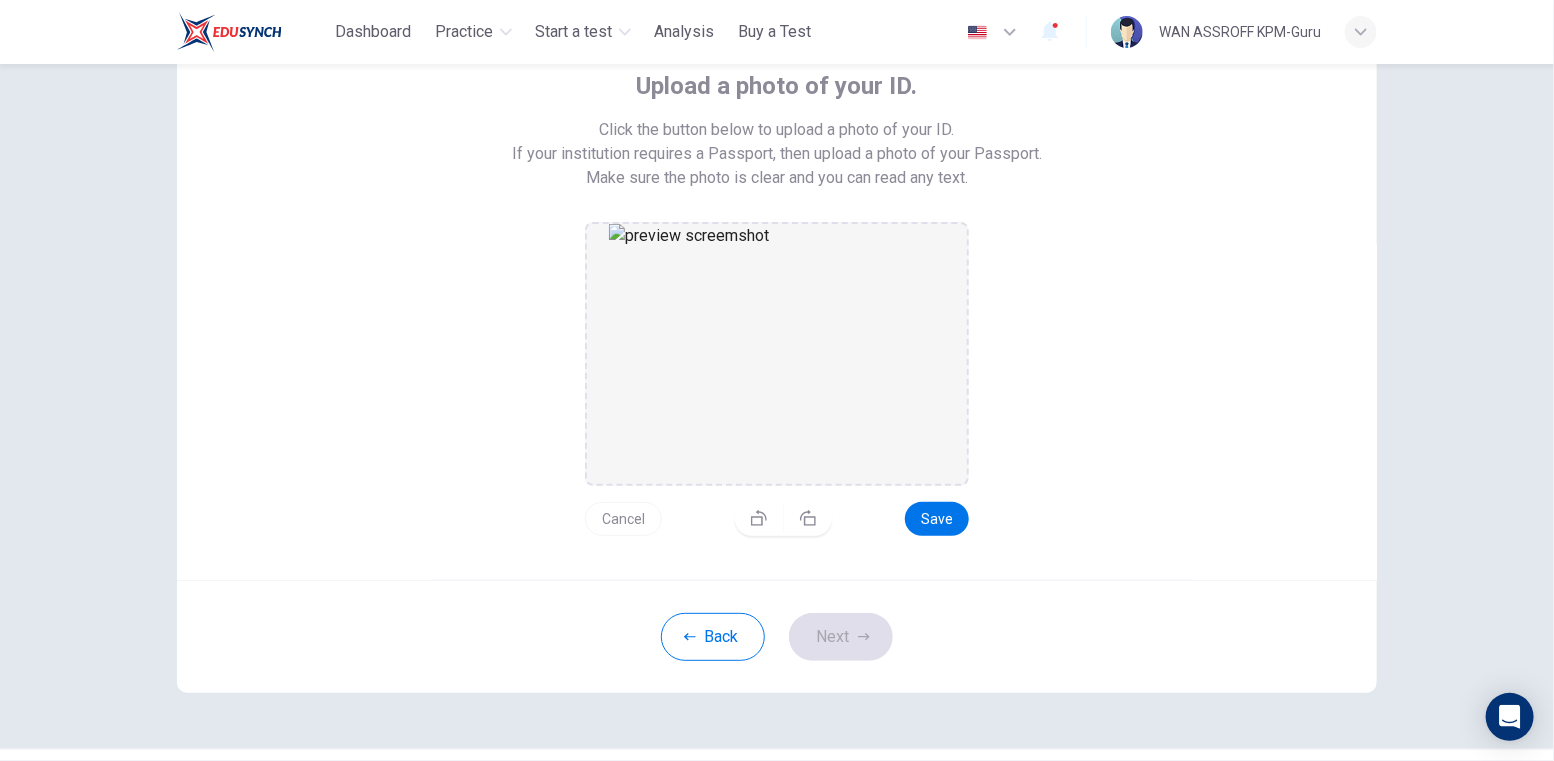 click at bounding box center [777, 354] 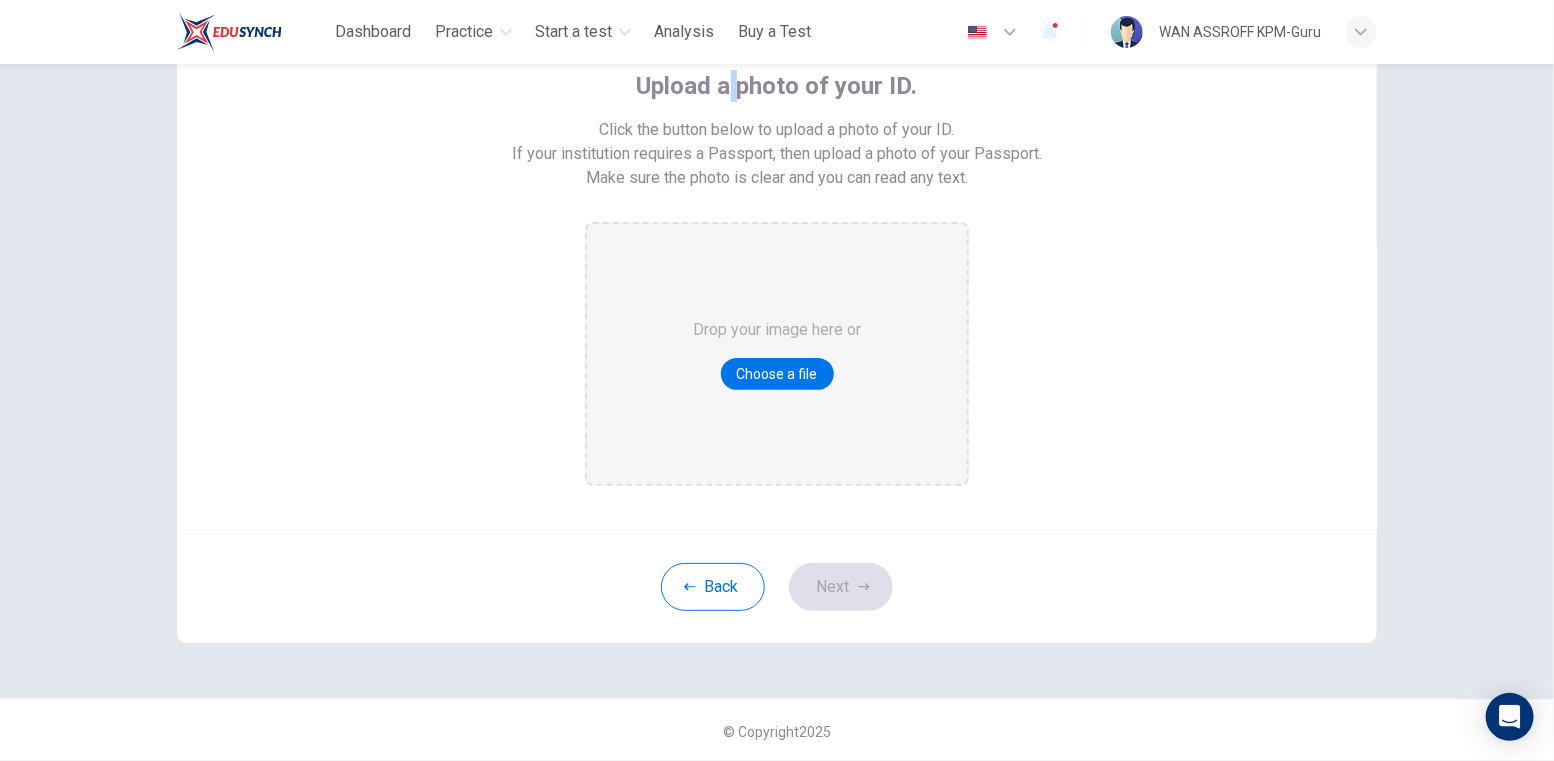 click on "Upload a photo of your ID." at bounding box center (777, 86) 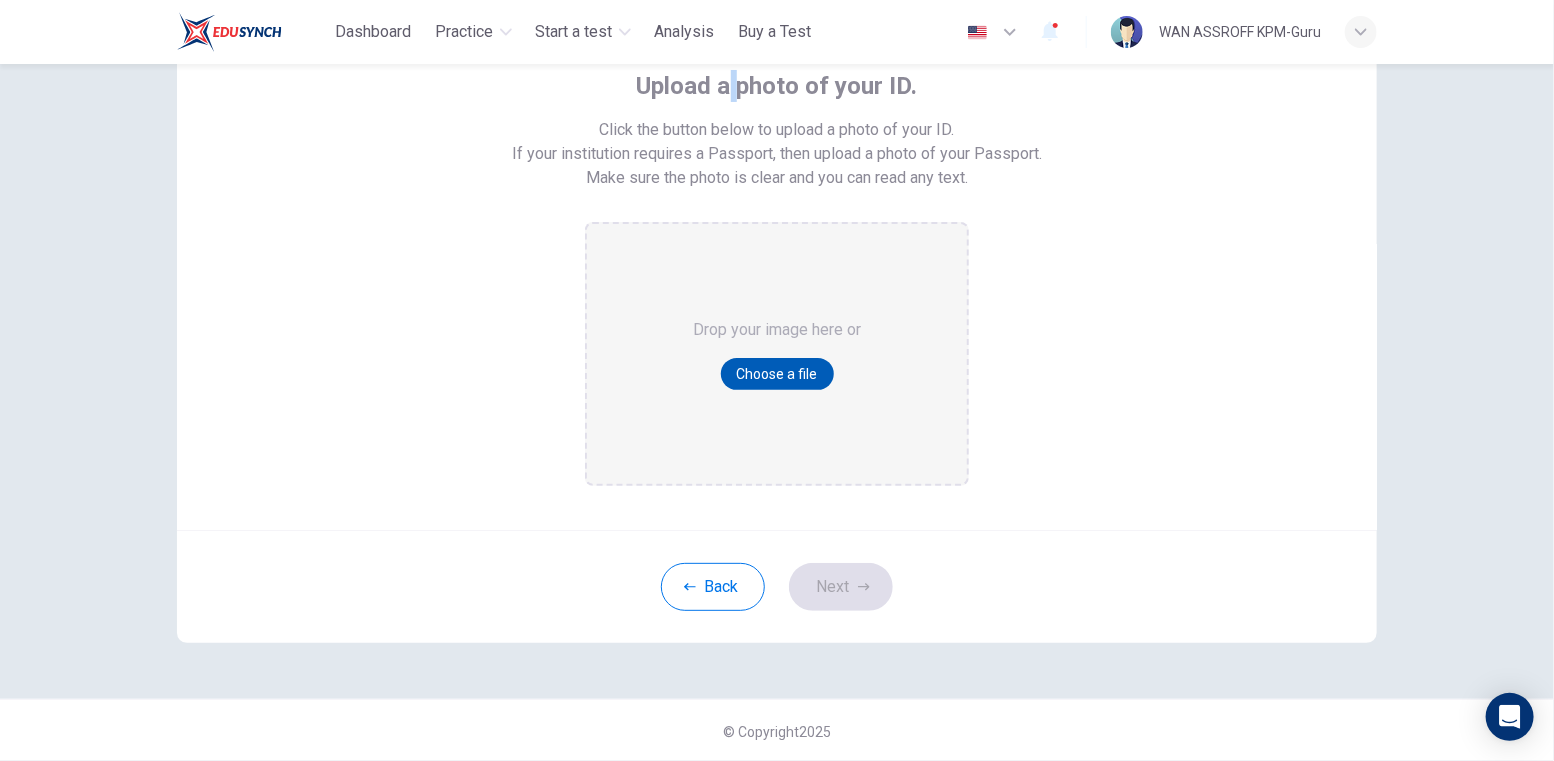 click on "Choose a file" at bounding box center [777, 374] 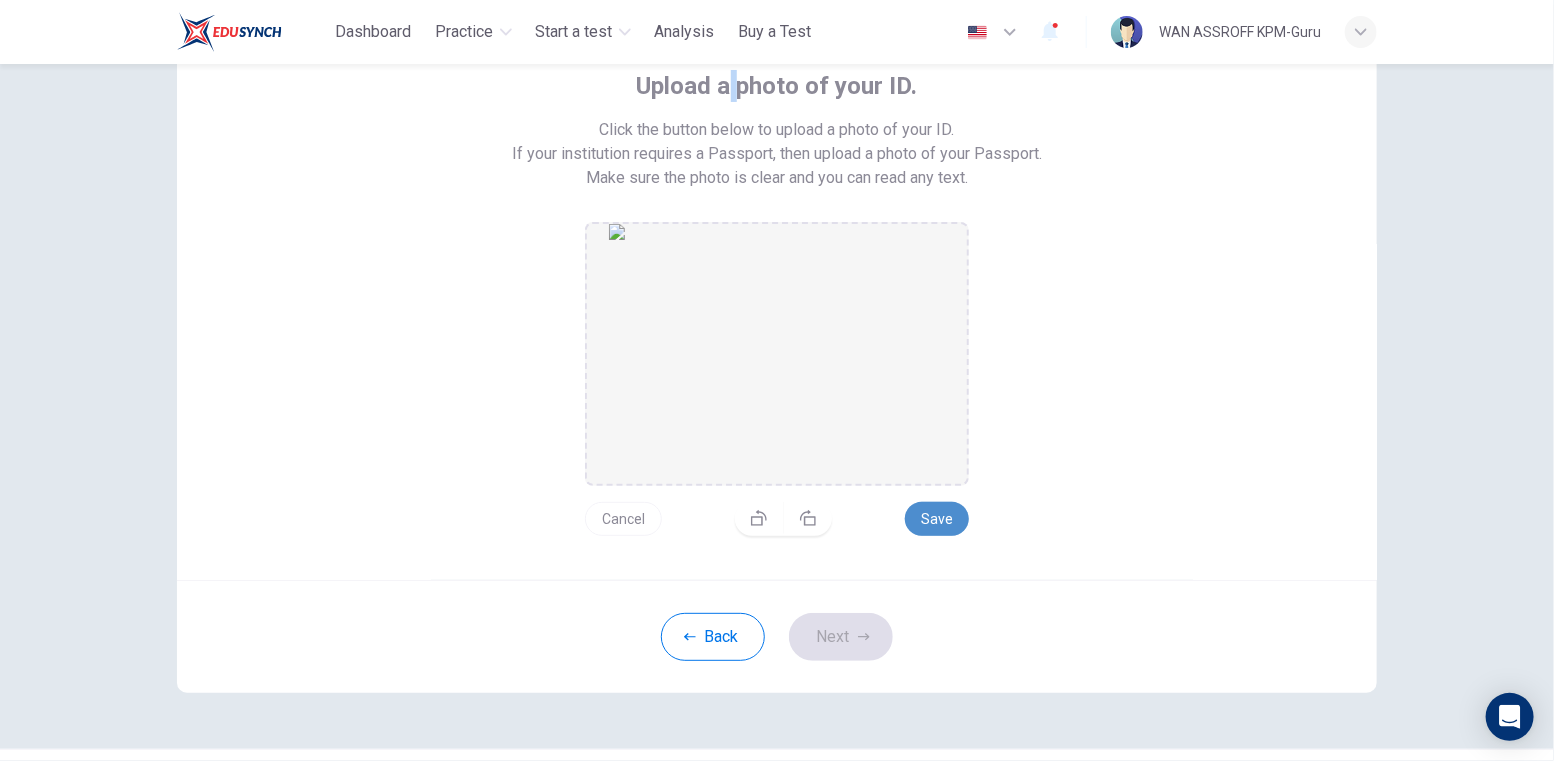 click on "Save" at bounding box center [937, 519] 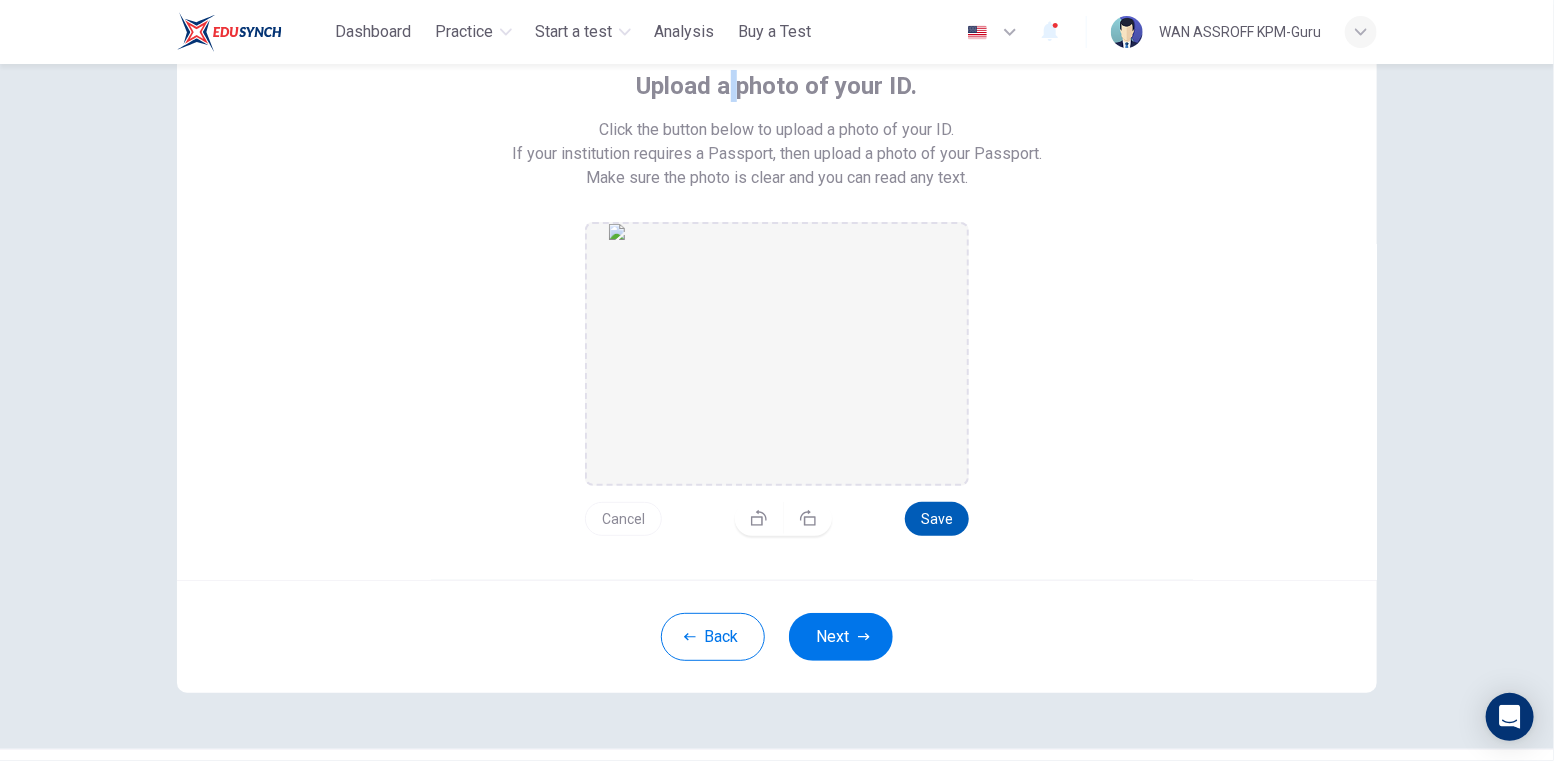 click on "Save" at bounding box center [937, 519] 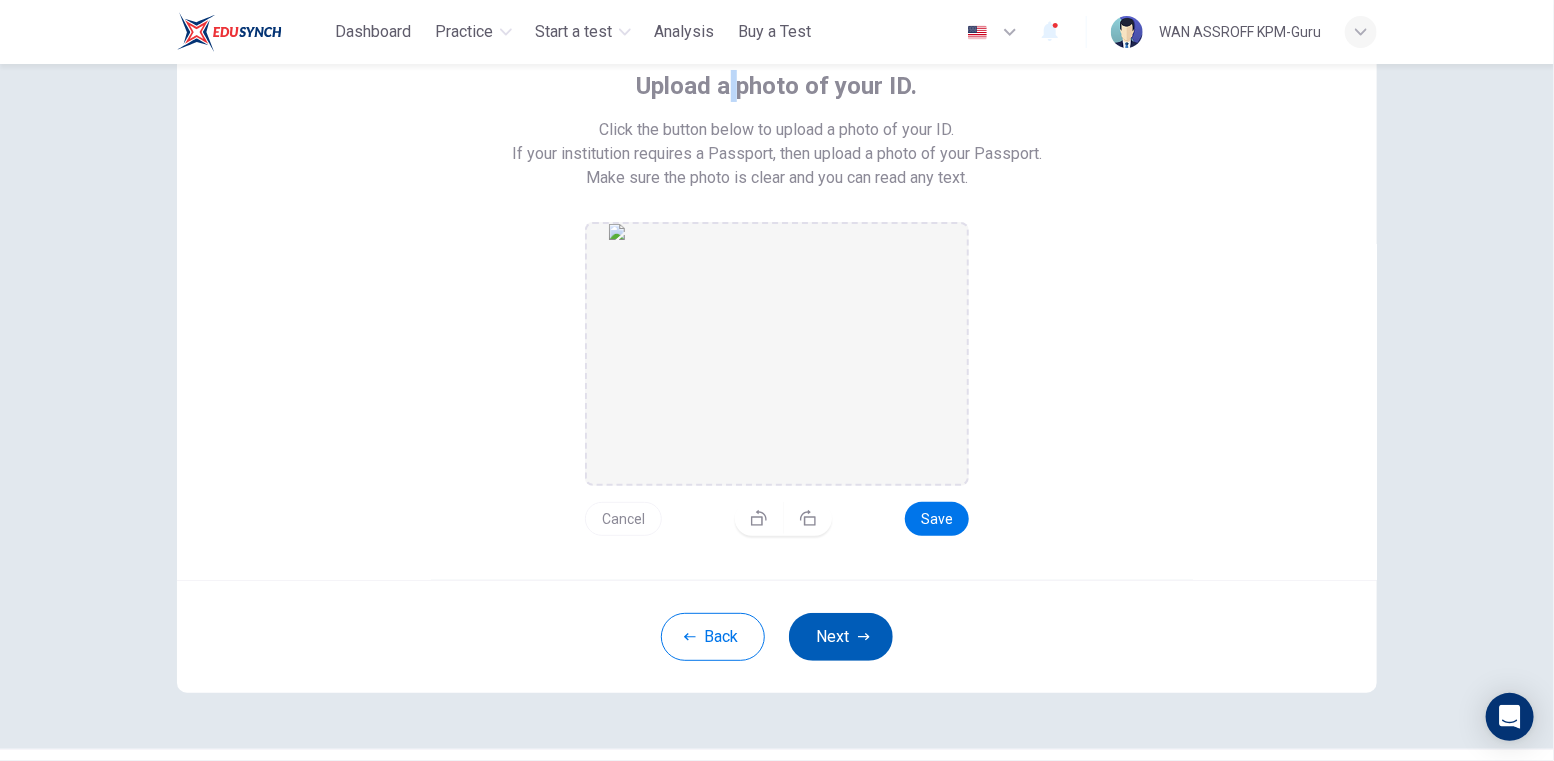 click on "Next" at bounding box center (841, 637) 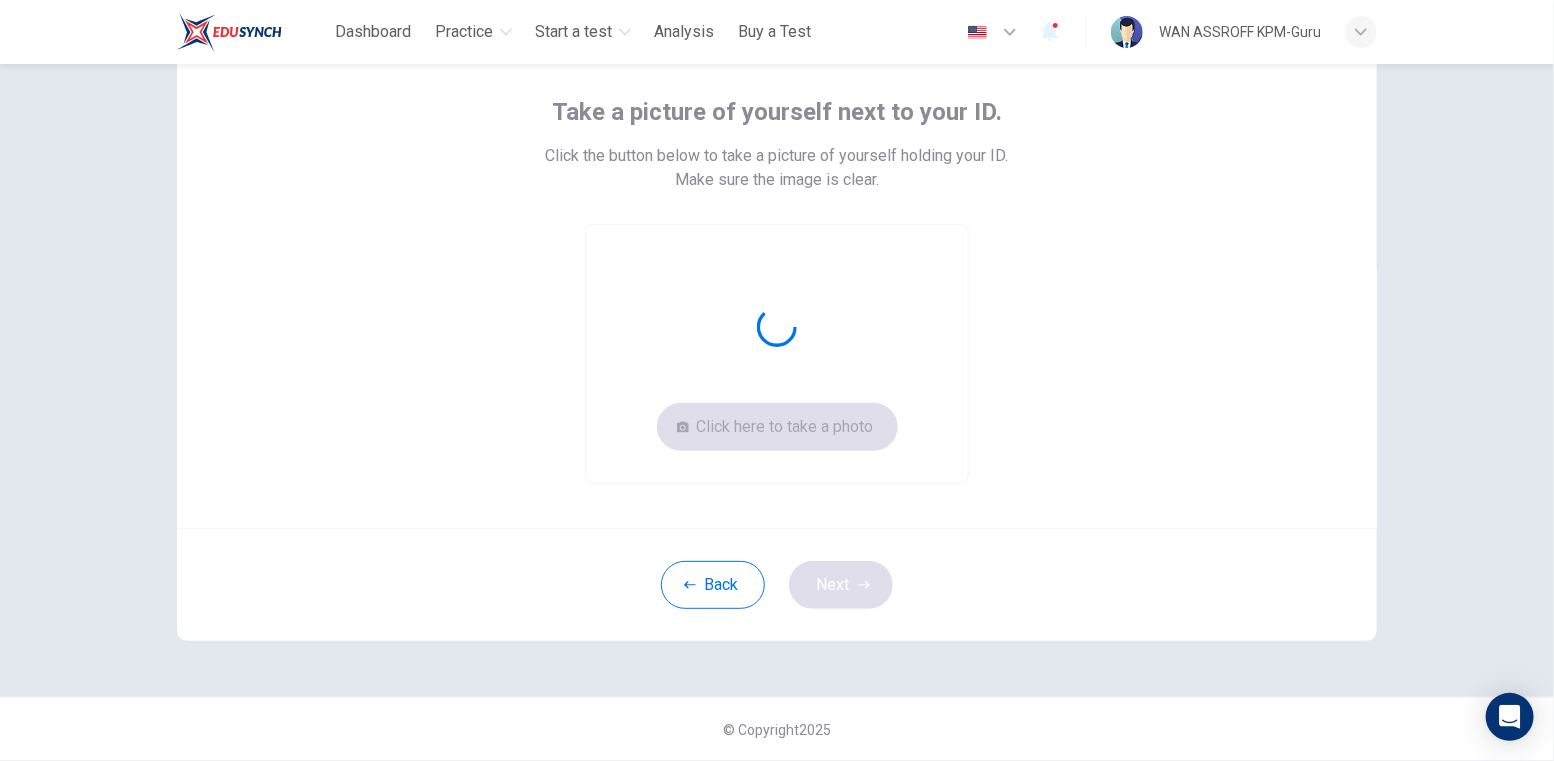 scroll, scrollTop: 103, scrollLeft: 0, axis: vertical 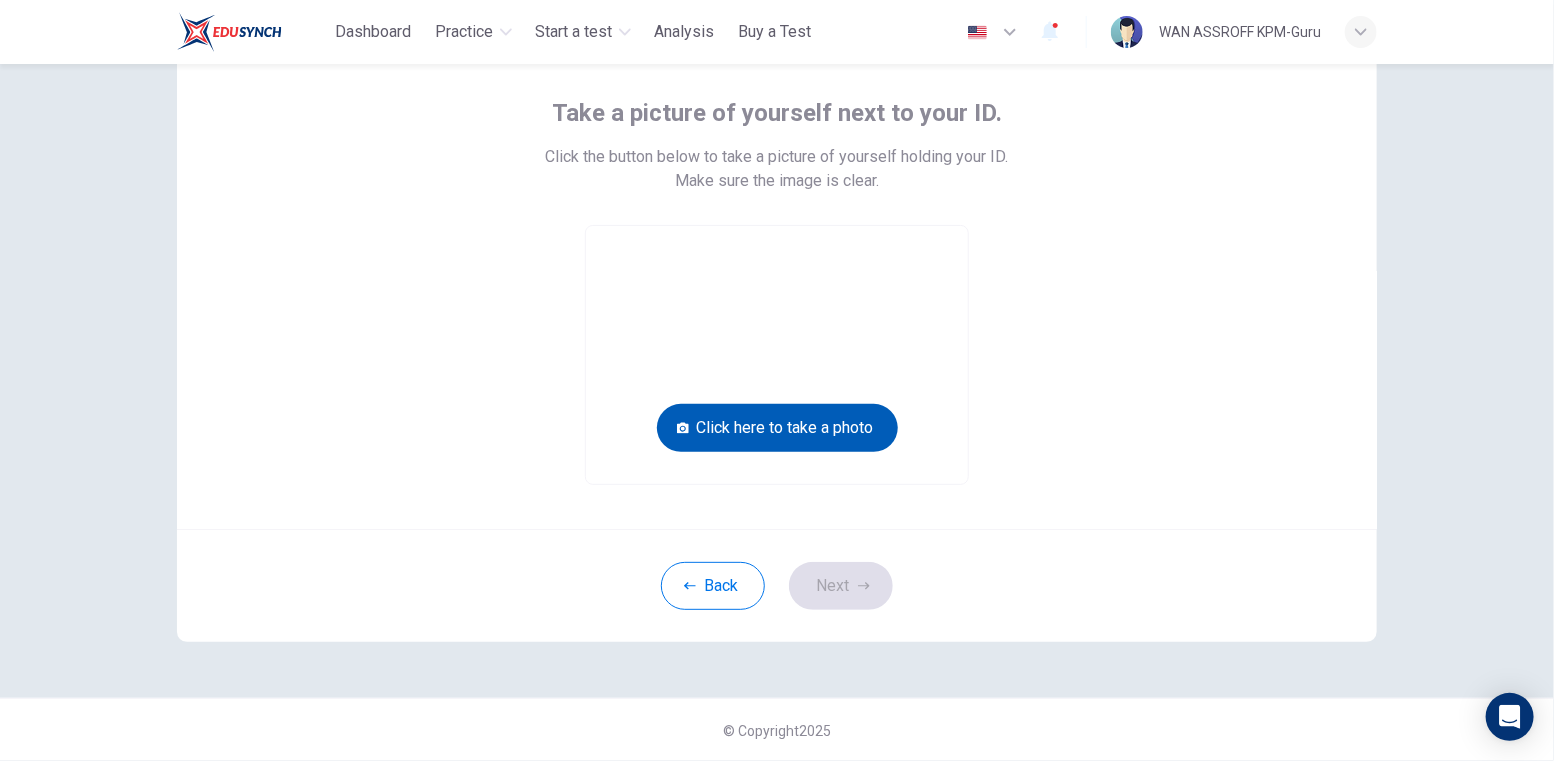 click on "Click here to take a photo" at bounding box center [777, 428] 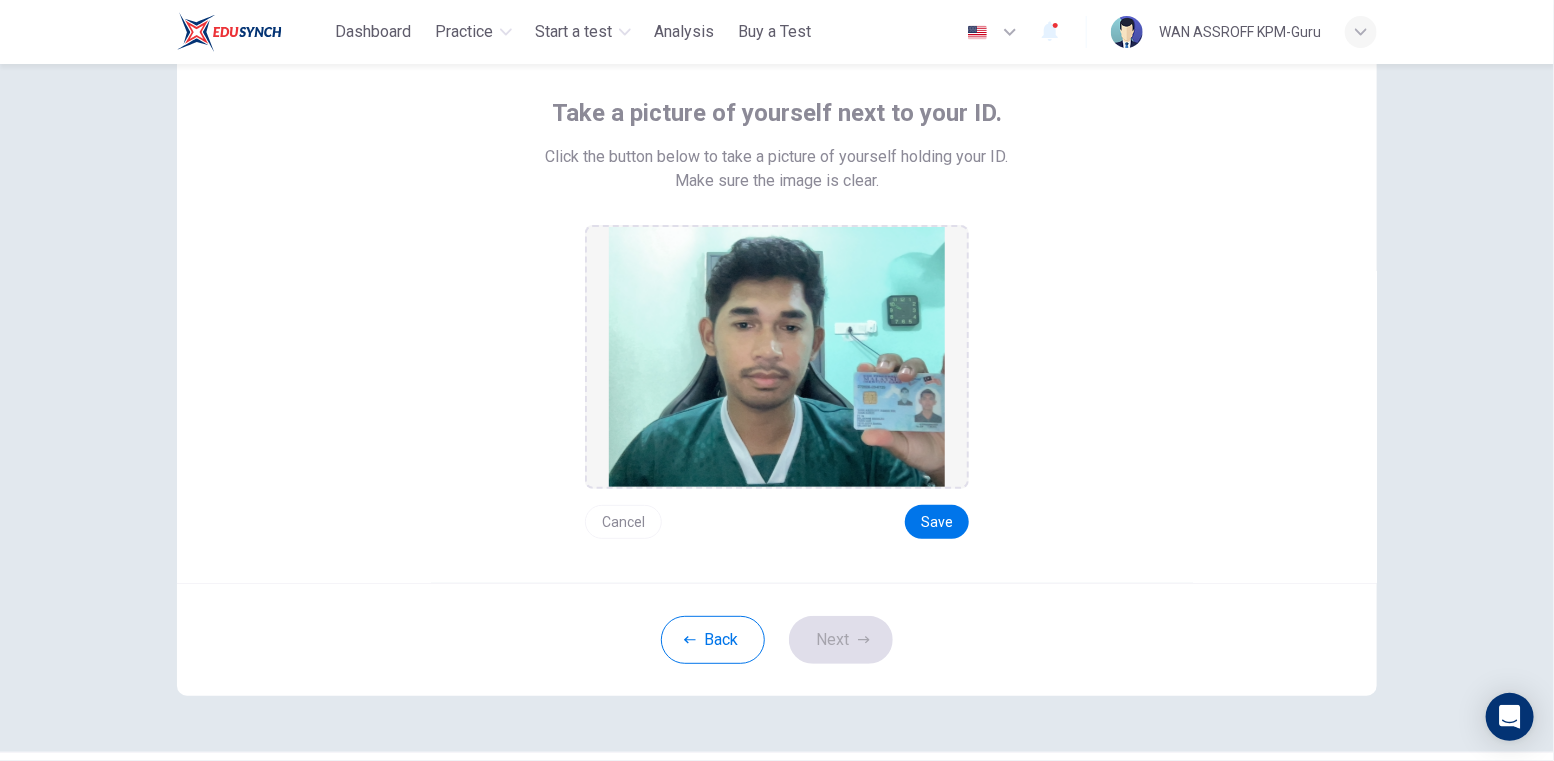 click on "Cancel" at bounding box center (623, 522) 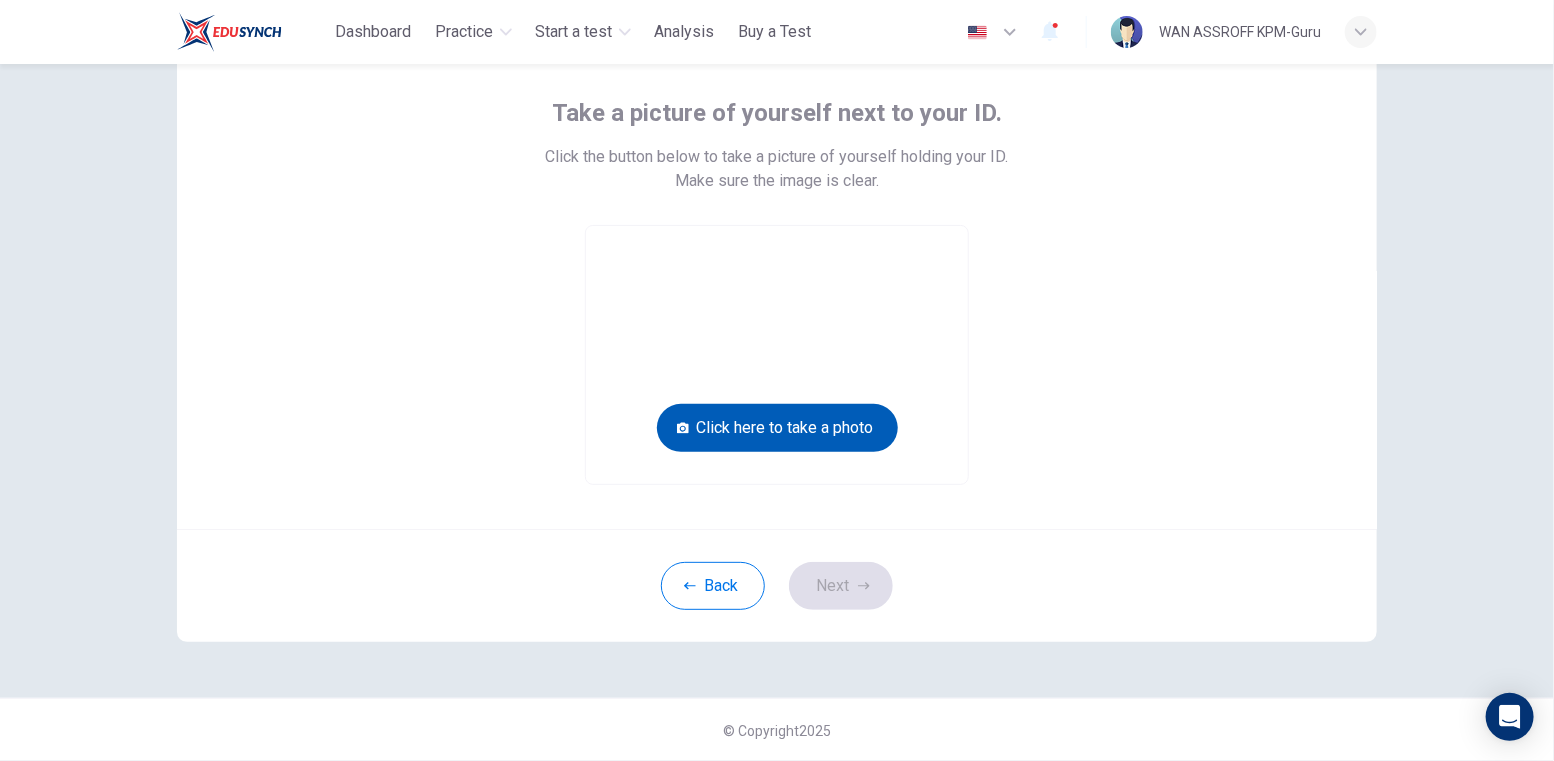 click on "Click here to take a photo" at bounding box center [777, 428] 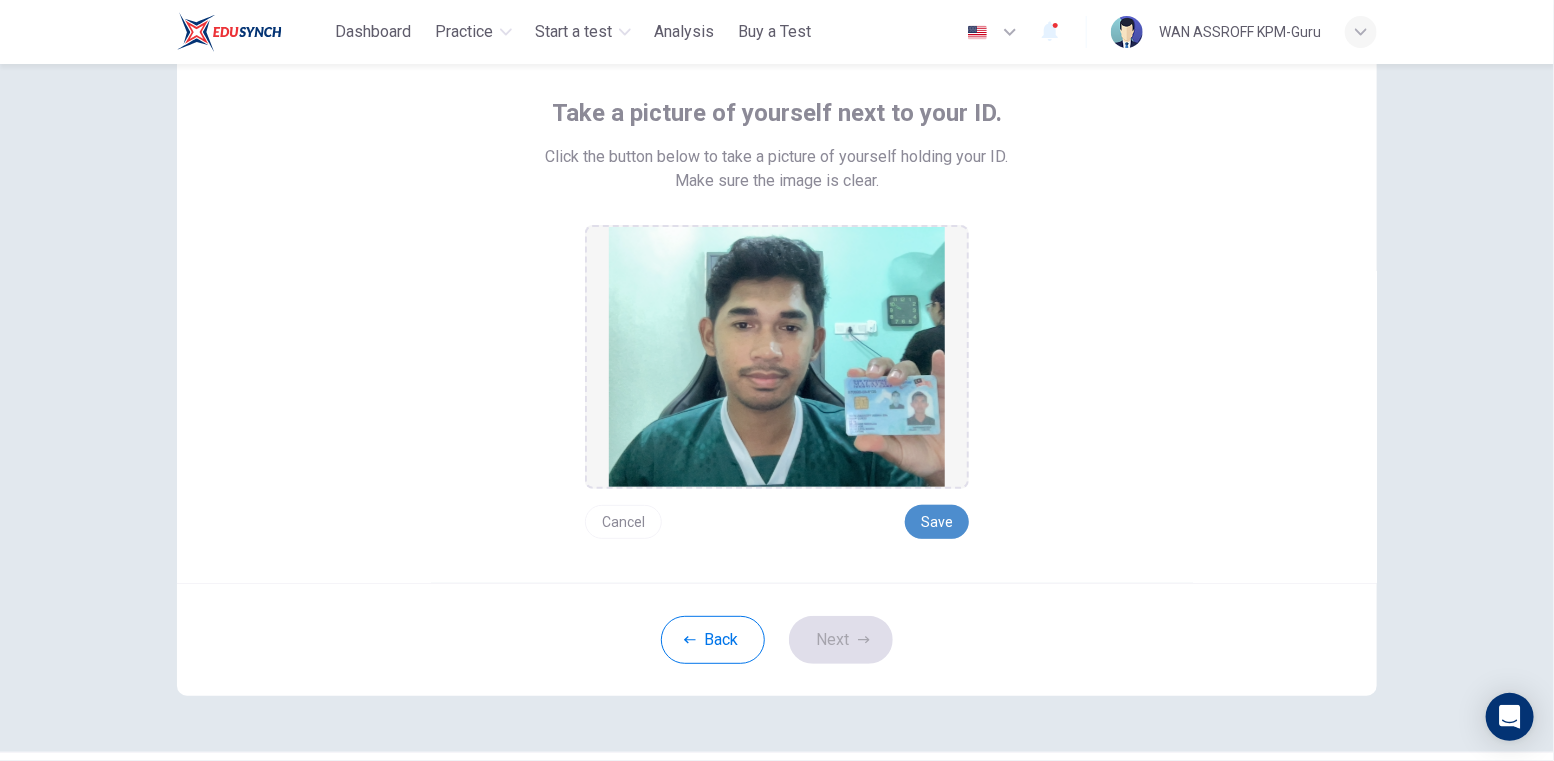 click on "Save" at bounding box center (937, 522) 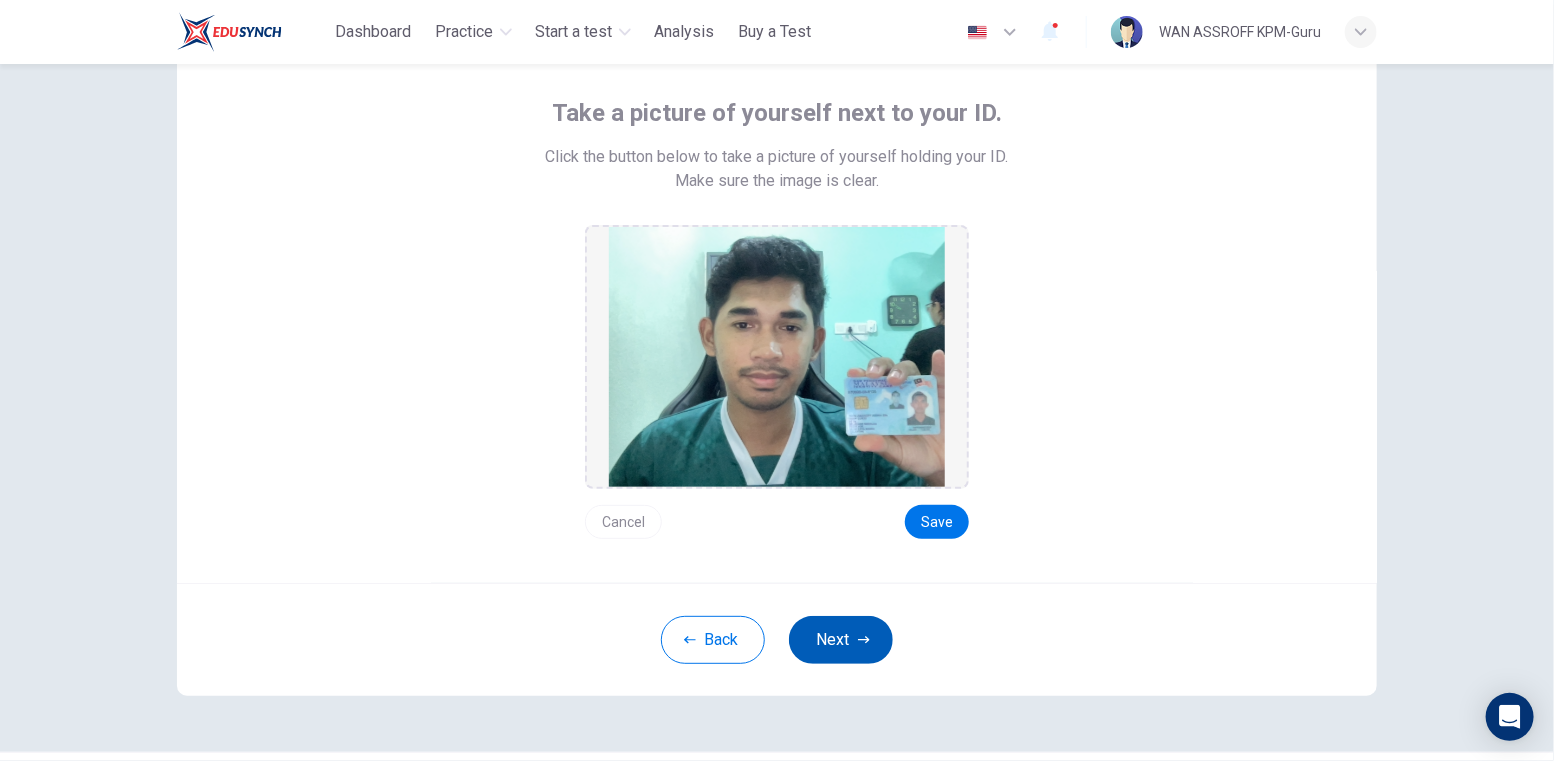 click on "Next" at bounding box center (841, 640) 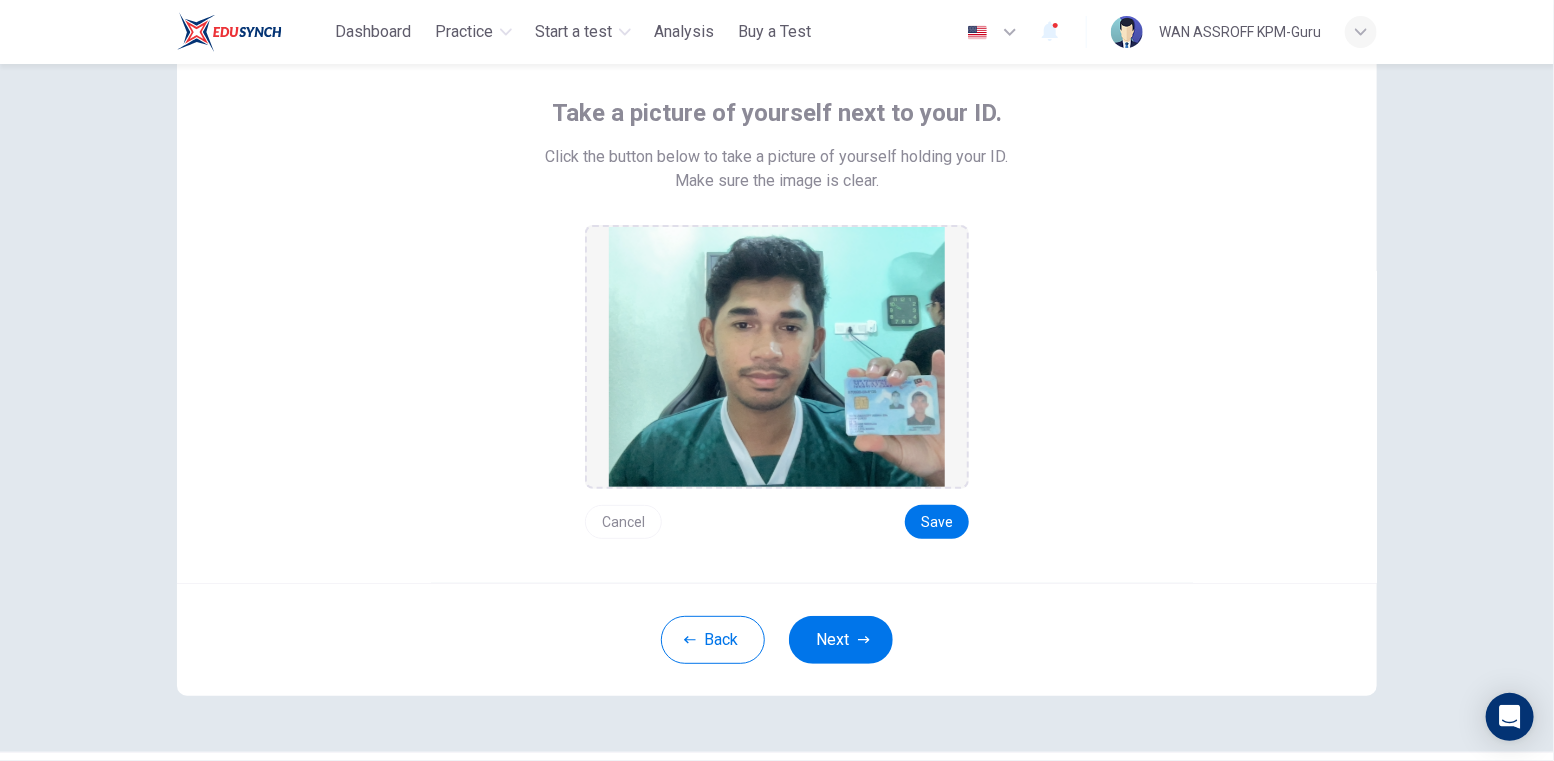 scroll, scrollTop: 71, scrollLeft: 0, axis: vertical 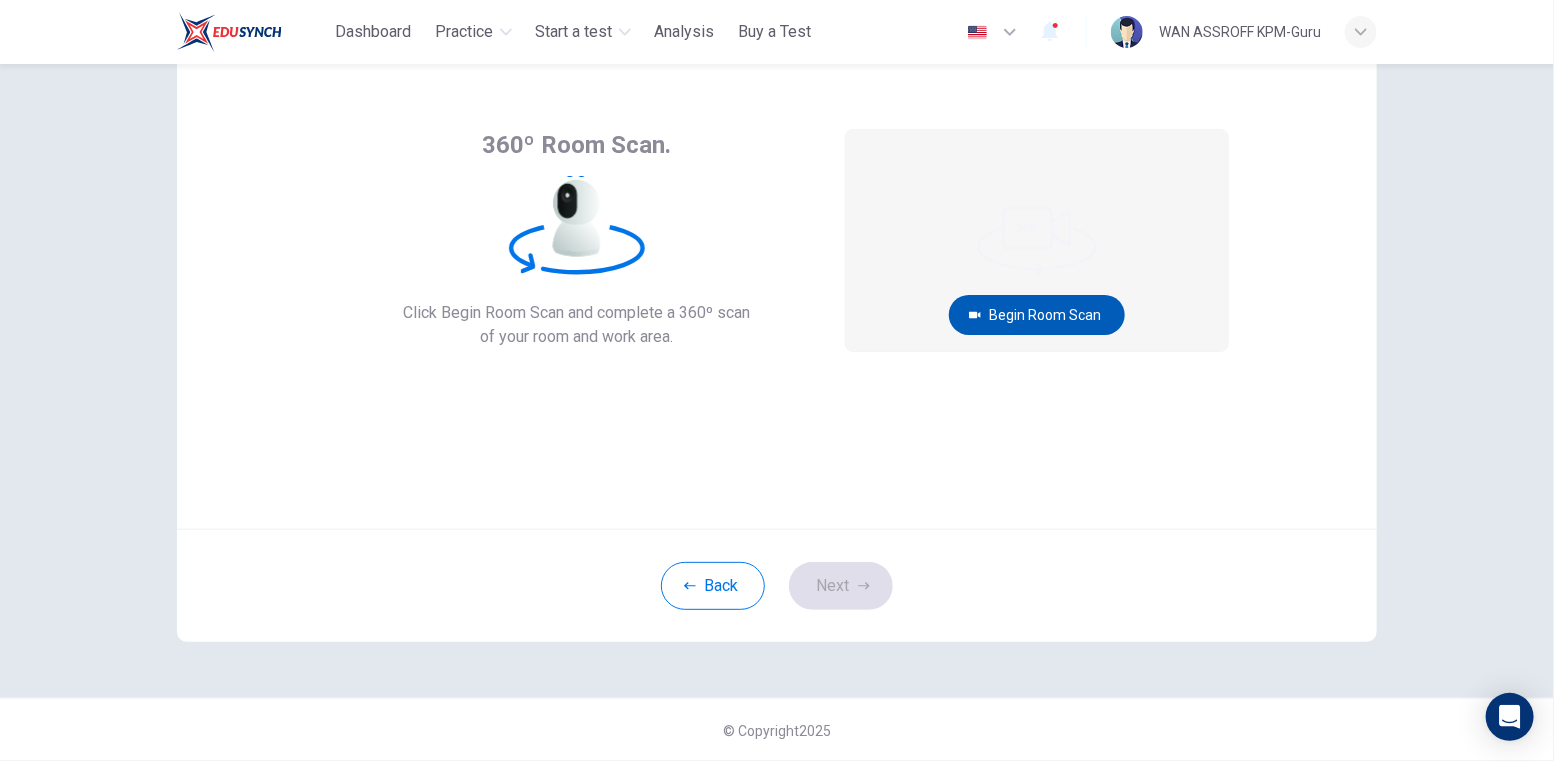 click on "Begin Room Scan" at bounding box center (1037, 315) 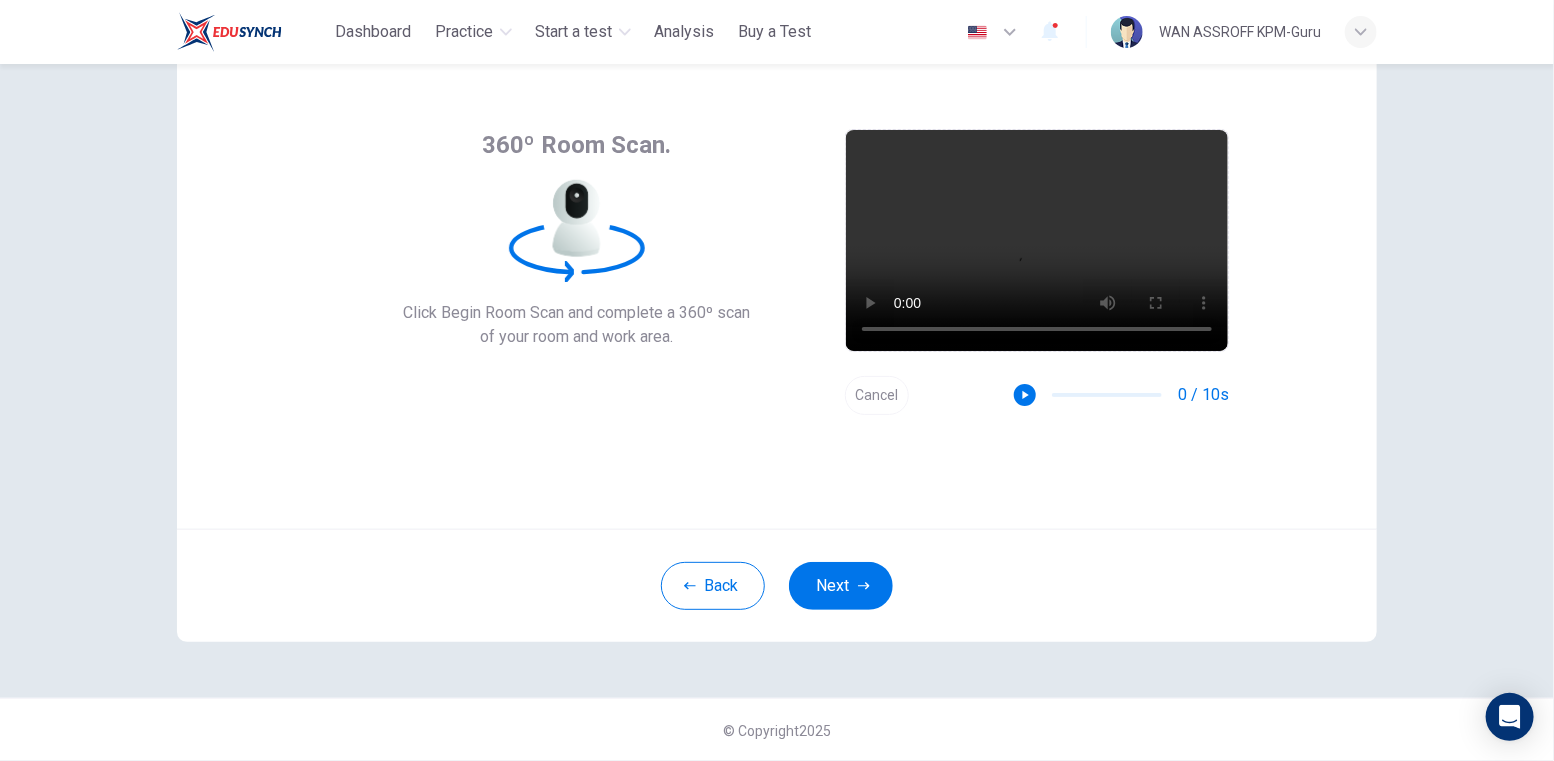 click on "Cancel 0 / 10s" at bounding box center [1037, 395] 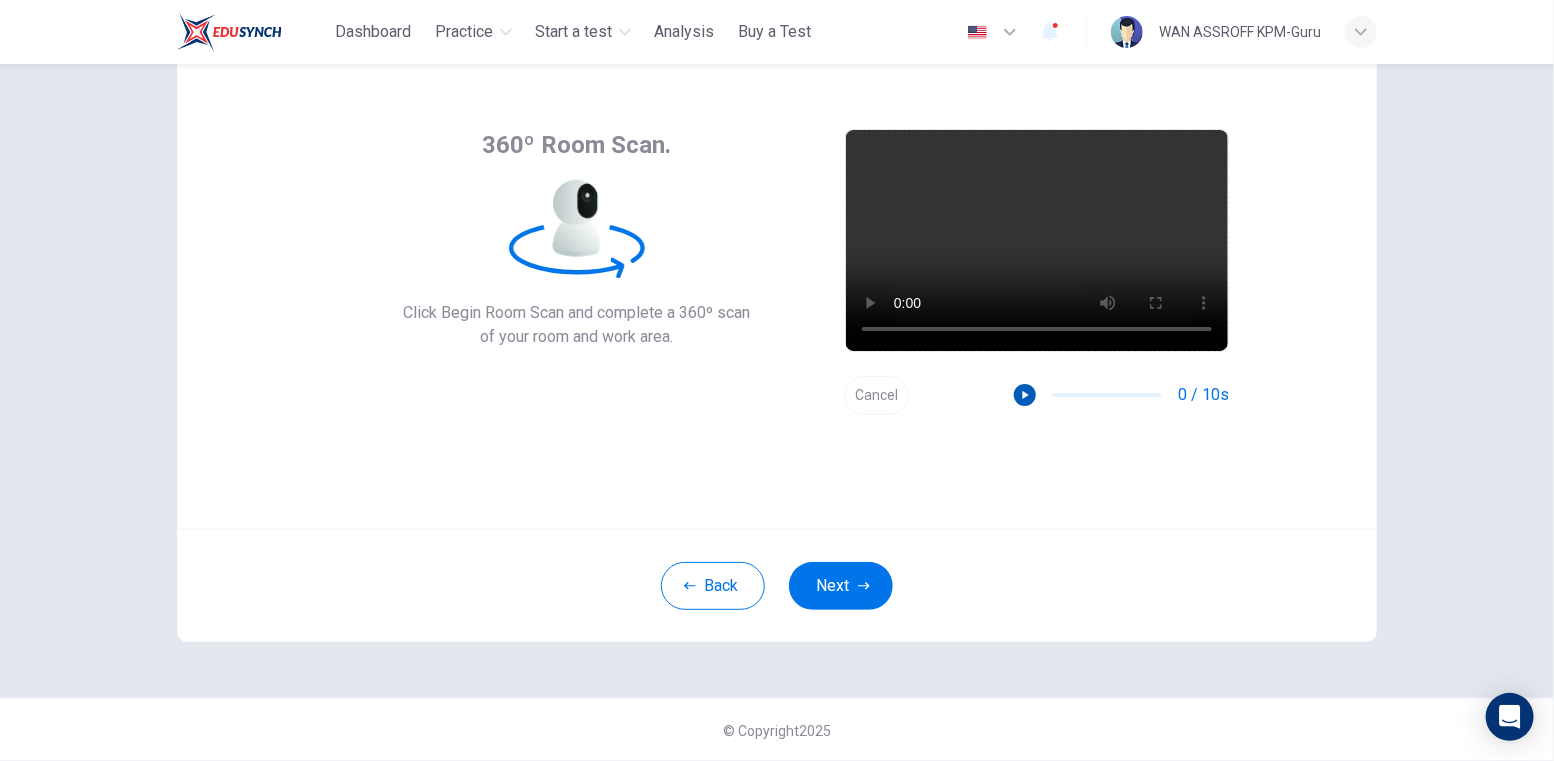 click at bounding box center (1025, 395) 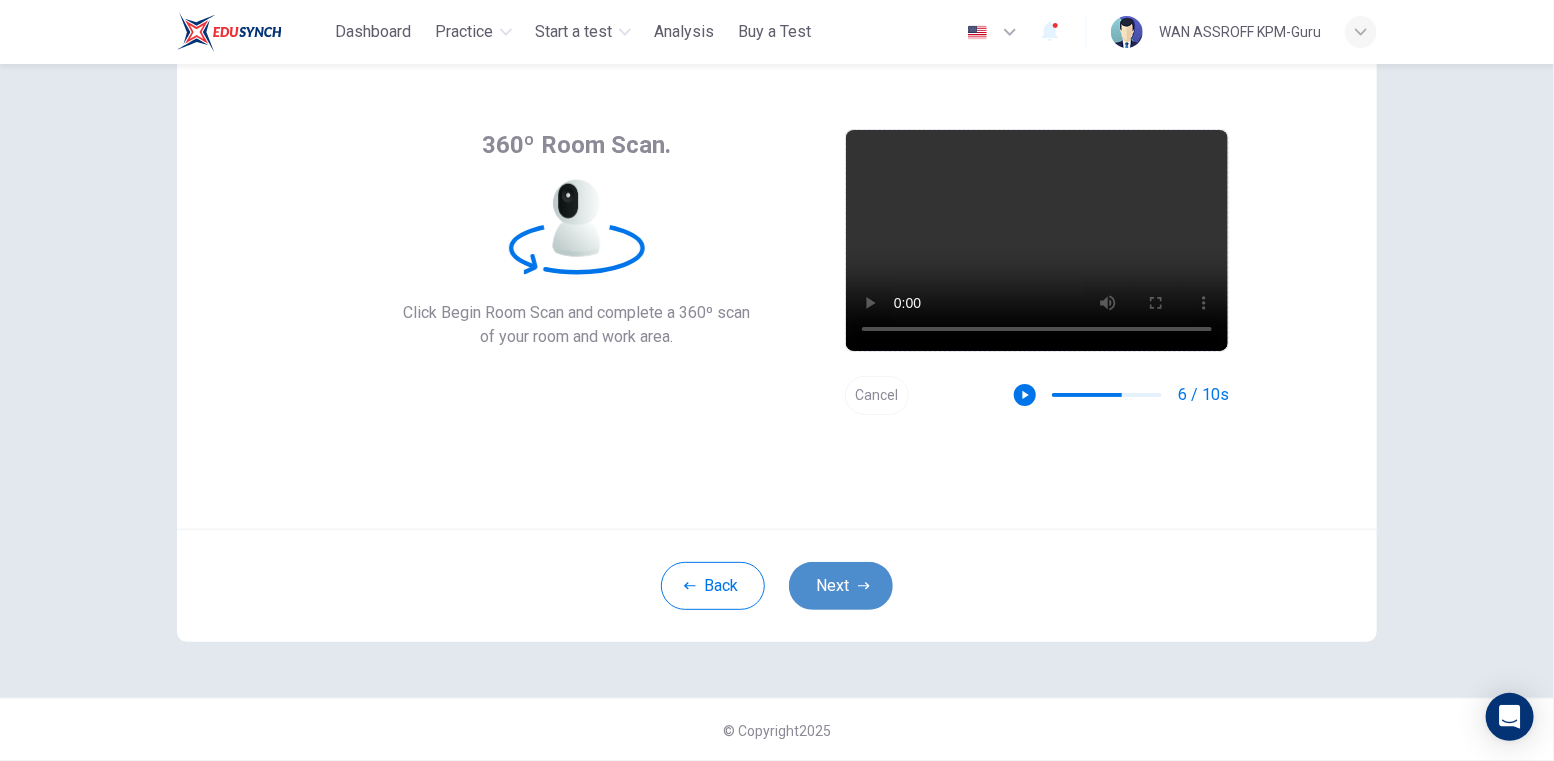 click on "Next" at bounding box center (841, 586) 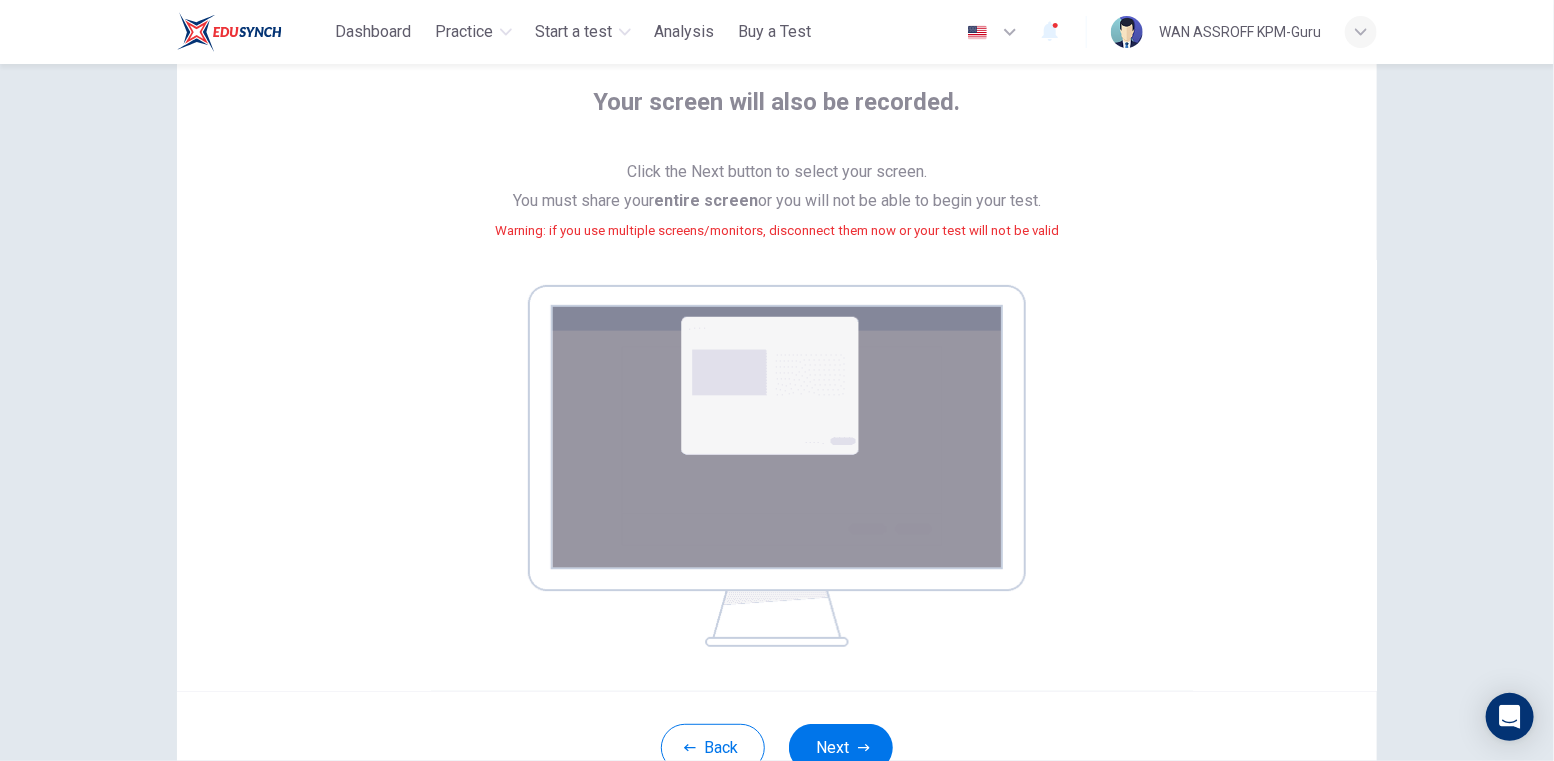 scroll, scrollTop: 276, scrollLeft: 0, axis: vertical 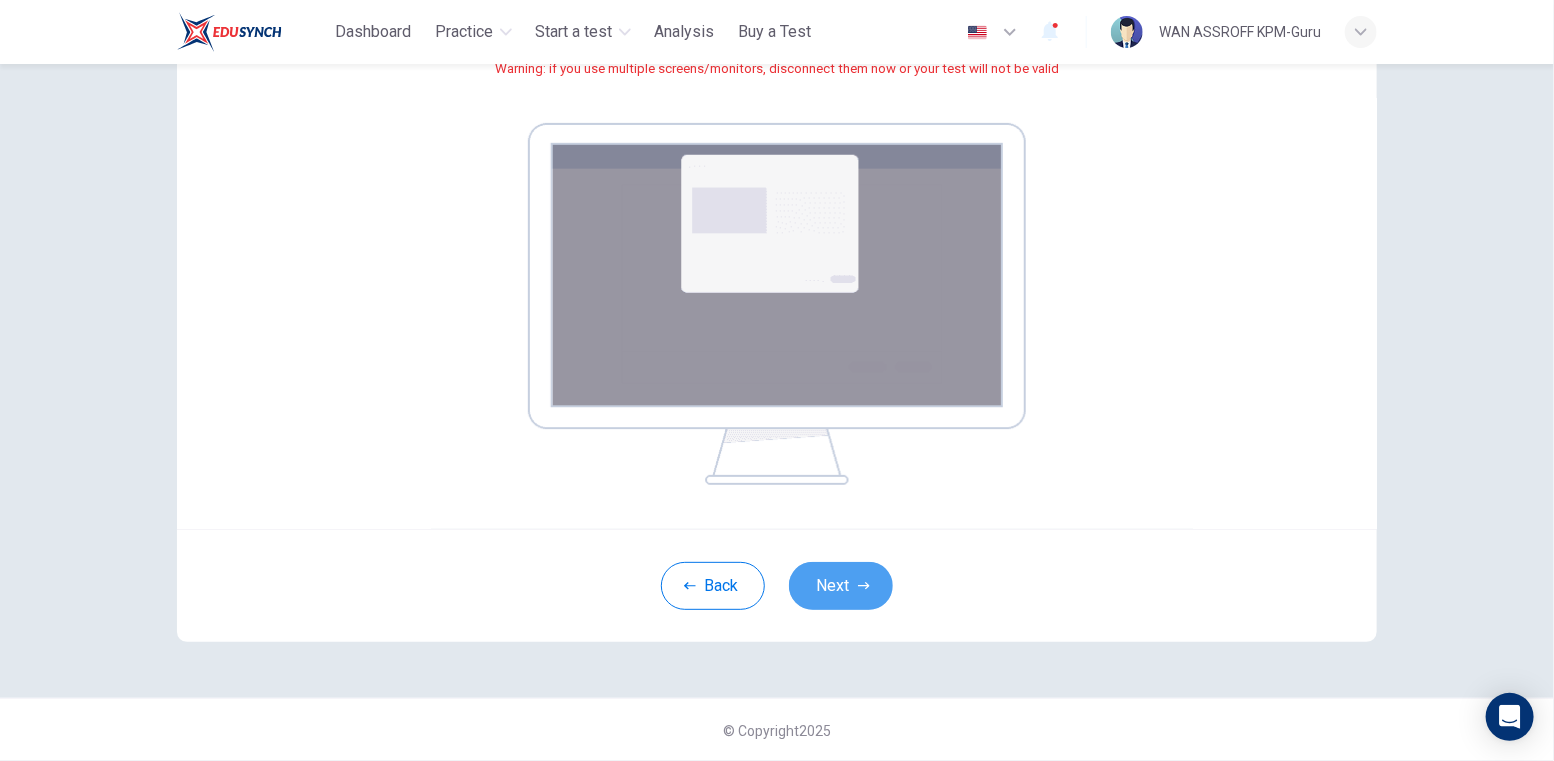 drag, startPoint x: 854, startPoint y: 579, endPoint x: 863, endPoint y: 614, distance: 36.138622 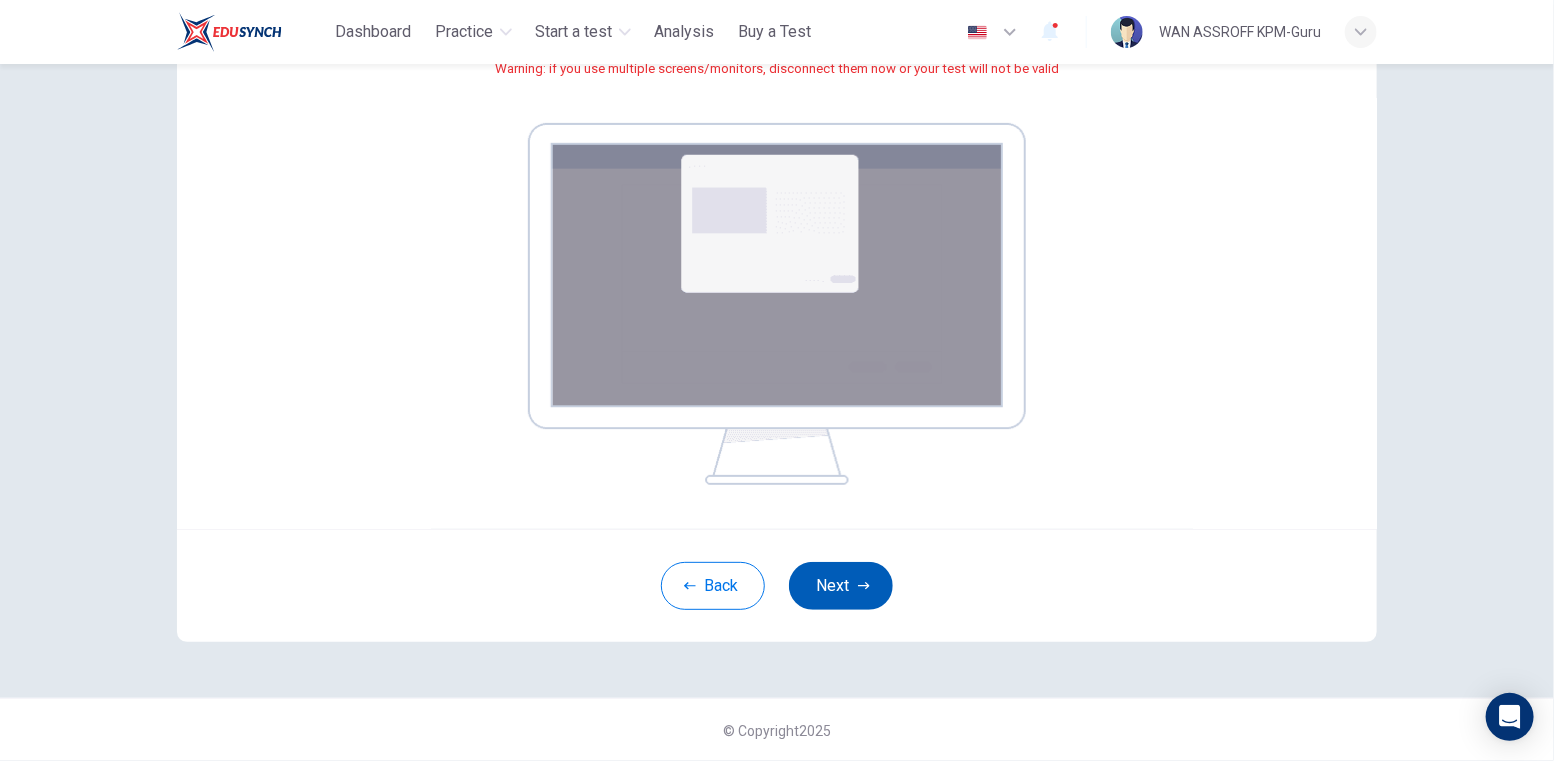 click at bounding box center (864, 586) 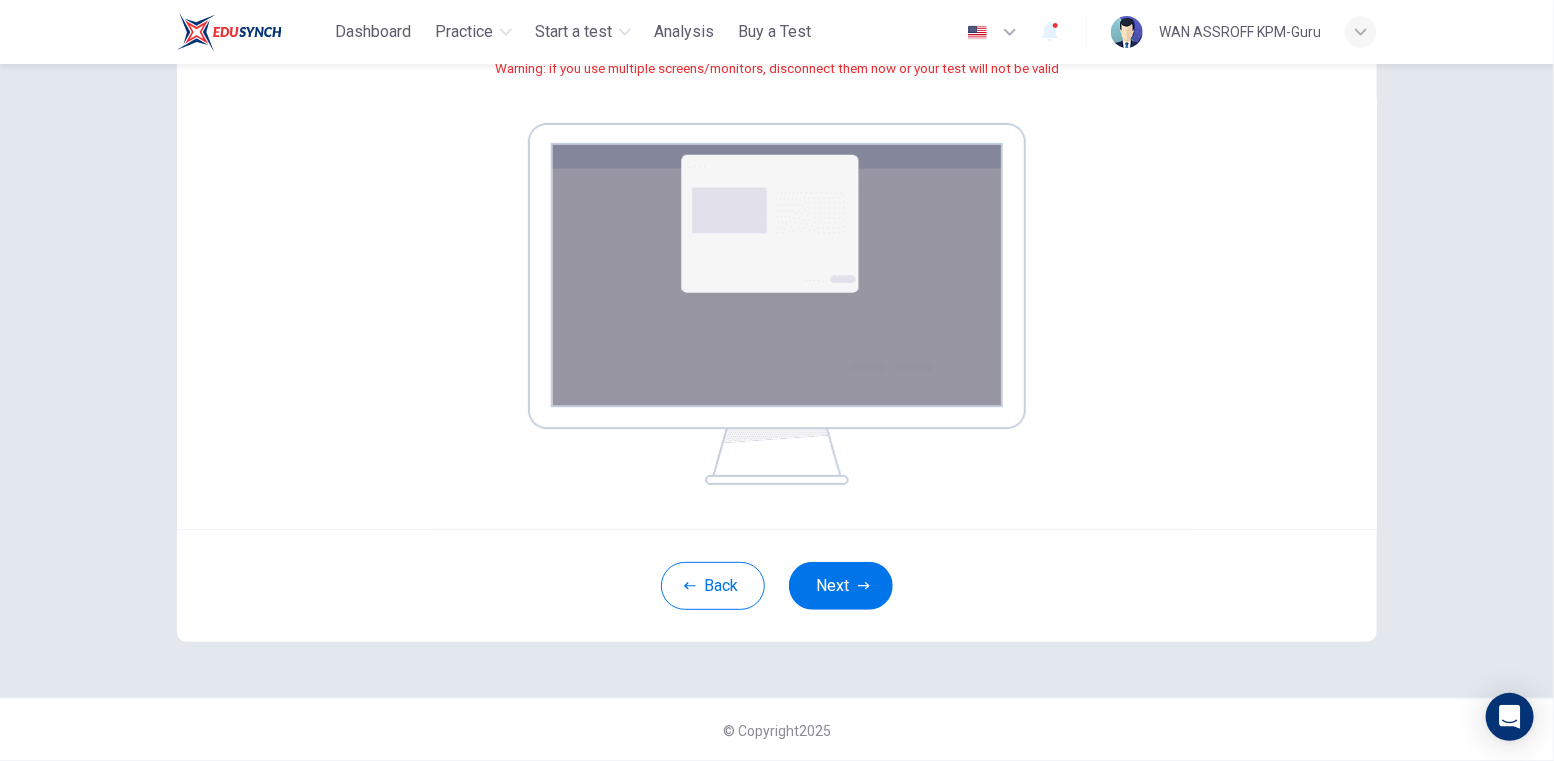 click on "Your screen will also be recorded. Click the Next button to select your screen.  You must share your  entire screen  or you will not be able to begin your test.    Warning: if you use multiple screens/monitors, disconnect them now or your test will not be valid" at bounding box center (777, 204) 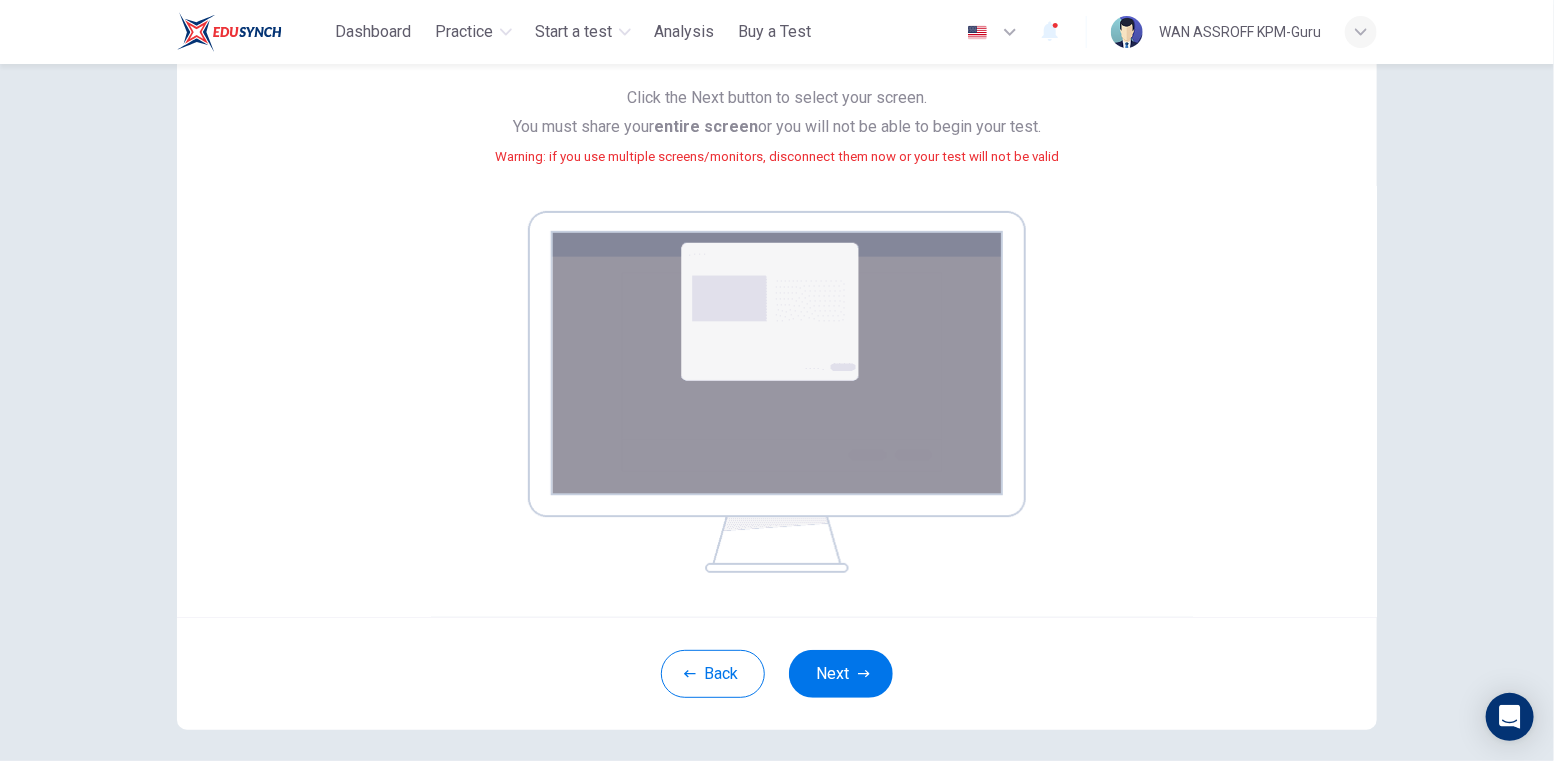 scroll, scrollTop: 186, scrollLeft: 0, axis: vertical 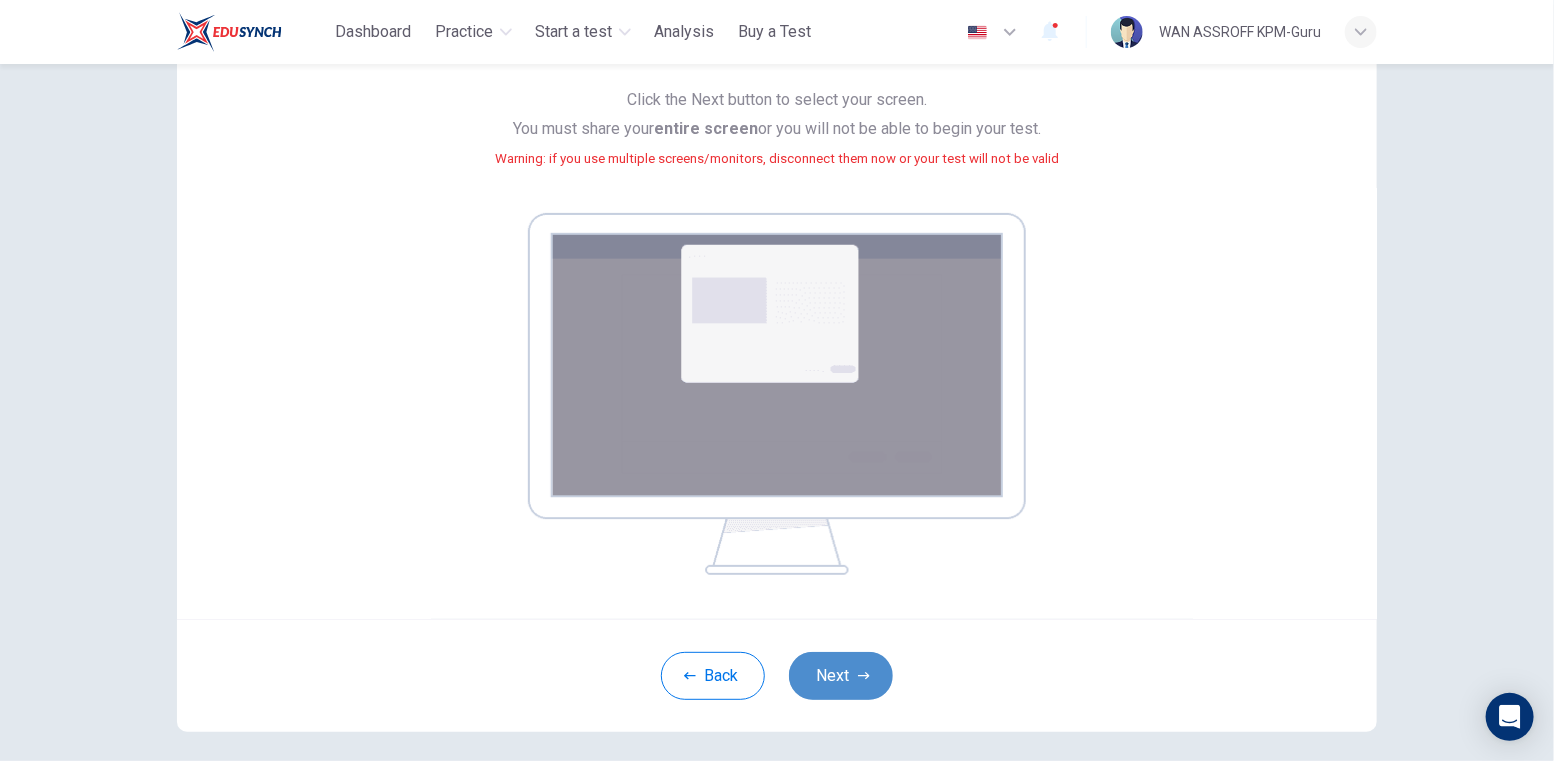 click at bounding box center [864, 676] 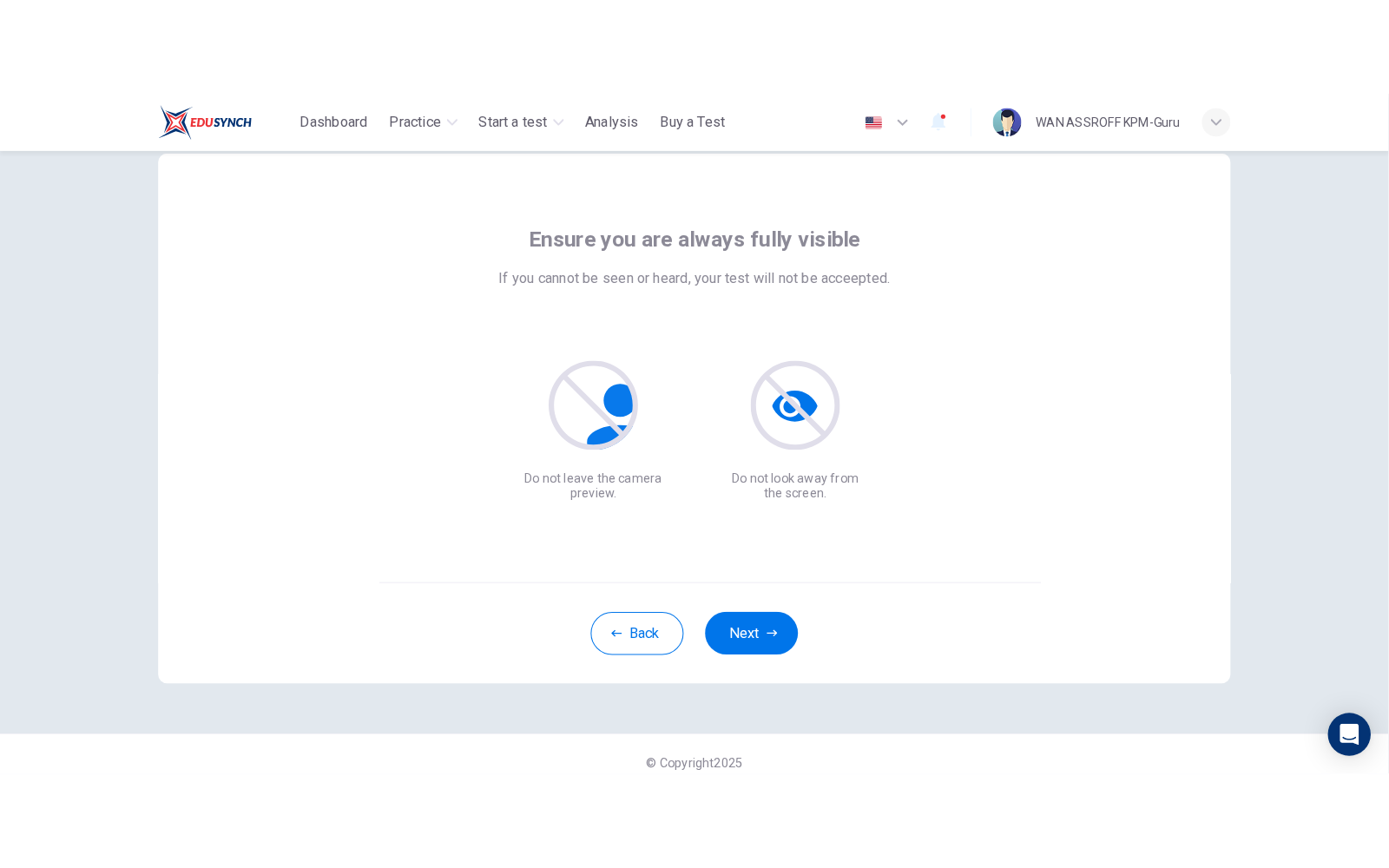 scroll, scrollTop: 42, scrollLeft: 0, axis: vertical 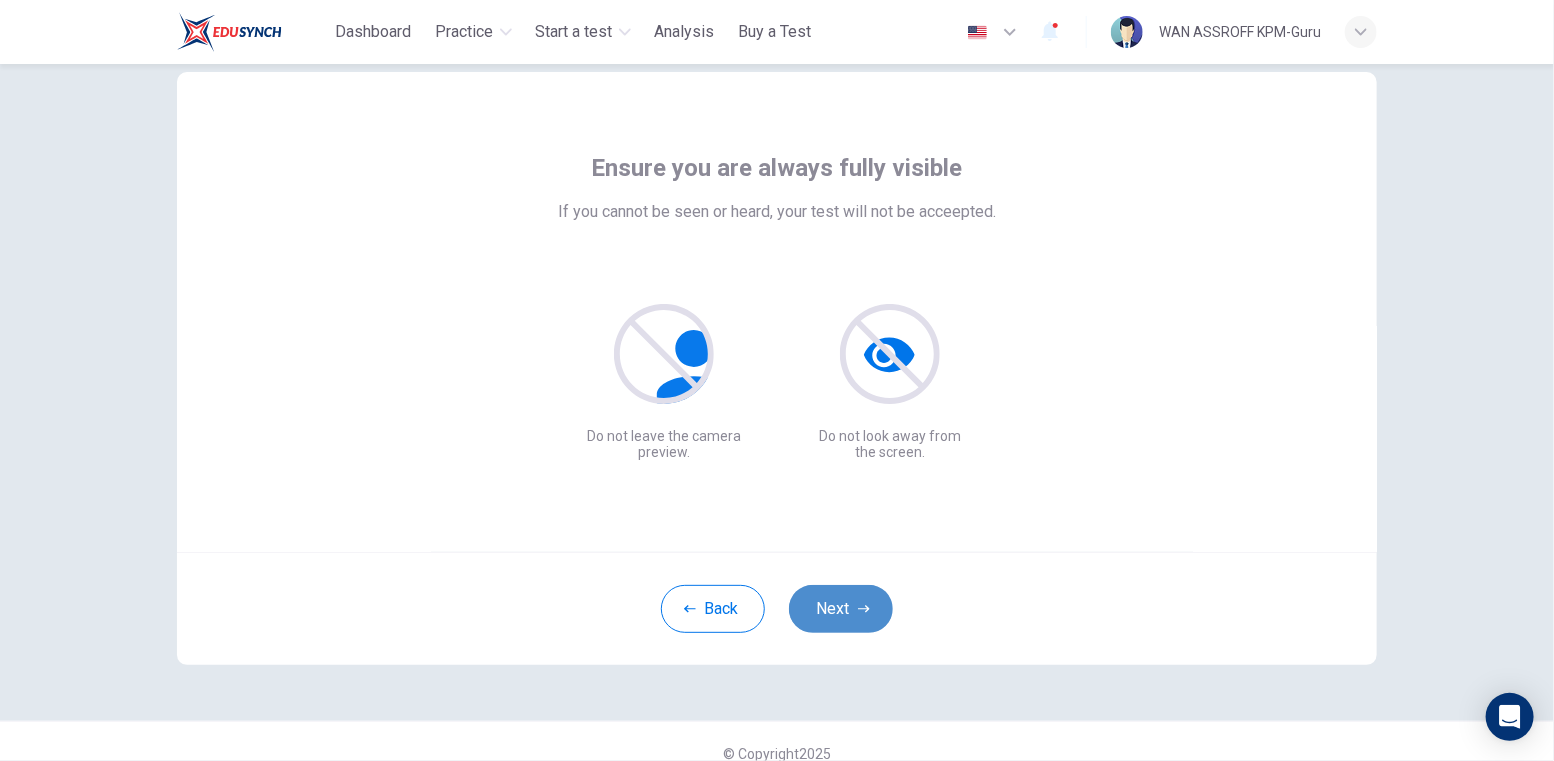 click on "Next" at bounding box center [841, 609] 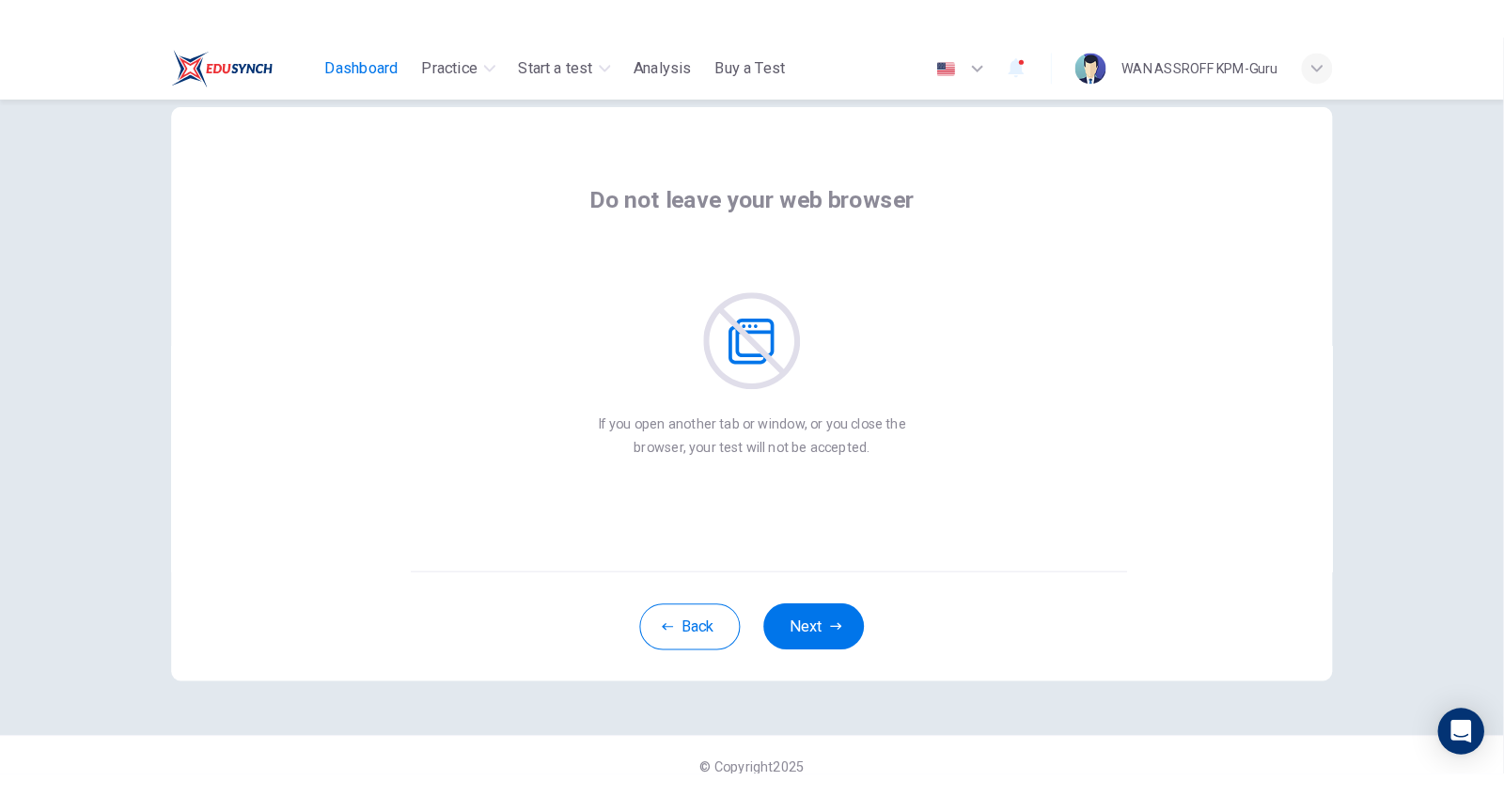 scroll, scrollTop: 0, scrollLeft: 0, axis: both 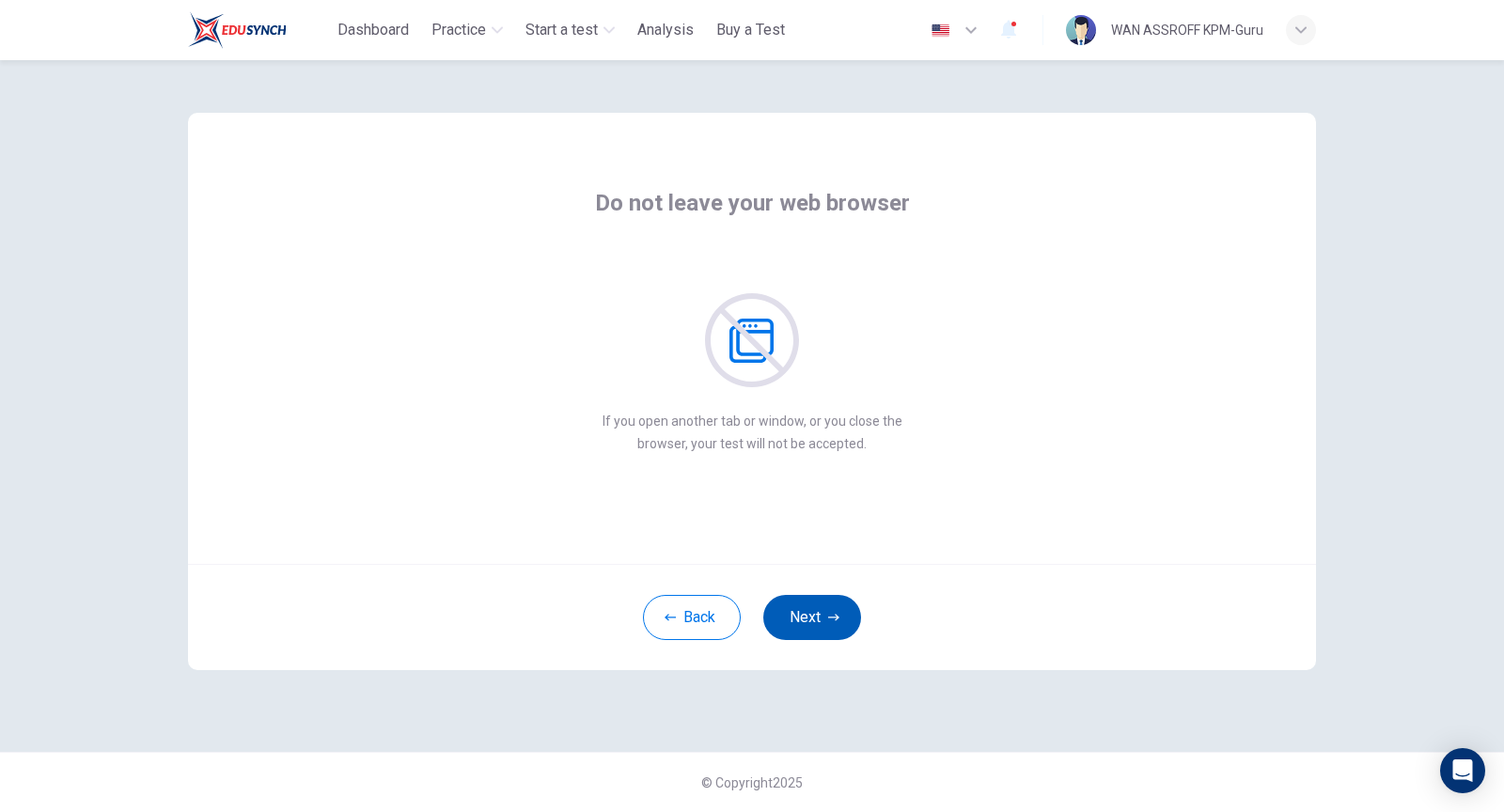 click on "Next" at bounding box center (812, 617) 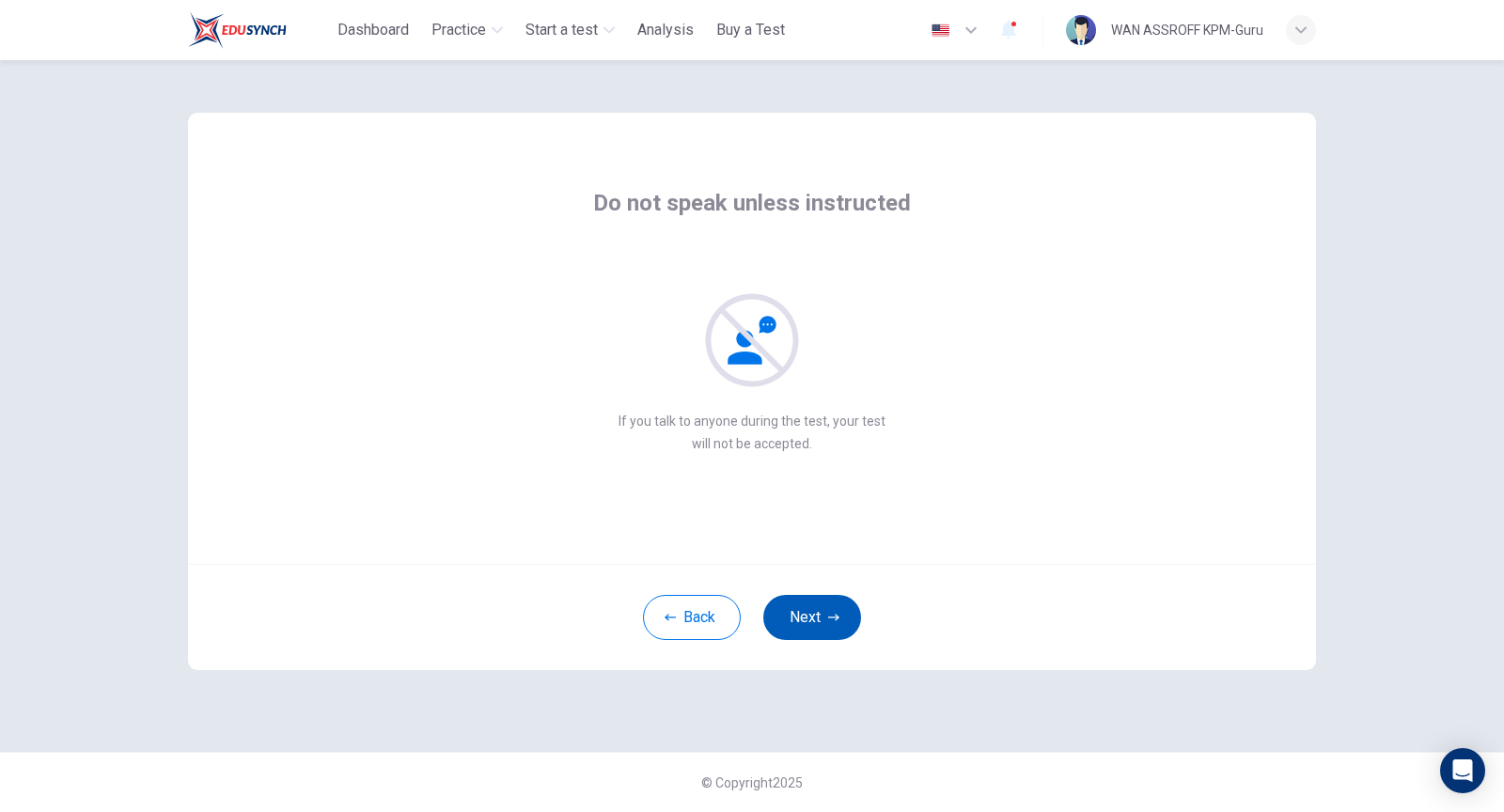 click at bounding box center (834, 617) 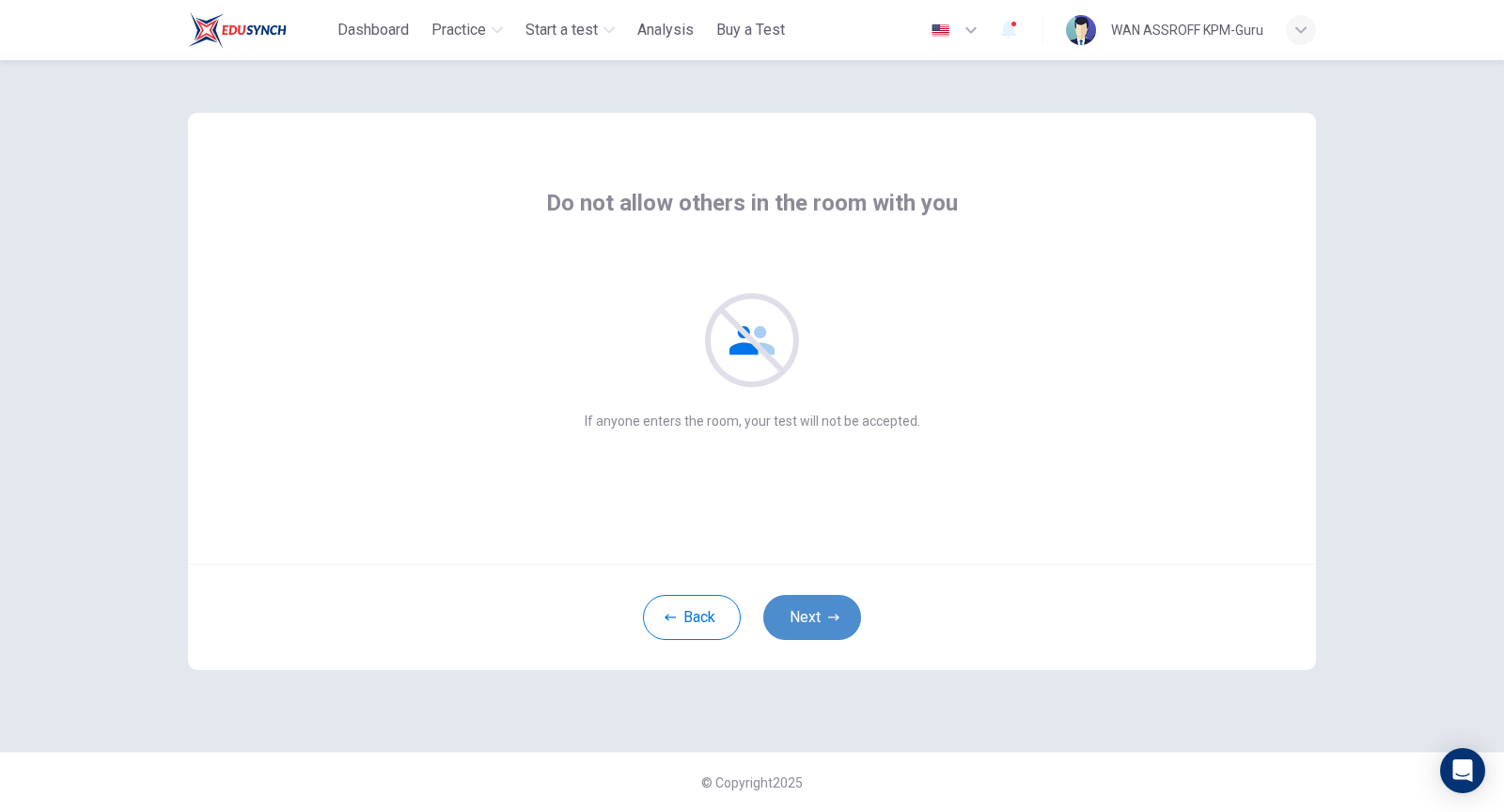 click at bounding box center (834, 617) 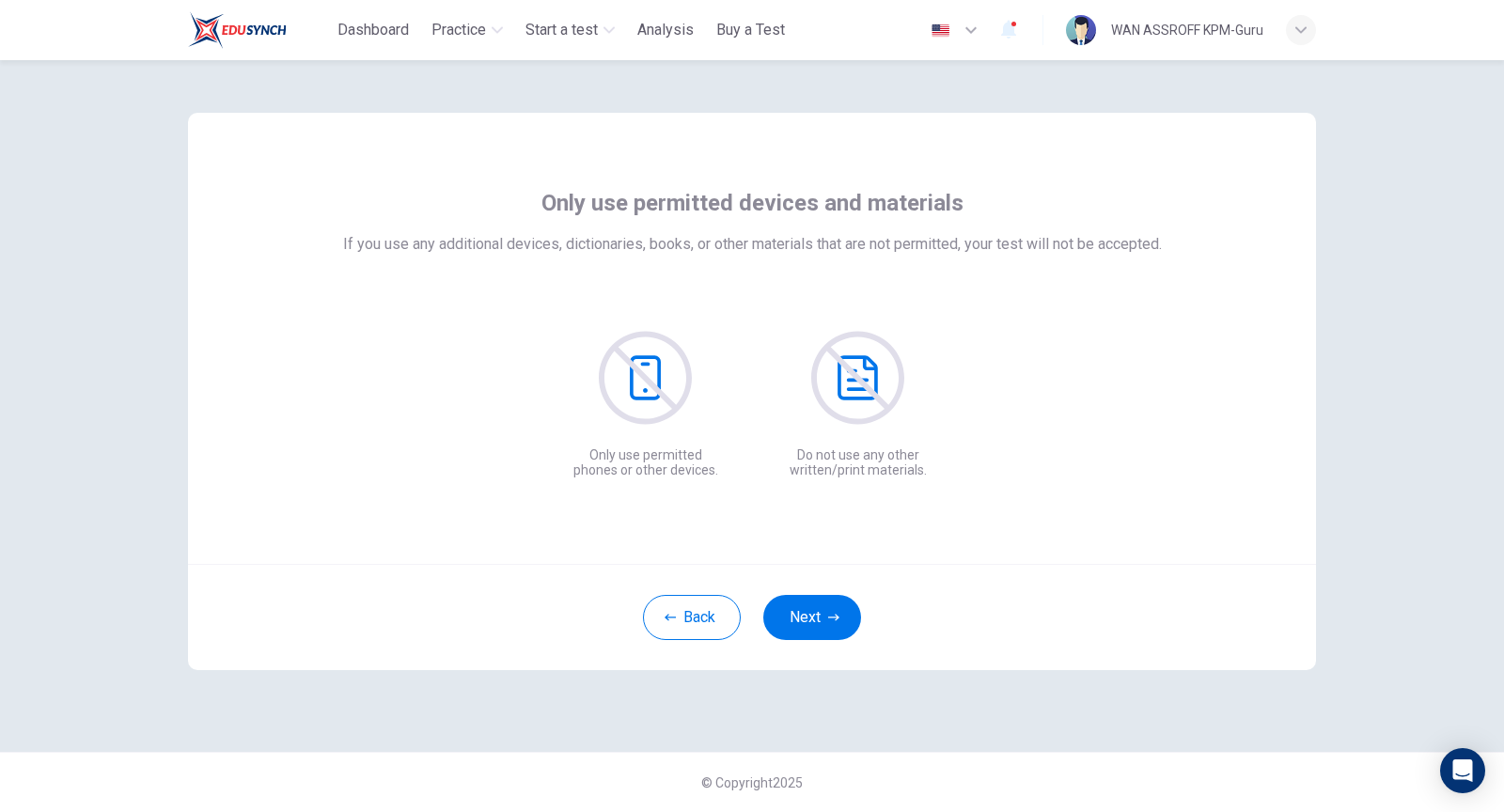 type 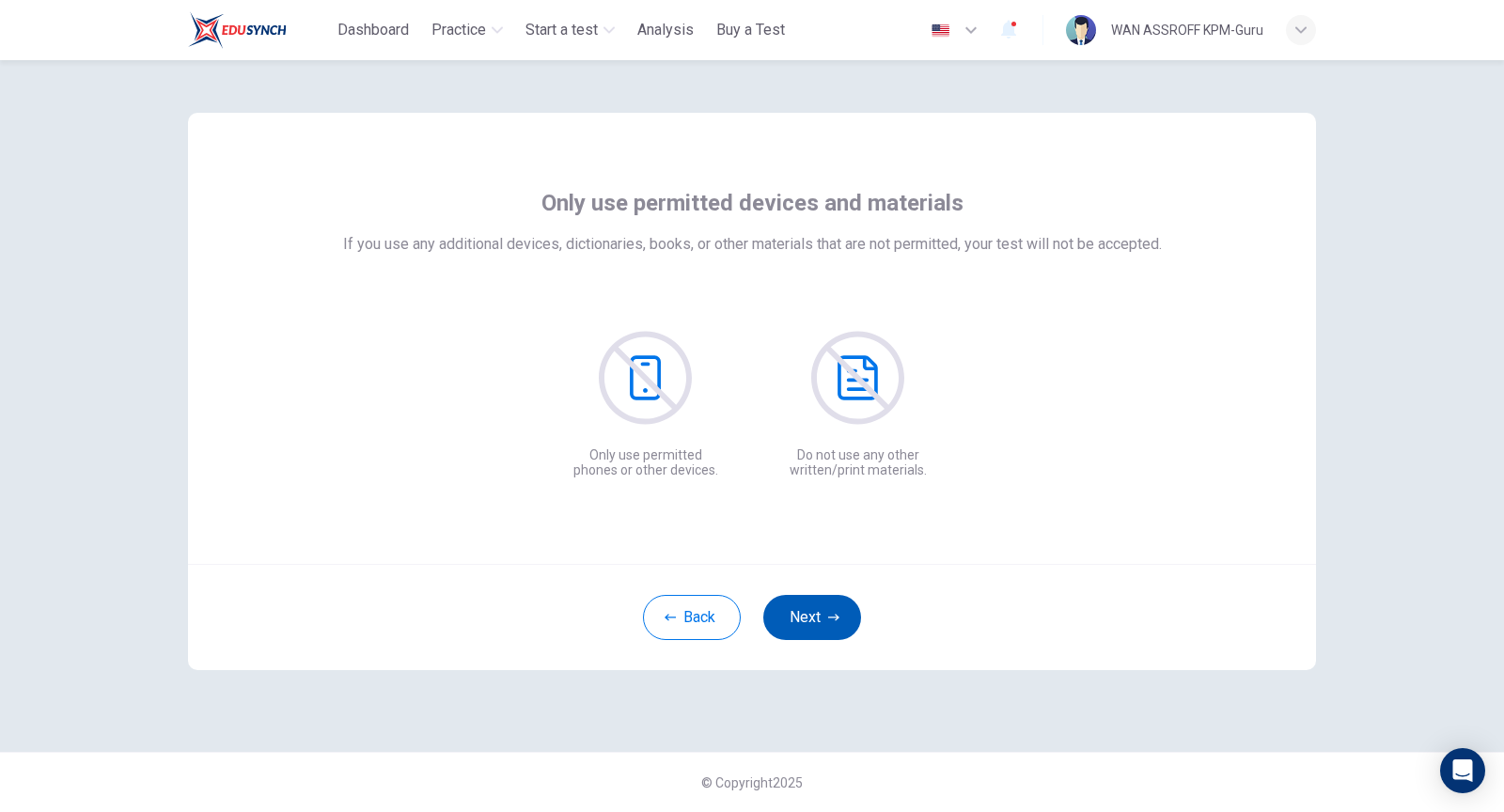 click on "Next" at bounding box center (812, 617) 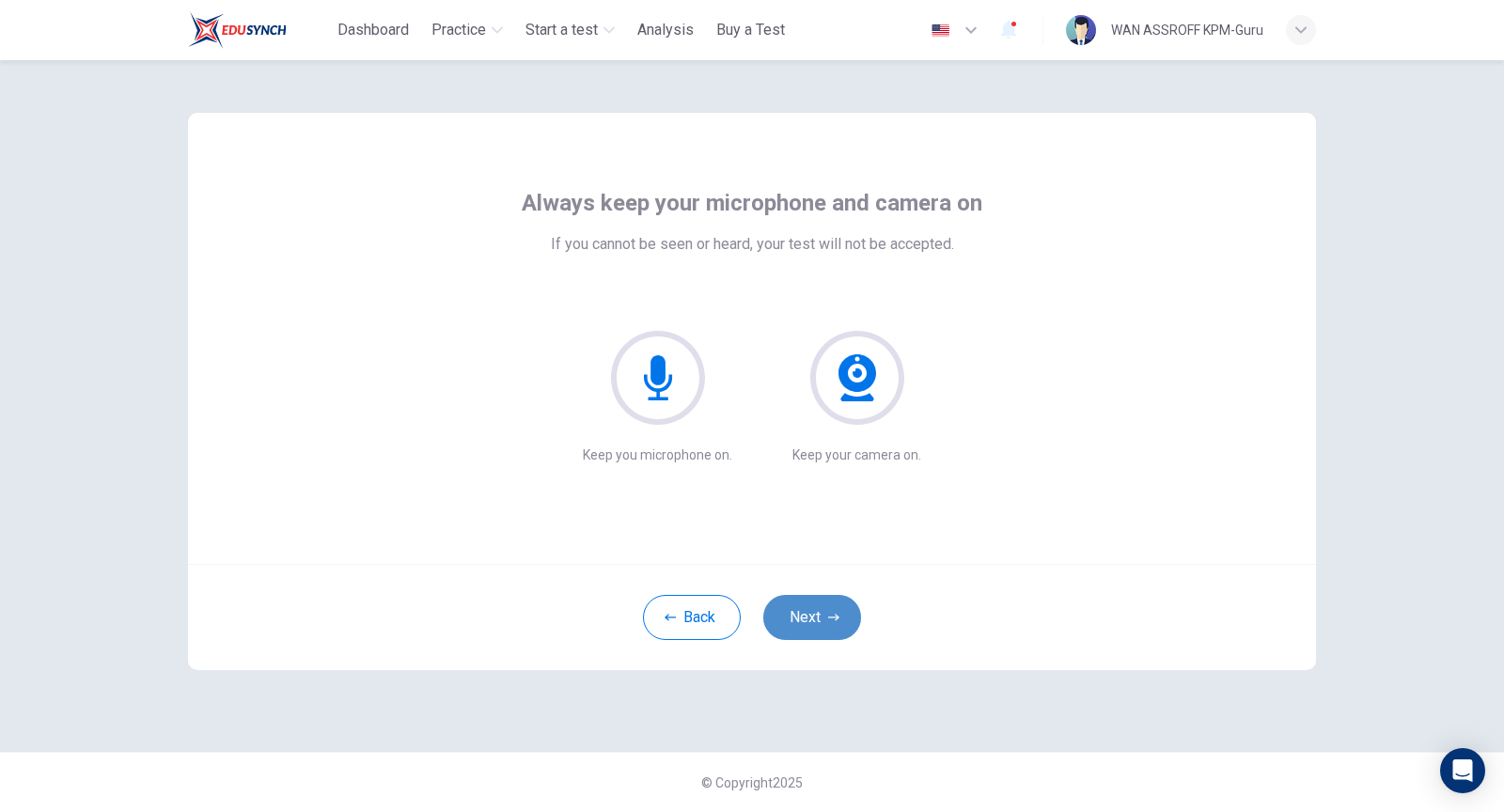 click at bounding box center [834, 617] 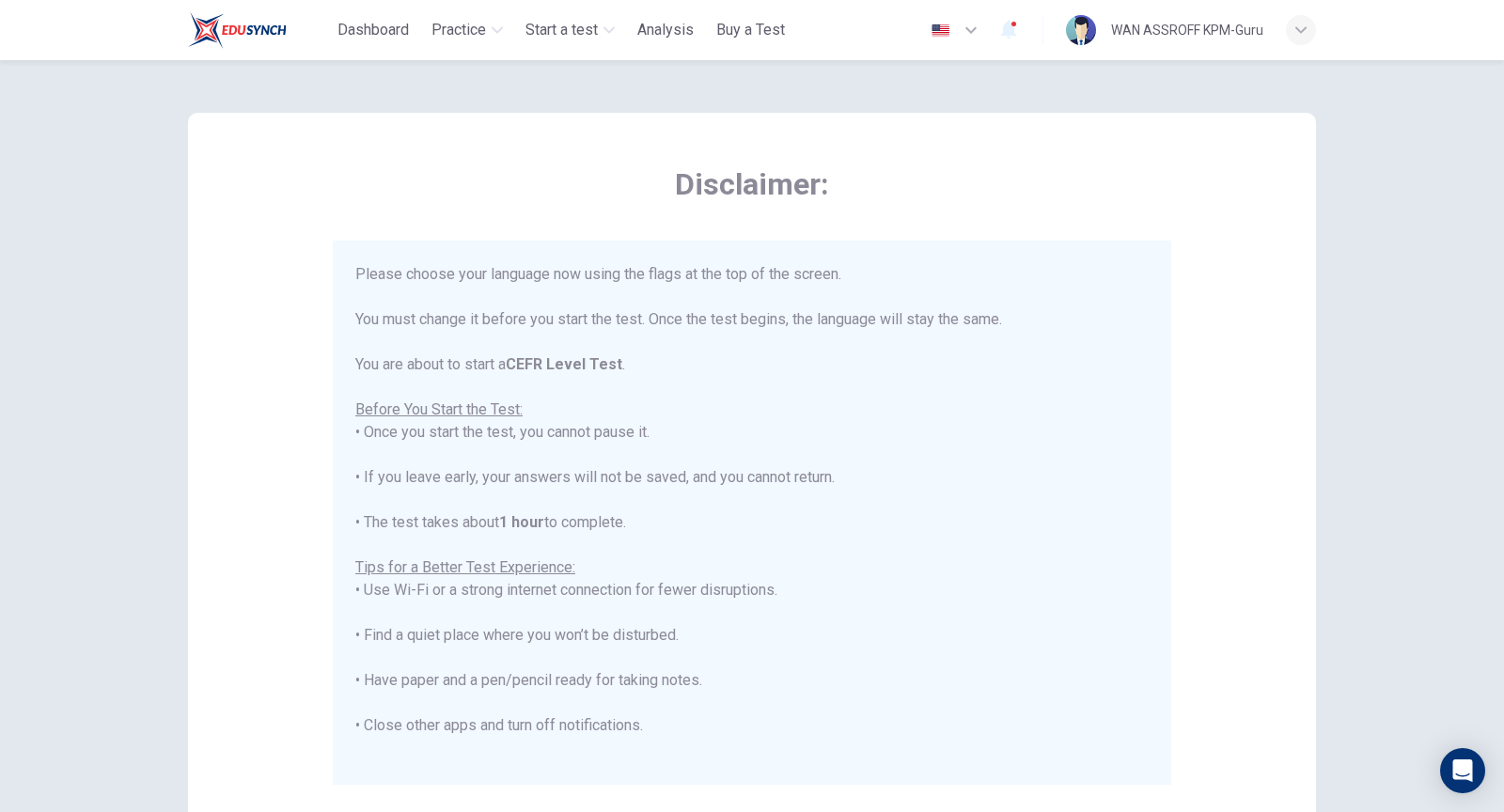 scroll, scrollTop: 0, scrollLeft: 0, axis: both 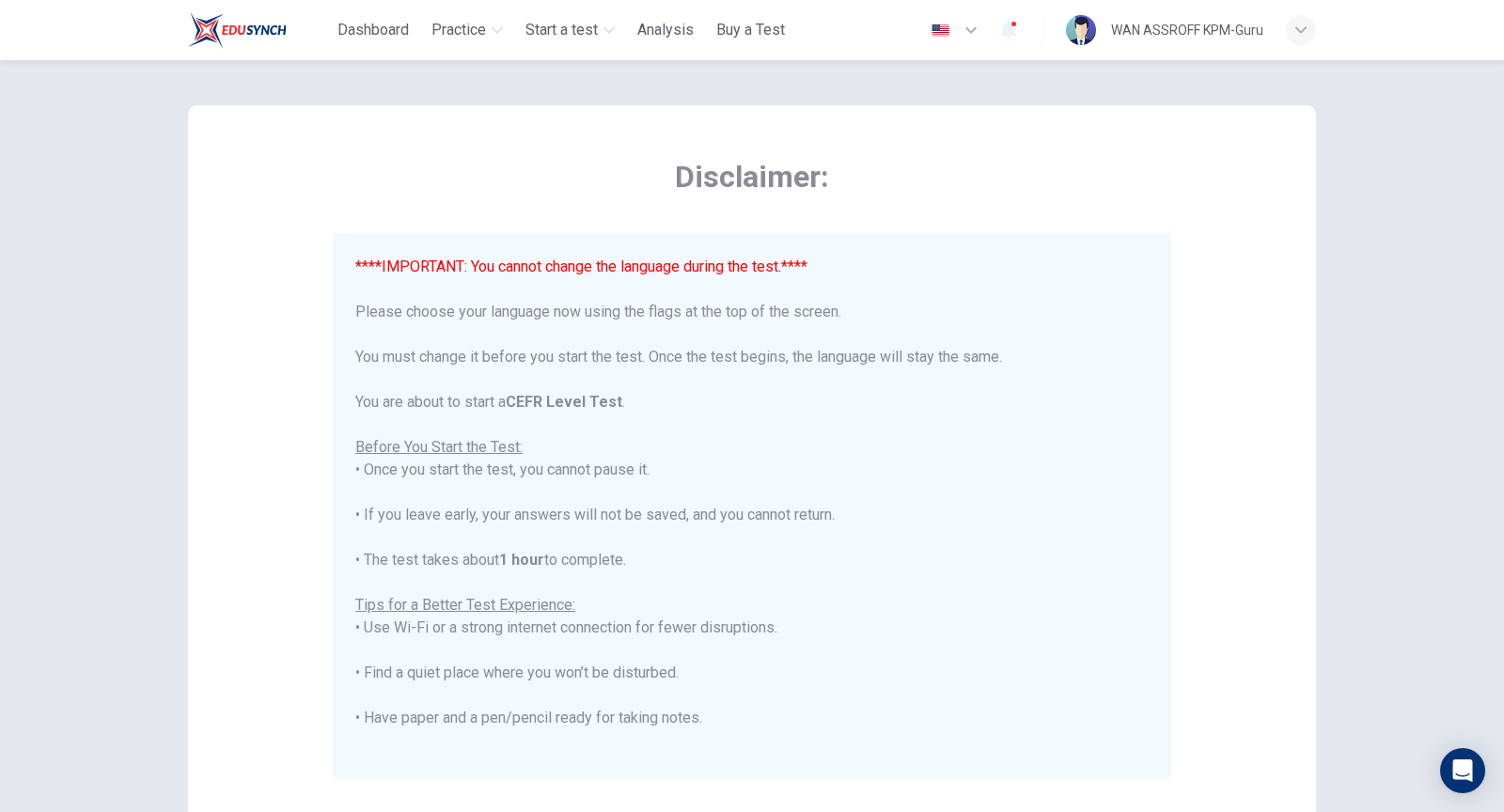 click at bounding box center (971, 30) 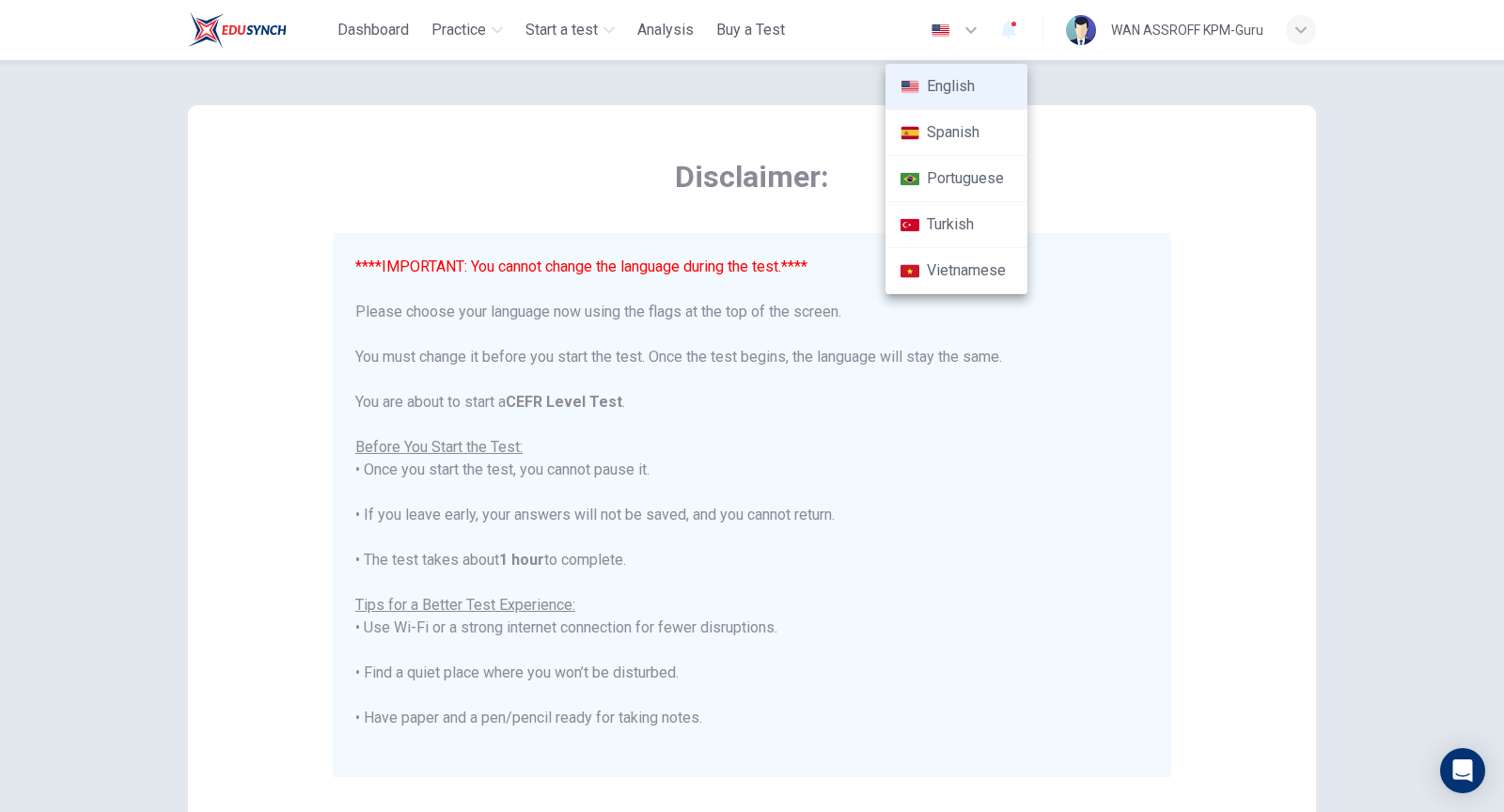 click on "English" at bounding box center (956, 86) 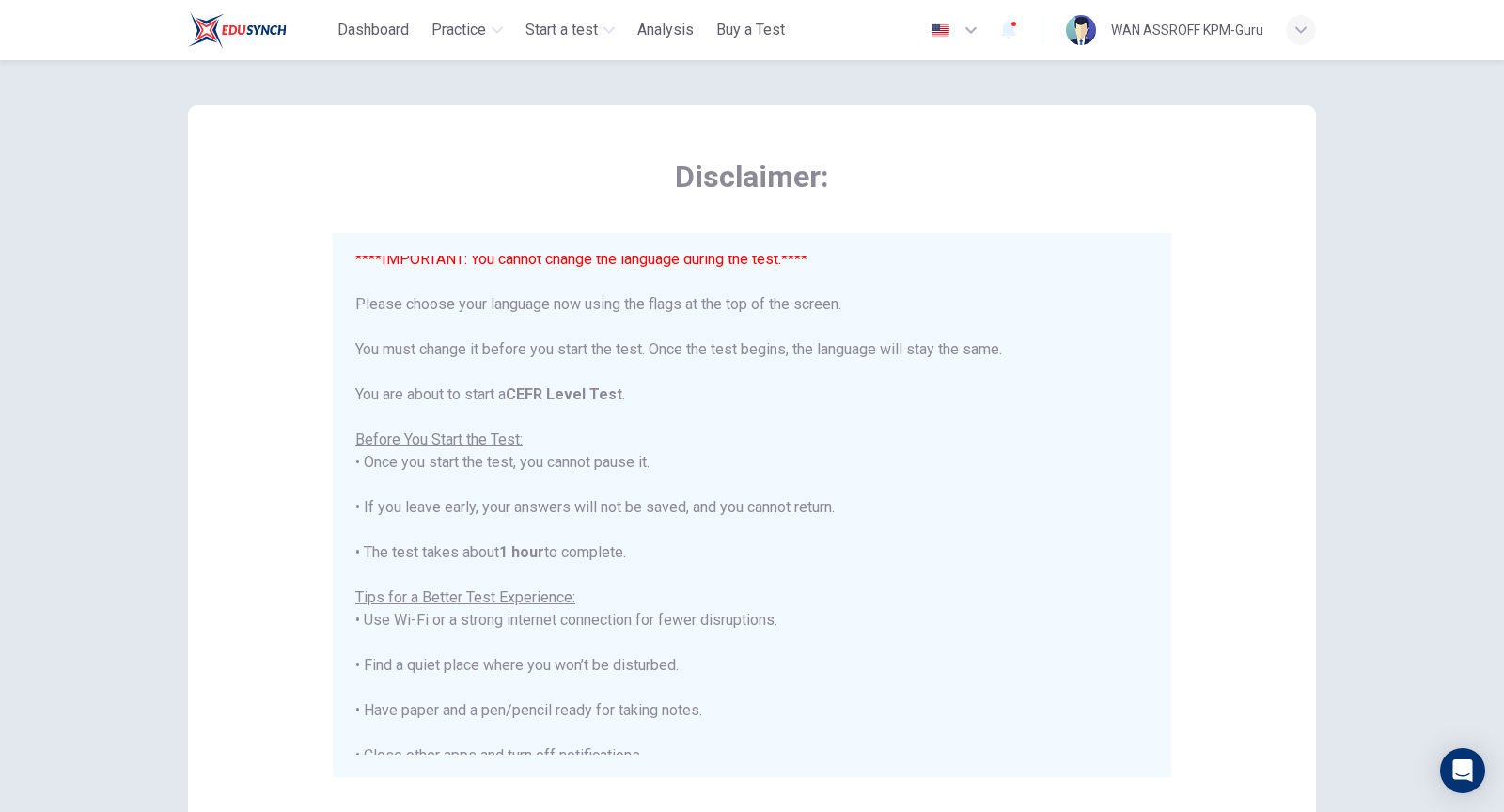 scroll, scrollTop: 8, scrollLeft: 0, axis: vertical 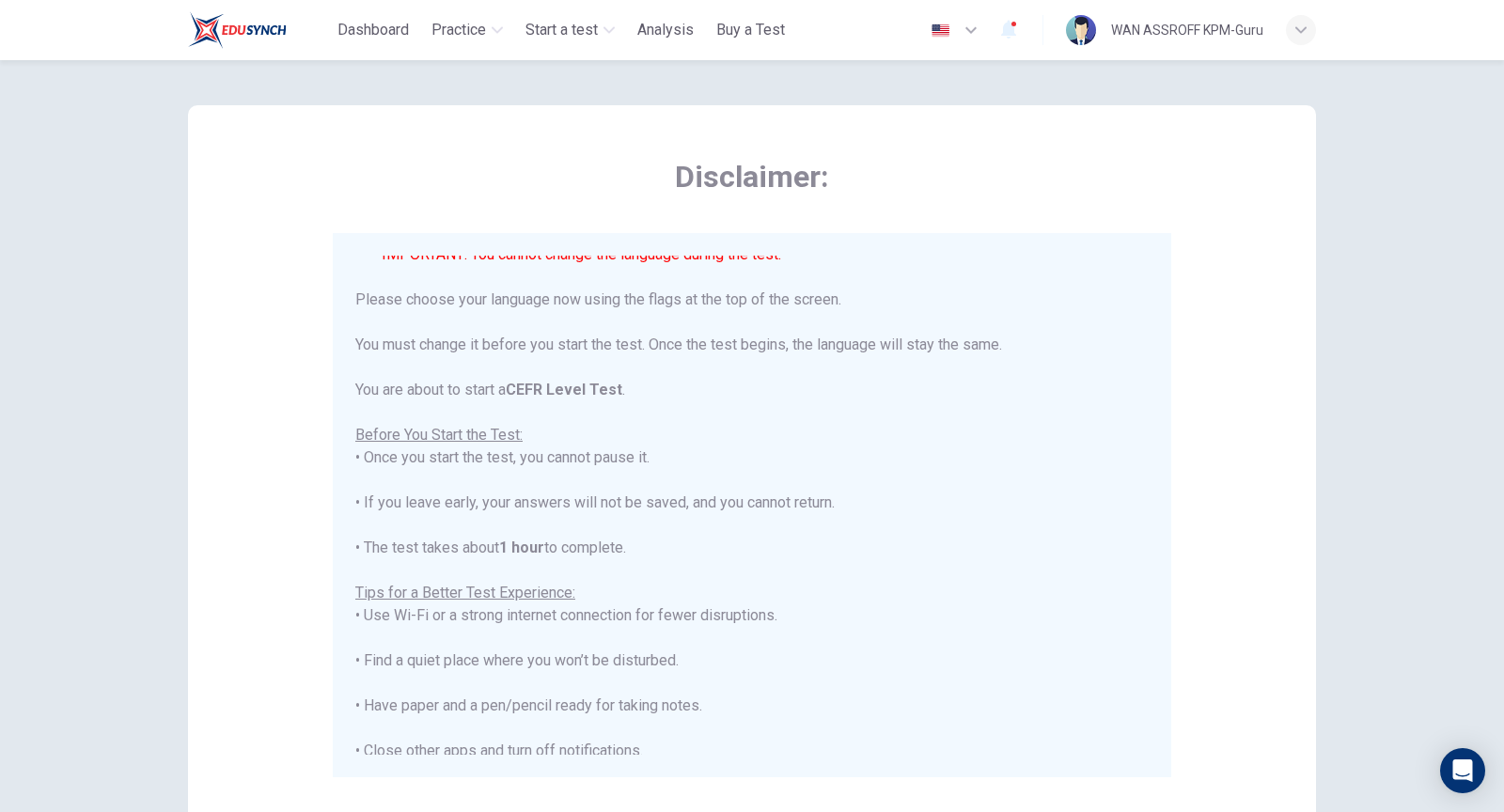 click on "****IMPORTANT: You cannot change the language during the test.****
Please choose your language now using the flags at the top of the screen. You must change it before you start the test. Once the test begins, the language will stay the same.
You are about to start a  CEFR Level Test .
Before You Start the Test:
• Once you start the test, you cannot pause it.
• If you leave early, your answers will not be saved, and you cannot return.
• The test takes about  1 hour  to complete.
Tips for a Better Test Experience:
• Use Wi-Fi or a strong internet connection for fewer disruptions.
• Find a quiet place where you won’t be disturbed.
• Have paper and a pen/pencil ready for taking notes.
• Close other apps and turn off notifications.
• Make sure your device is fully charged or has enough battery to last 90 minutes.
Make sure to uninstall Grammarly or any other apps that can help you during your test. This includes AI-powered extensions, ChatGPT, etc.
Good luck!" at bounding box center (752, 582) 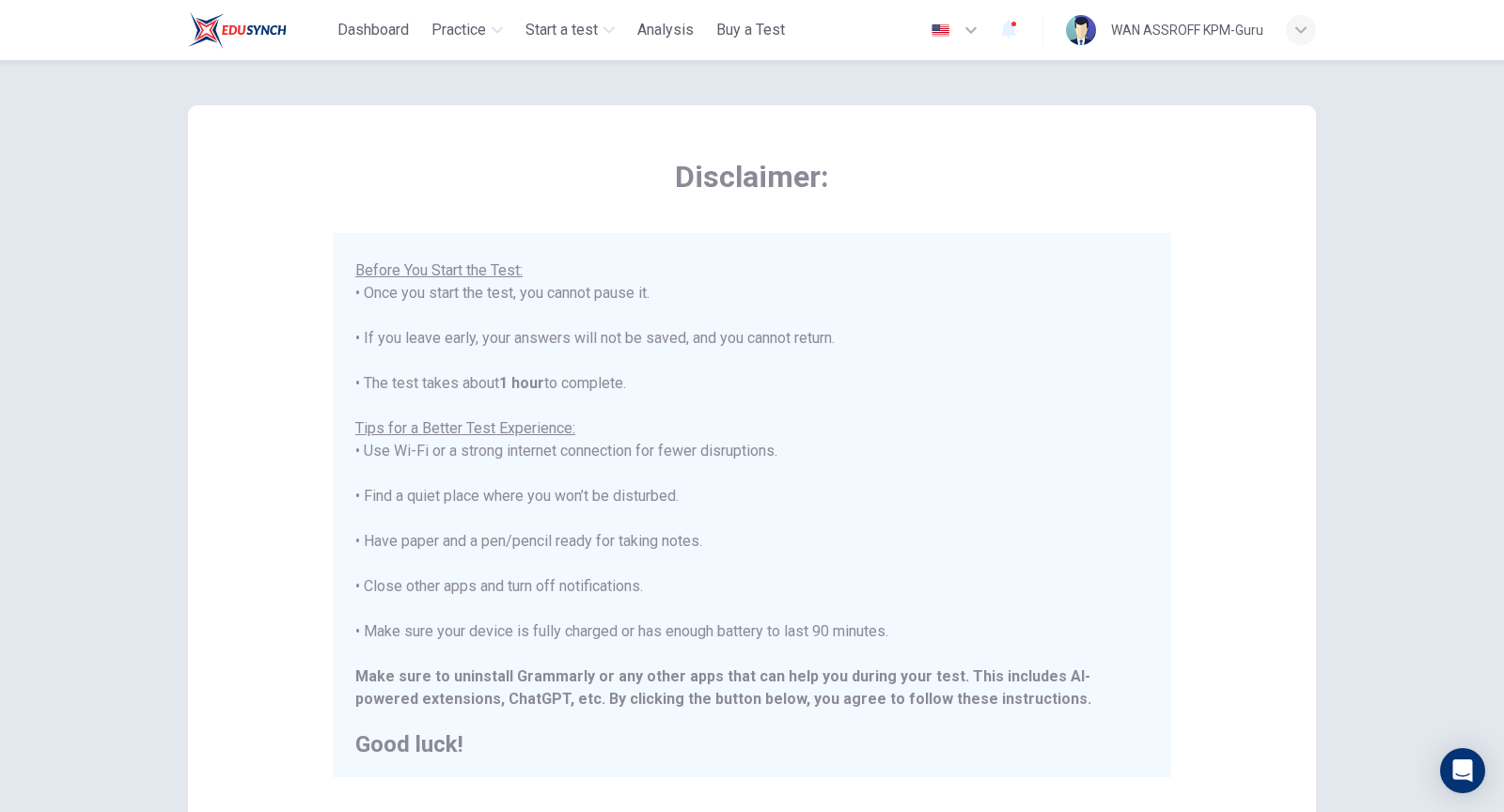 scroll, scrollTop: 180, scrollLeft: 0, axis: vertical 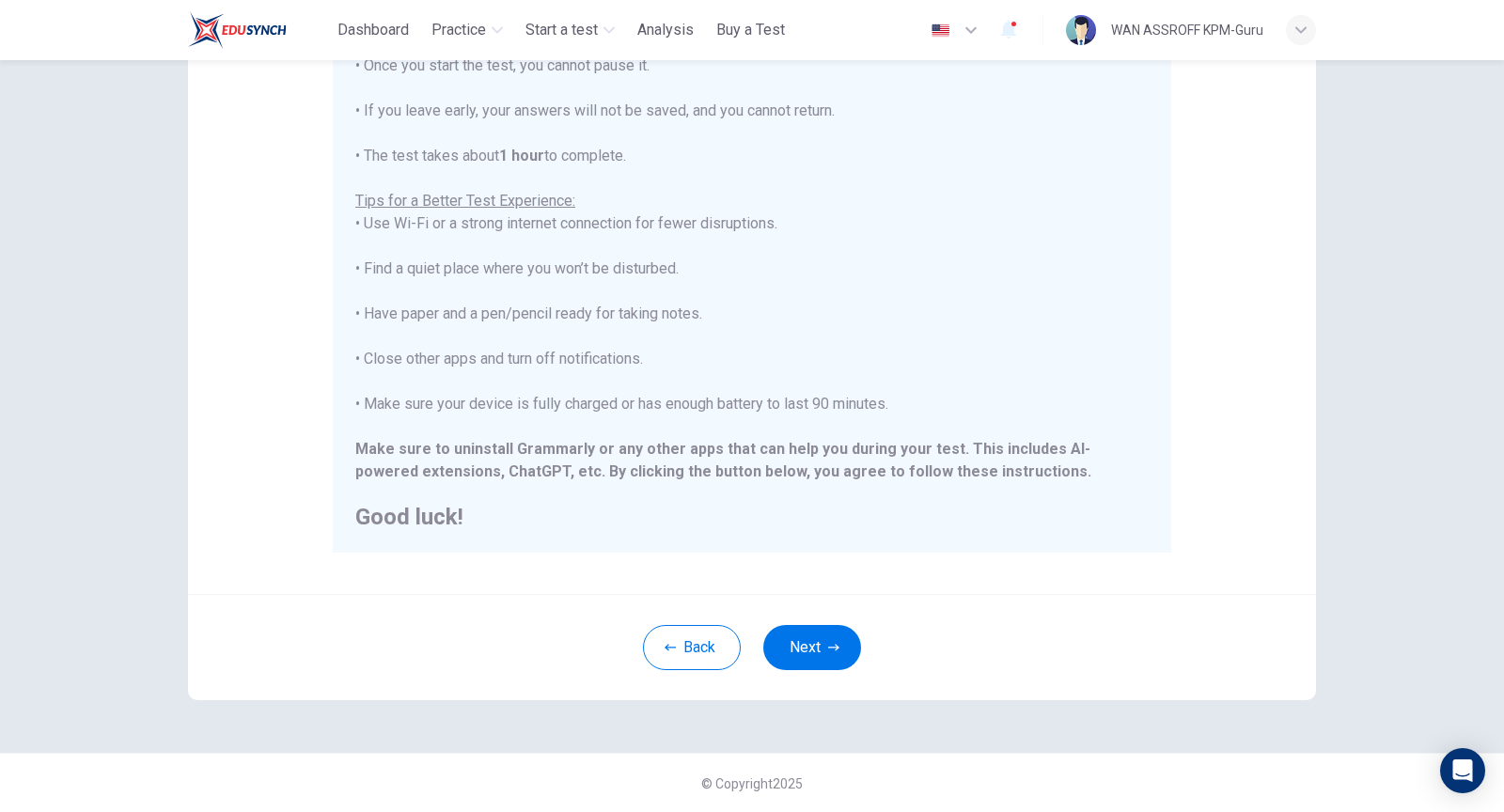 click on "Disclaimer: ****IMPORTANT: You cannot change the language during the test.****
Please choose your language now using the flags at the top of the screen. You must change it before you start the test. Once the test begins, the language will stay the same.
You are about to start a  CEFR Level Test .
Before You Start the Test:
• Once you start the test, you cannot pause it.
• If you leave early, your answers will not be saved, and you cannot return.
• The test takes about  1 hour  to complete.
Tips for a Better Test Experience:
• Use Wi-Fi or a strong internet connection for fewer disruptions.
• Find a quiet place where you won’t be disturbed.
• Have paper and a pen/pencil ready for taking notes.
• Close other apps and turn off notifications.
• Make sure your device is fully charged or has enough battery to last 90 minutes.
Make sure to uninstall Grammarly or any other apps that can help you during your test. This includes AI-powered extensions, ChatGPT, etc.
Back Next" at bounding box center [752, 436] 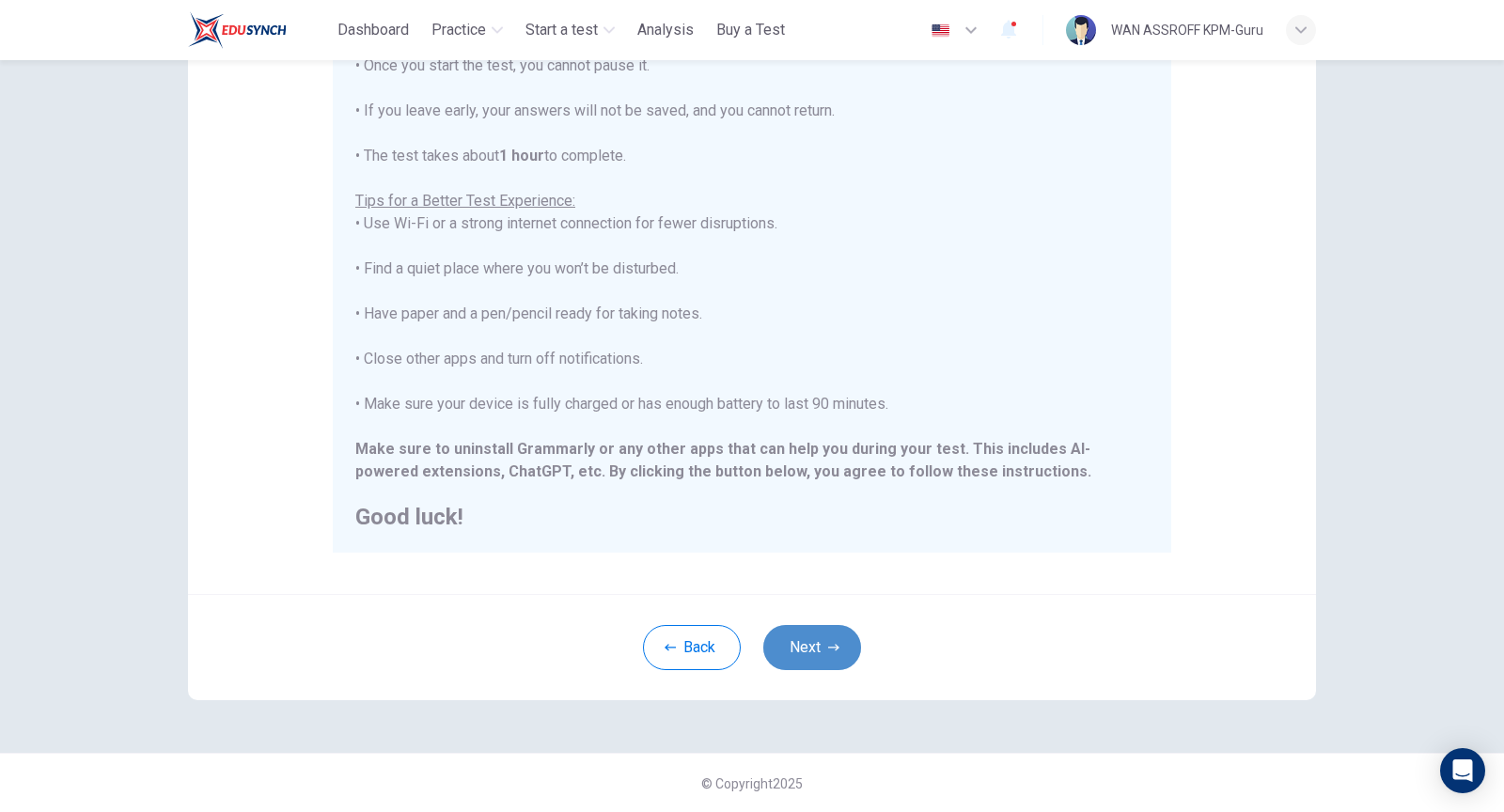 click on "Next" at bounding box center [812, 648] 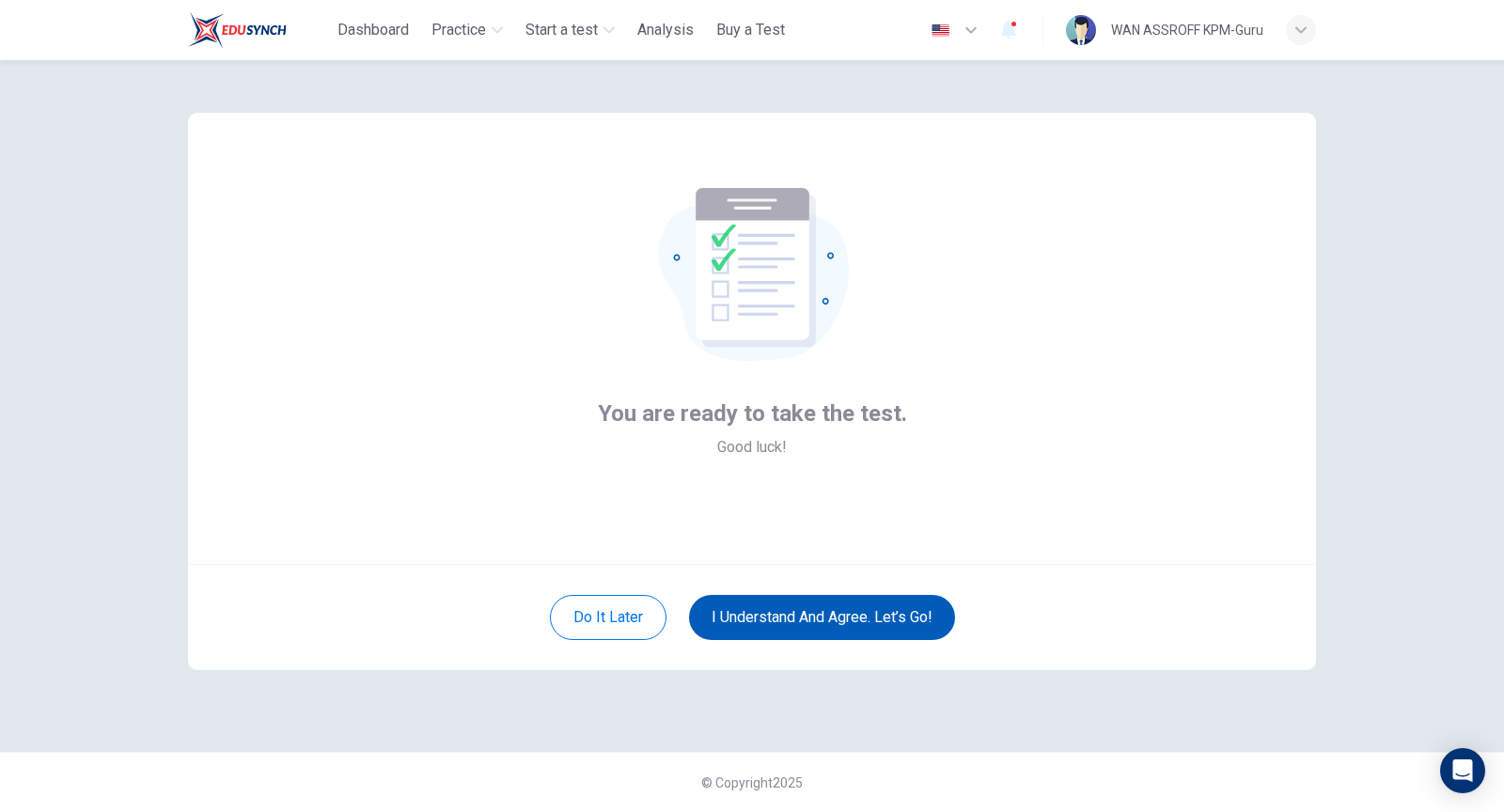 scroll, scrollTop: 0, scrollLeft: 0, axis: both 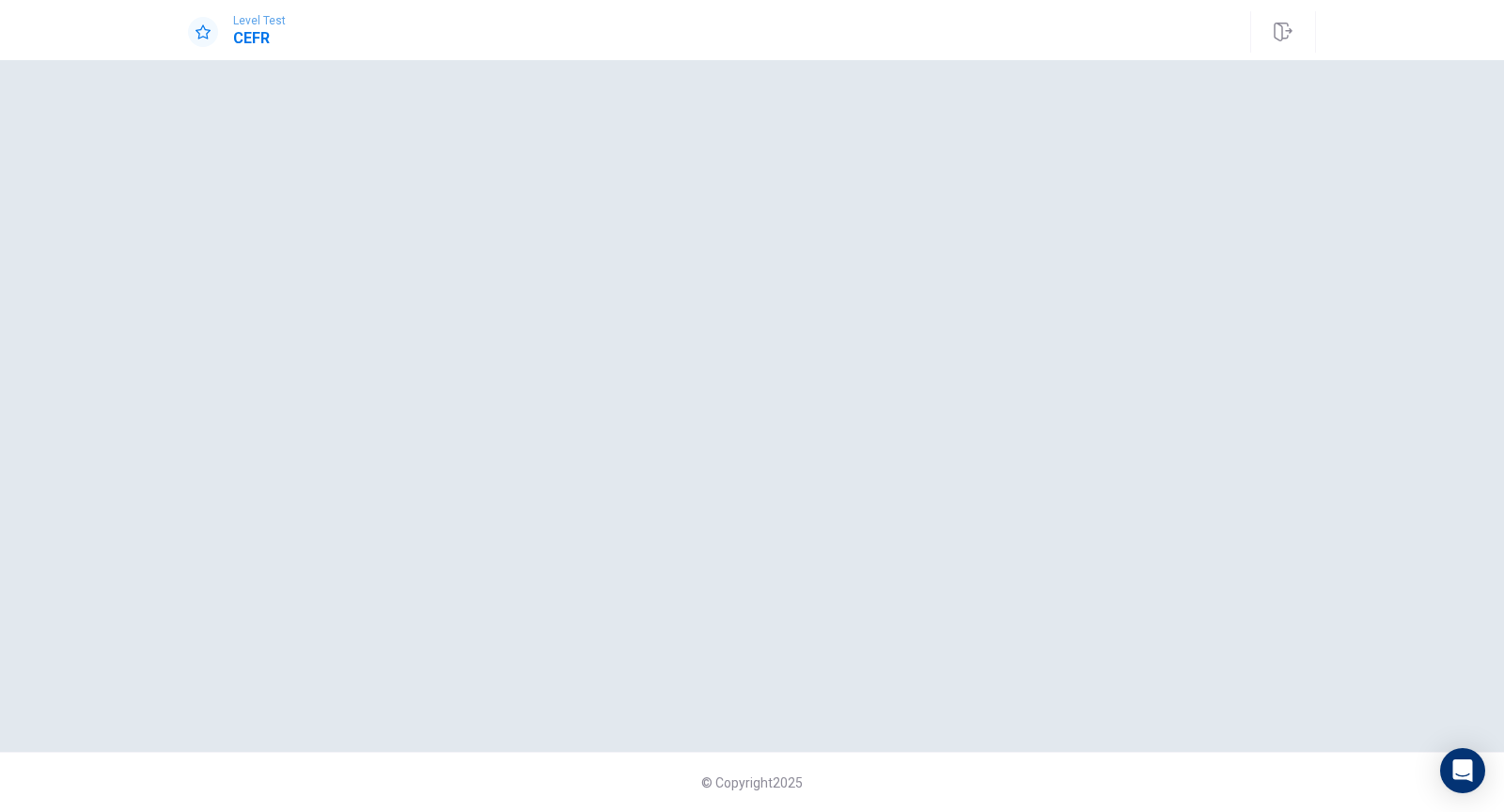 click at bounding box center [752, 406] 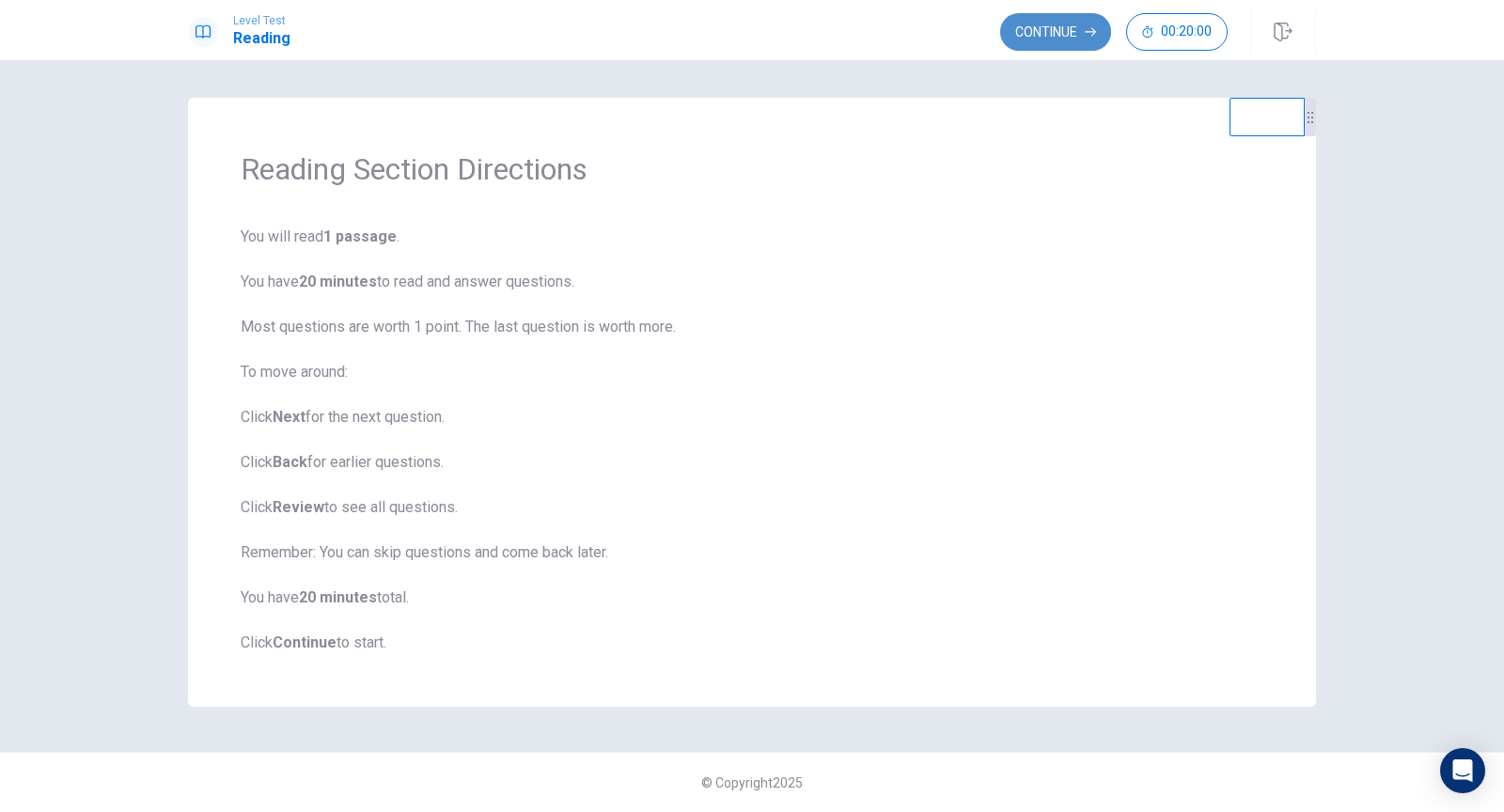 click on "Continue" at bounding box center (1056, 32) 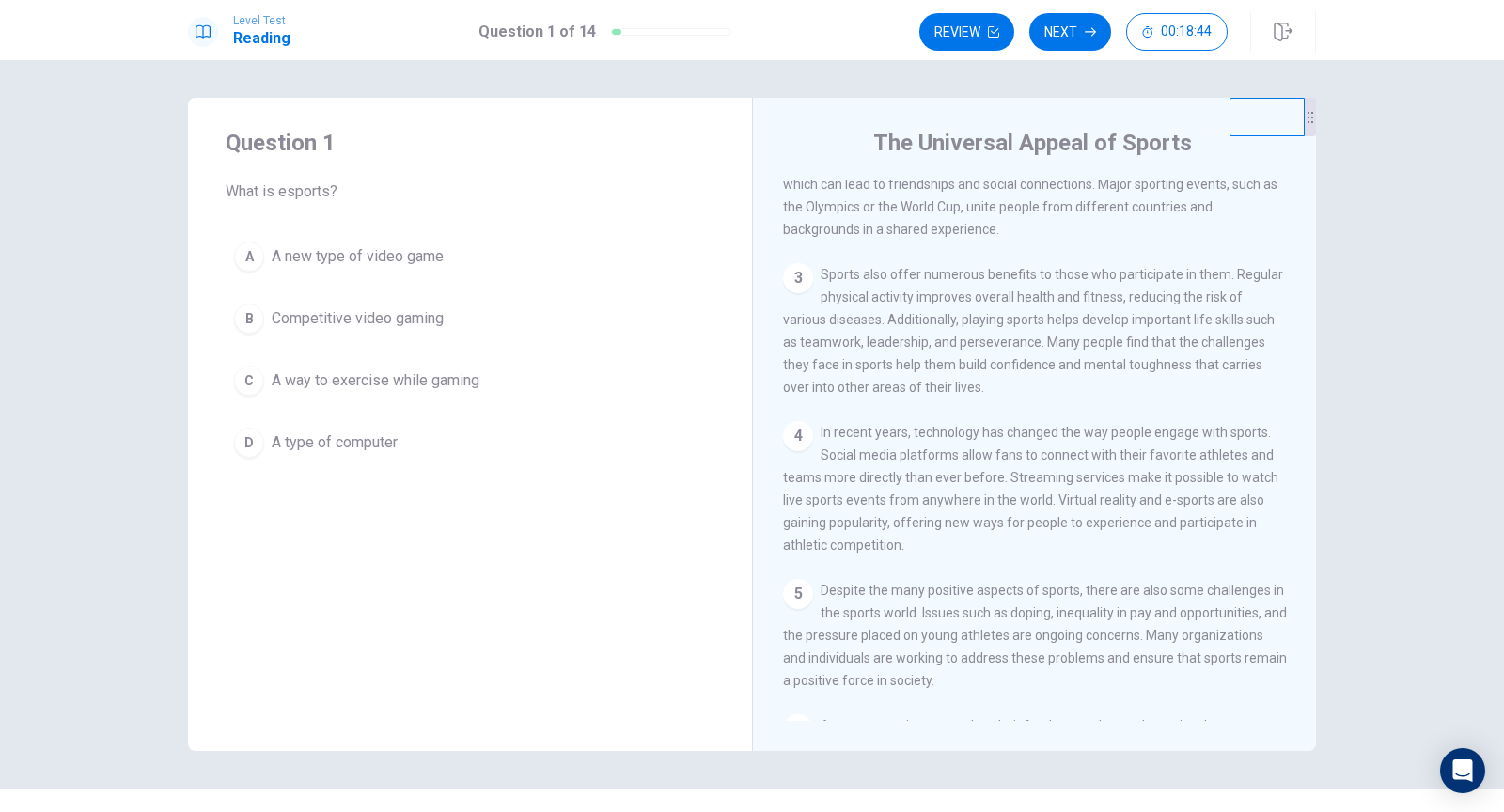 scroll, scrollTop: 270, scrollLeft: 0, axis: vertical 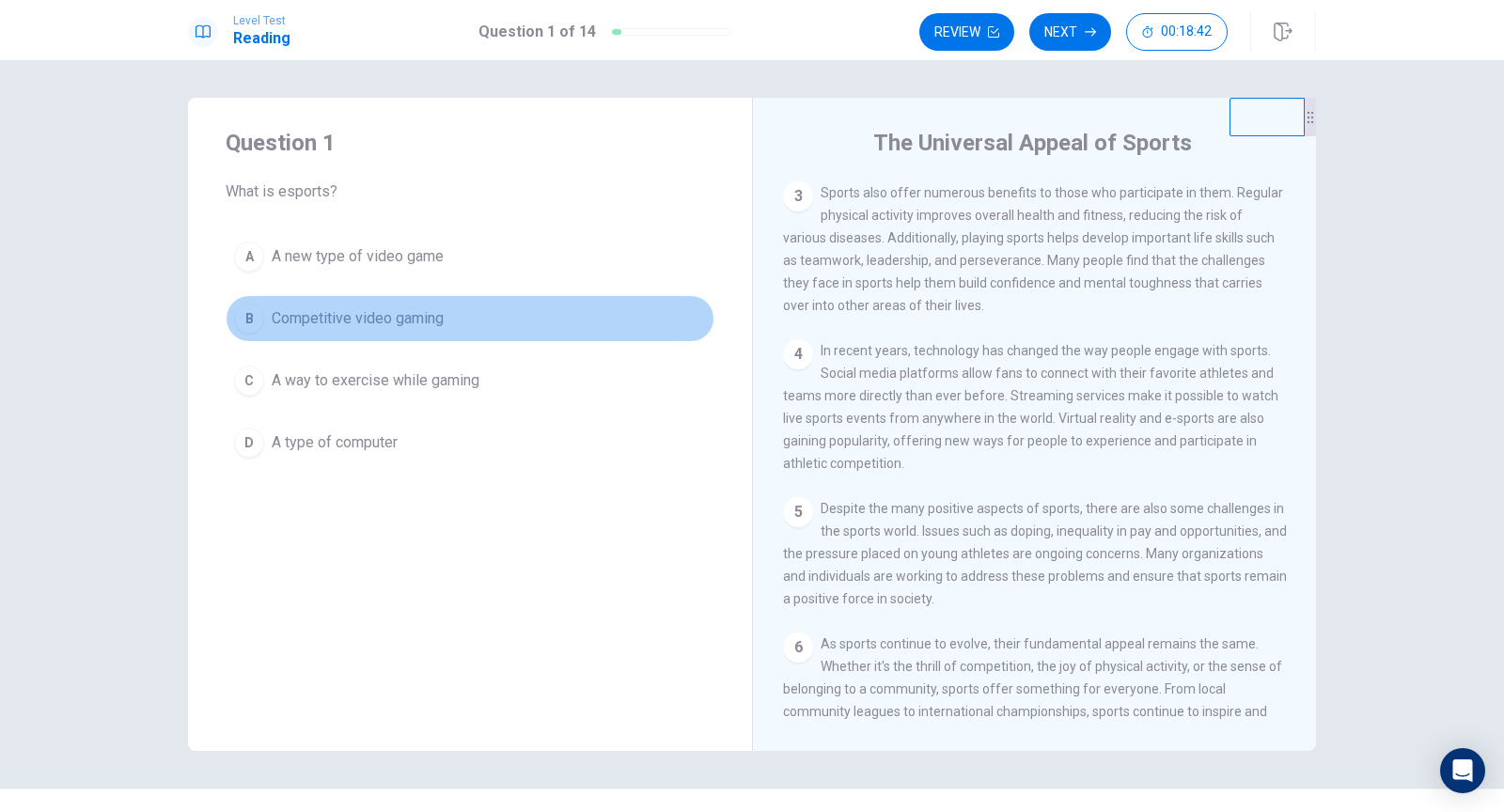 click on "B" at bounding box center (249, 257) 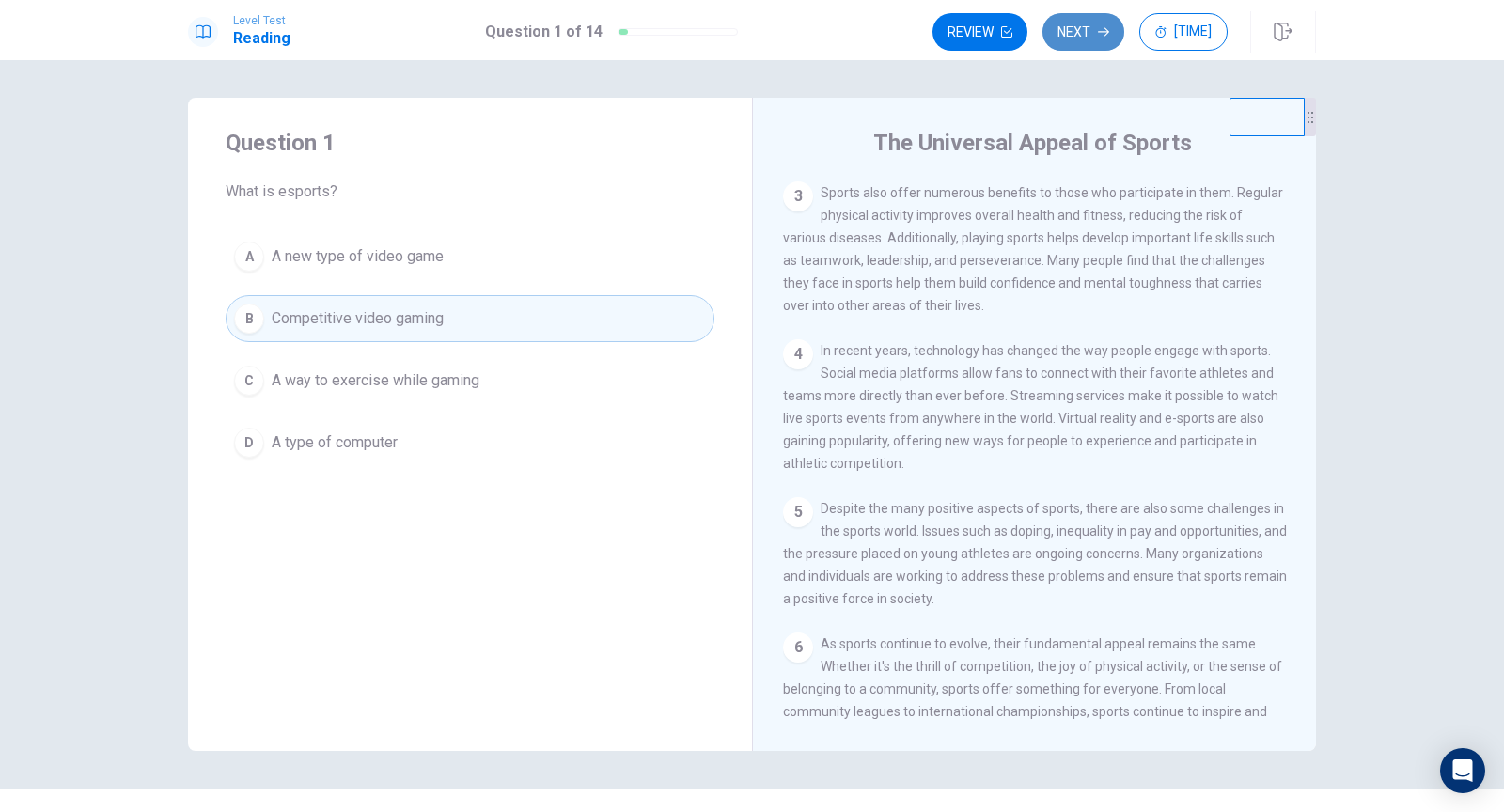 click on "Next" at bounding box center [1083, 32] 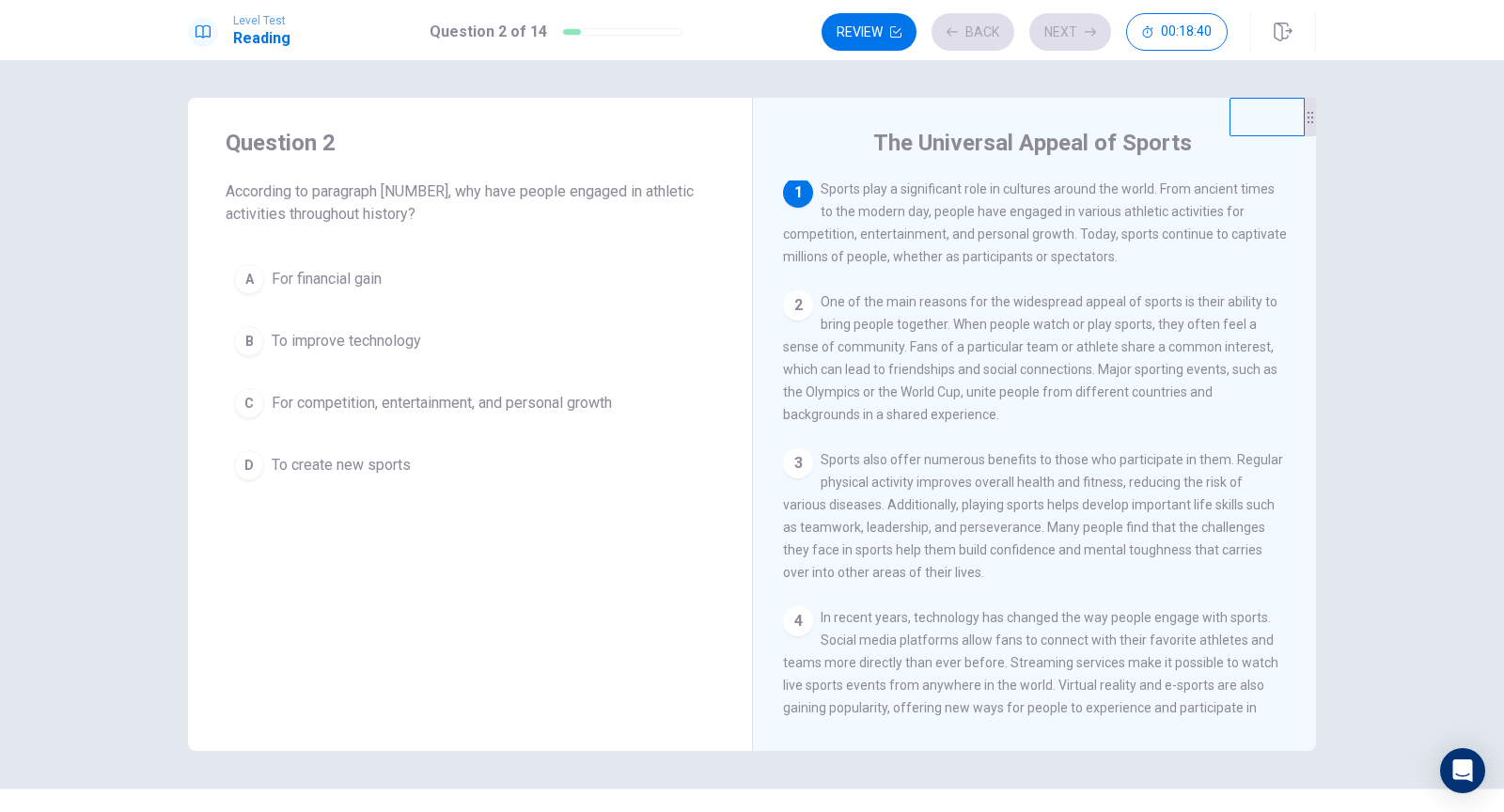 scroll, scrollTop: 0, scrollLeft: 0, axis: both 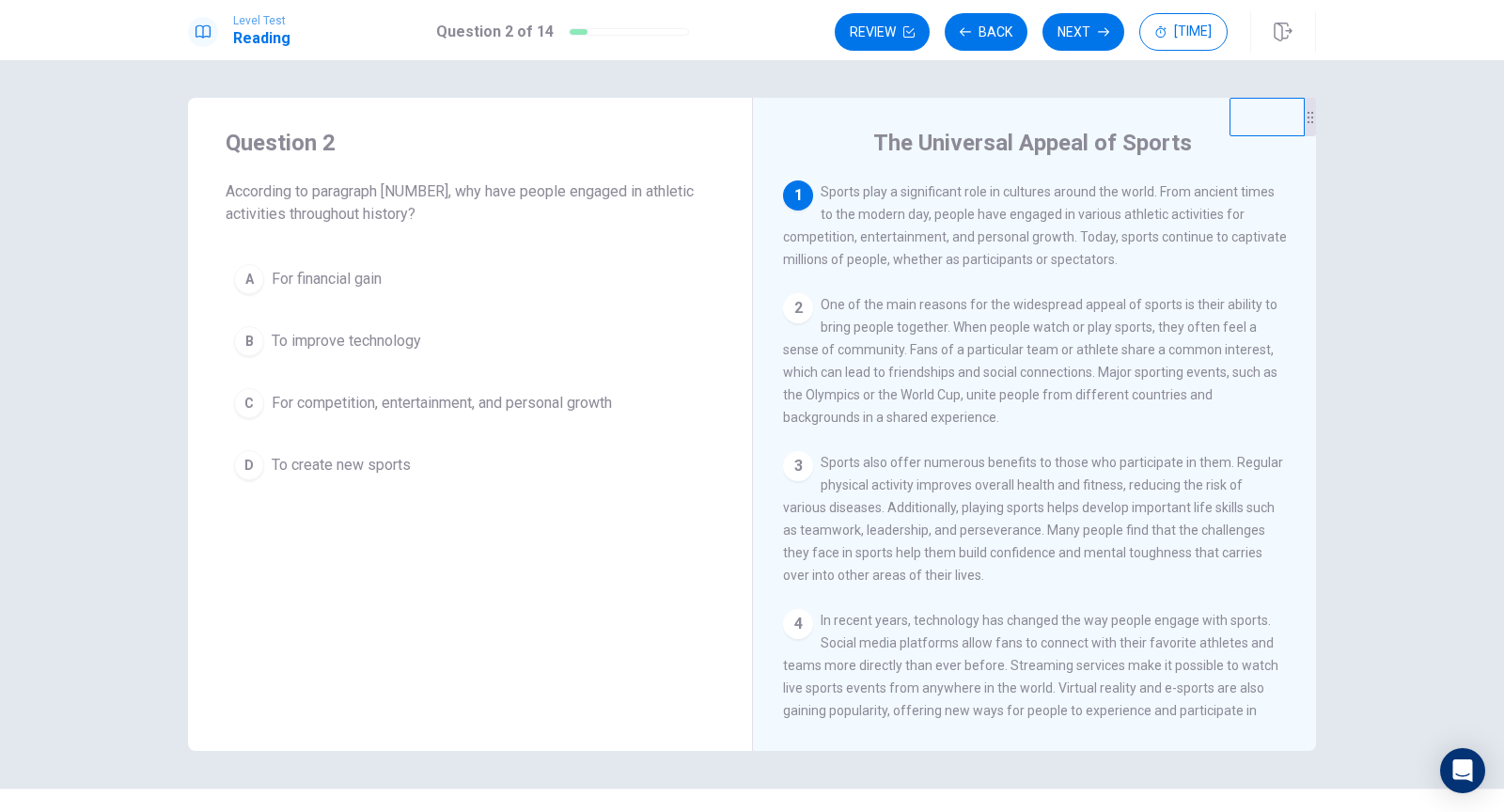 click on "For competition, entertainment, and personal growth" at bounding box center [326, 279] 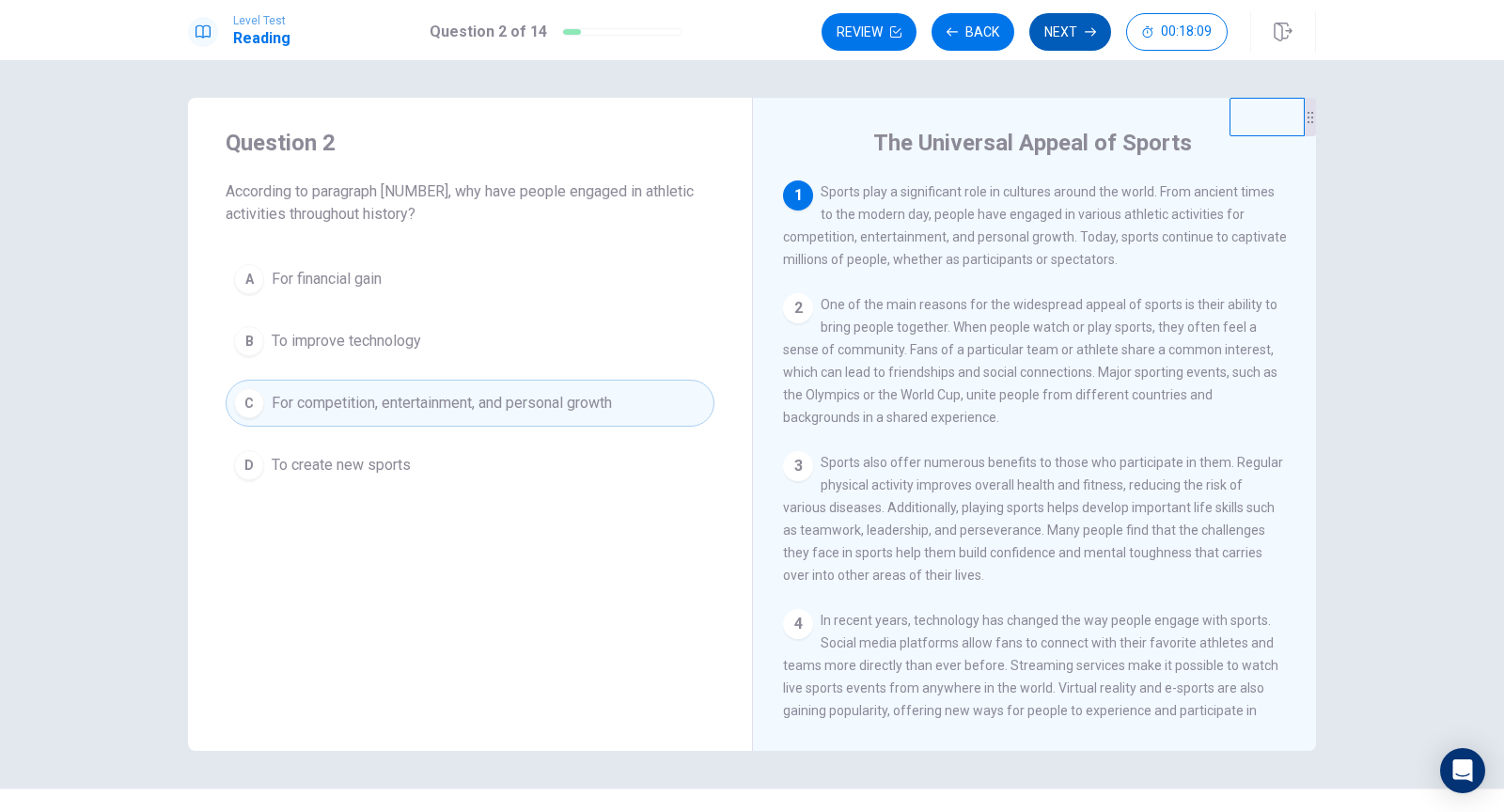 click on "Next" at bounding box center [1070, 32] 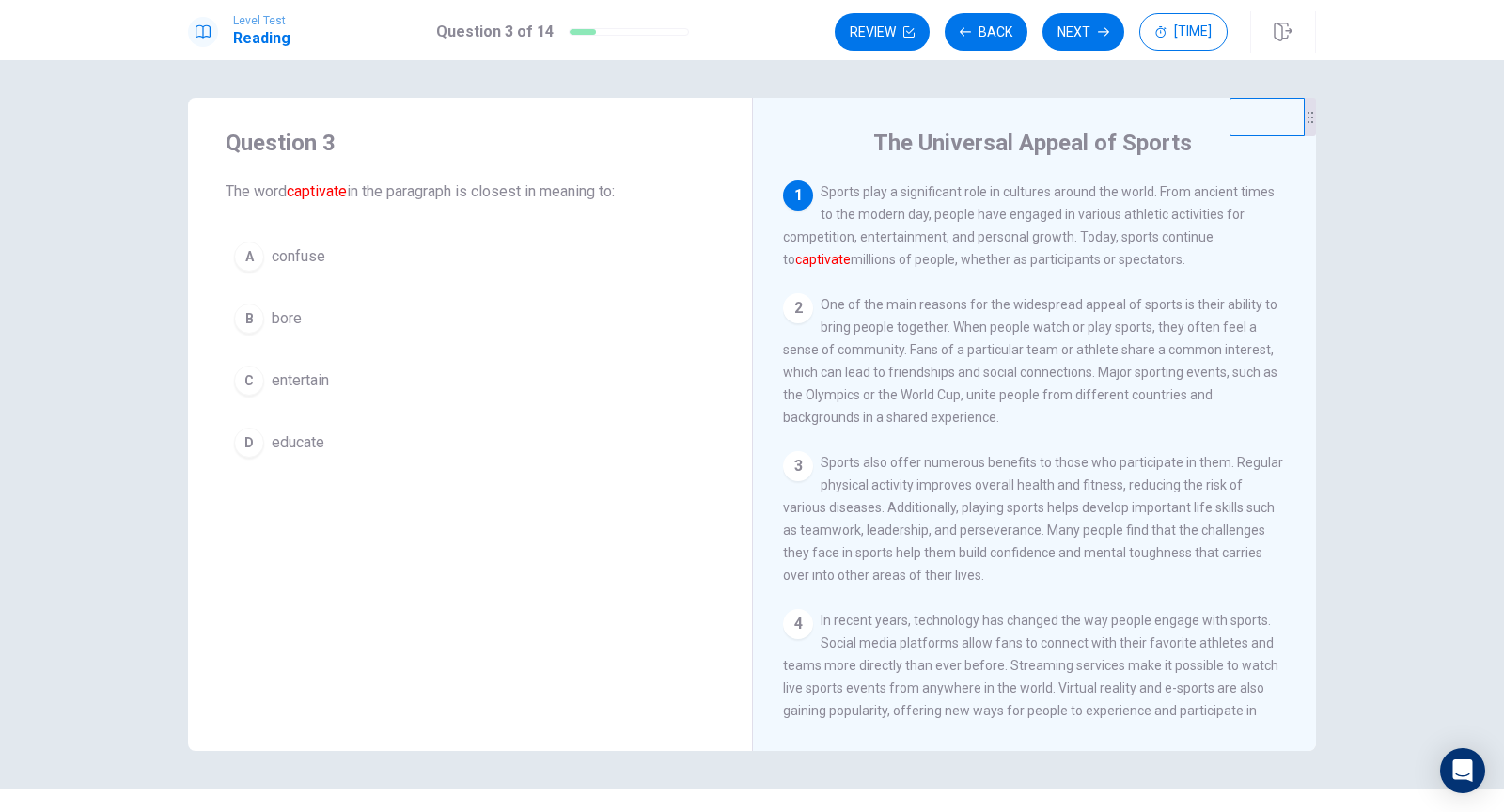 click on "C" at bounding box center (249, 257) 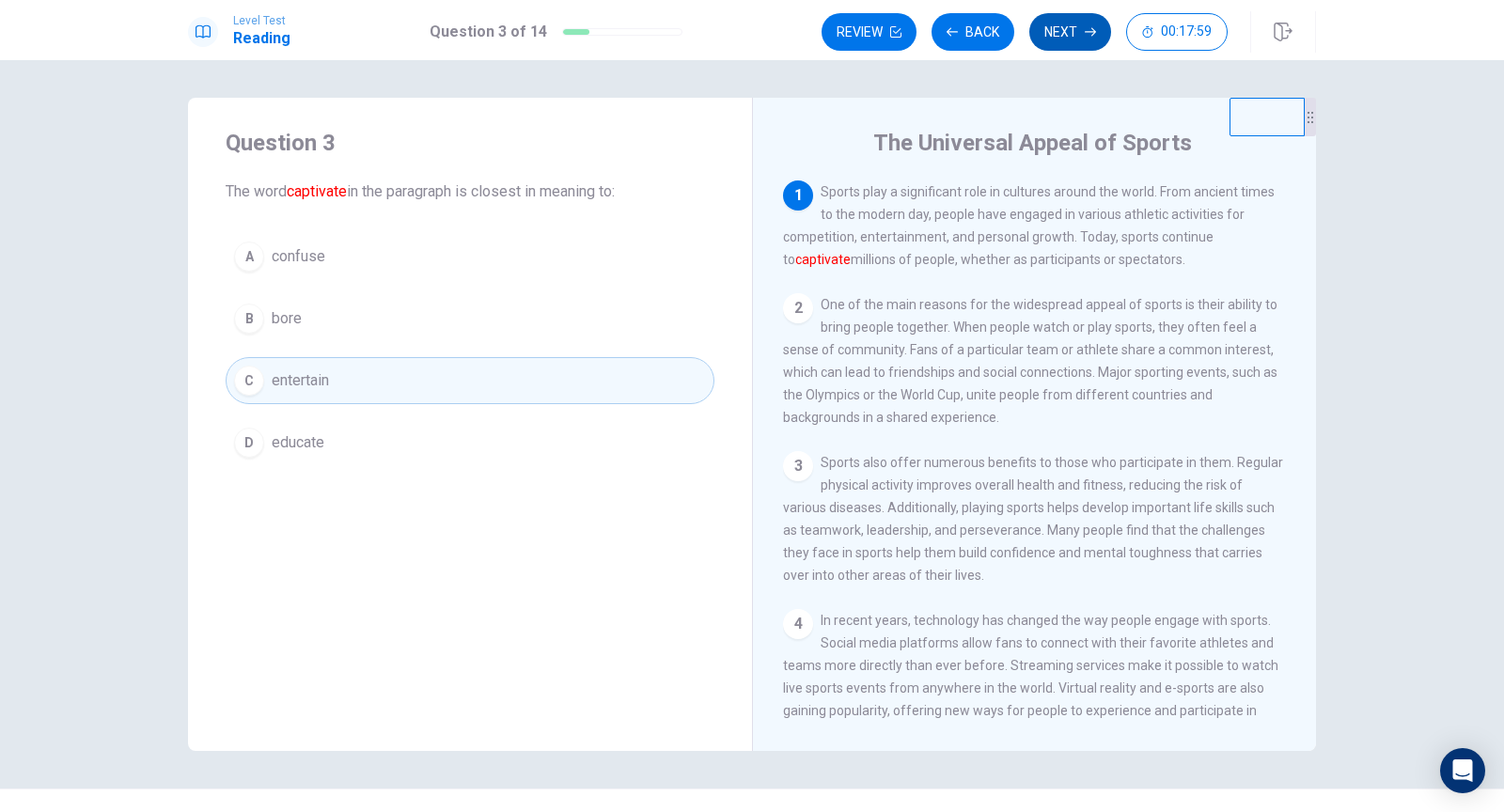 click on "Next" at bounding box center [1070, 32] 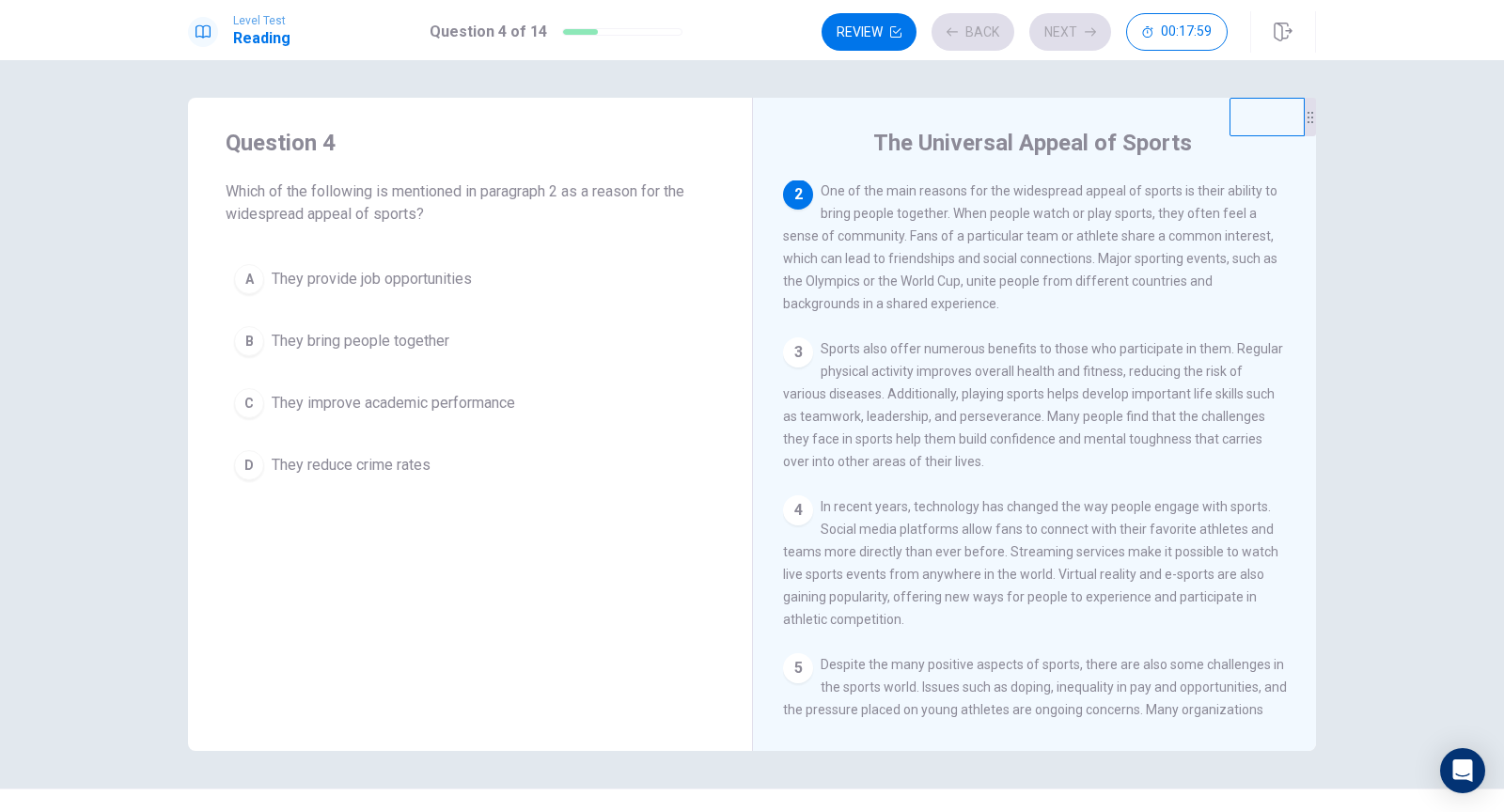 scroll, scrollTop: 115, scrollLeft: 0, axis: vertical 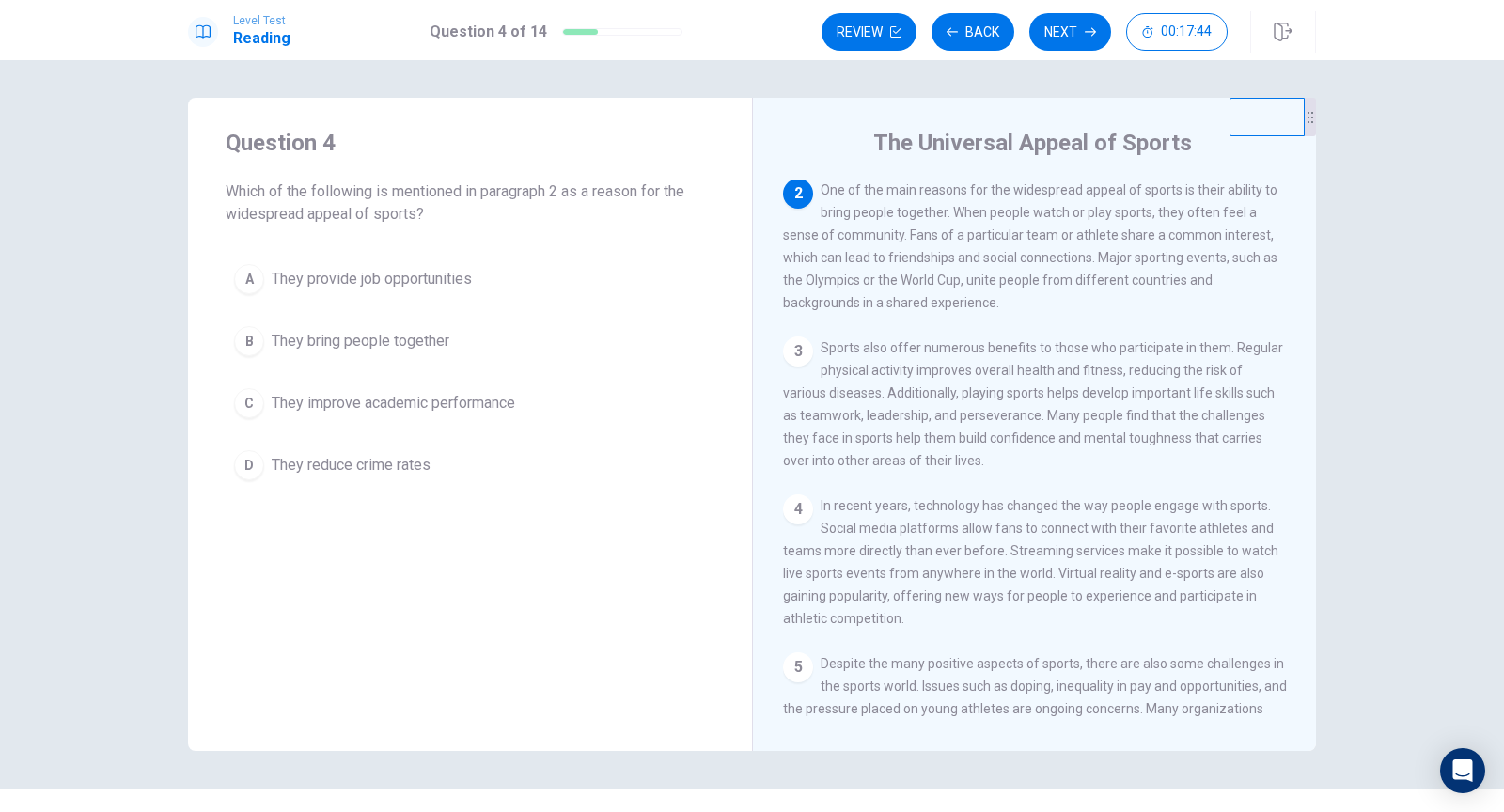 click on "They bring people together" at bounding box center (371, 279) 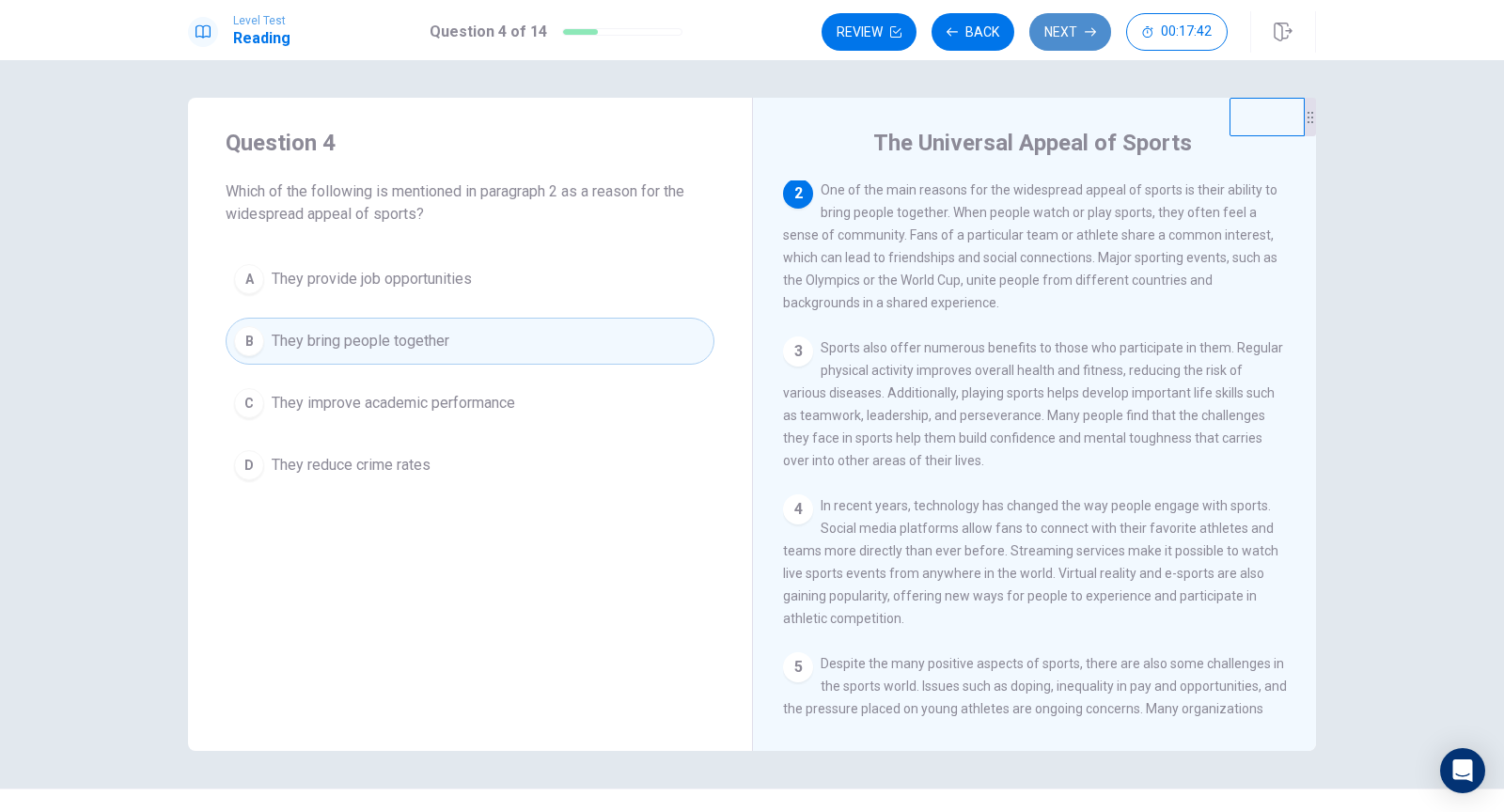 click on "Next" at bounding box center (1070, 32) 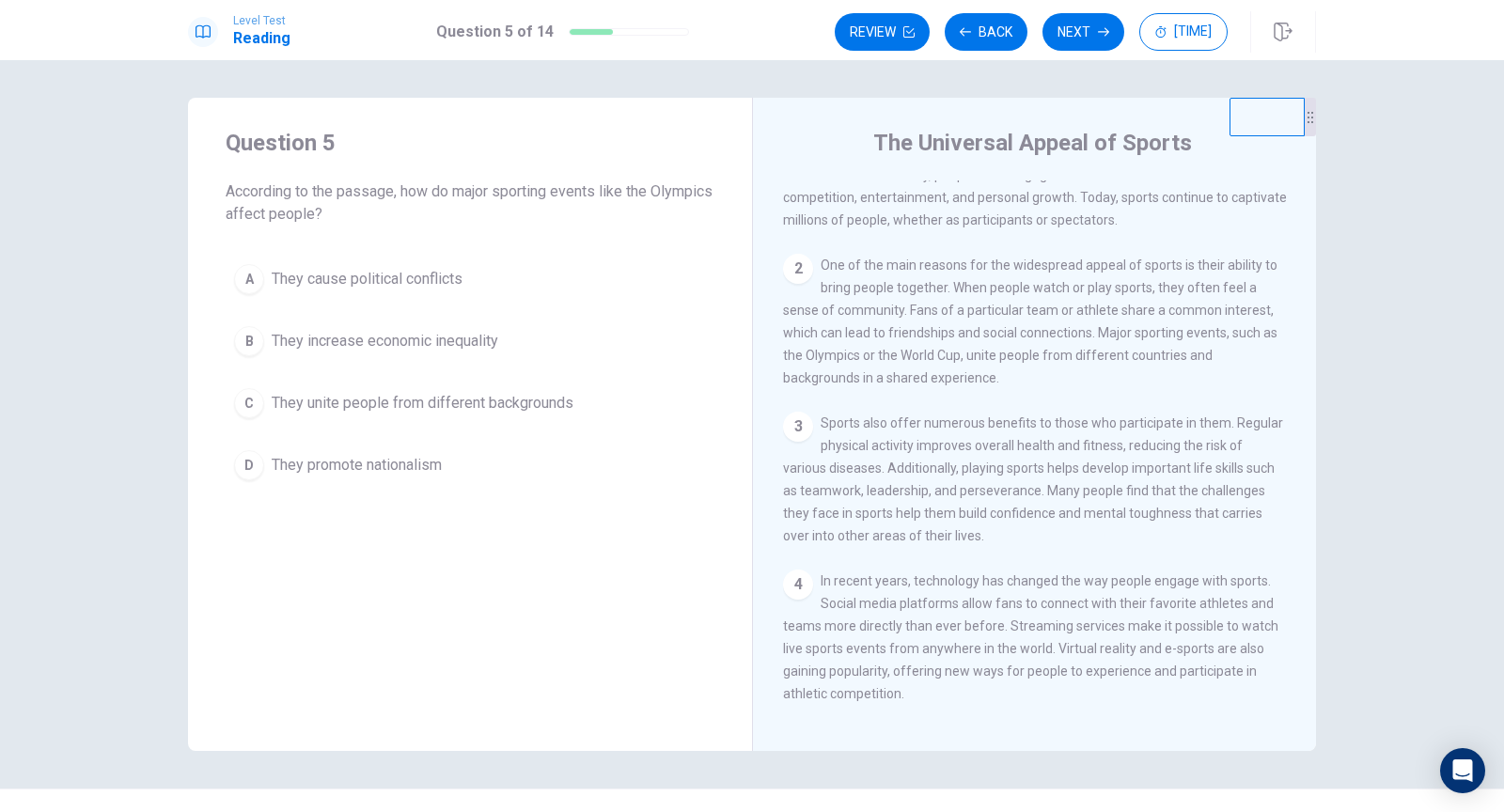scroll, scrollTop: 0, scrollLeft: 0, axis: both 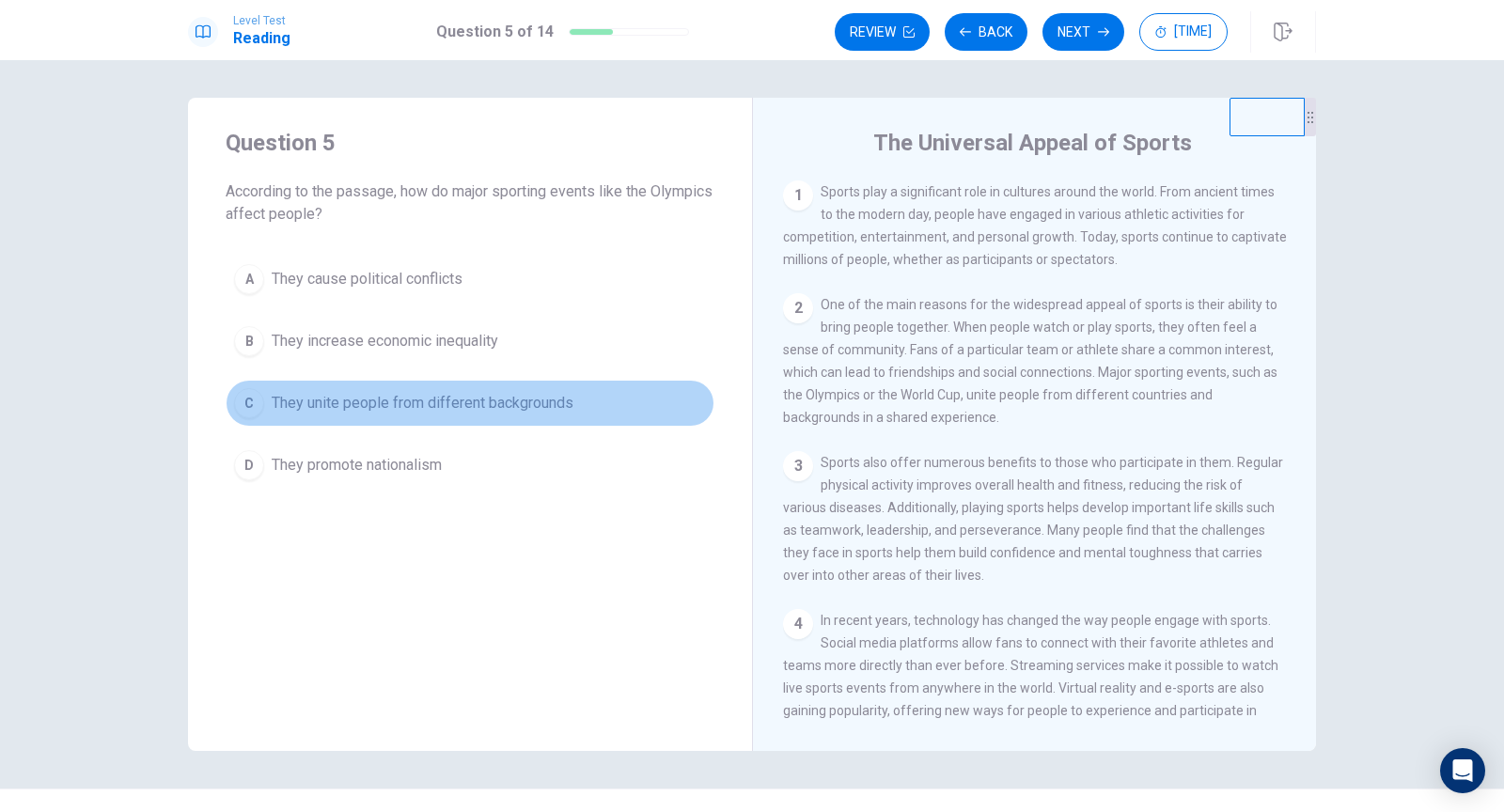click on "They unite people from different backgrounds" at bounding box center (367, 279) 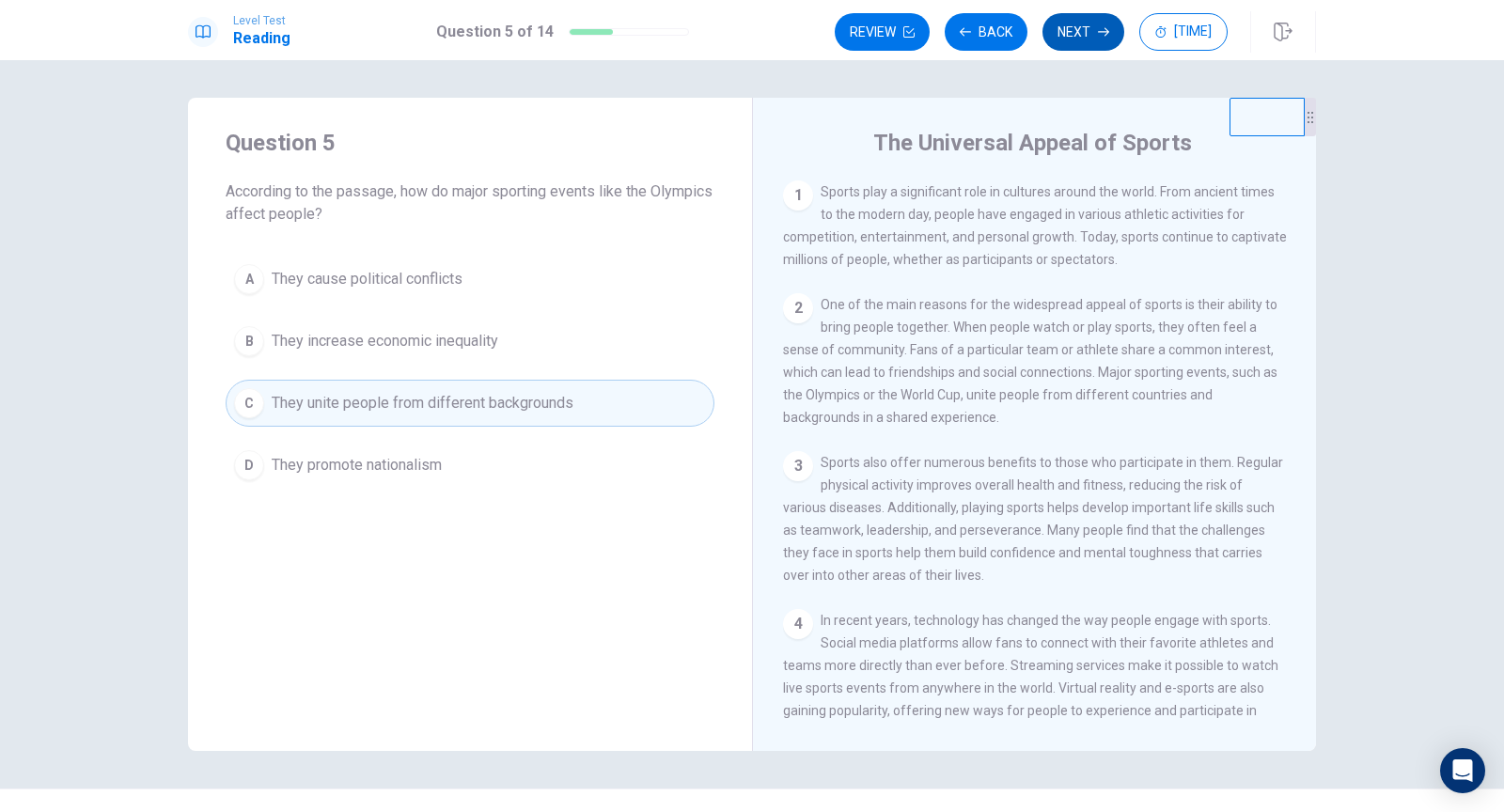 click on "Next" at bounding box center (1083, 32) 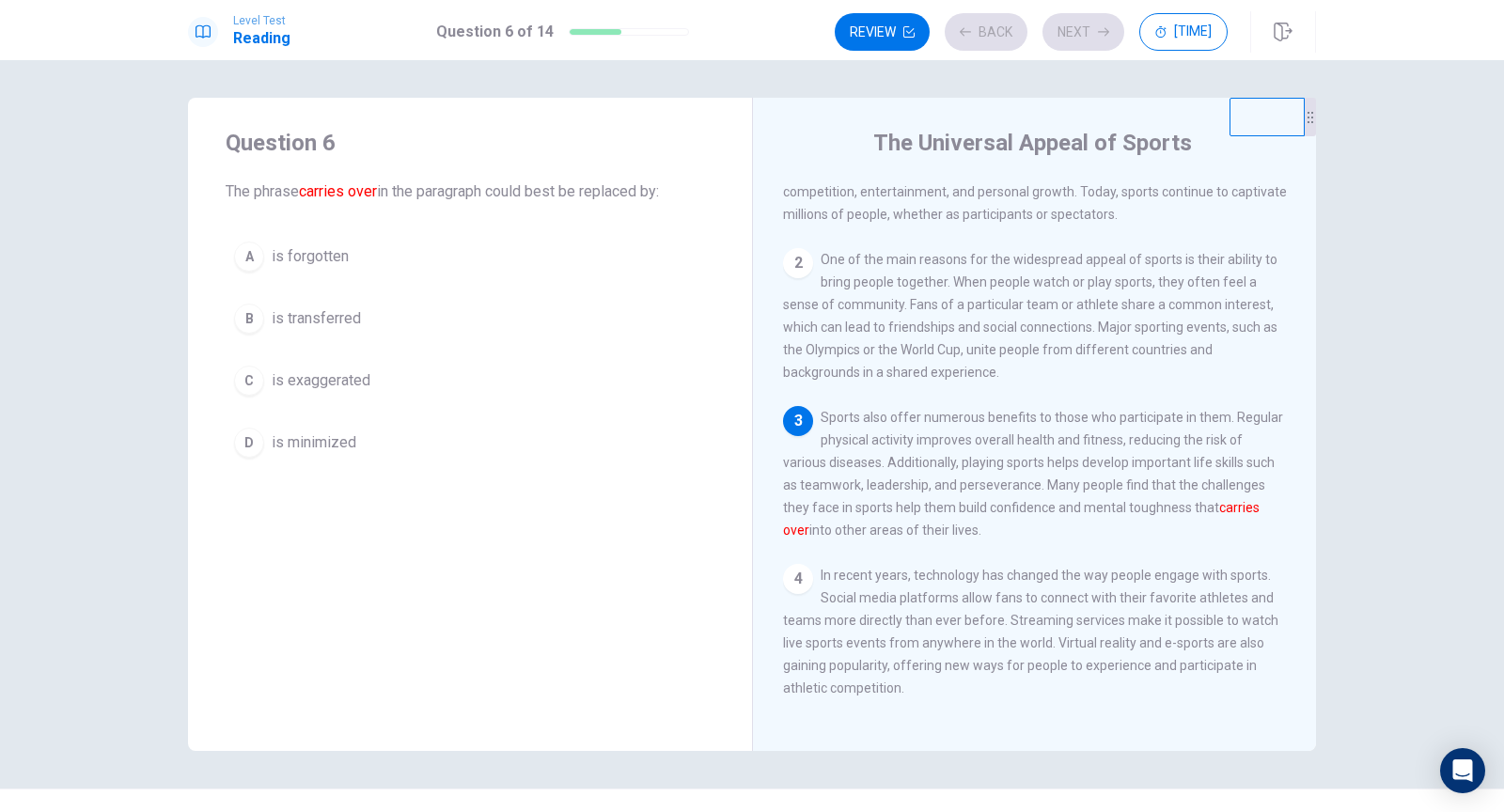 scroll, scrollTop: 62, scrollLeft: 0, axis: vertical 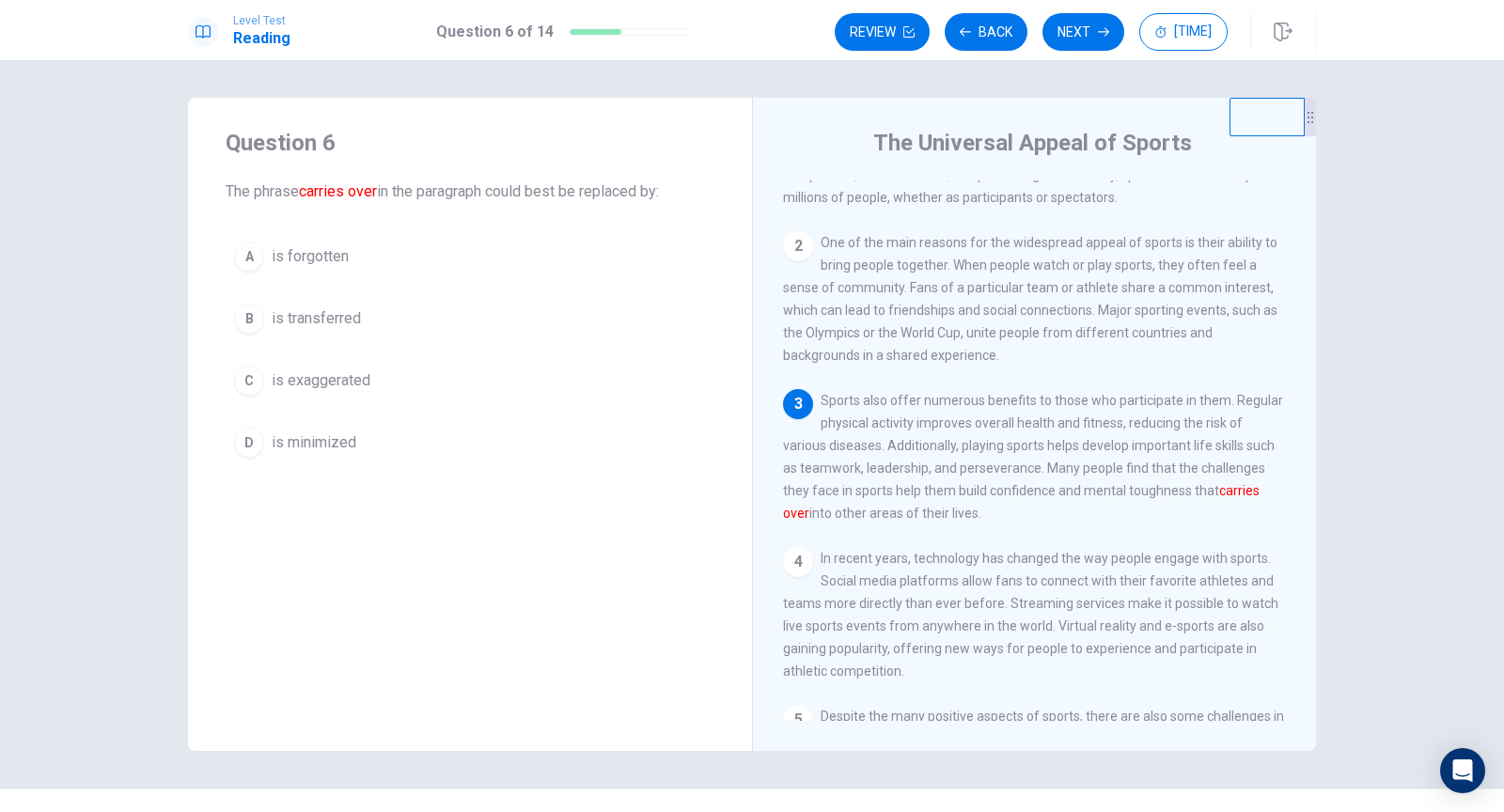 click on "is transferred" at bounding box center [310, 257] 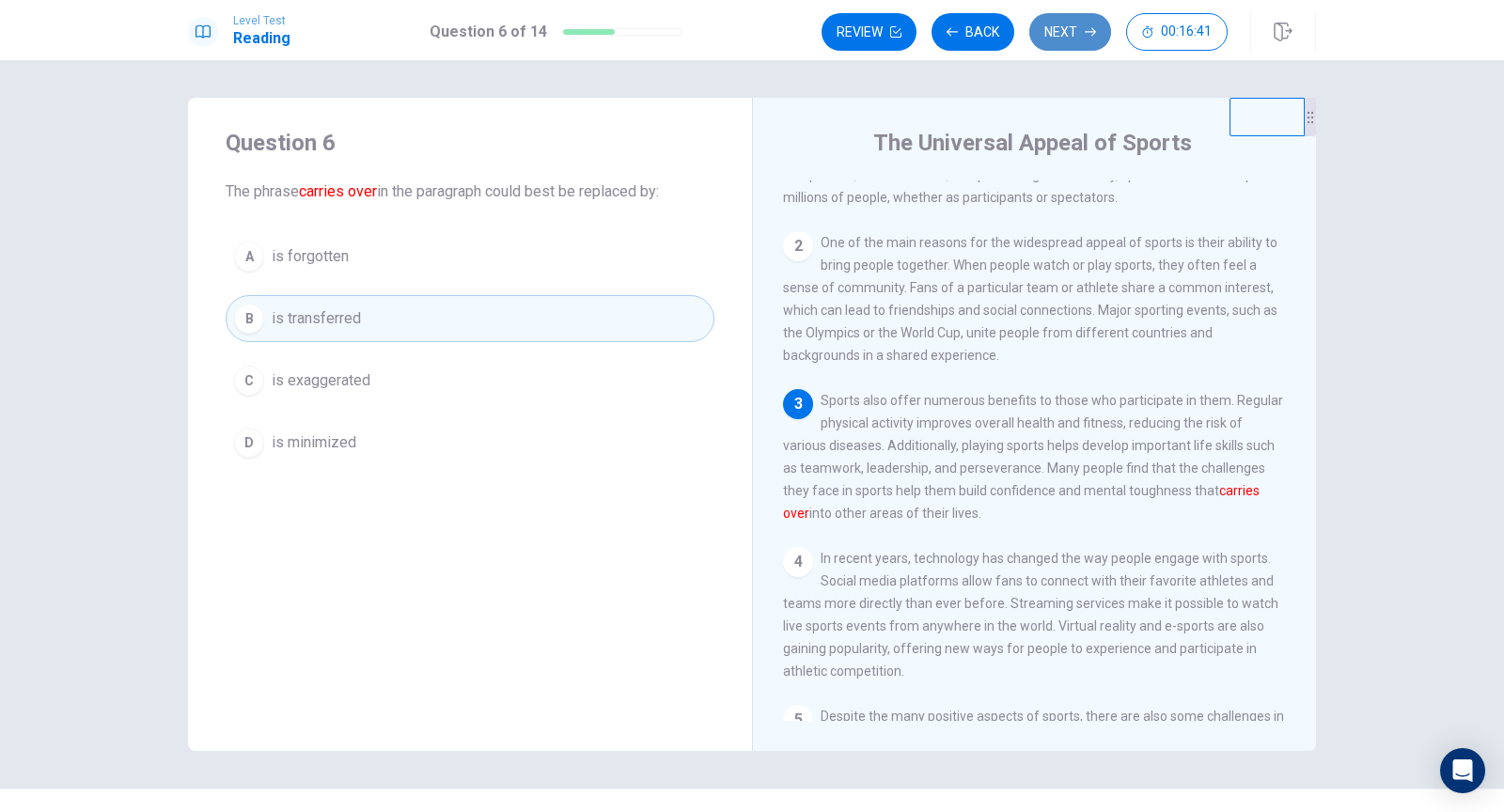 click on "Next" at bounding box center (1070, 32) 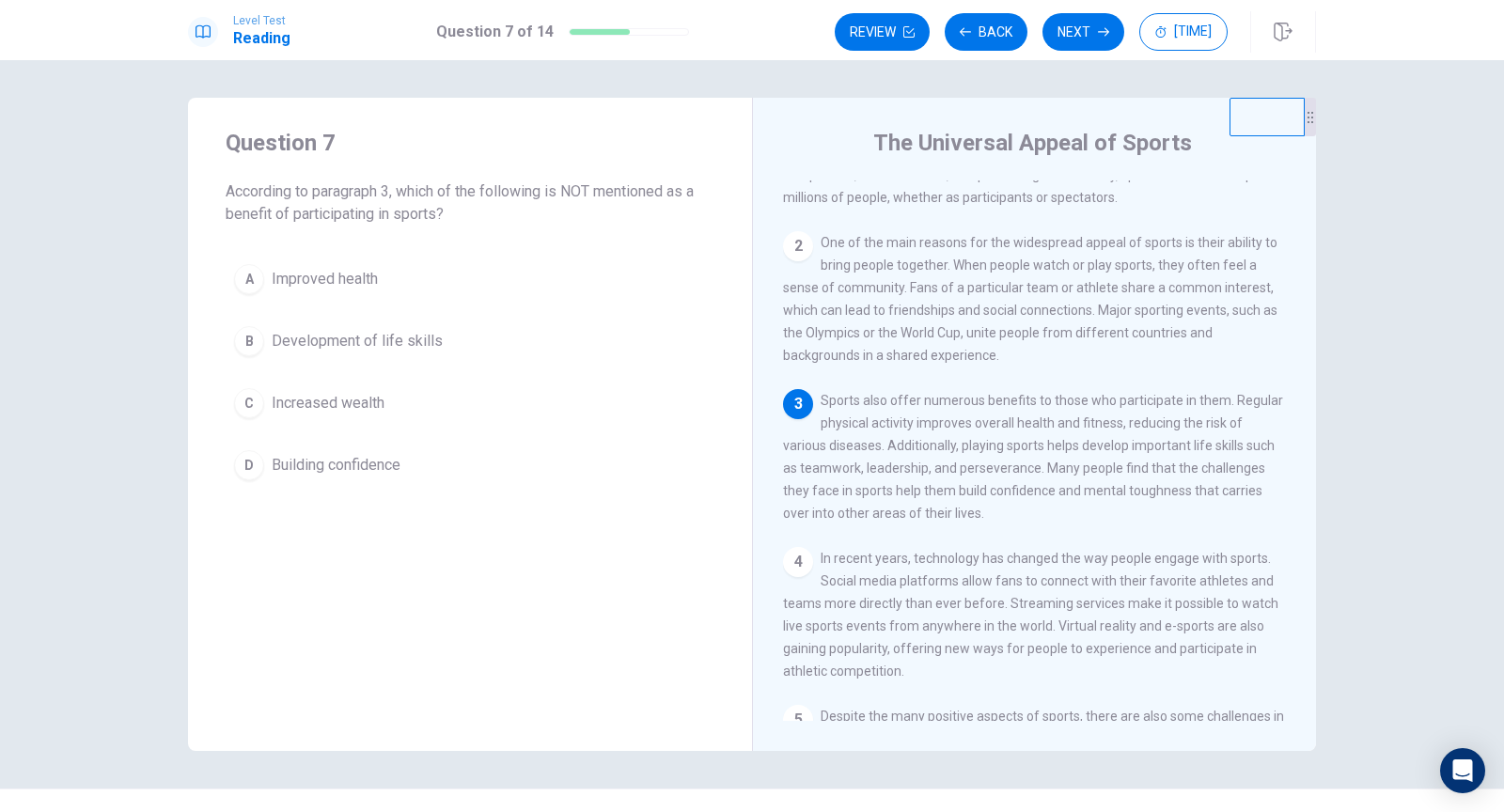 click on "Increased wealth" at bounding box center [324, 279] 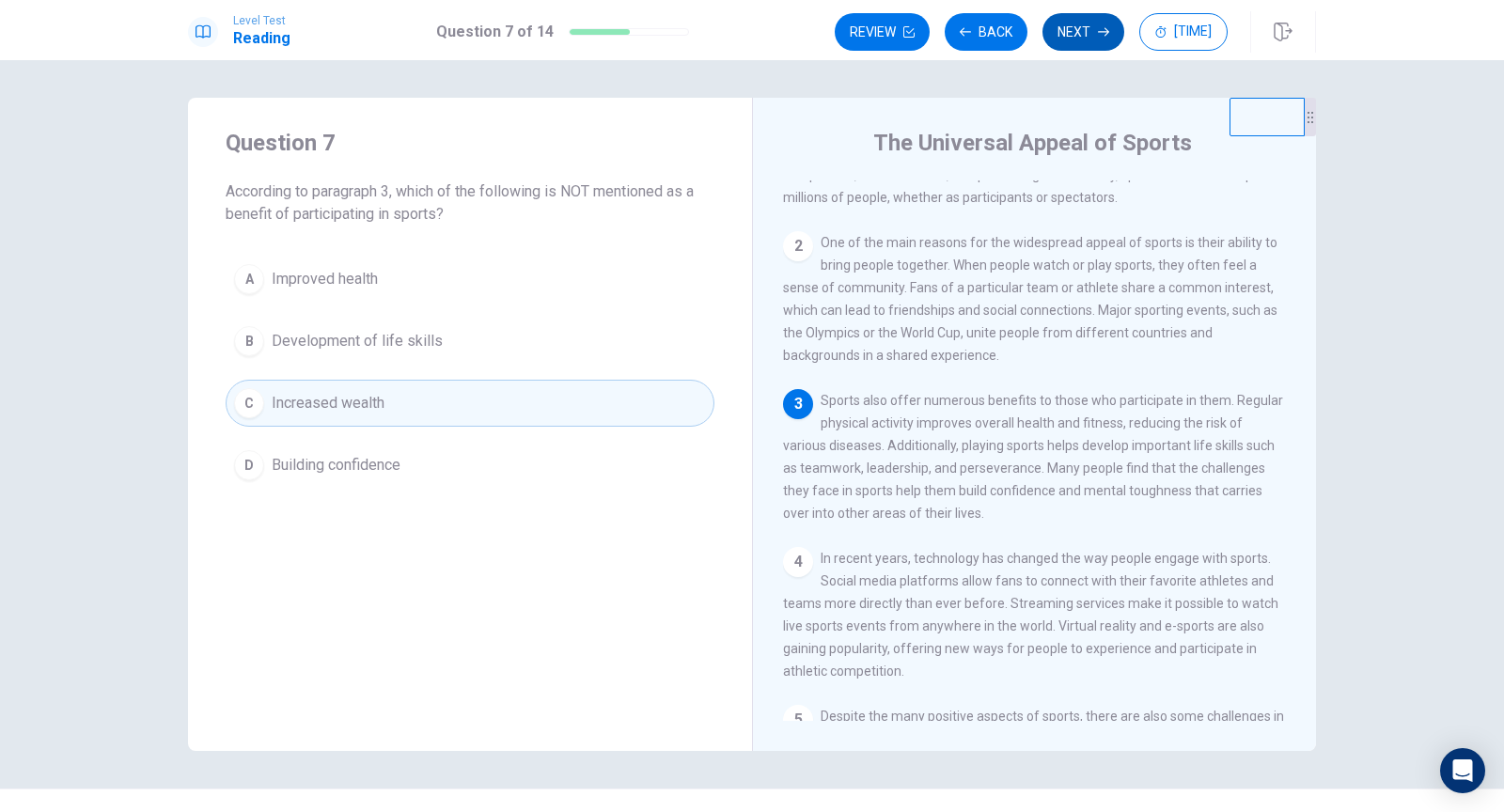 click on "Next" at bounding box center (1083, 32) 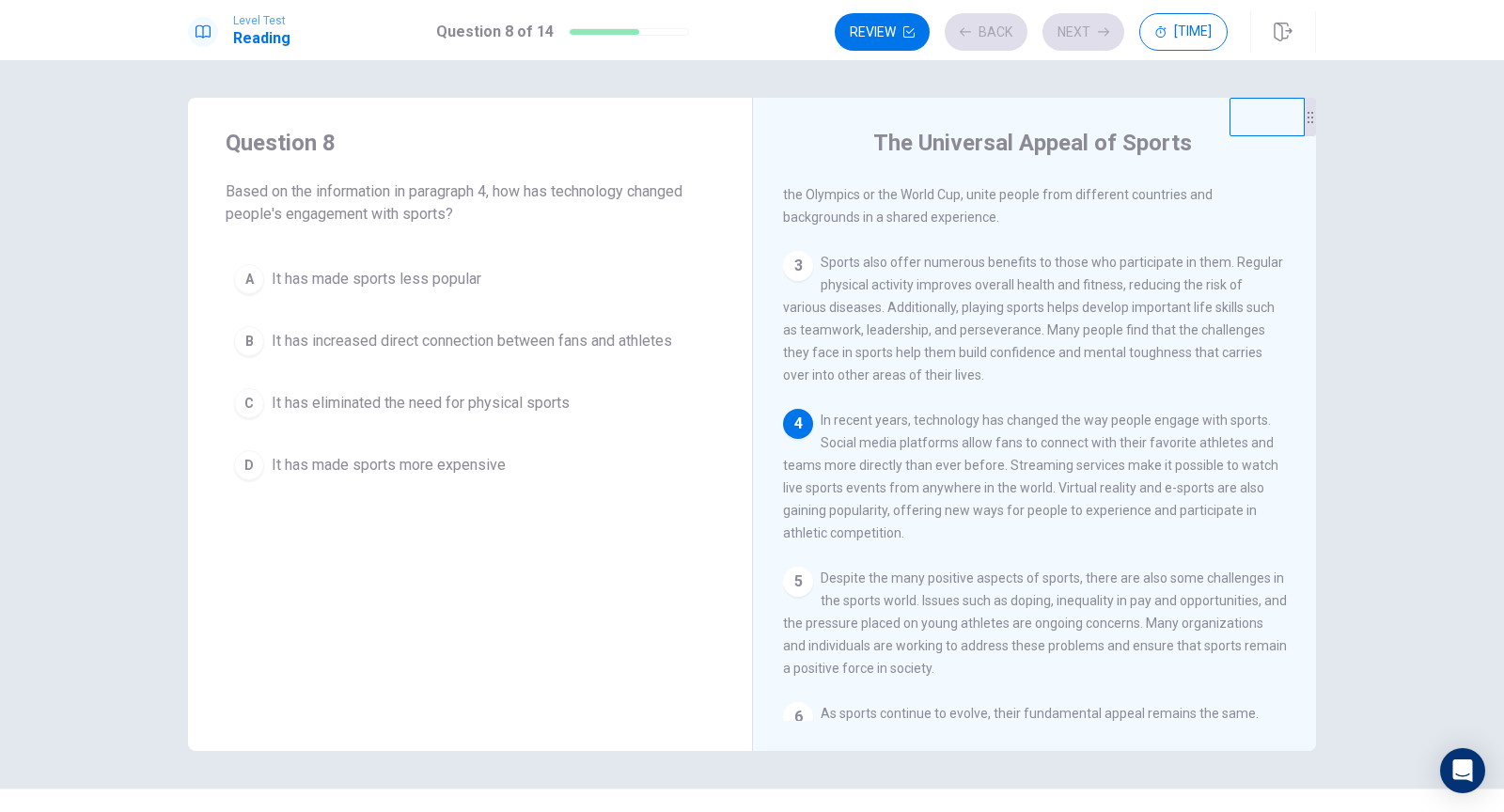 scroll, scrollTop: 223, scrollLeft: 0, axis: vertical 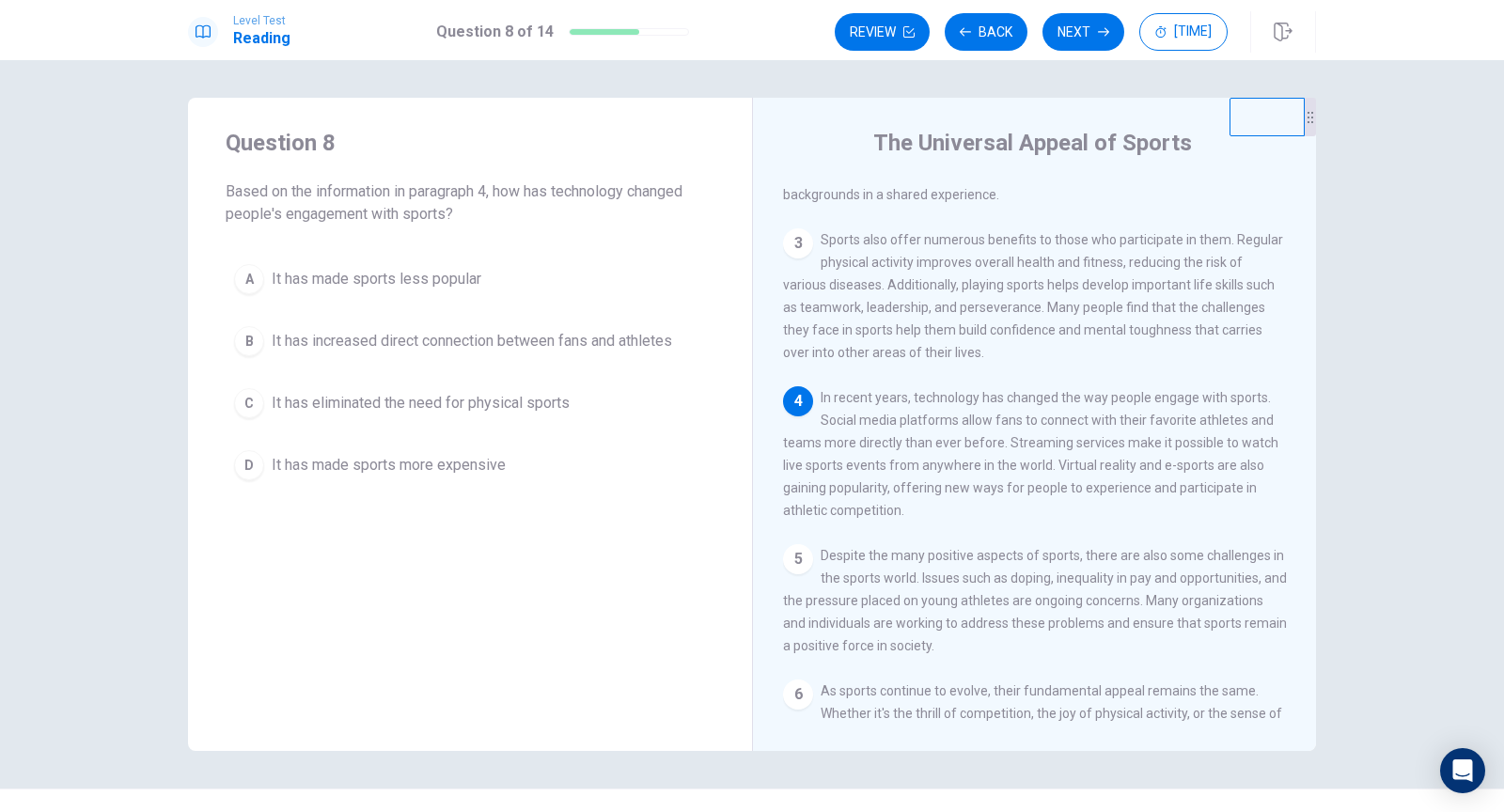 click on "B It has increased direct connection between fans and athletes" at bounding box center [470, 341] 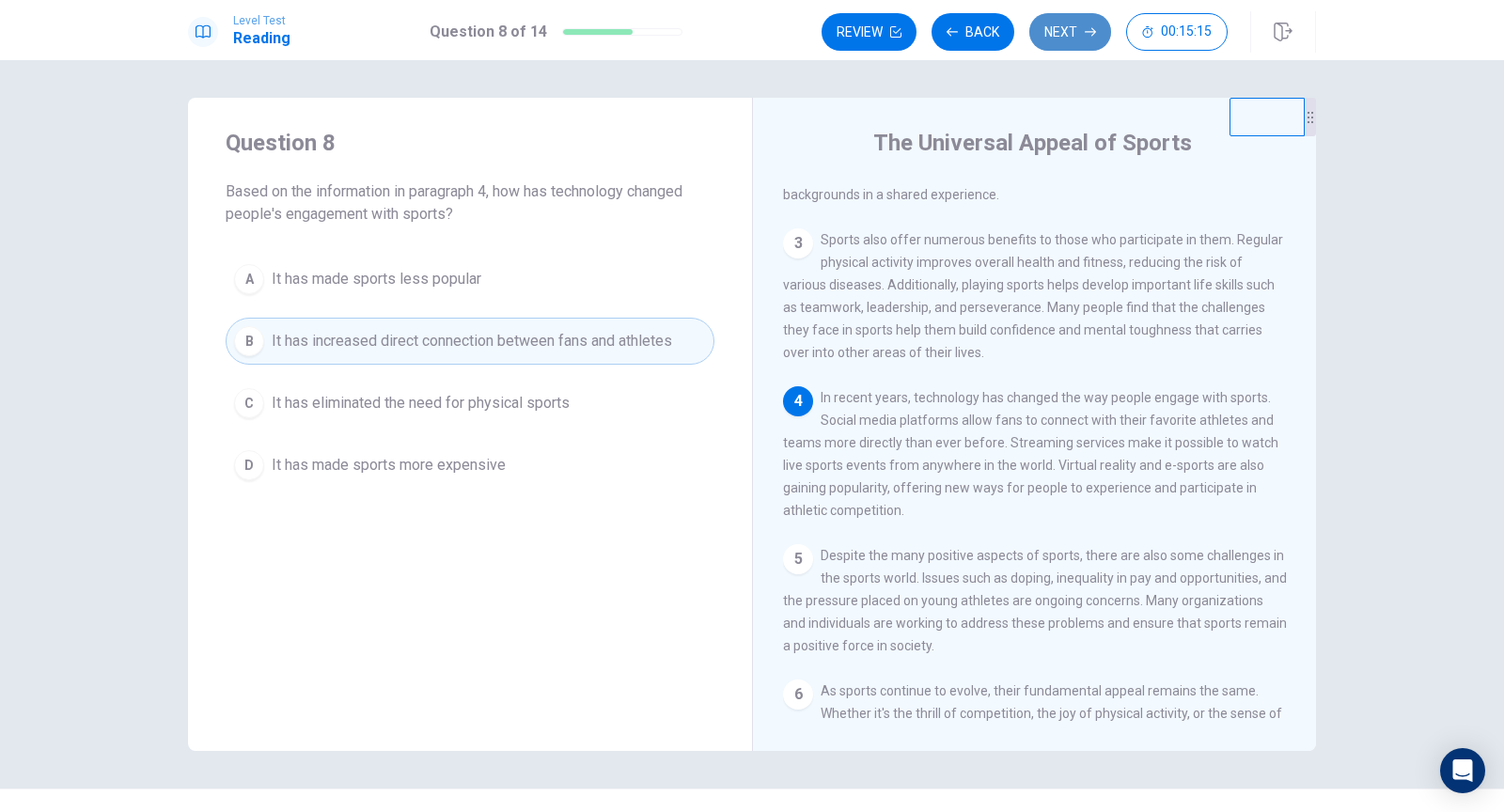 click on "Next" at bounding box center [1070, 32] 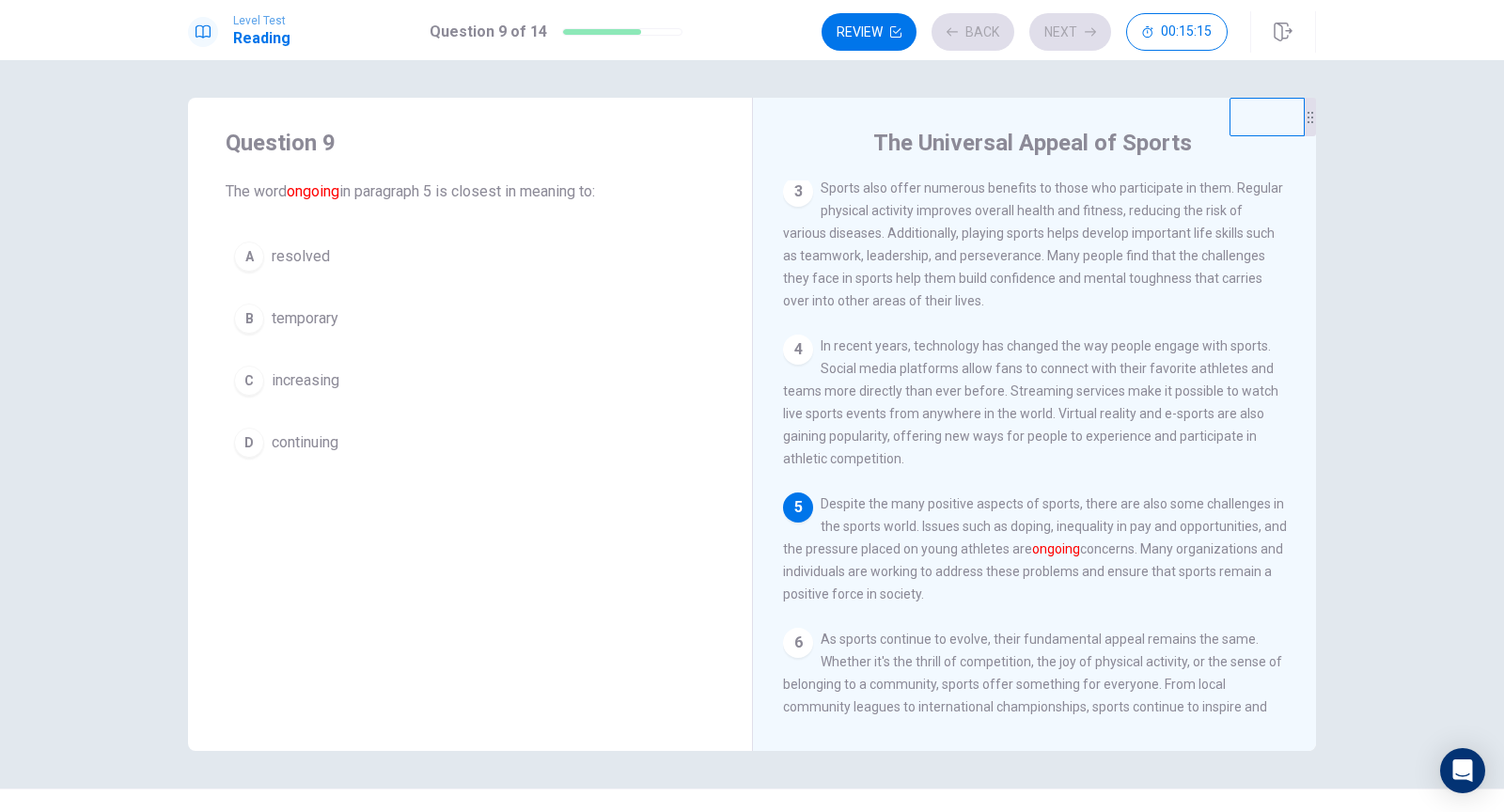 scroll, scrollTop: 333, scrollLeft: 0, axis: vertical 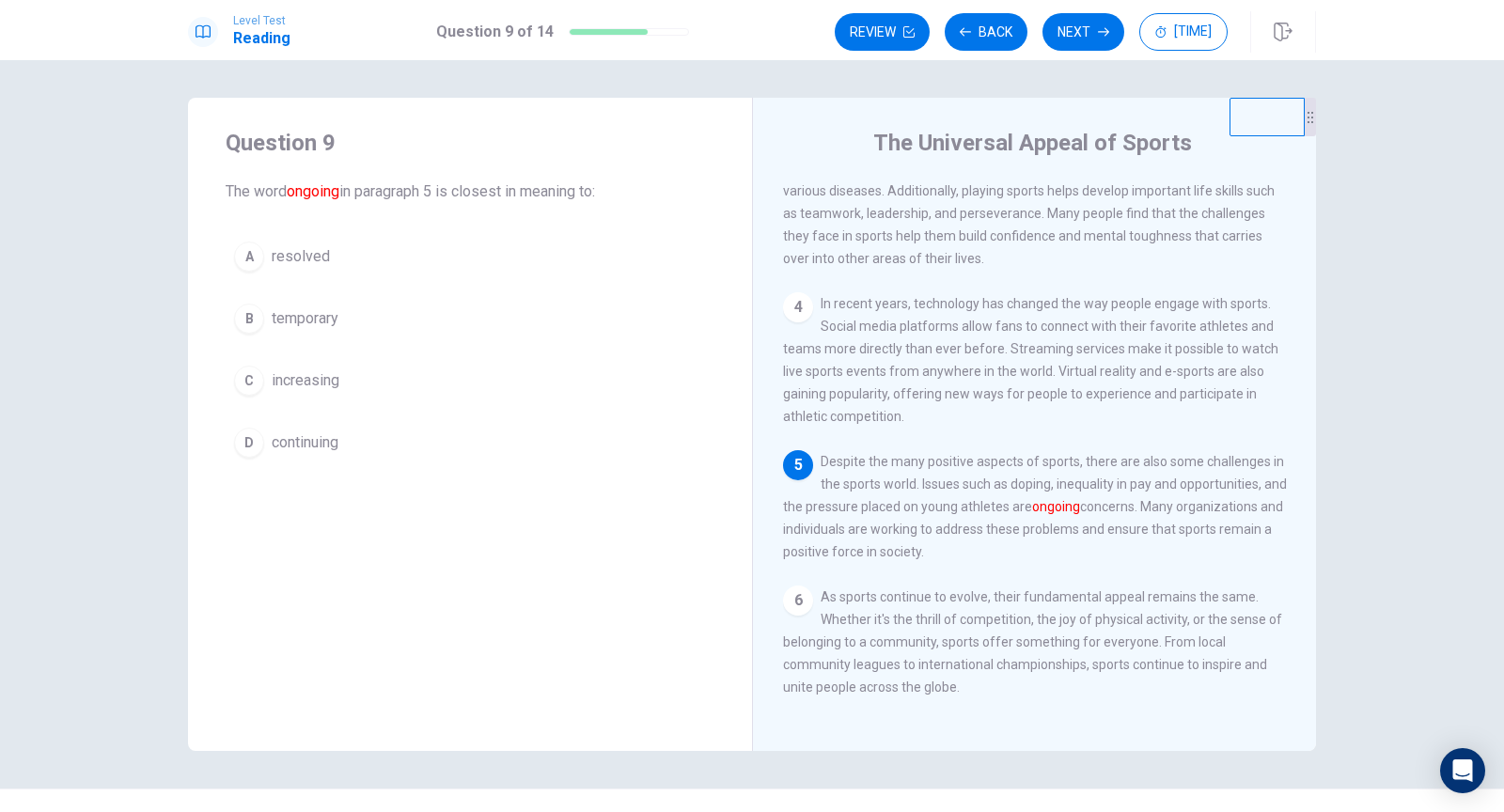 click on "continuing" at bounding box center [301, 257] 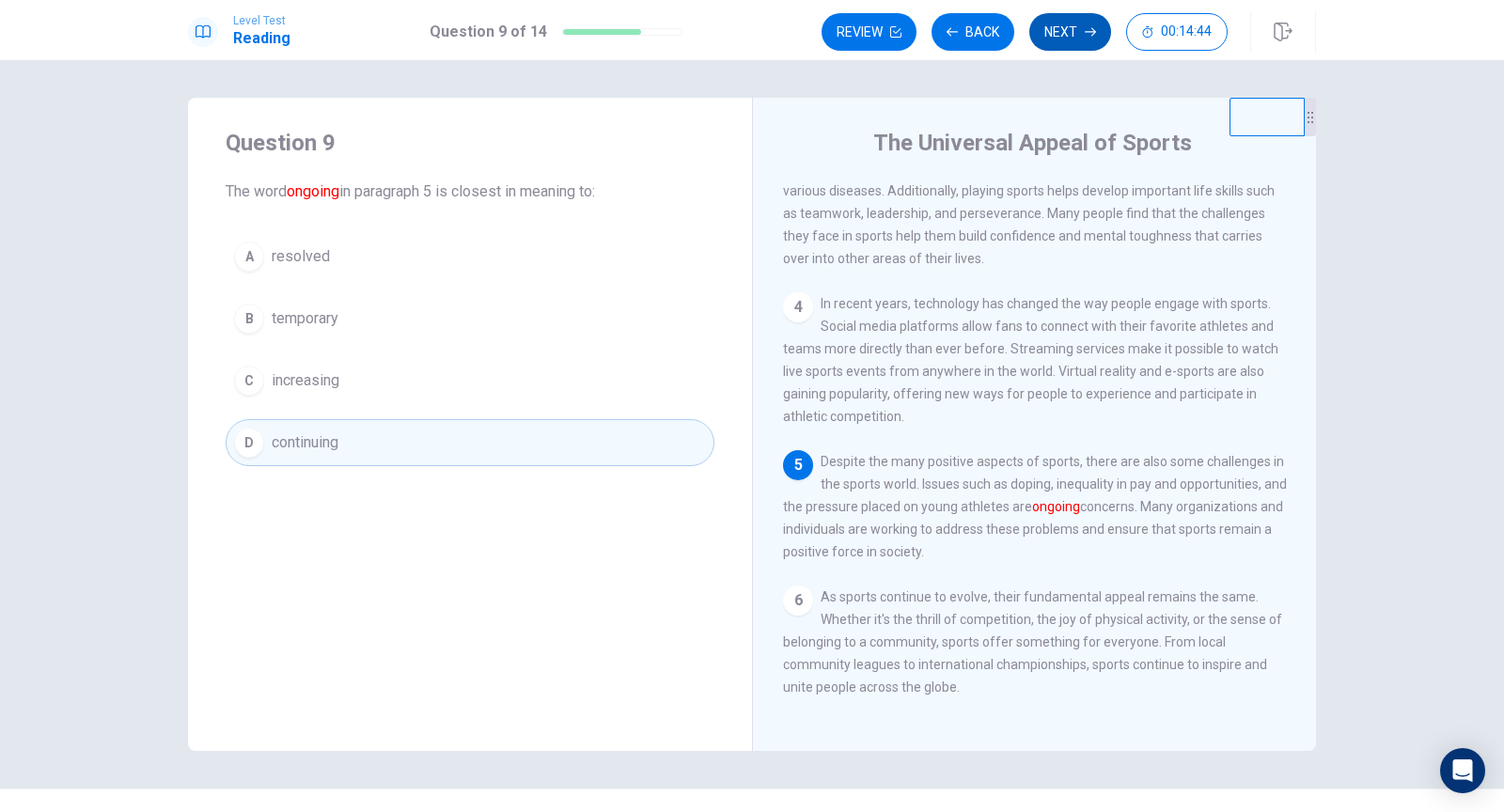 click on "Next" at bounding box center (1070, 32) 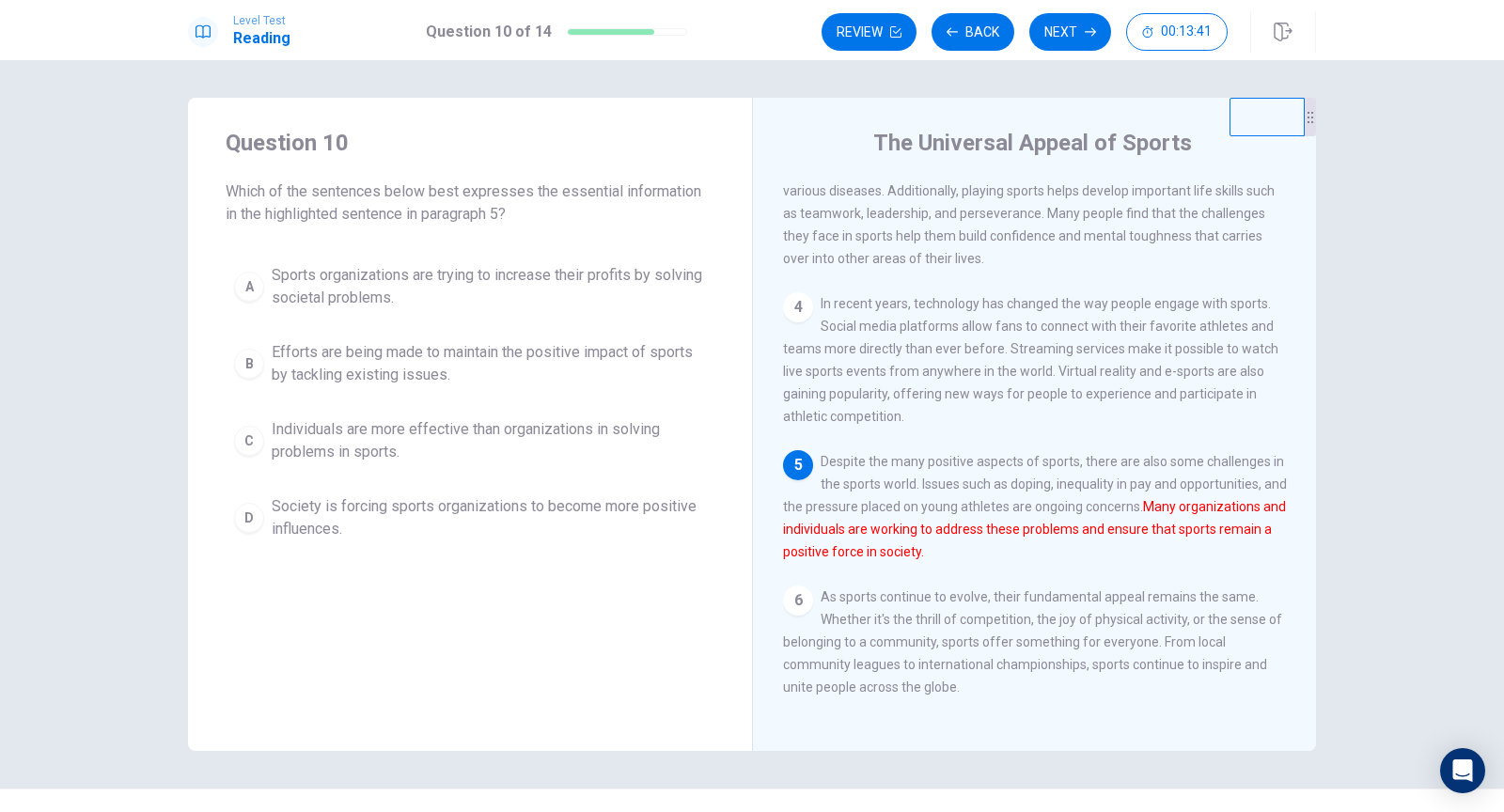 click on "Efforts are being made to maintain the positive impact of sports by tackling existing issues." at bounding box center [489, 287] 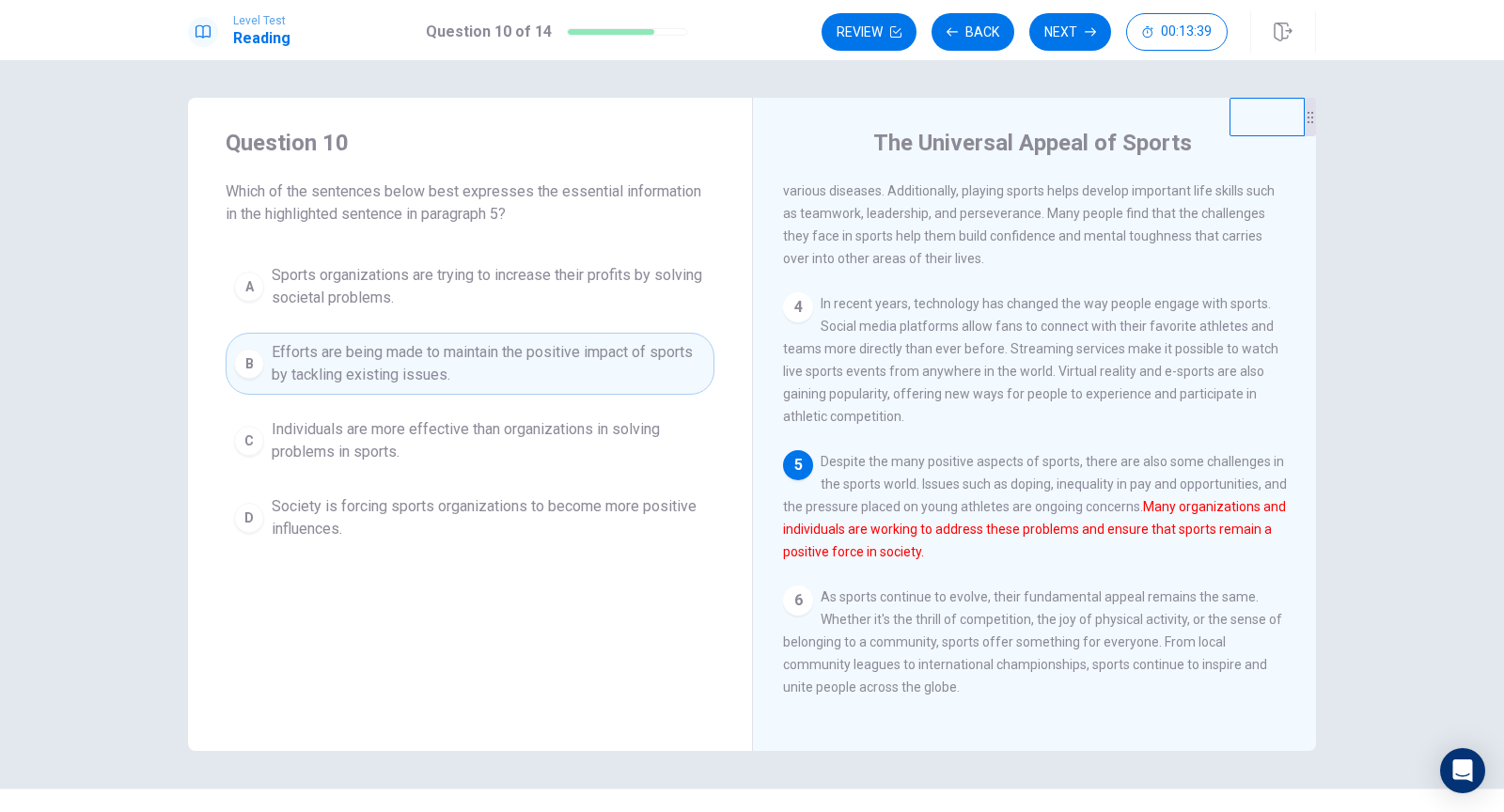 click on "Next" at bounding box center [1070, 32] 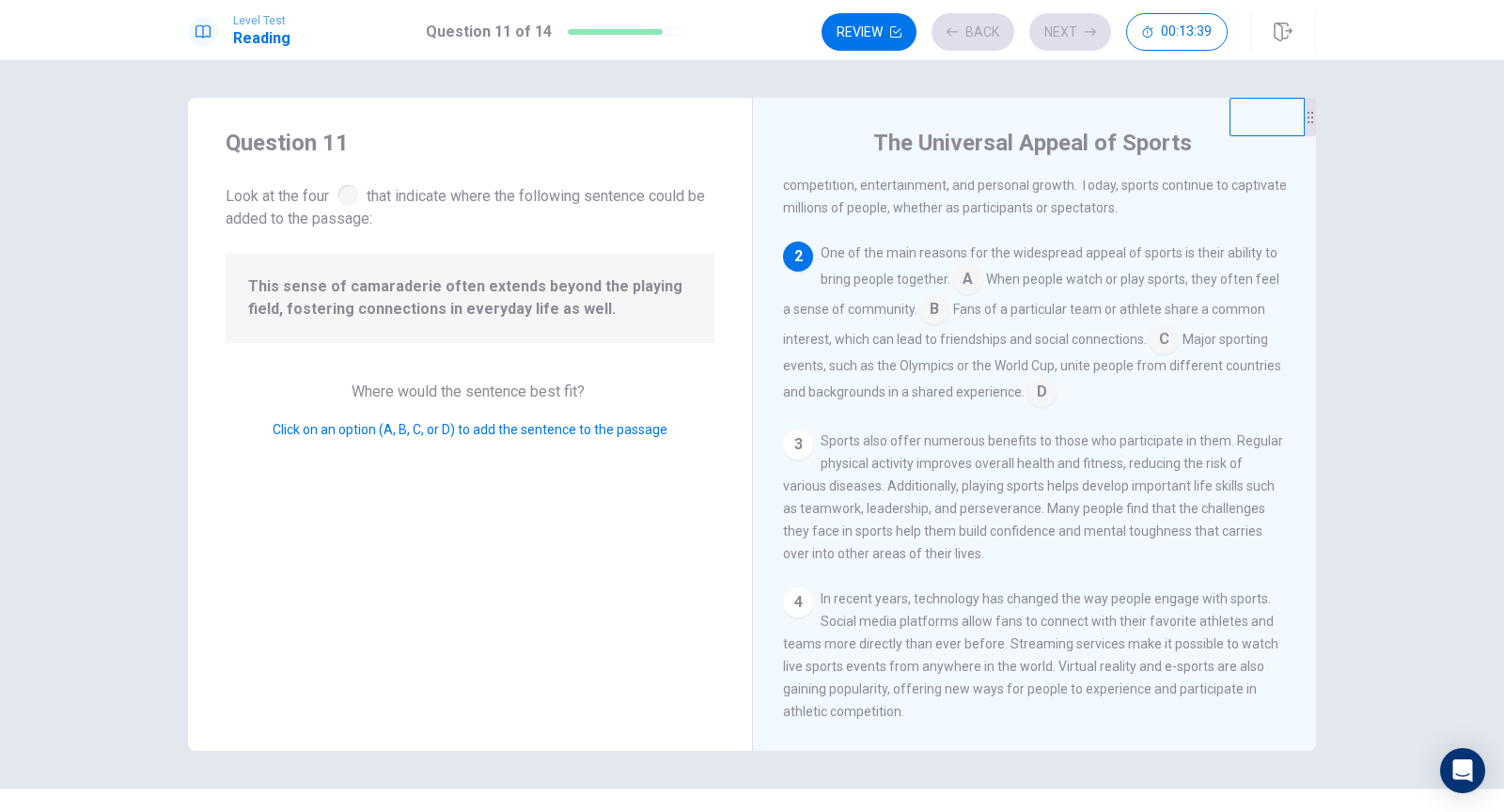 scroll, scrollTop: 115, scrollLeft: 0, axis: vertical 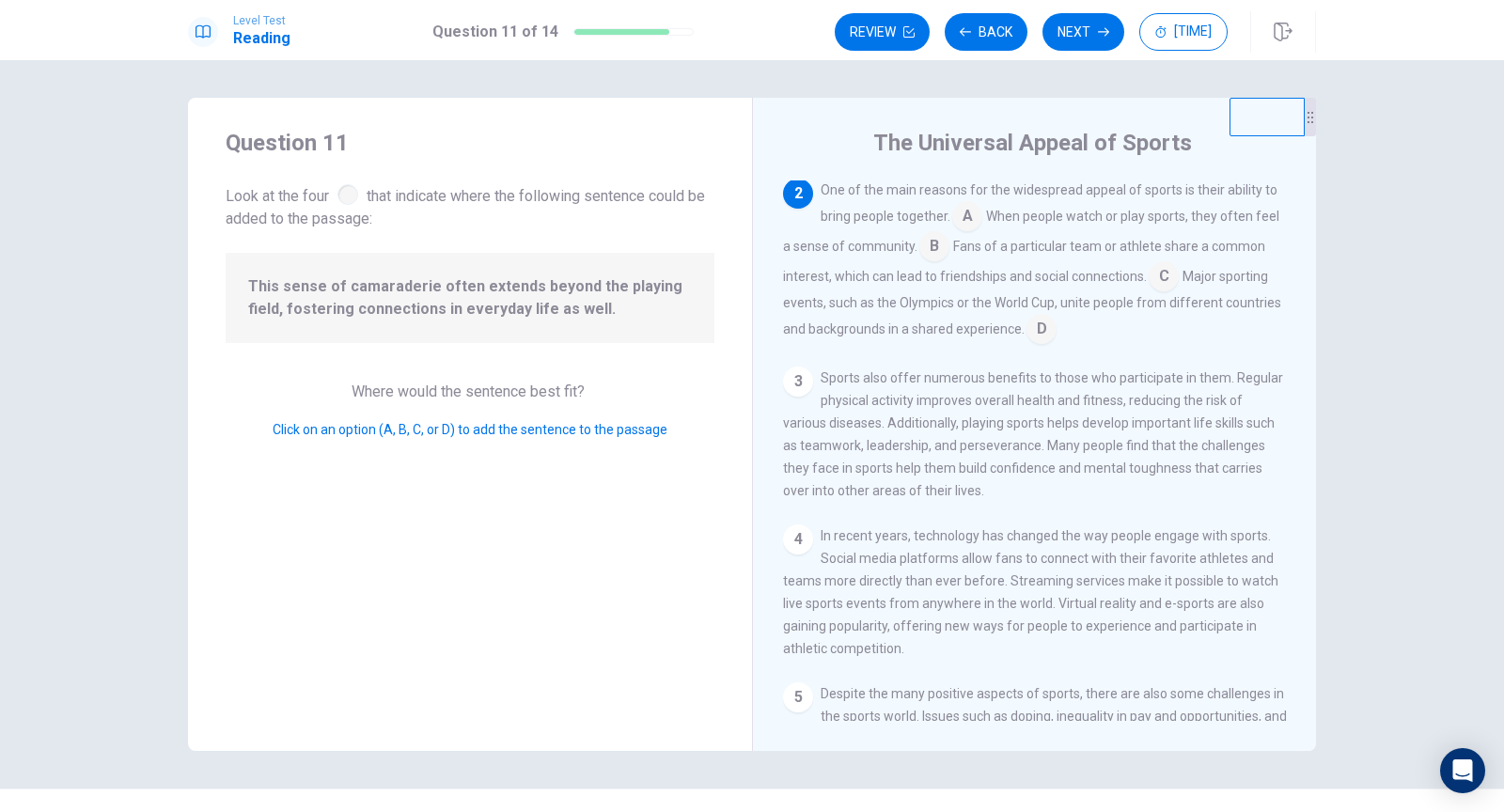 click at bounding box center [967, 218] 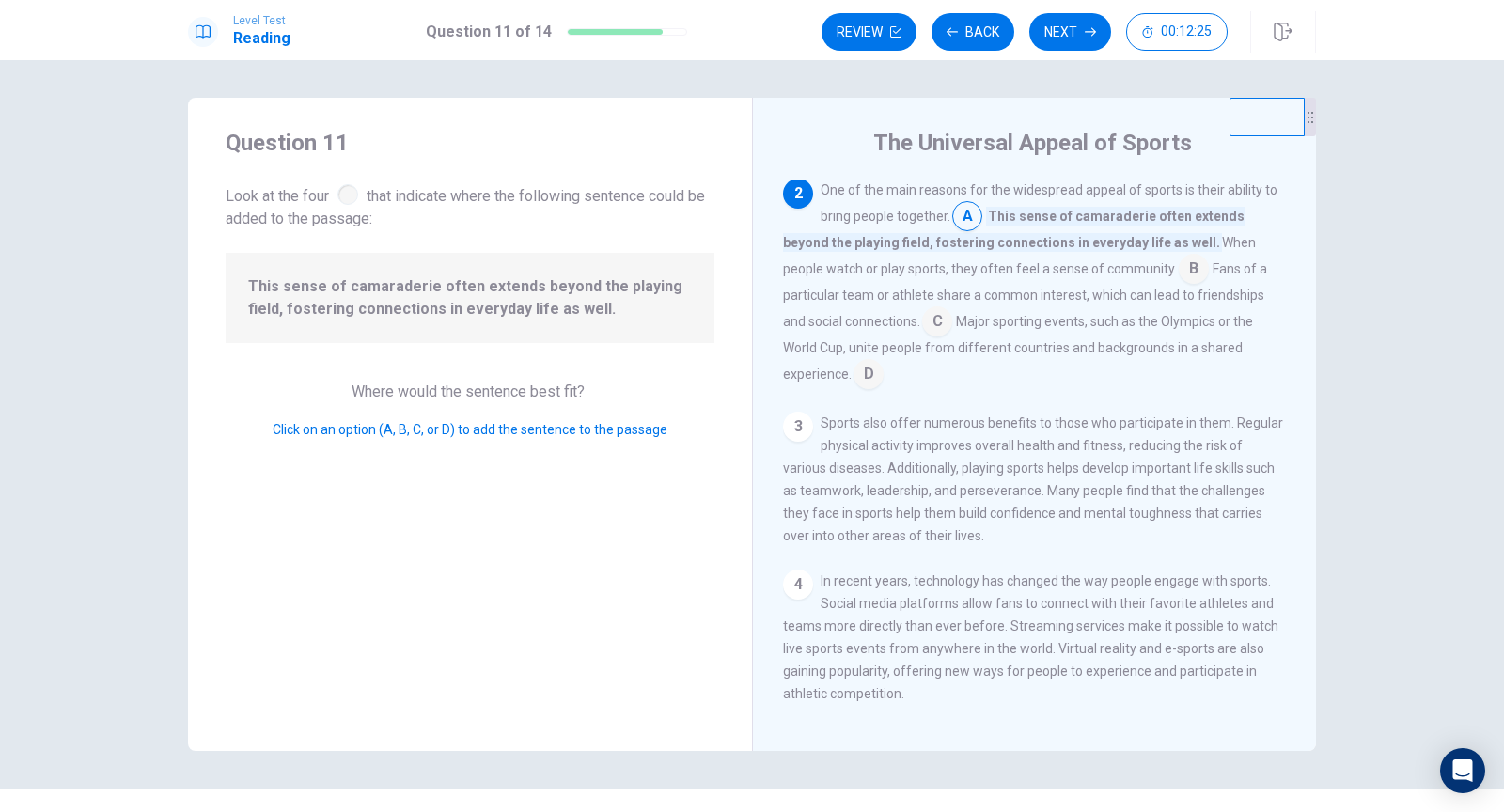 click at bounding box center [967, 218] 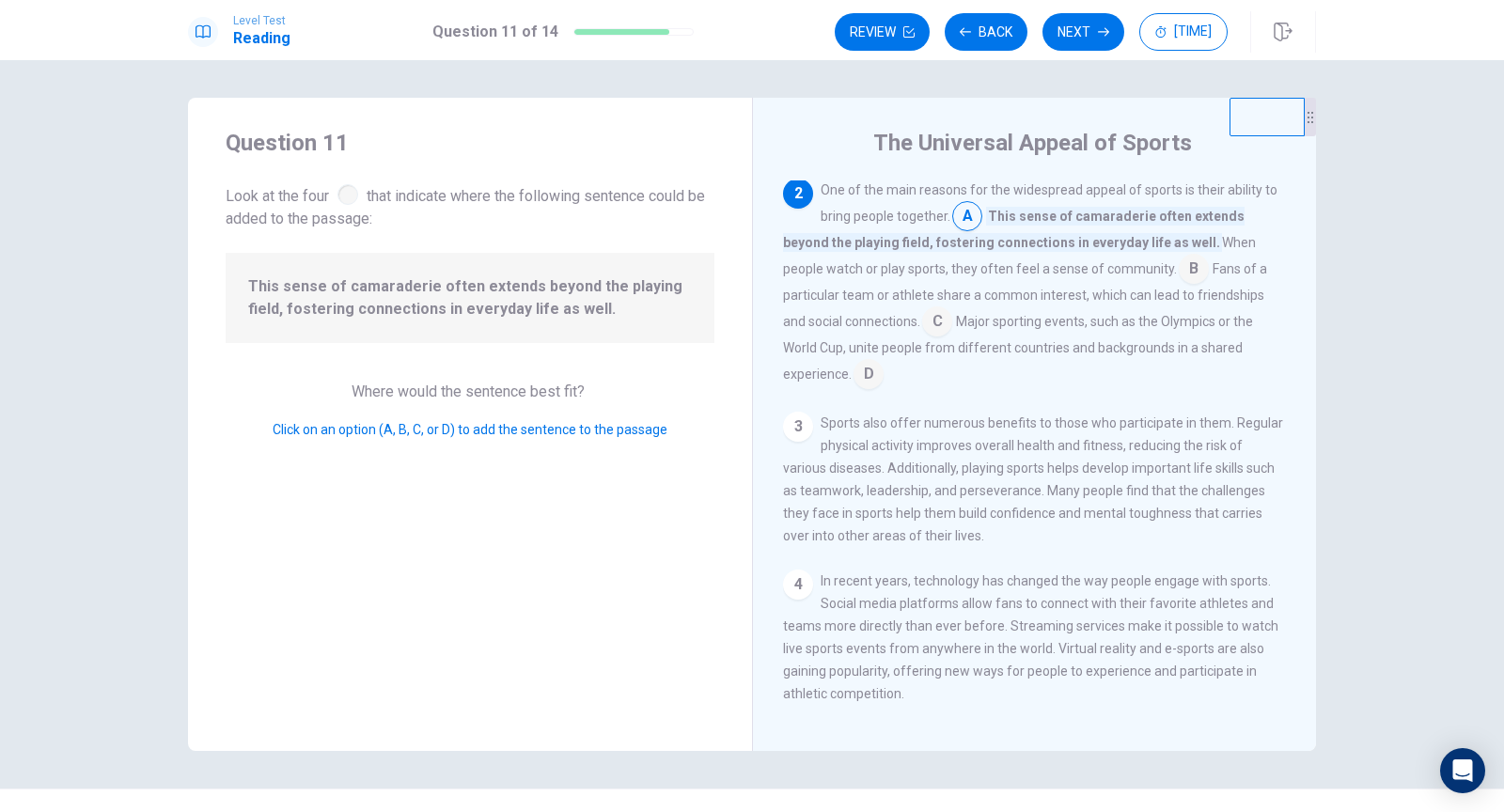 click at bounding box center (967, 218) 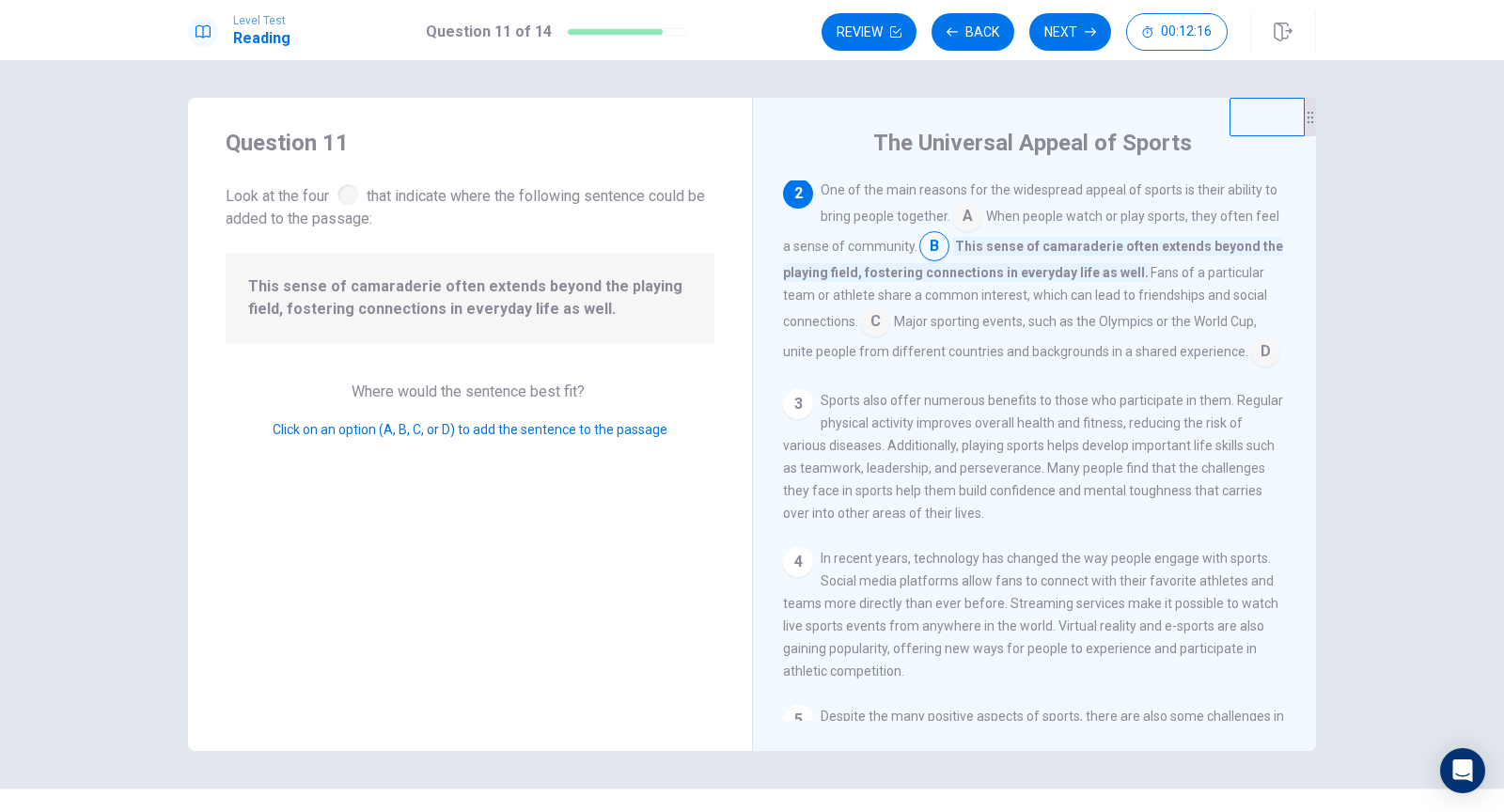 click at bounding box center (967, 218) 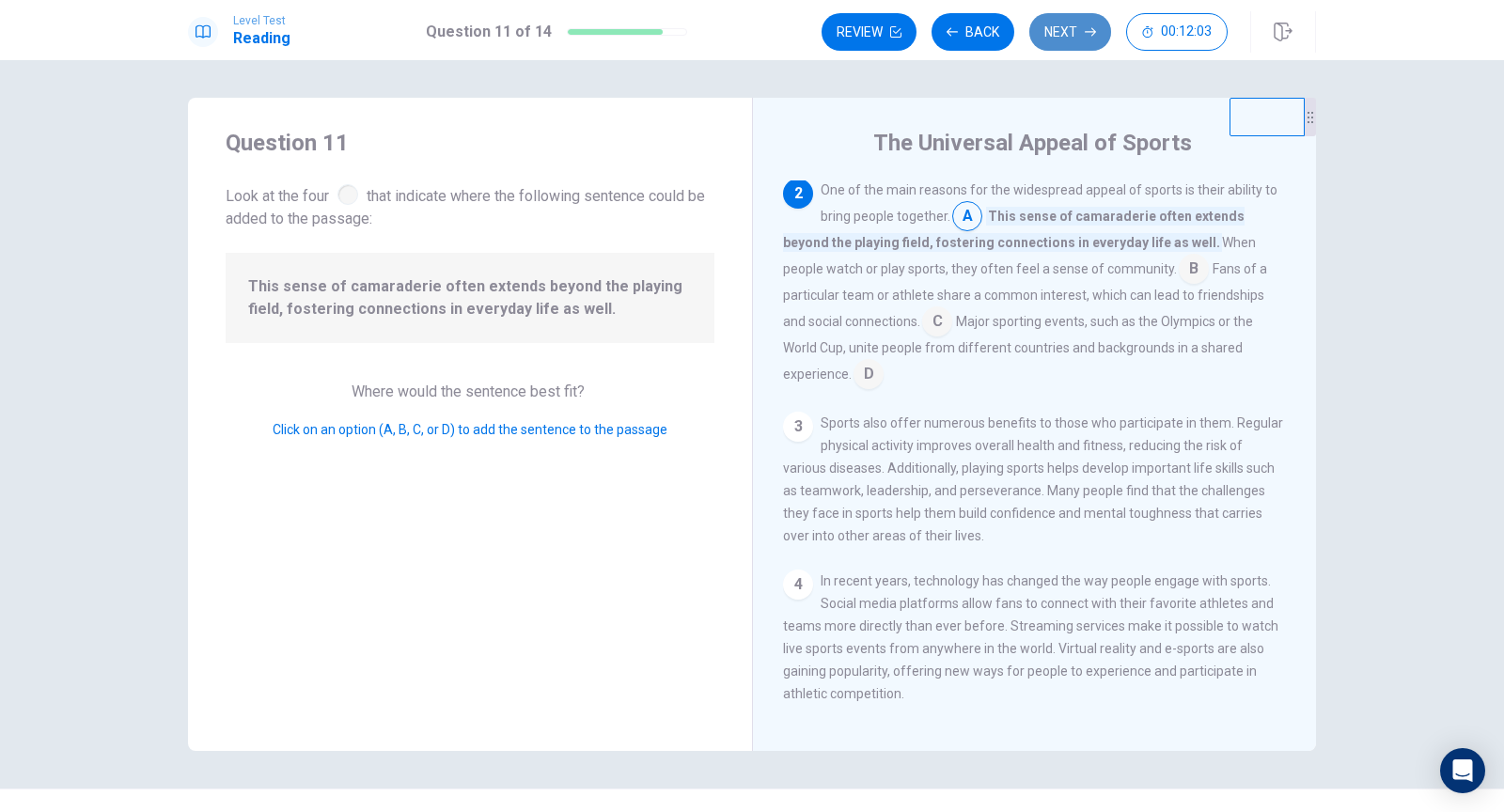 click on "Next" at bounding box center [1070, 32] 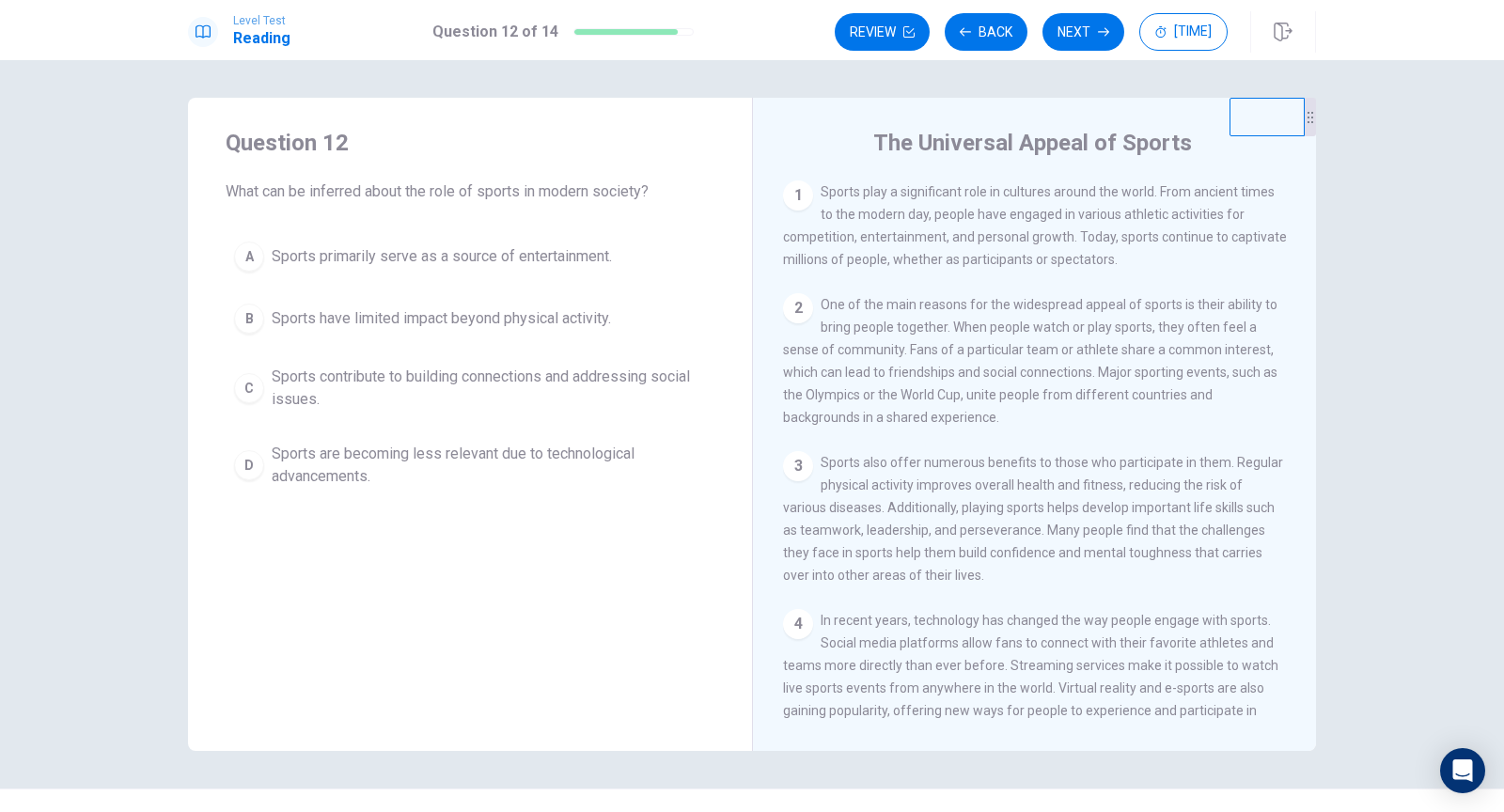 scroll, scrollTop: 333, scrollLeft: 0, axis: vertical 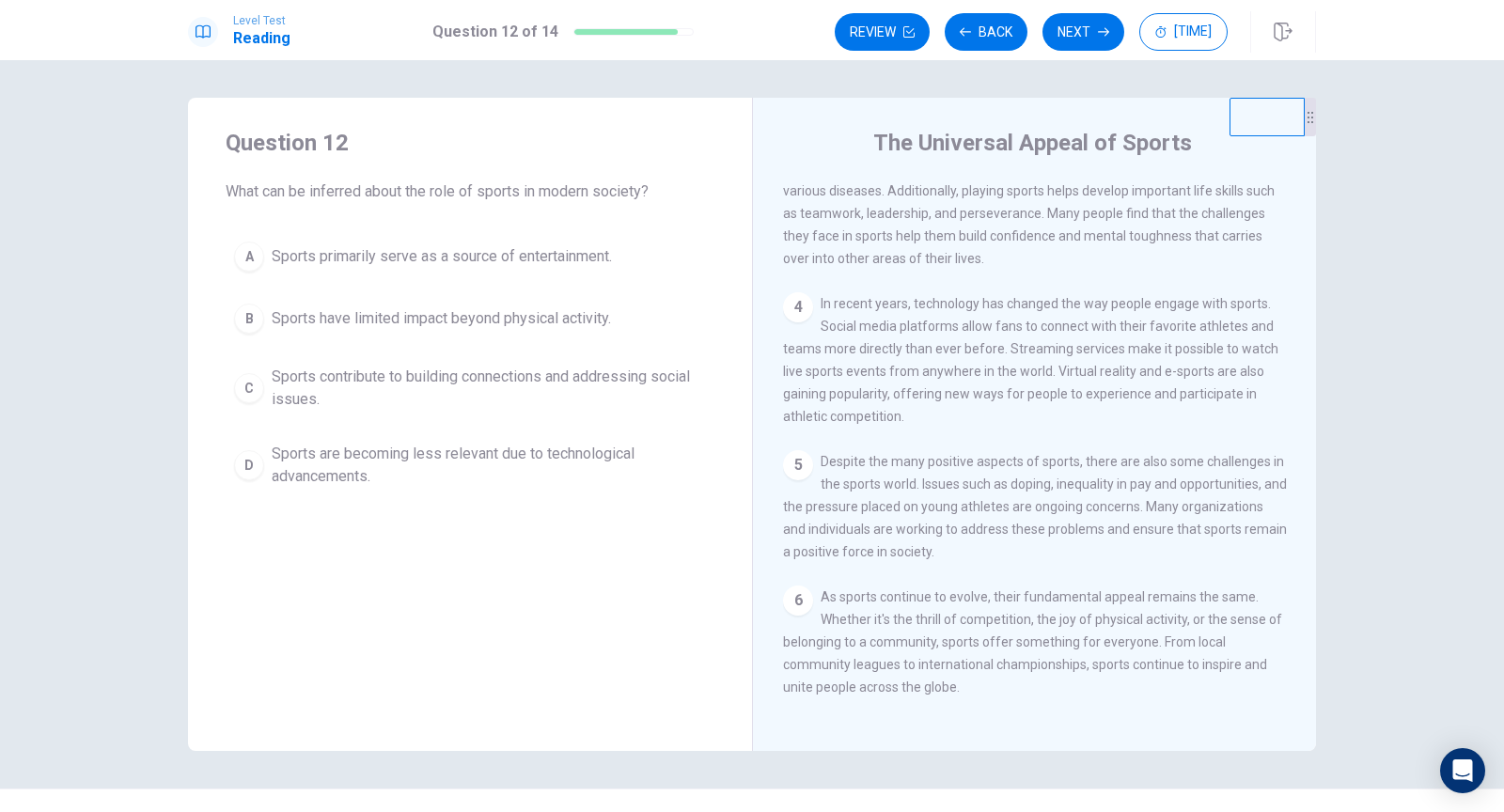 click on "C Sports contribute to building connections and addressing social issues." at bounding box center (470, 388) 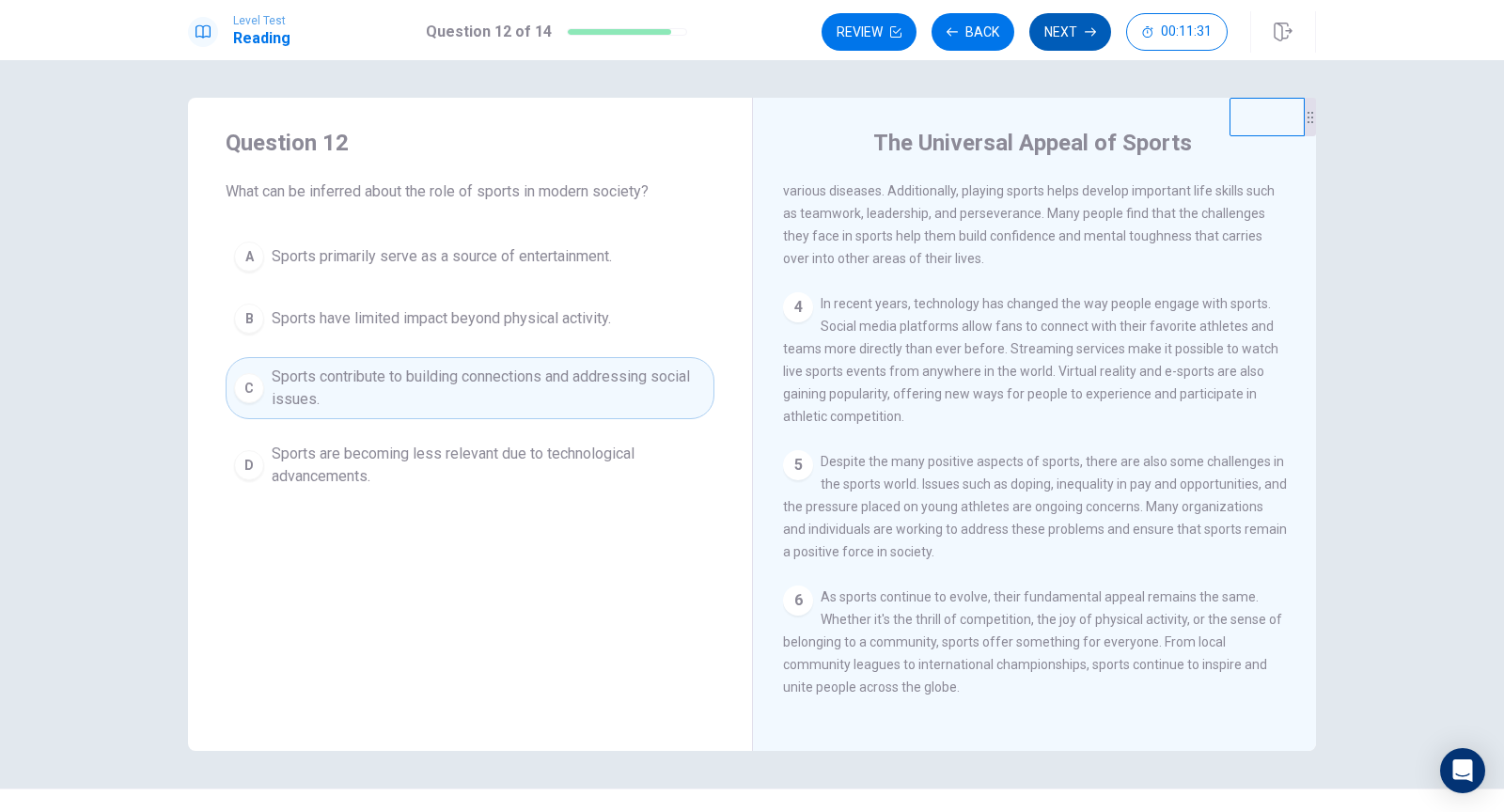 click on "Next" at bounding box center (1070, 32) 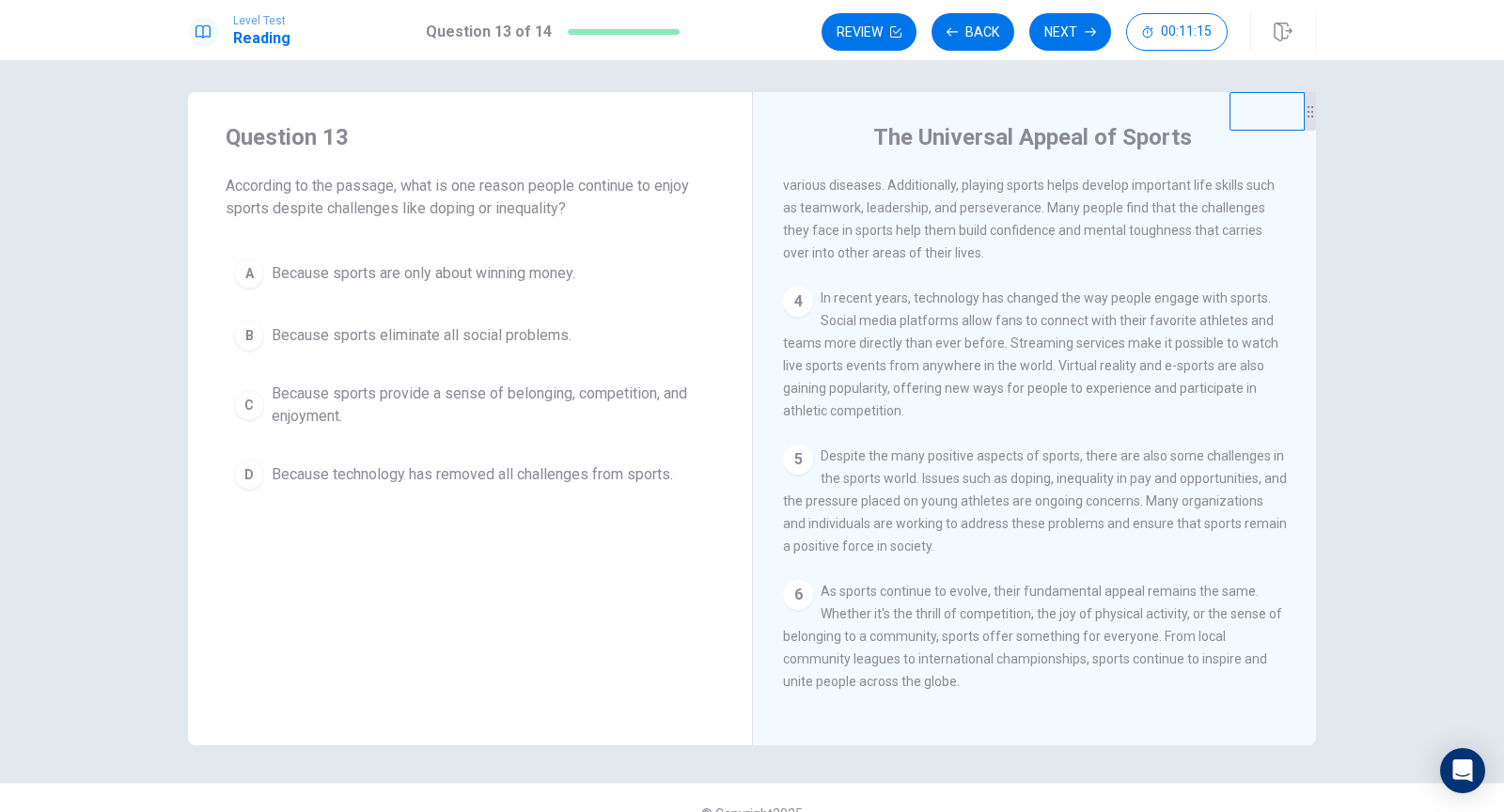 scroll, scrollTop: 8, scrollLeft: 0, axis: vertical 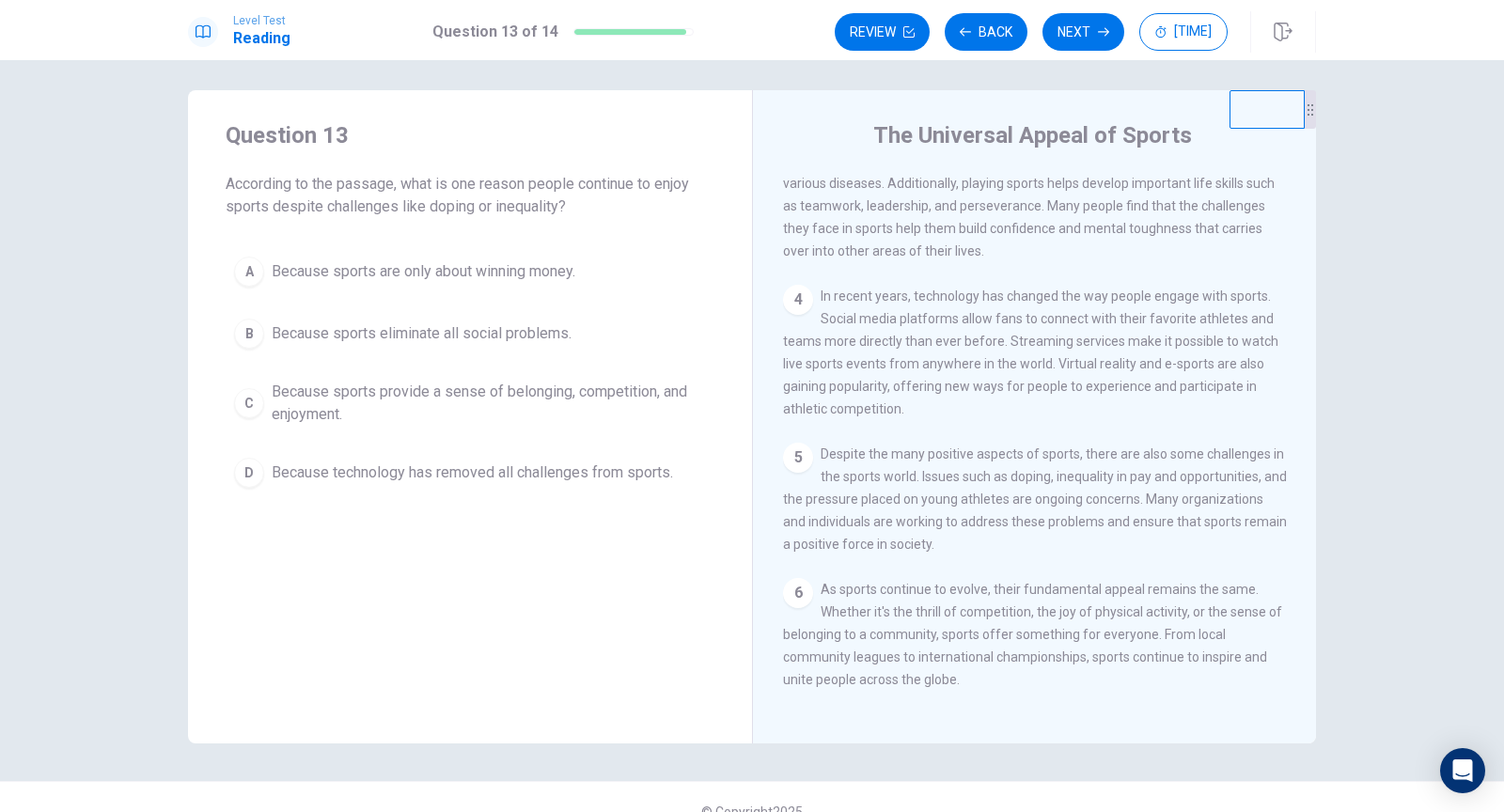 click on "Because sports provide a sense of belonging, competition, and enjoyment." at bounding box center (423, 272) 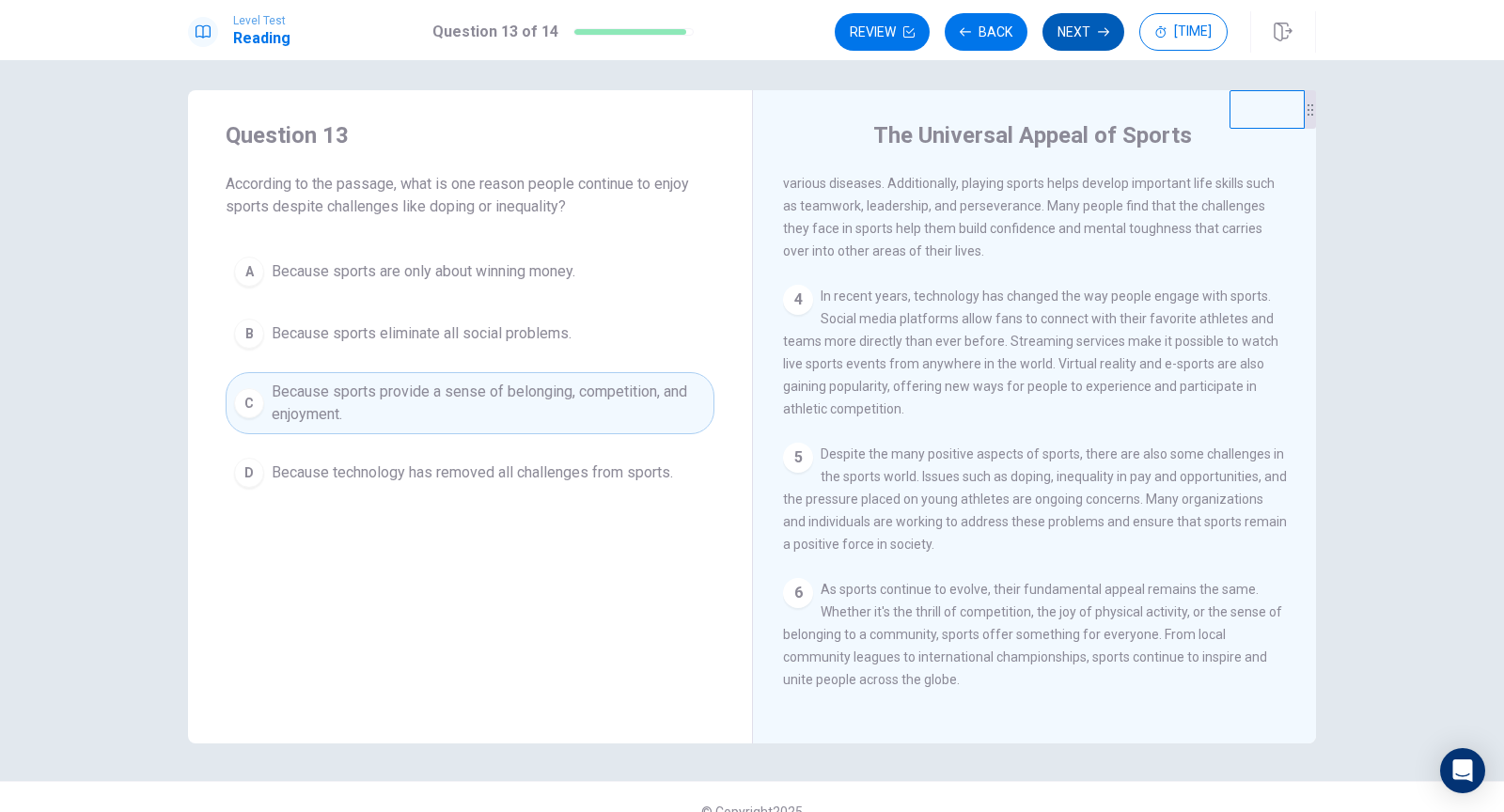 click on "Next" at bounding box center (1083, 32) 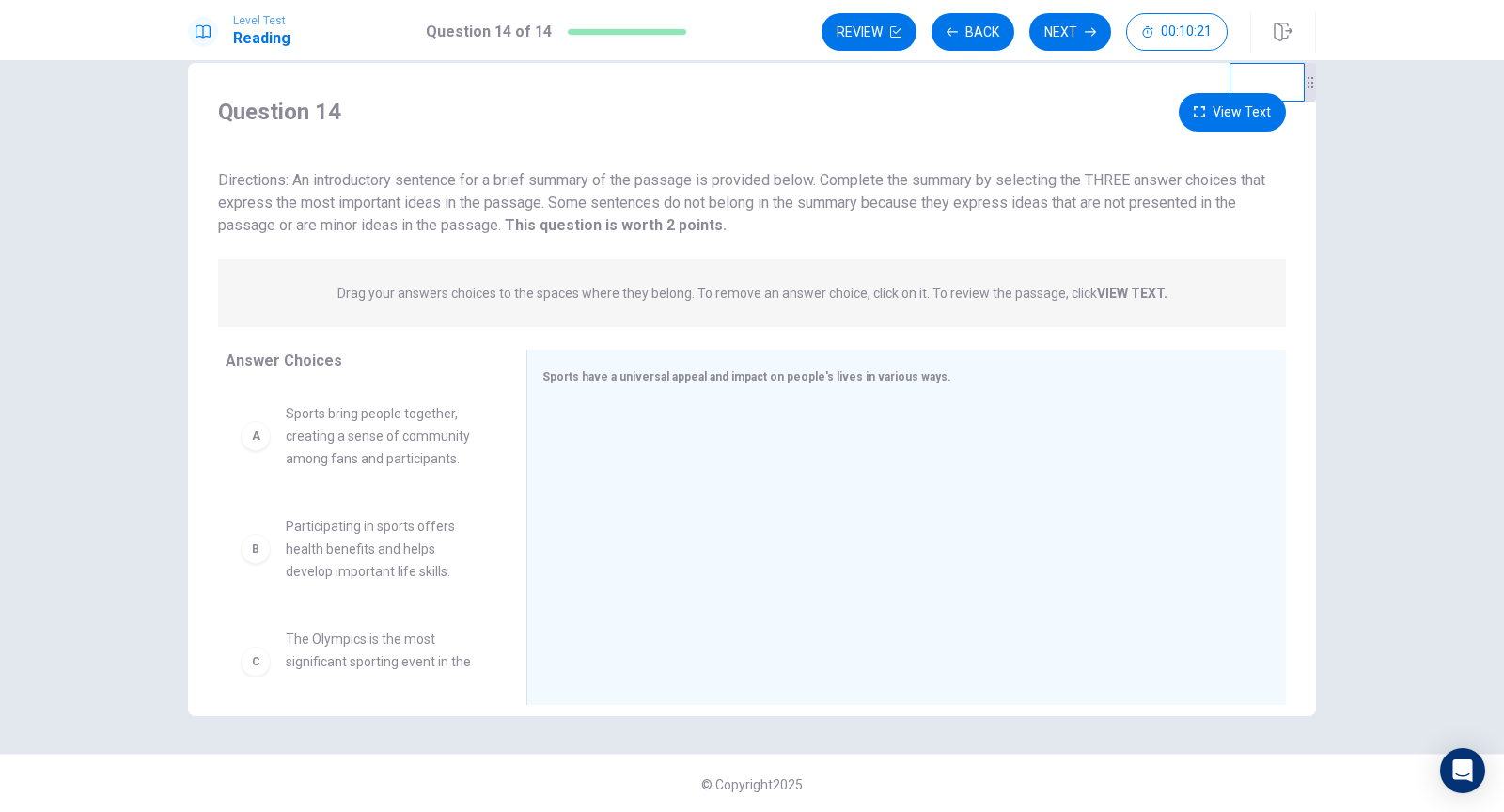 scroll, scrollTop: 36, scrollLeft: 0, axis: vertical 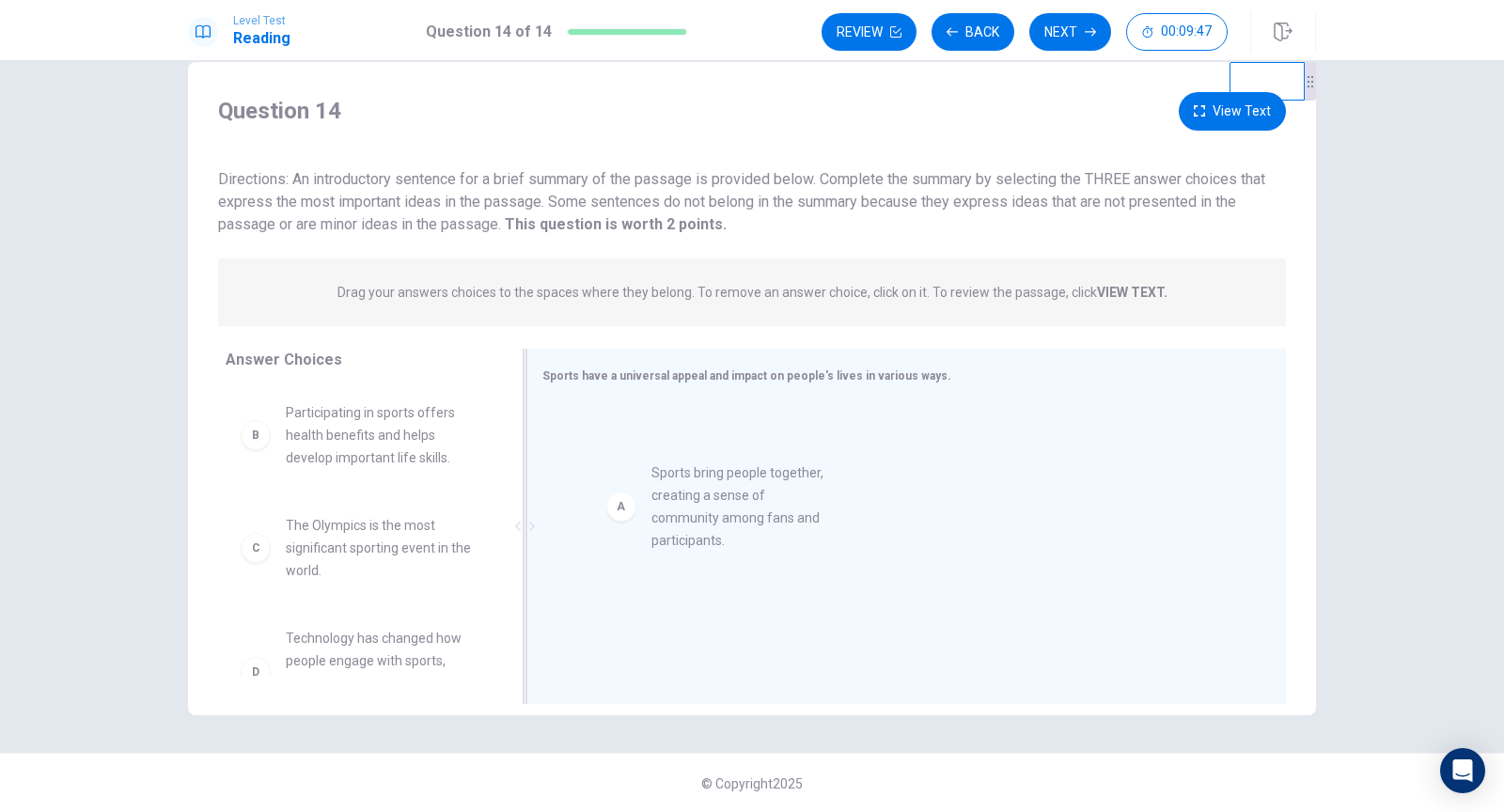drag, startPoint x: 370, startPoint y: 446, endPoint x: 748, endPoint y: 508, distance: 383.05091 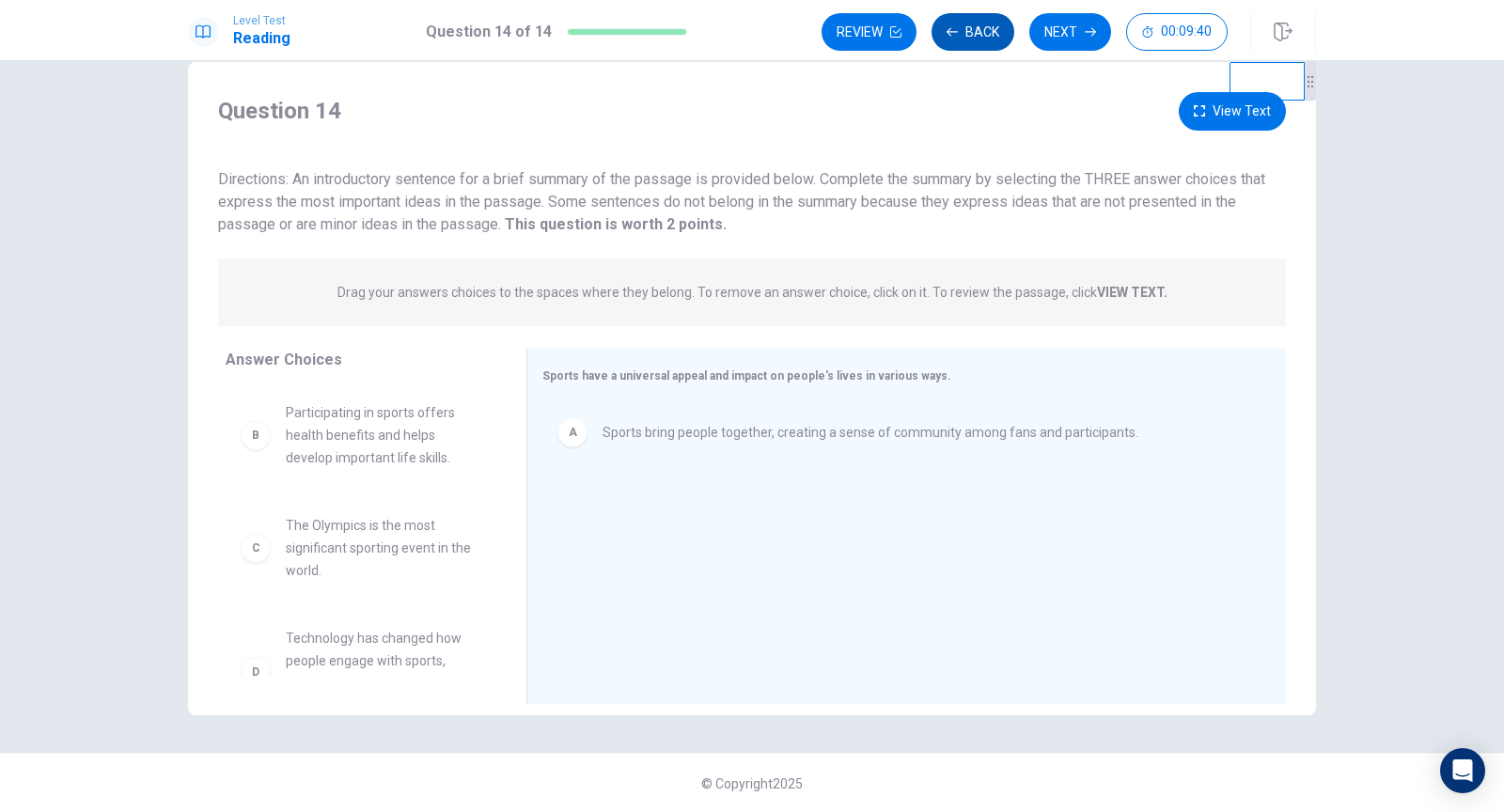 click on "Back" at bounding box center (973, 32) 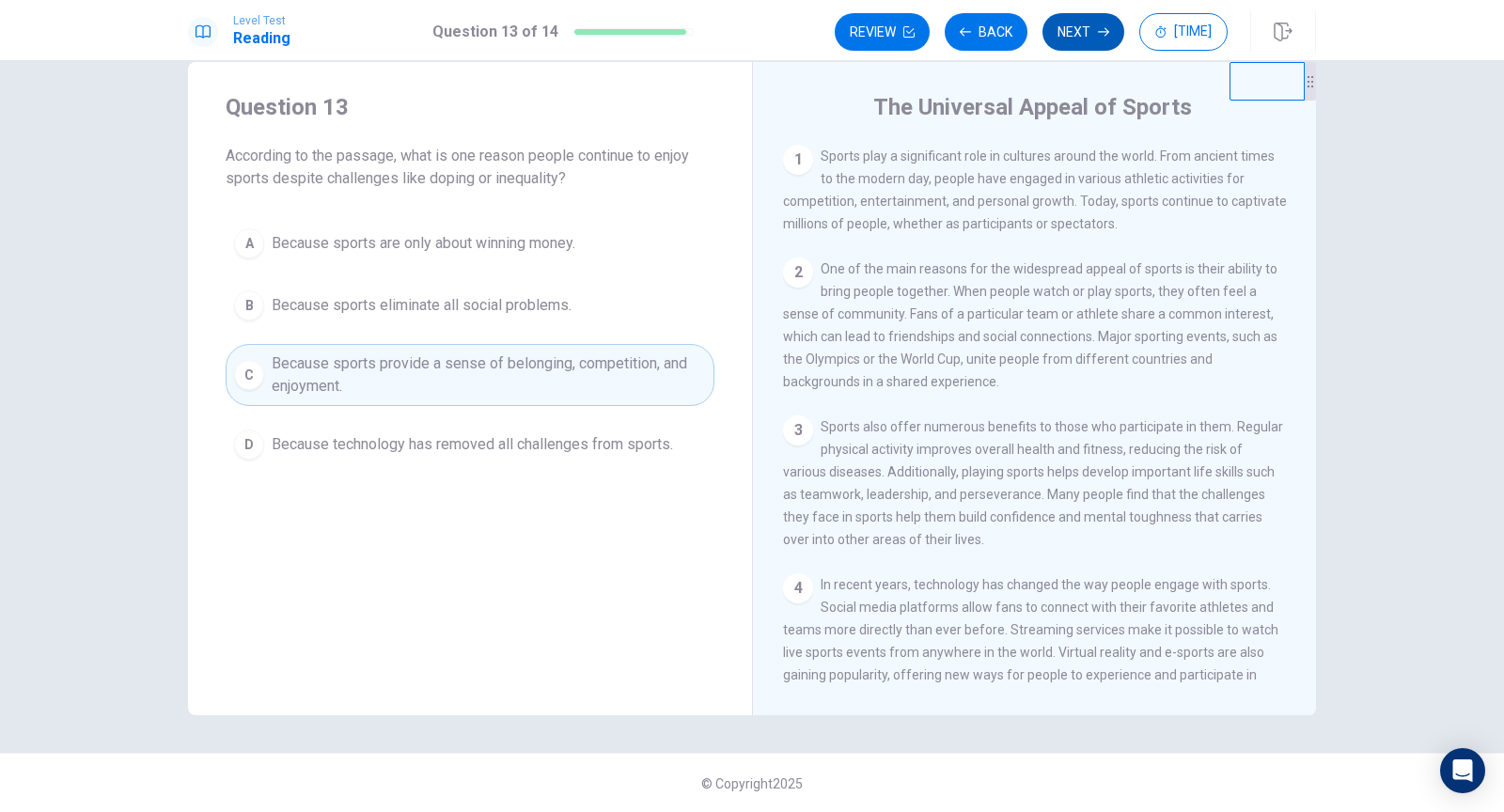 click on "Next" at bounding box center (1083, 32) 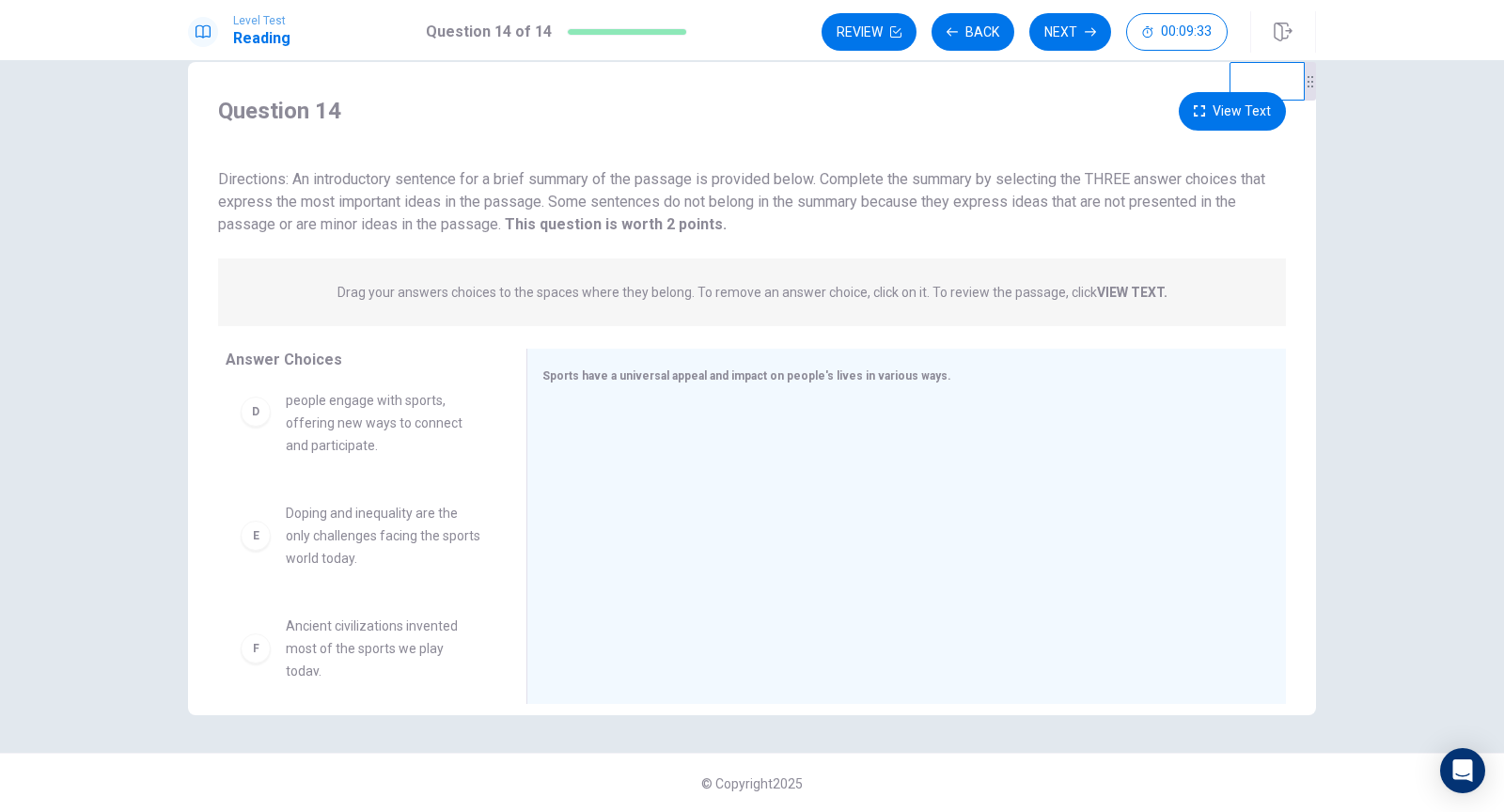 scroll, scrollTop: 395, scrollLeft: 0, axis: vertical 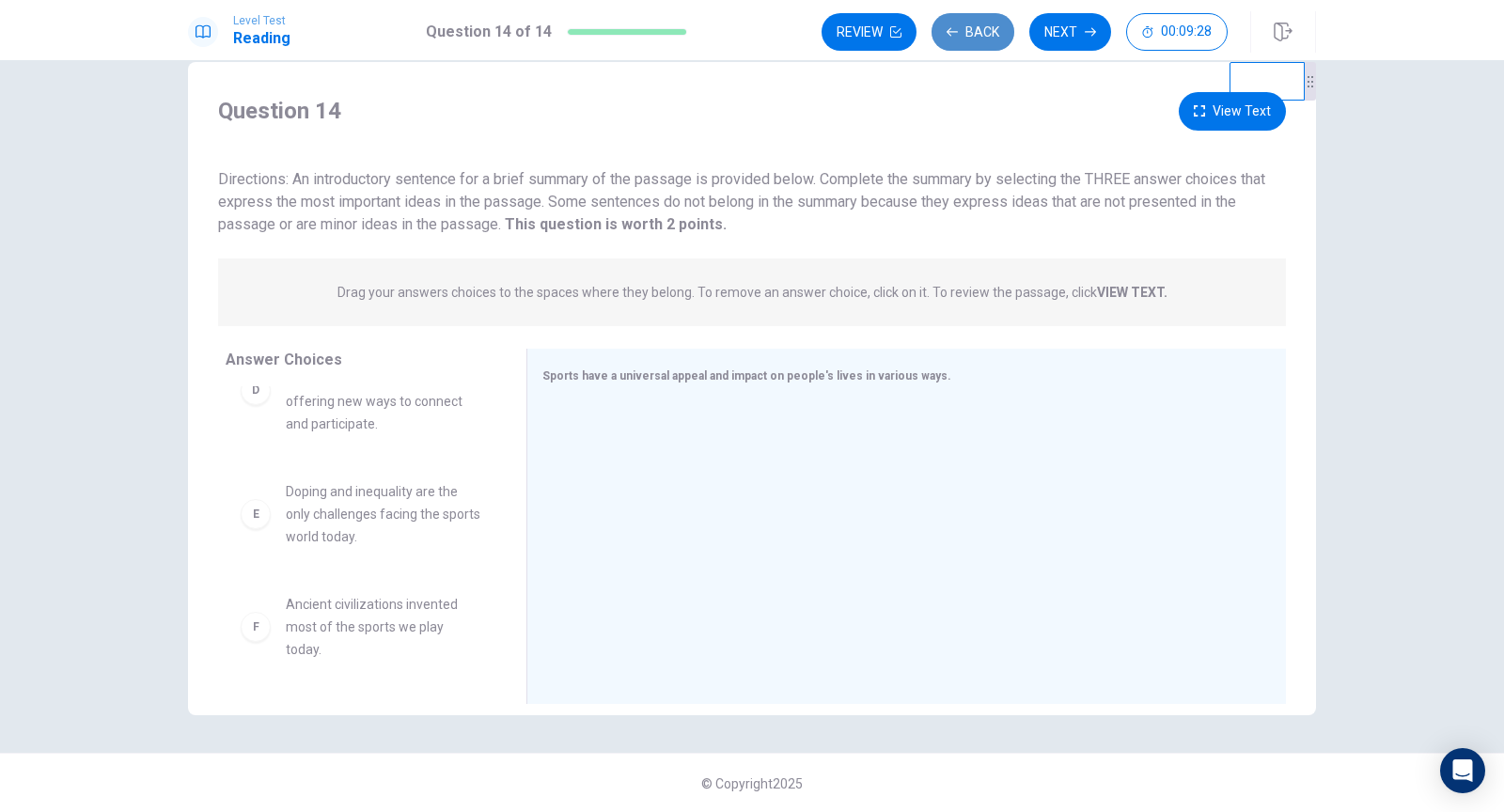 click on "Back" at bounding box center [973, 32] 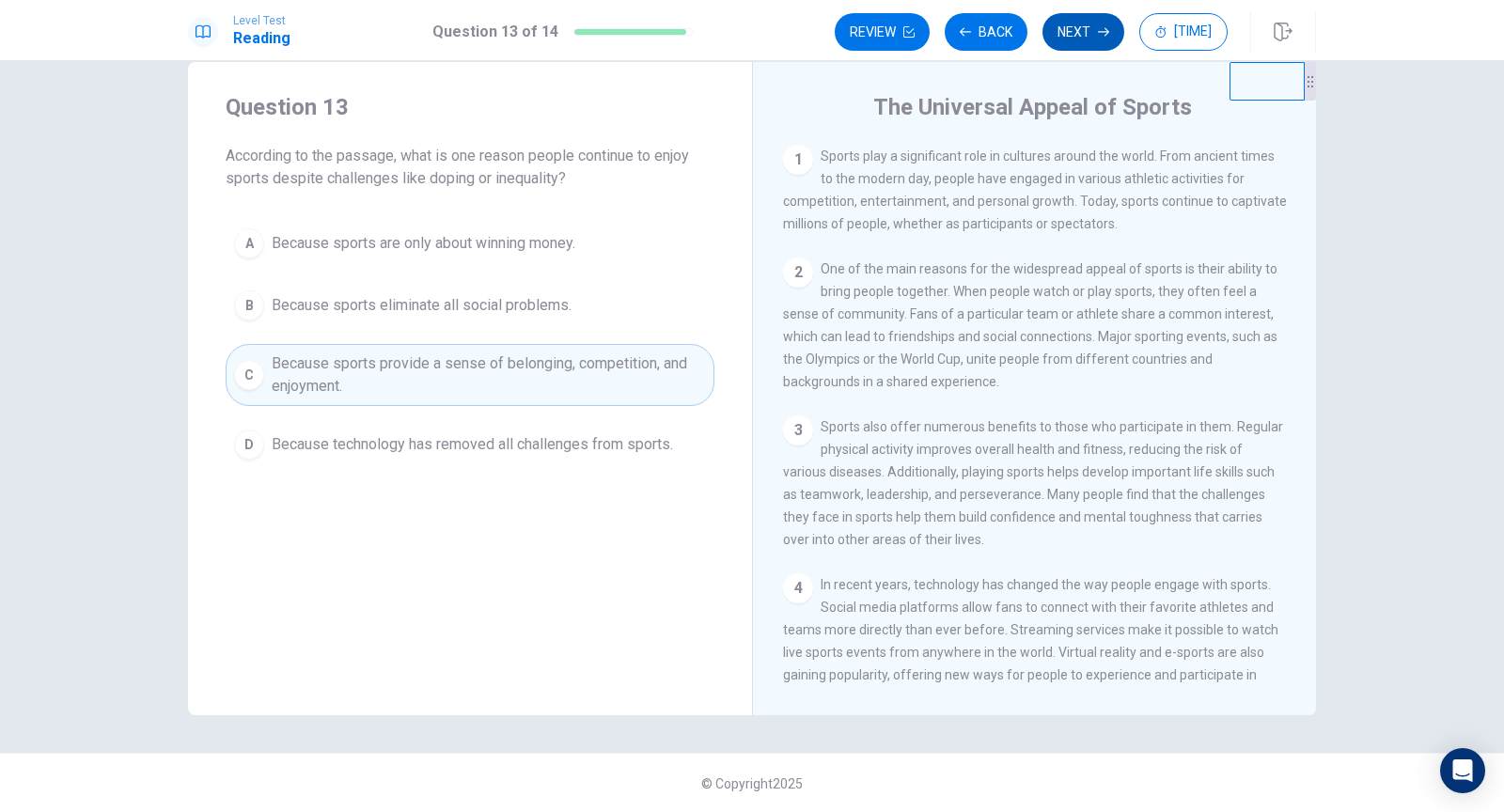 click on "Next" at bounding box center (1083, 32) 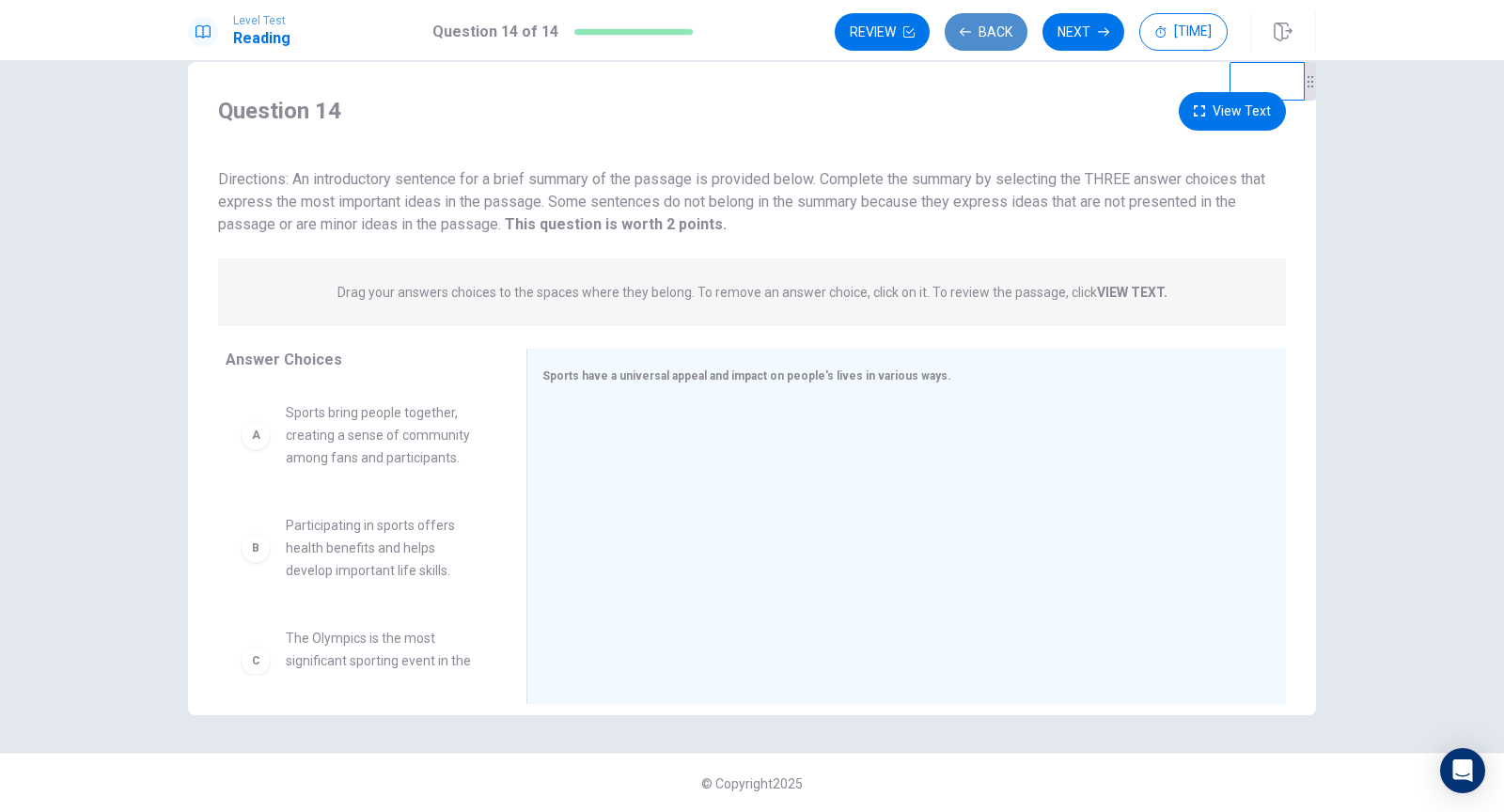 click on "Back" at bounding box center (986, 32) 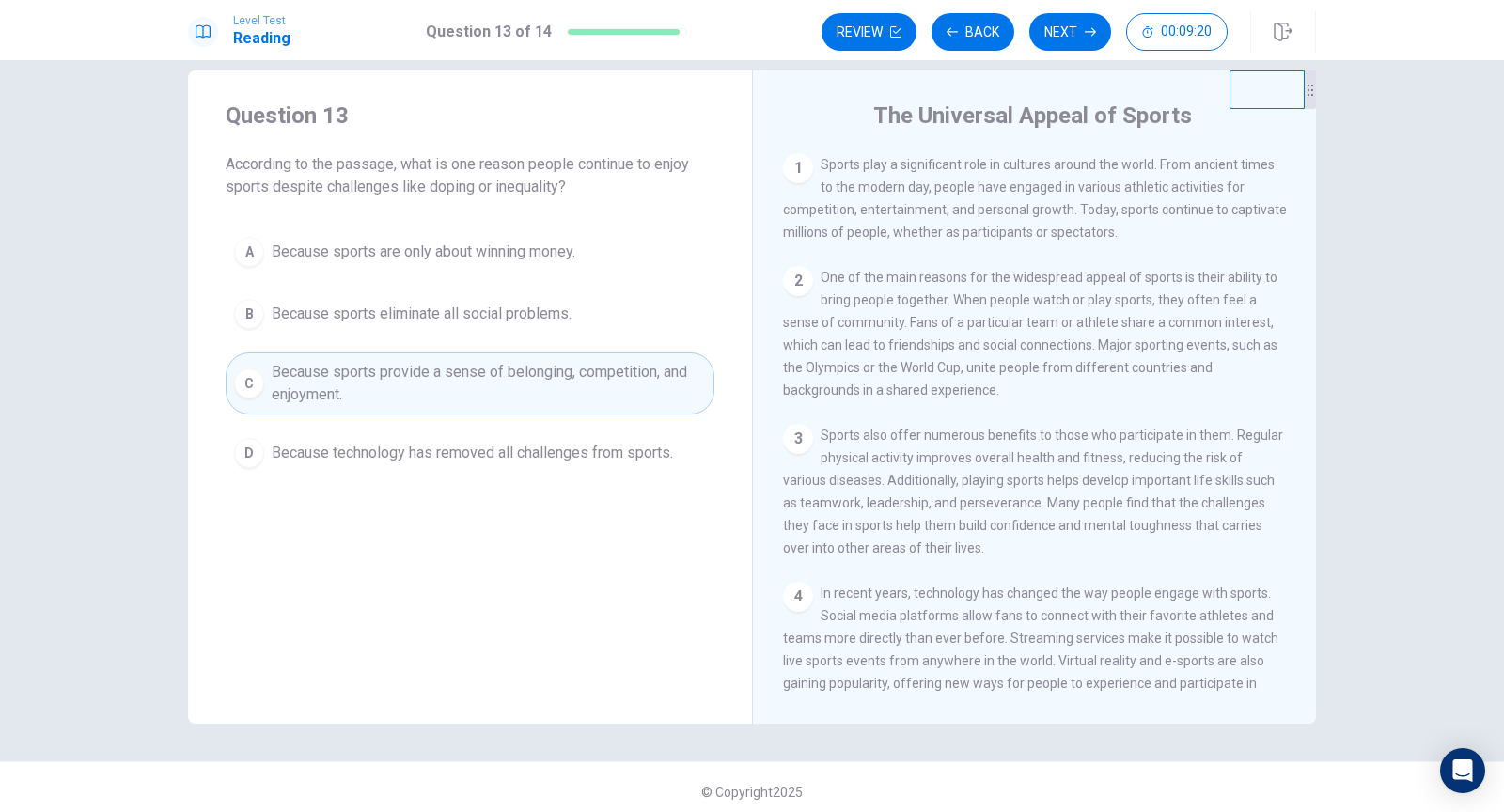 scroll, scrollTop: 36, scrollLeft: 0, axis: vertical 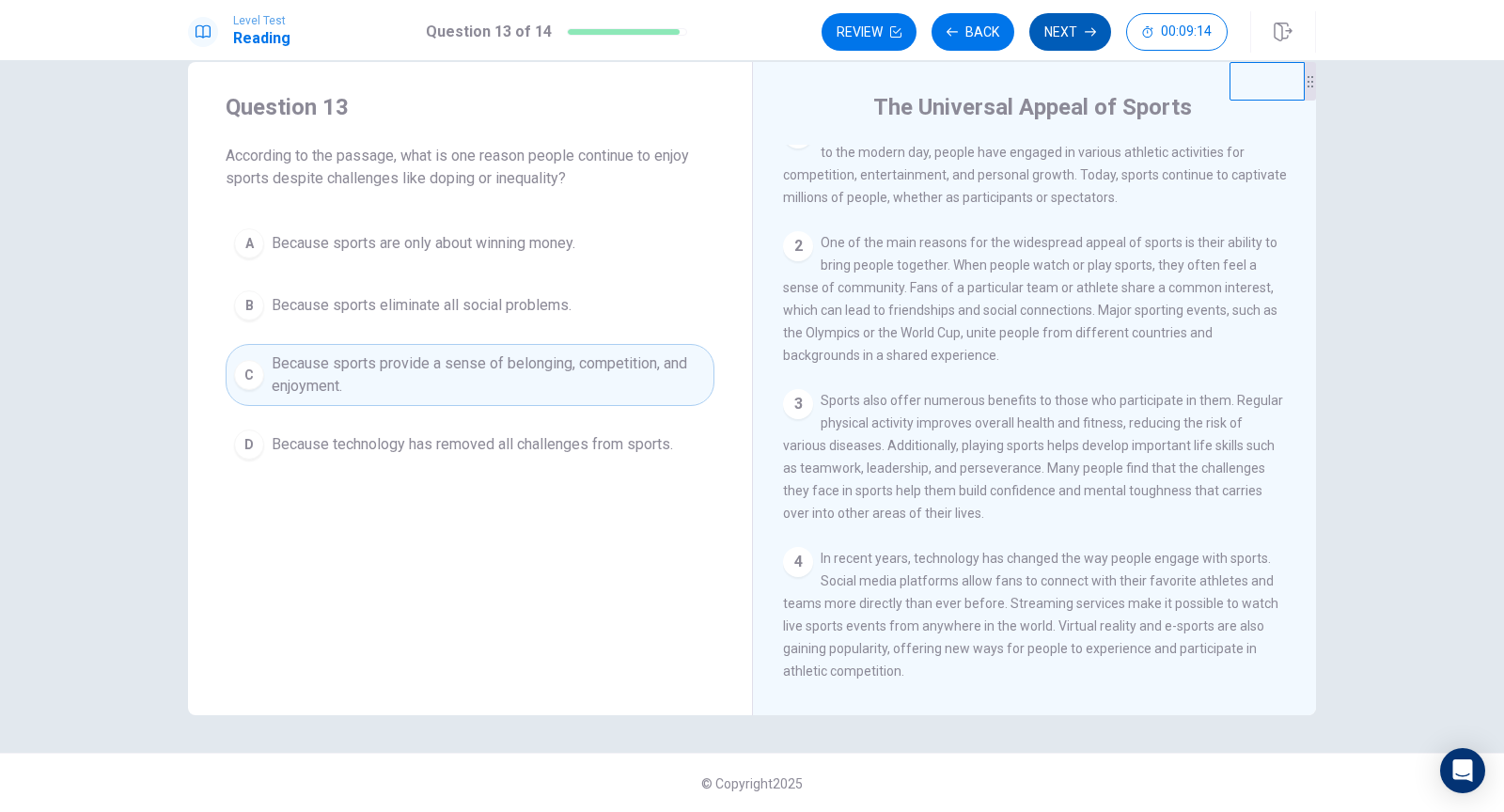 click on "Next" at bounding box center [1070, 32] 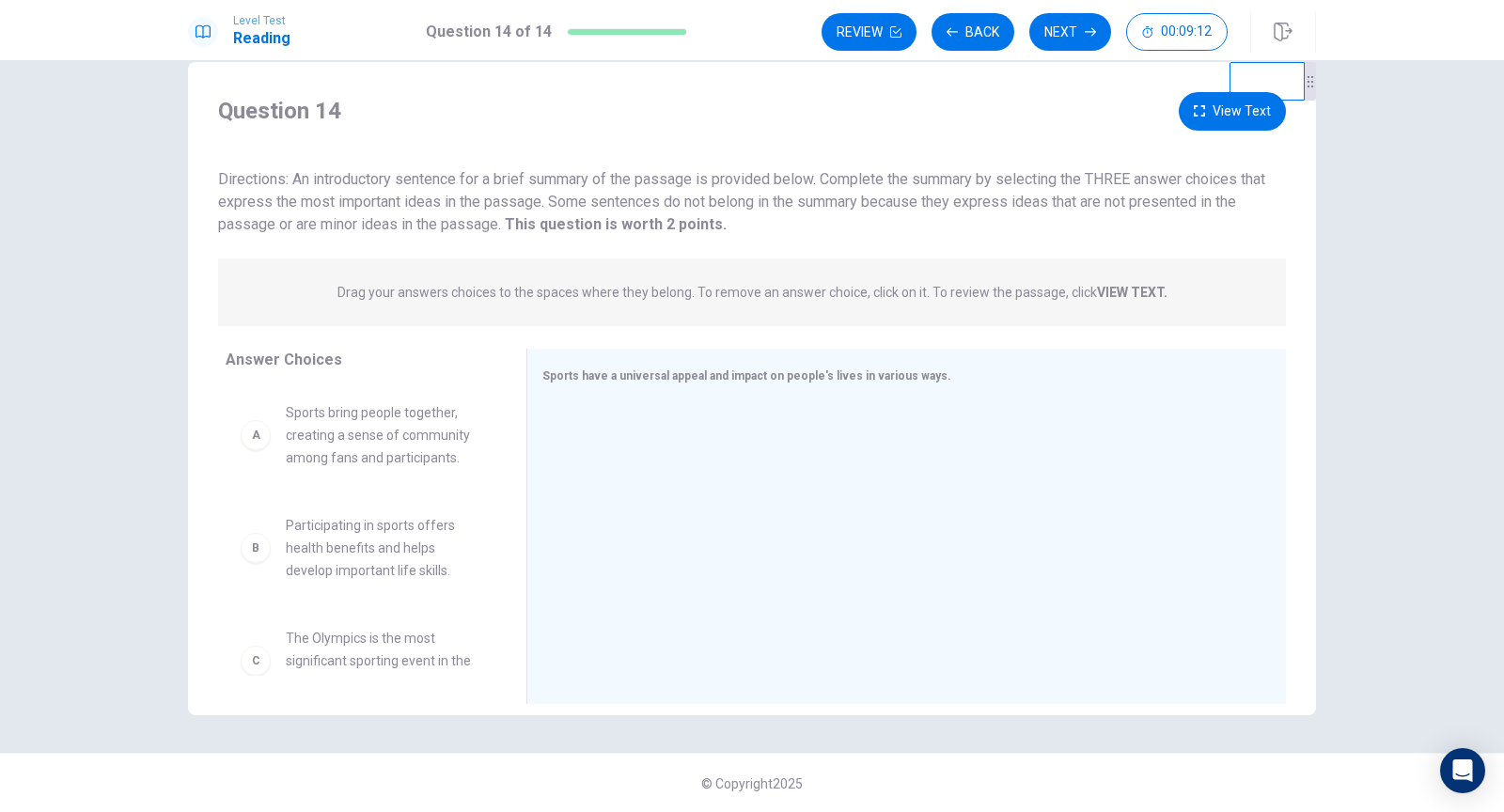 drag, startPoint x: 494, startPoint y: 435, endPoint x: 493, endPoint y: 463, distance: 28.017851 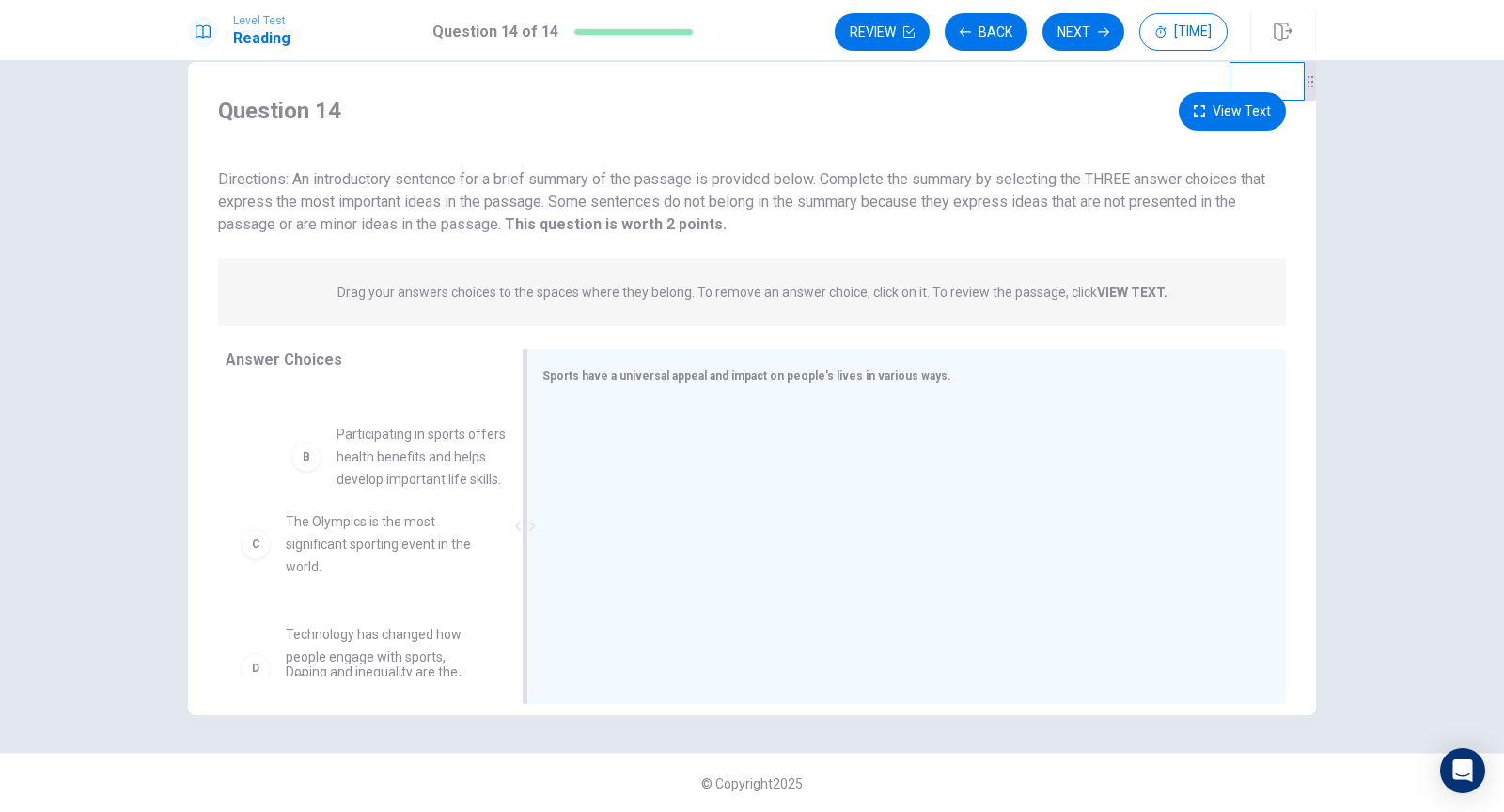 scroll, scrollTop: 97, scrollLeft: 0, axis: vertical 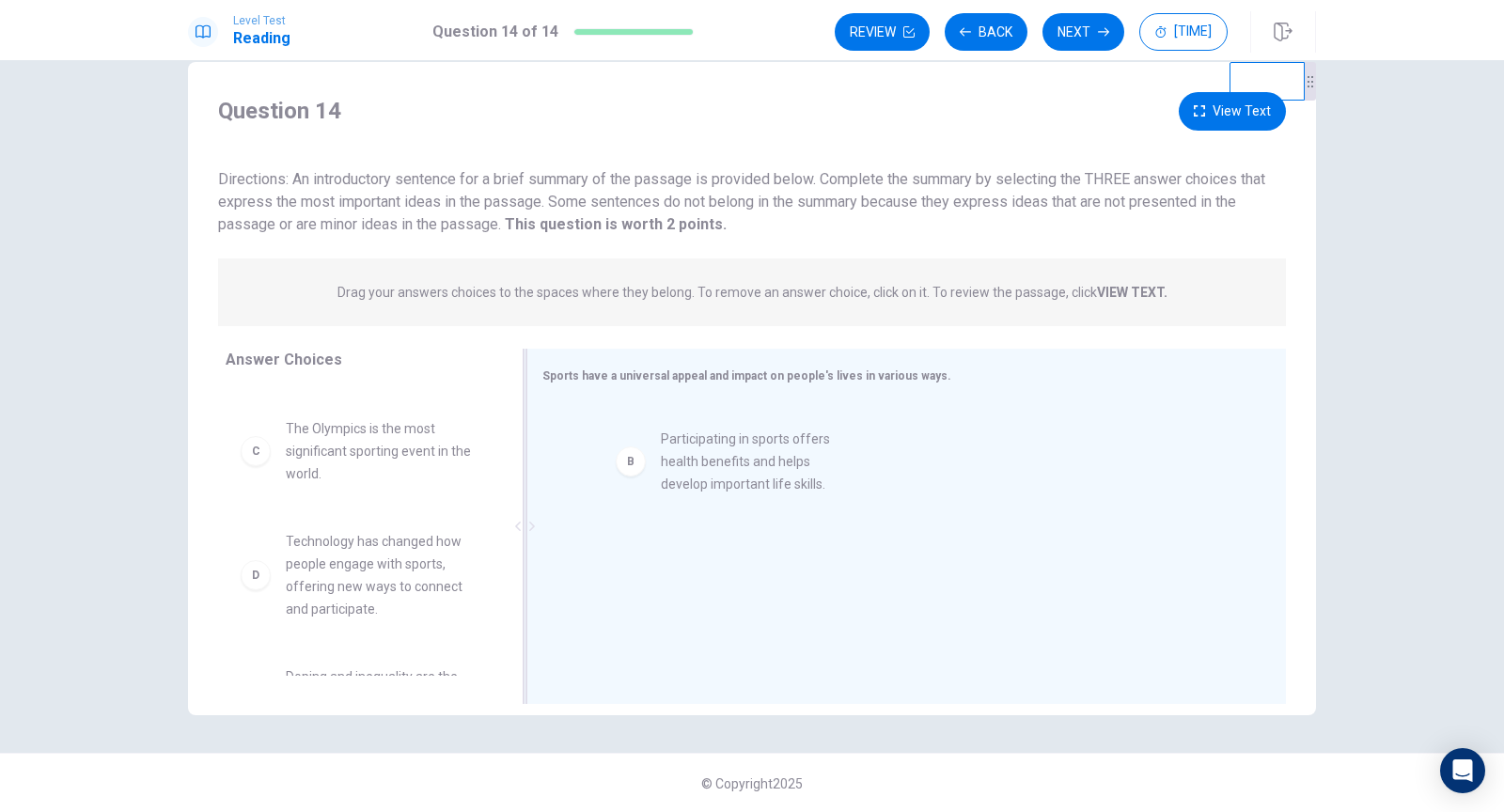 drag, startPoint x: 360, startPoint y: 449, endPoint x: 748, endPoint y: 469, distance: 388.51512 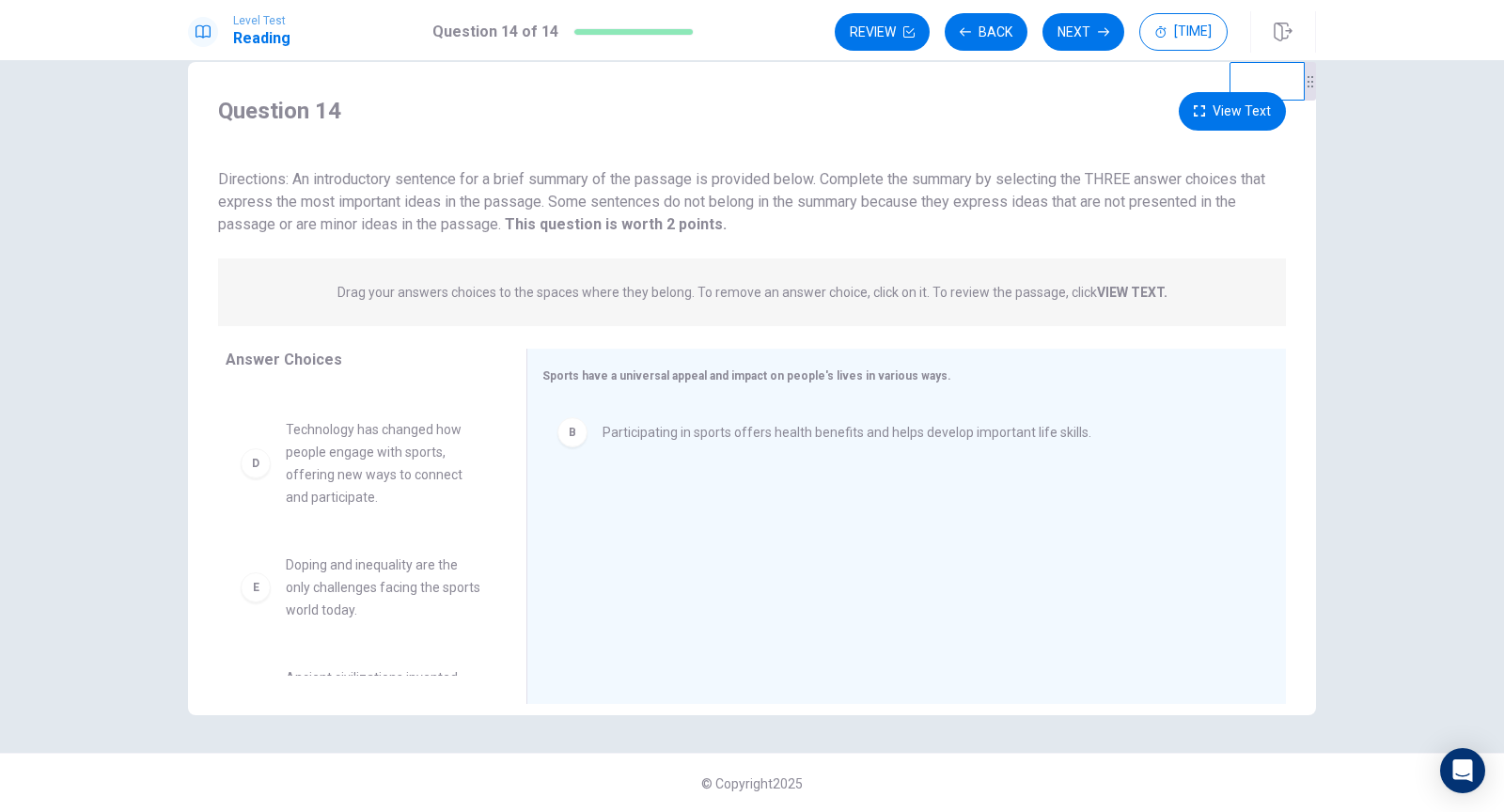 scroll, scrollTop: 201, scrollLeft: 0, axis: vertical 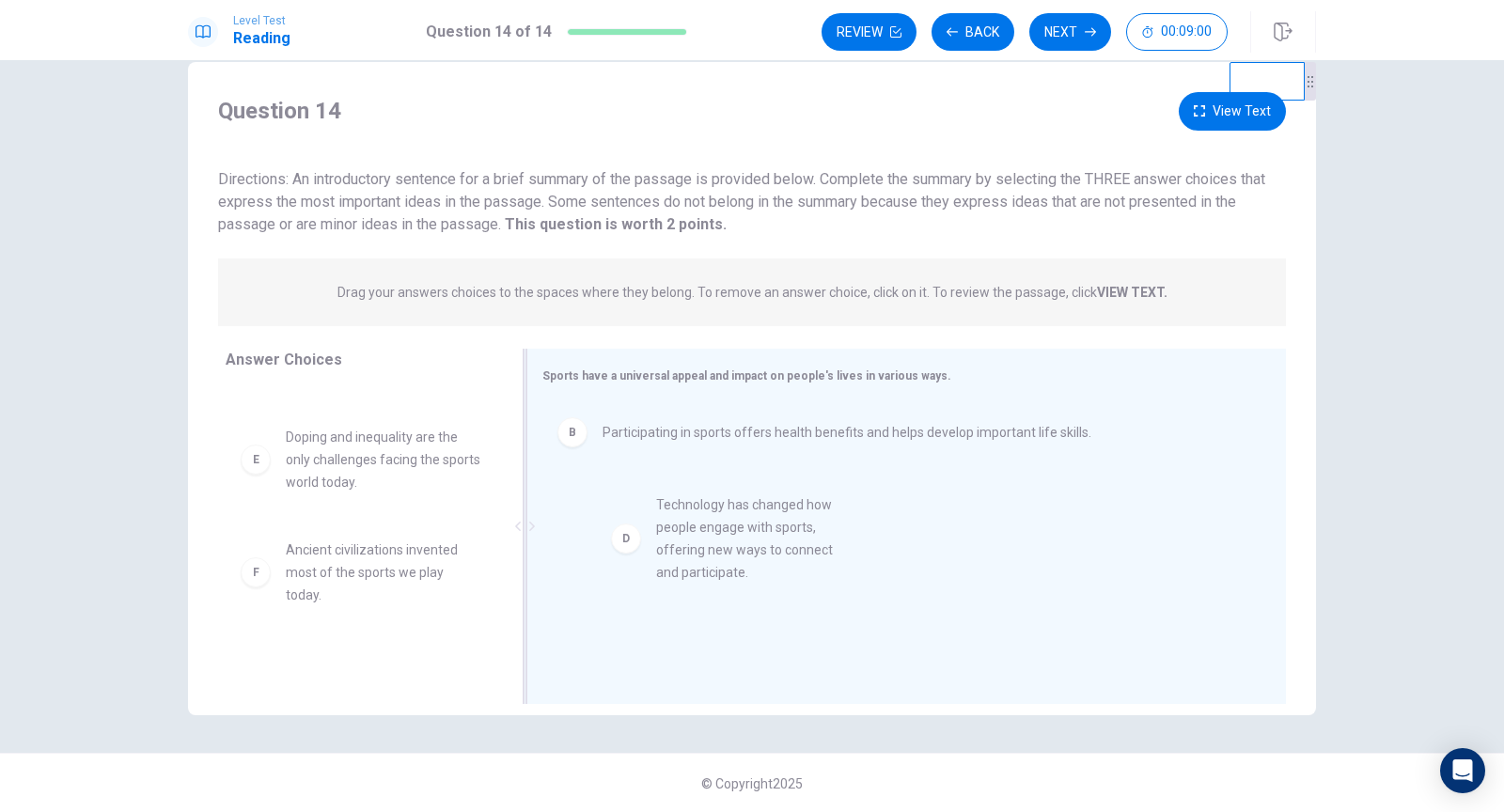 drag, startPoint x: 372, startPoint y: 487, endPoint x: 751, endPoint y: 560, distance: 385.96632 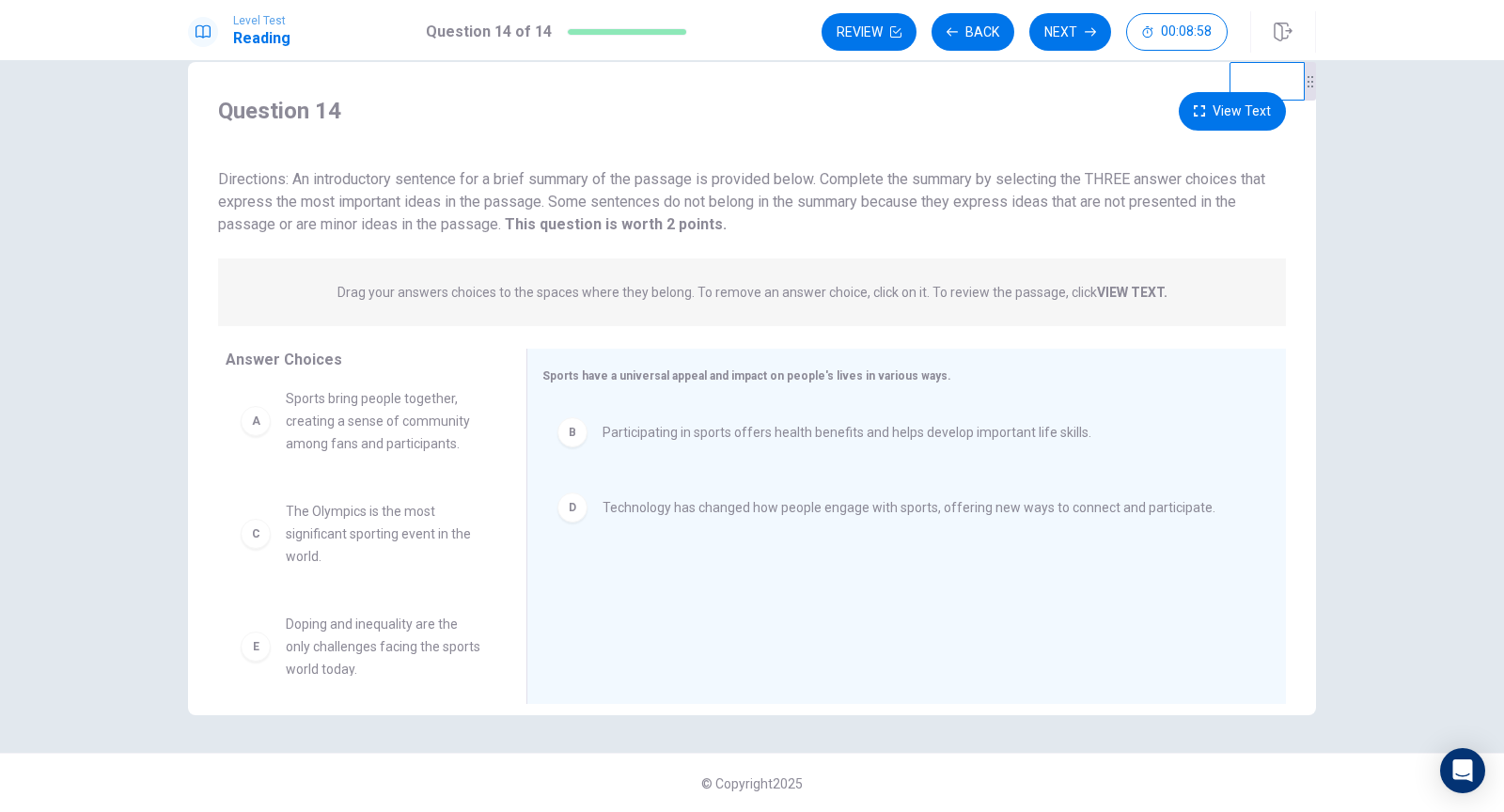 scroll, scrollTop: 0, scrollLeft: 0, axis: both 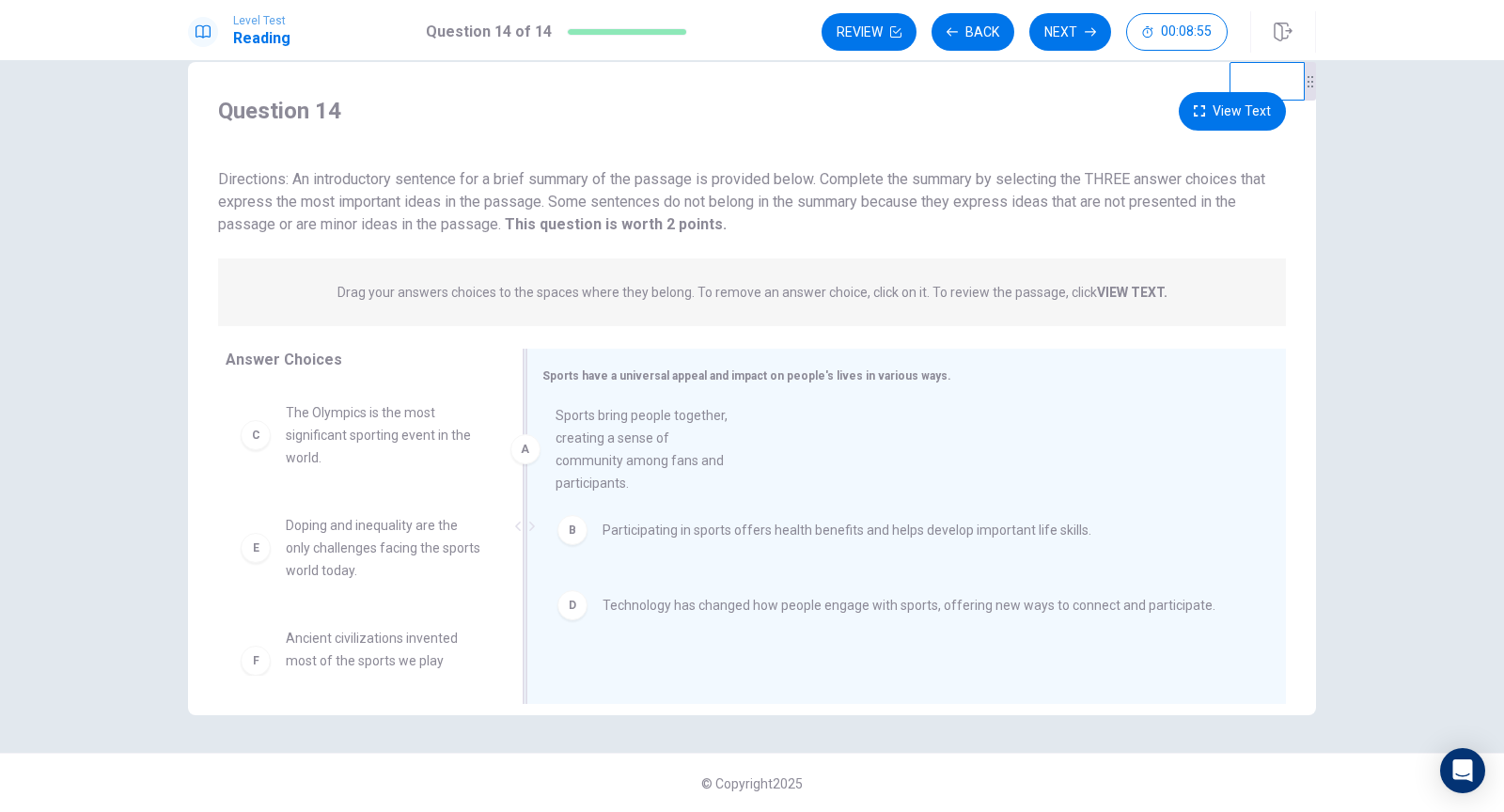drag, startPoint x: 340, startPoint y: 430, endPoint x: 631, endPoint y: 440, distance: 291.17177 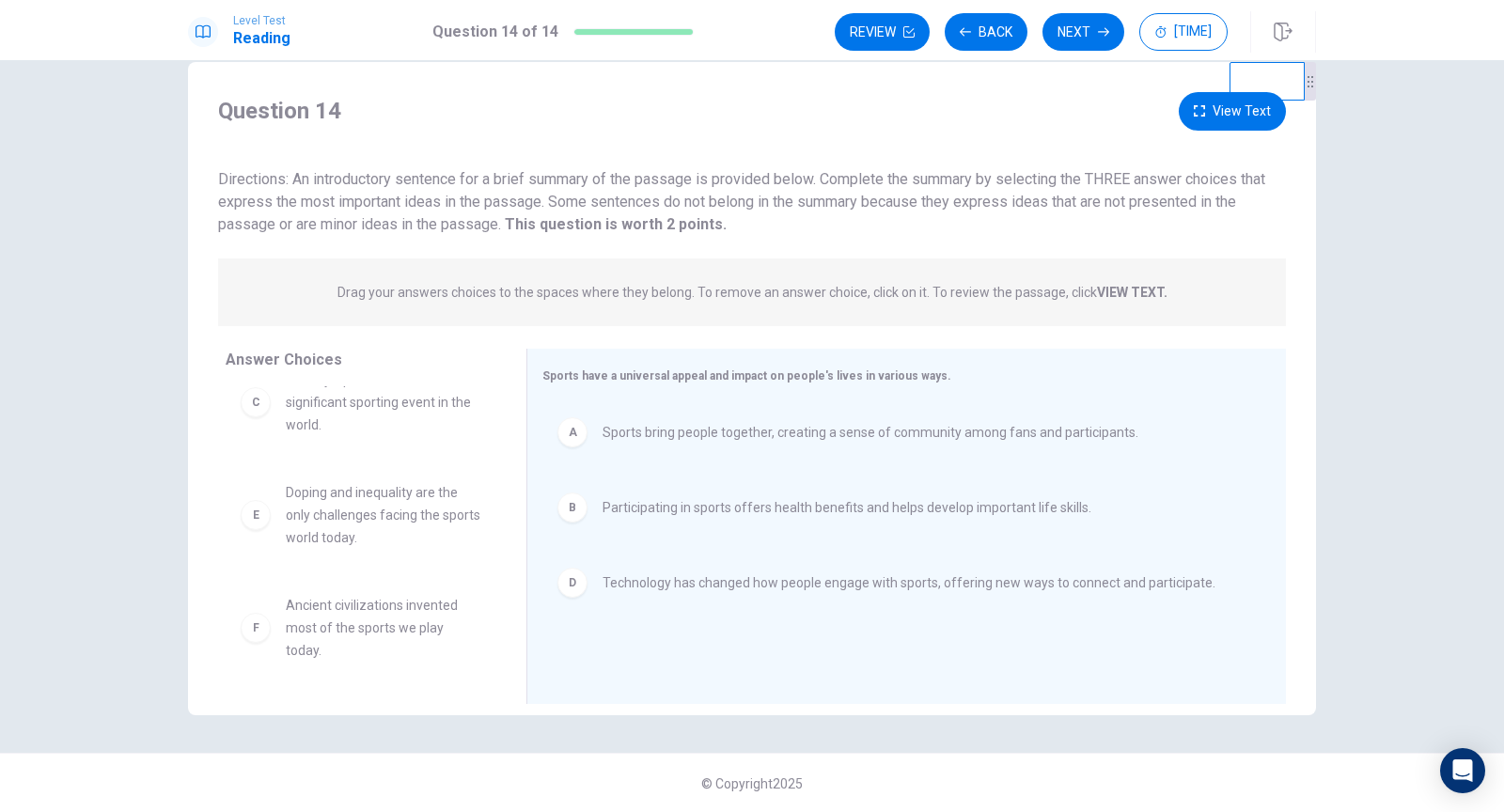 scroll, scrollTop: 0, scrollLeft: 0, axis: both 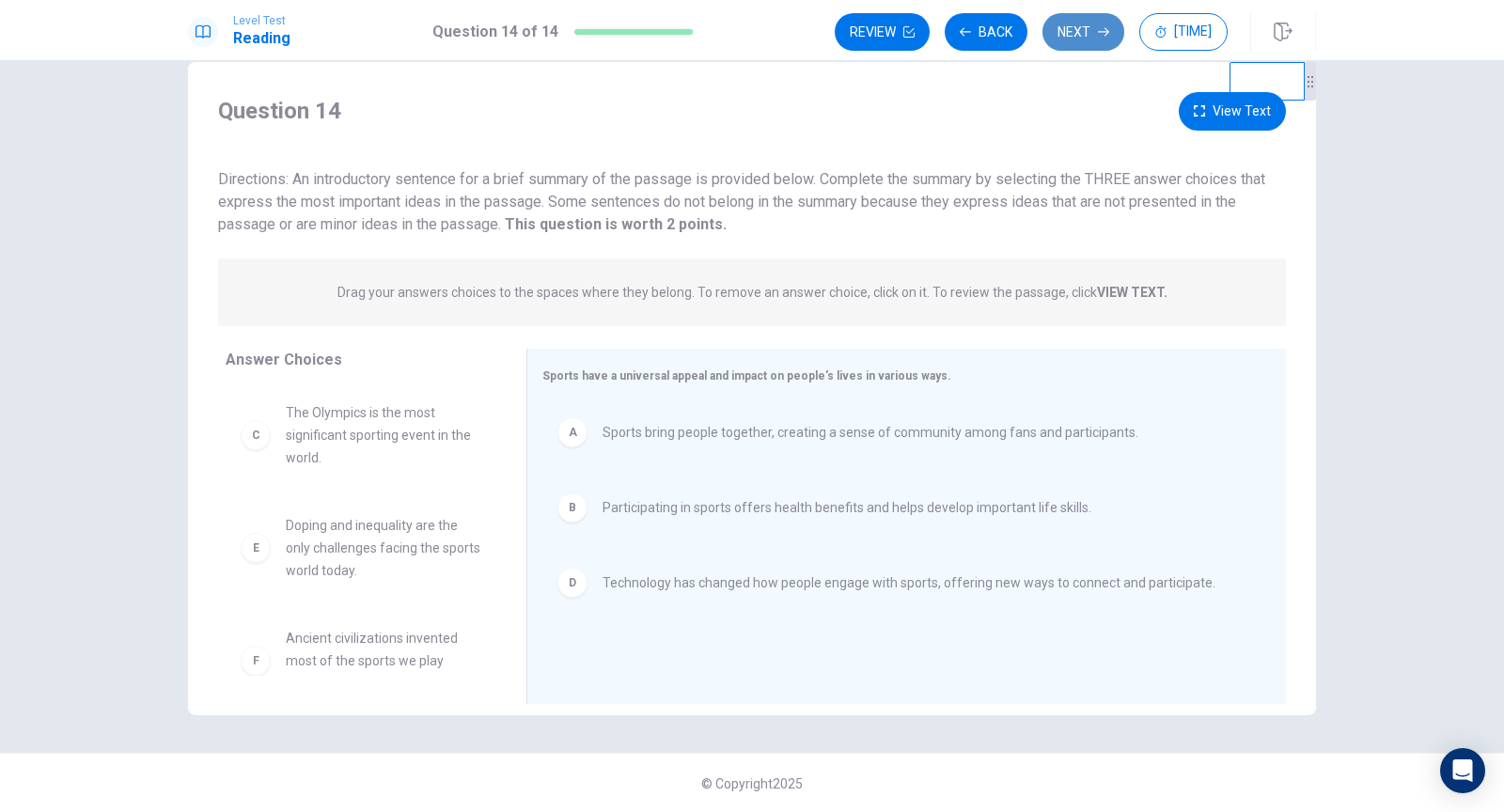 click on "Next" at bounding box center [1083, 32] 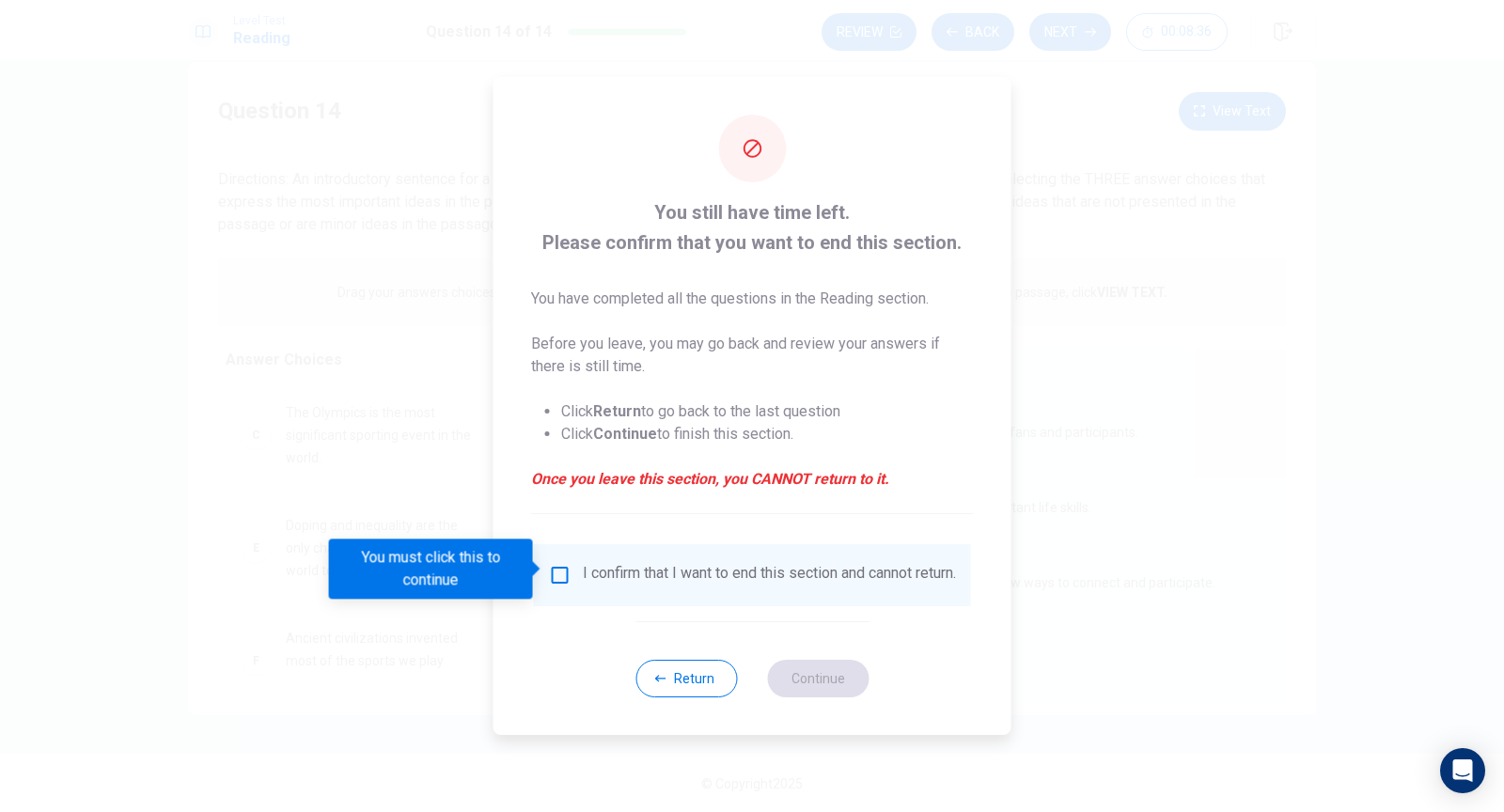 click on "I confirm that I want to end this section and cannot return." at bounding box center (752, 575) 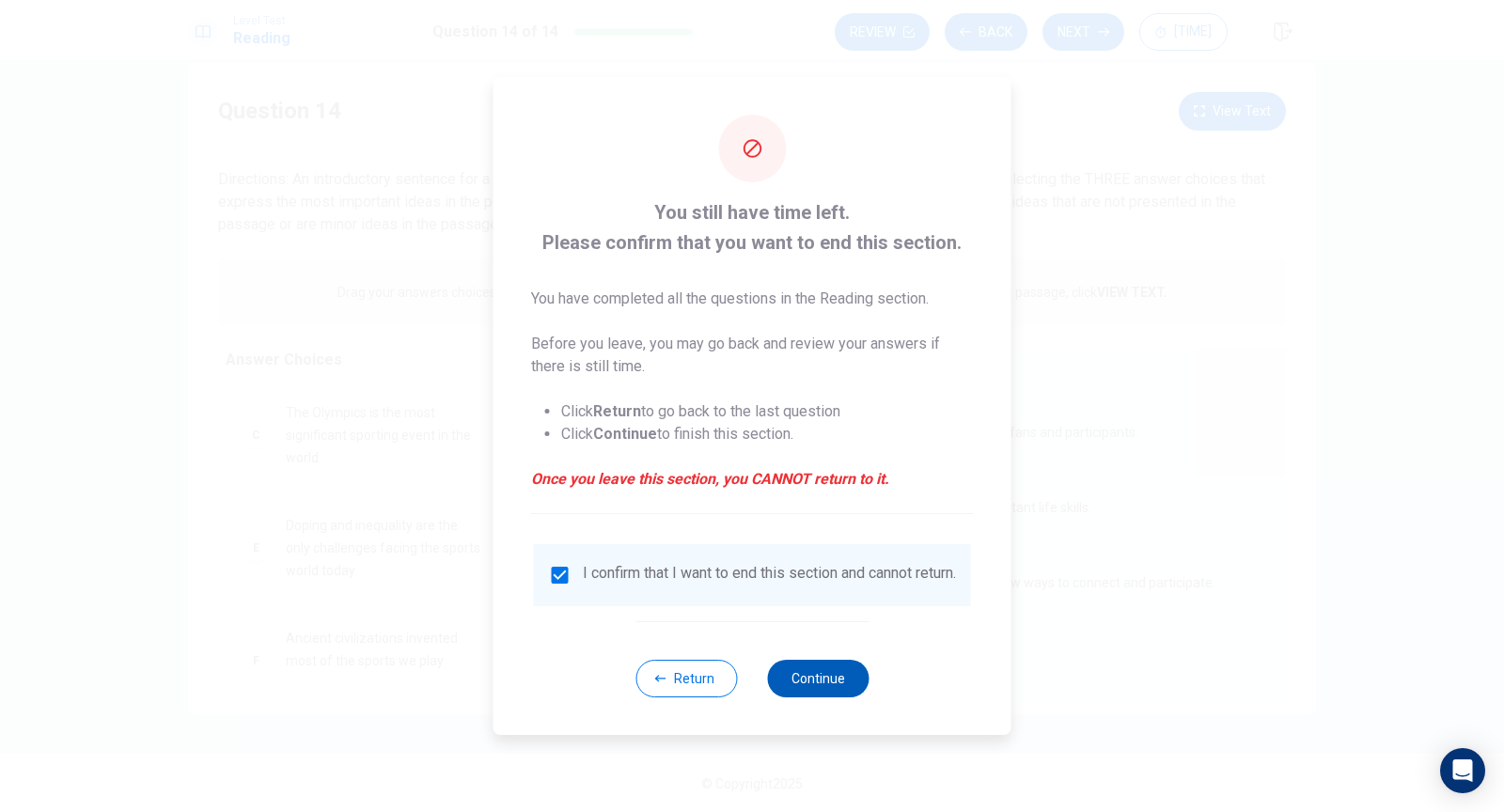 click on "Continue" at bounding box center [818, 679] 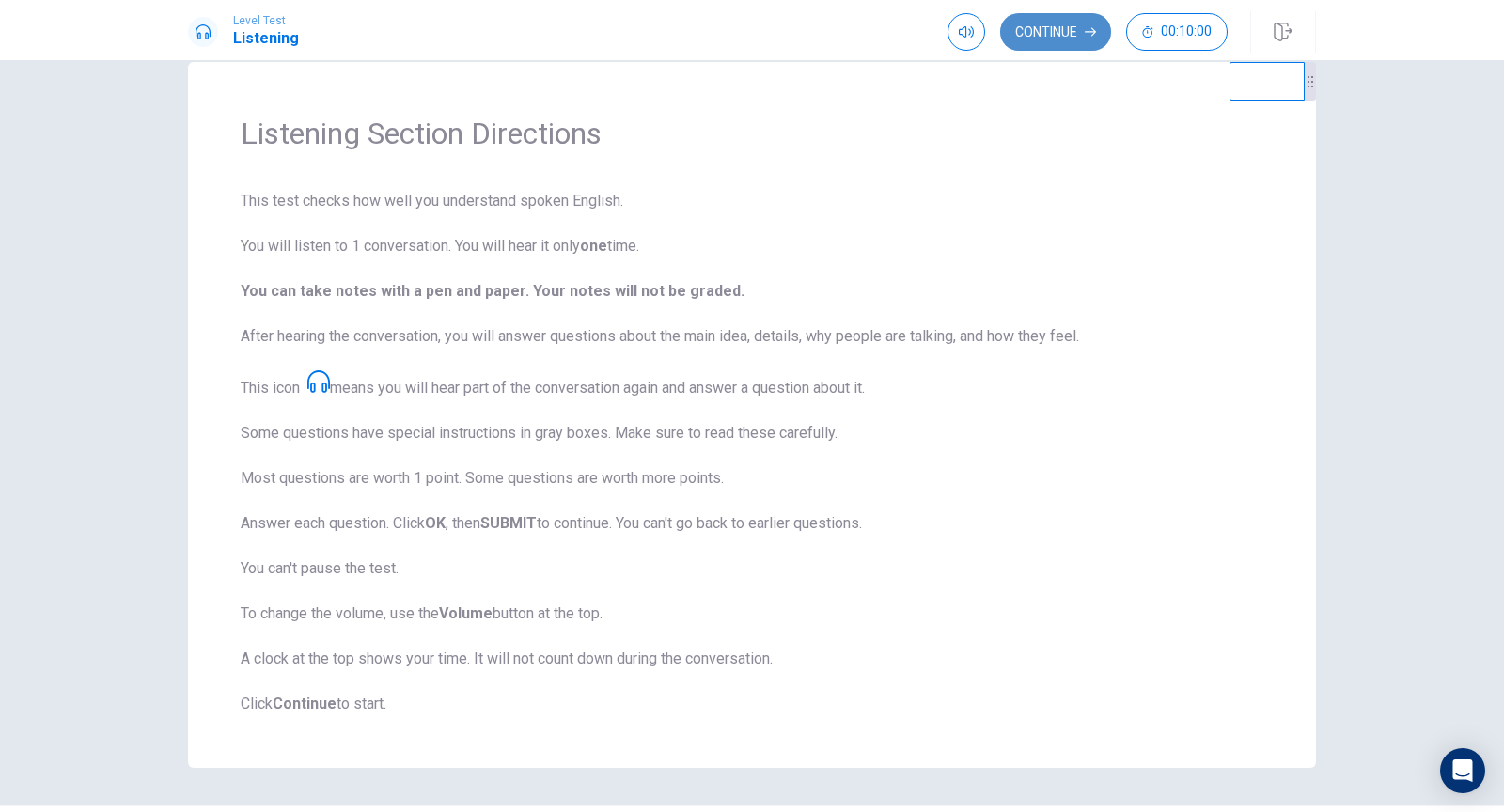 click on "Continue" at bounding box center [1056, 32] 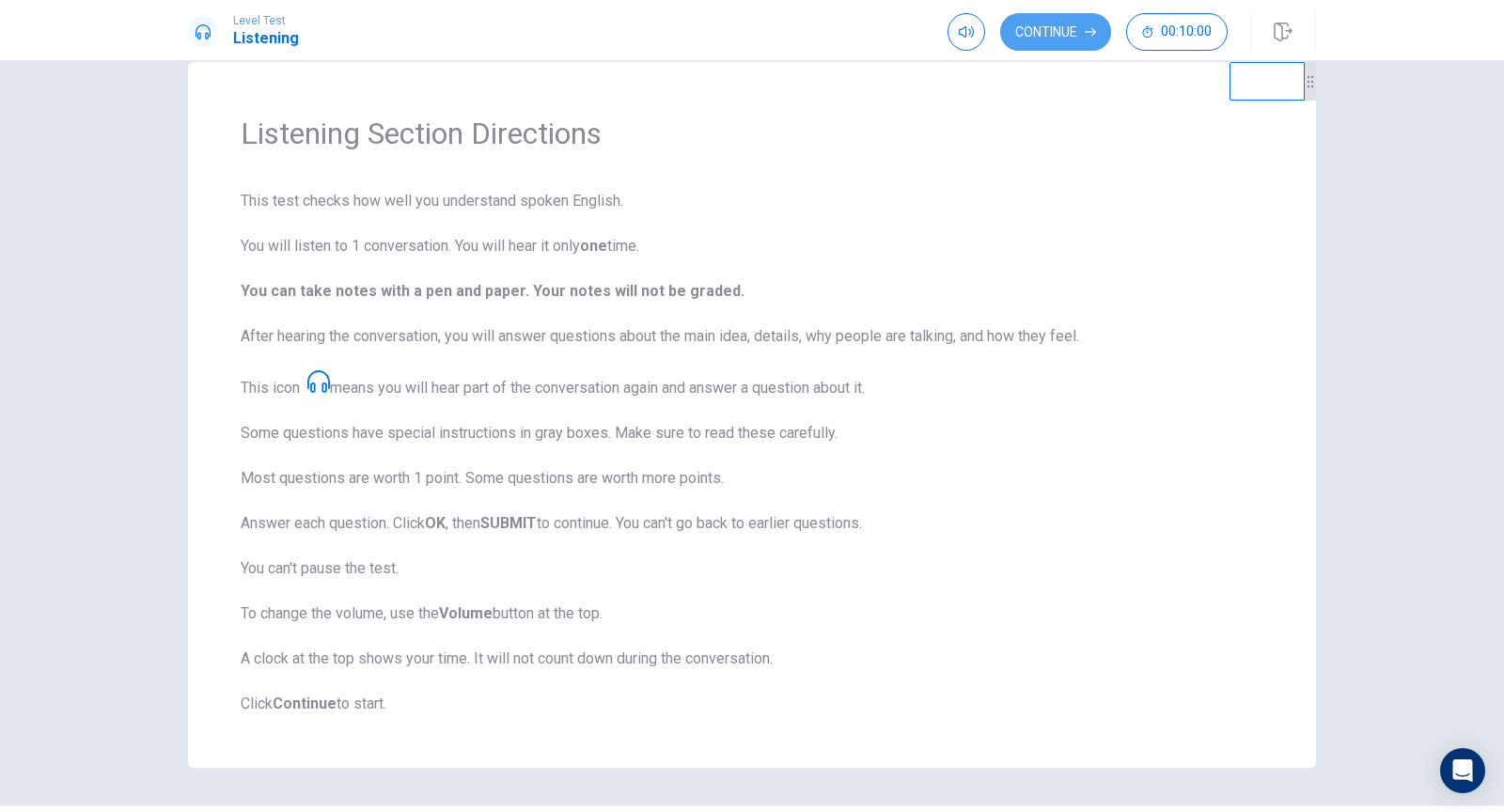 scroll, scrollTop: 0, scrollLeft: 0, axis: both 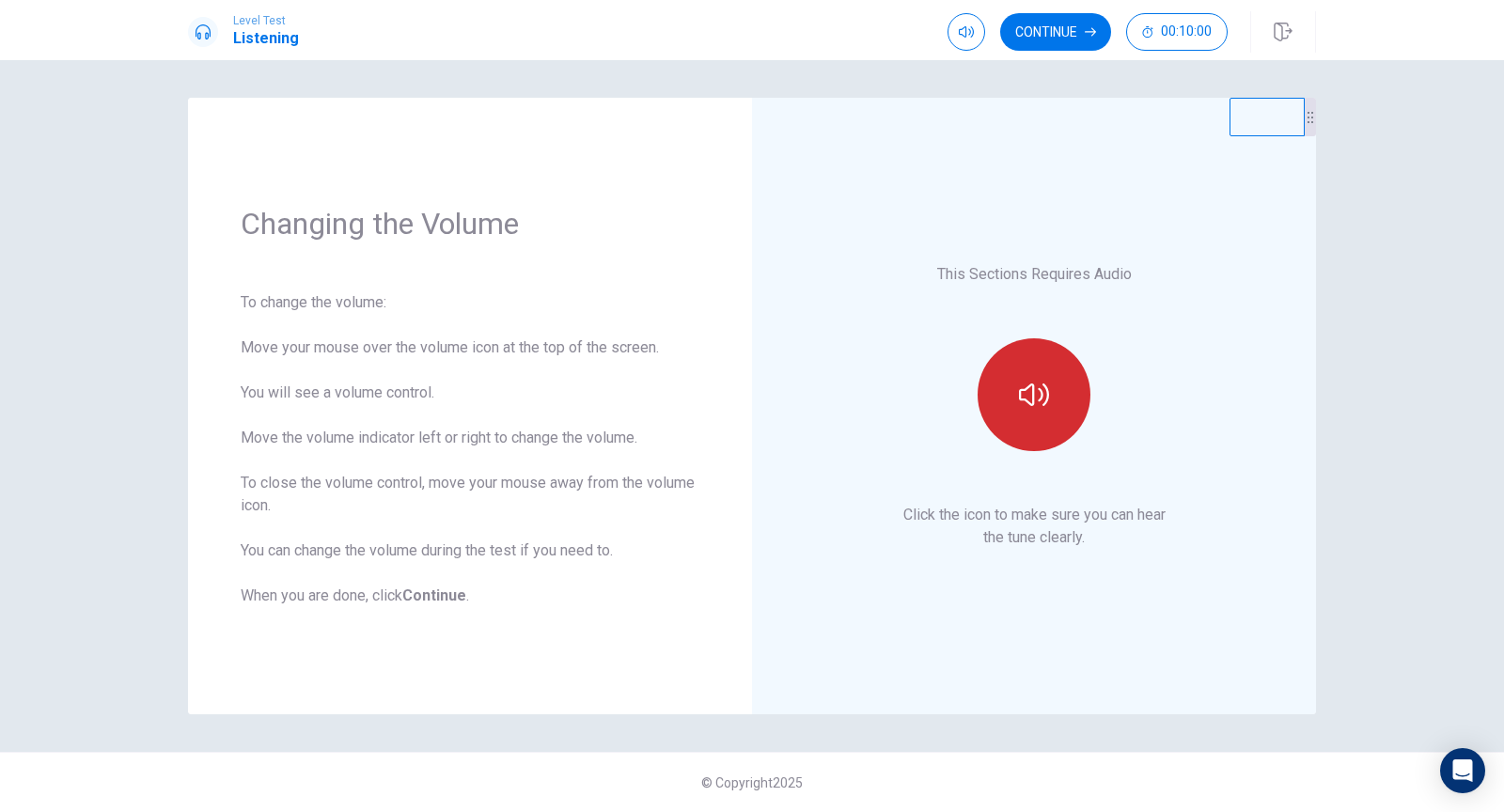 click at bounding box center (1034, 395) 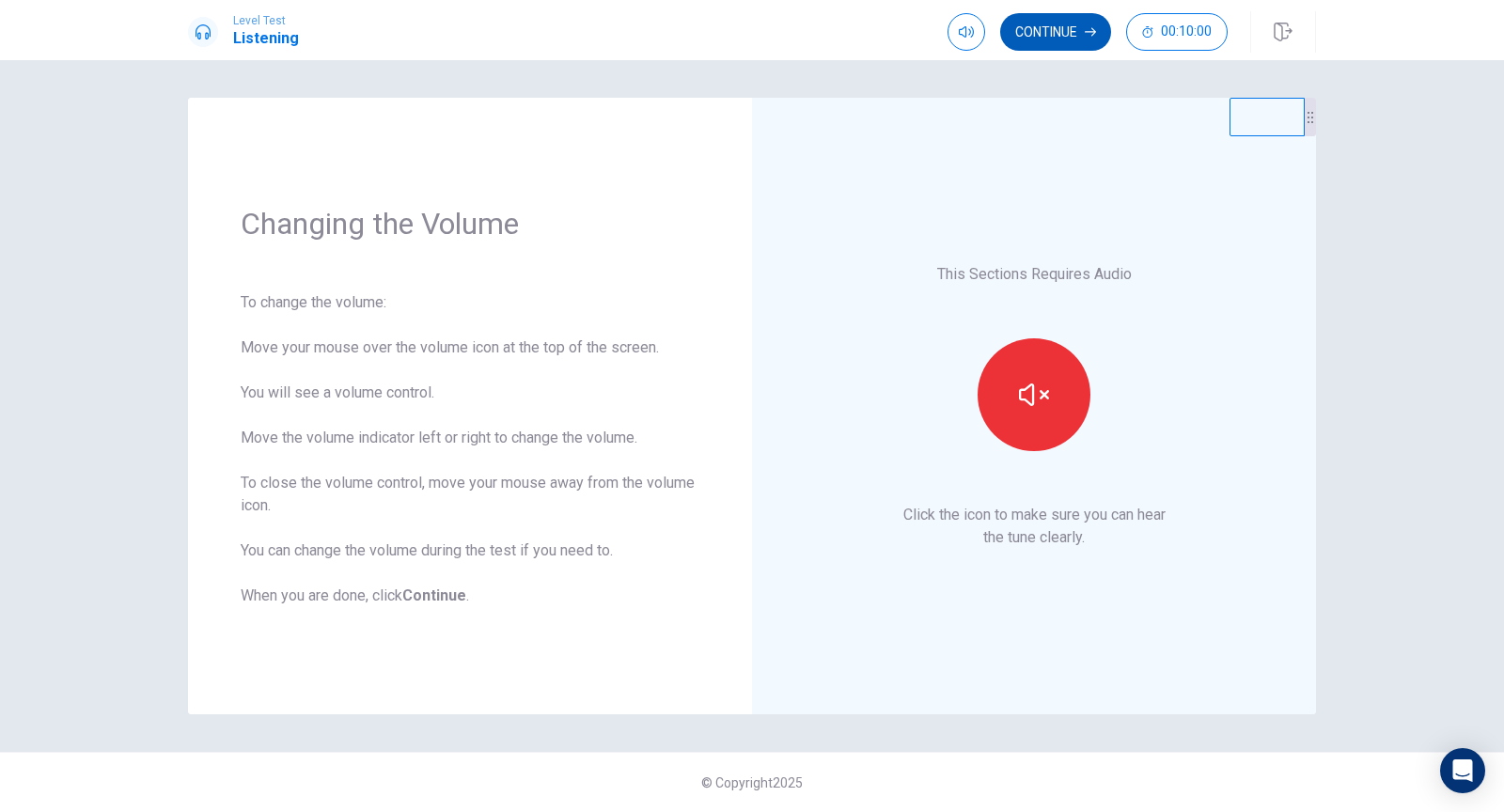 click on "Continue" at bounding box center (1056, 32) 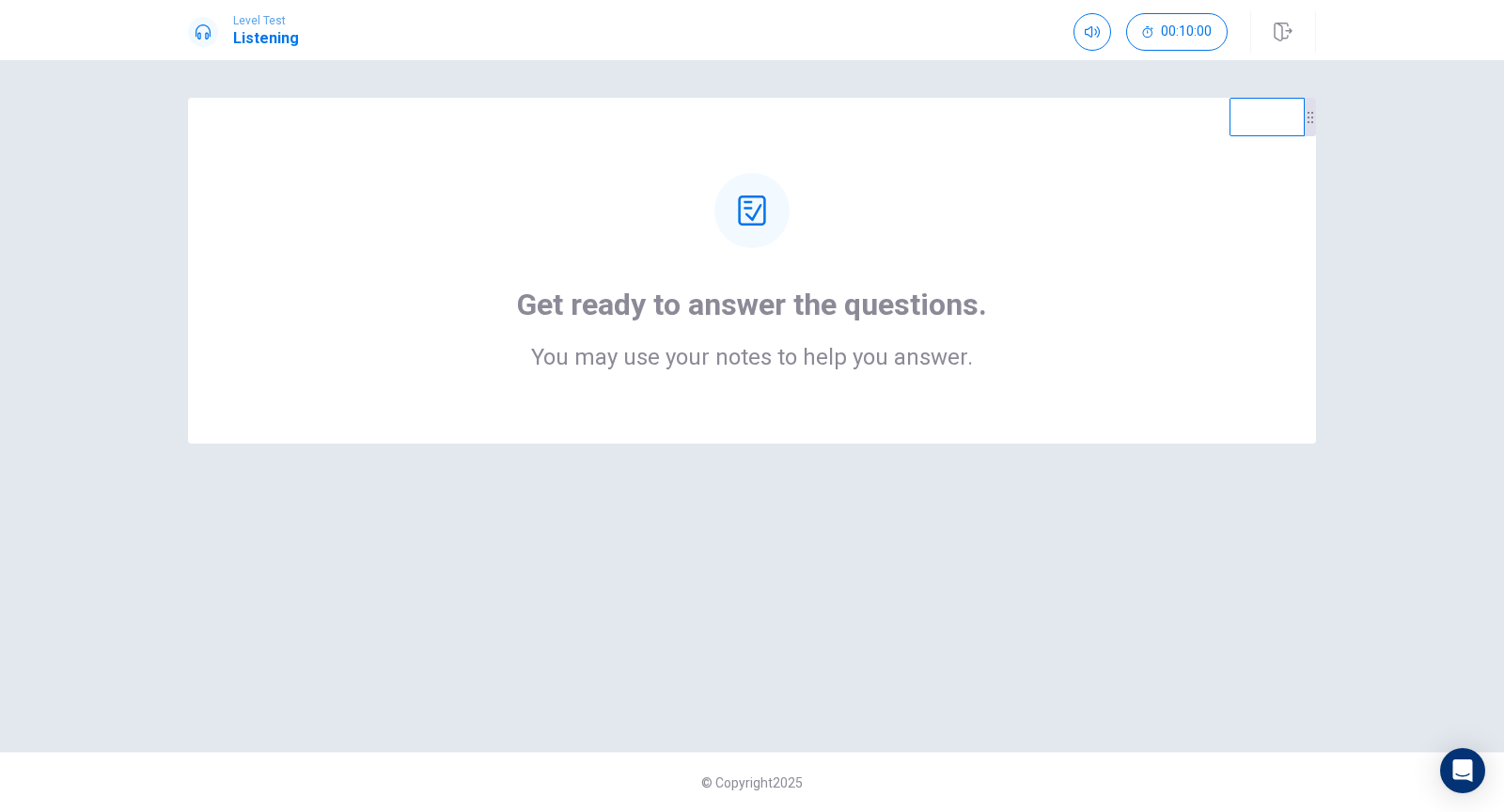 click on "Get ready to answer the questions. You may use your notes to help you answer." at bounding box center (752, 327) 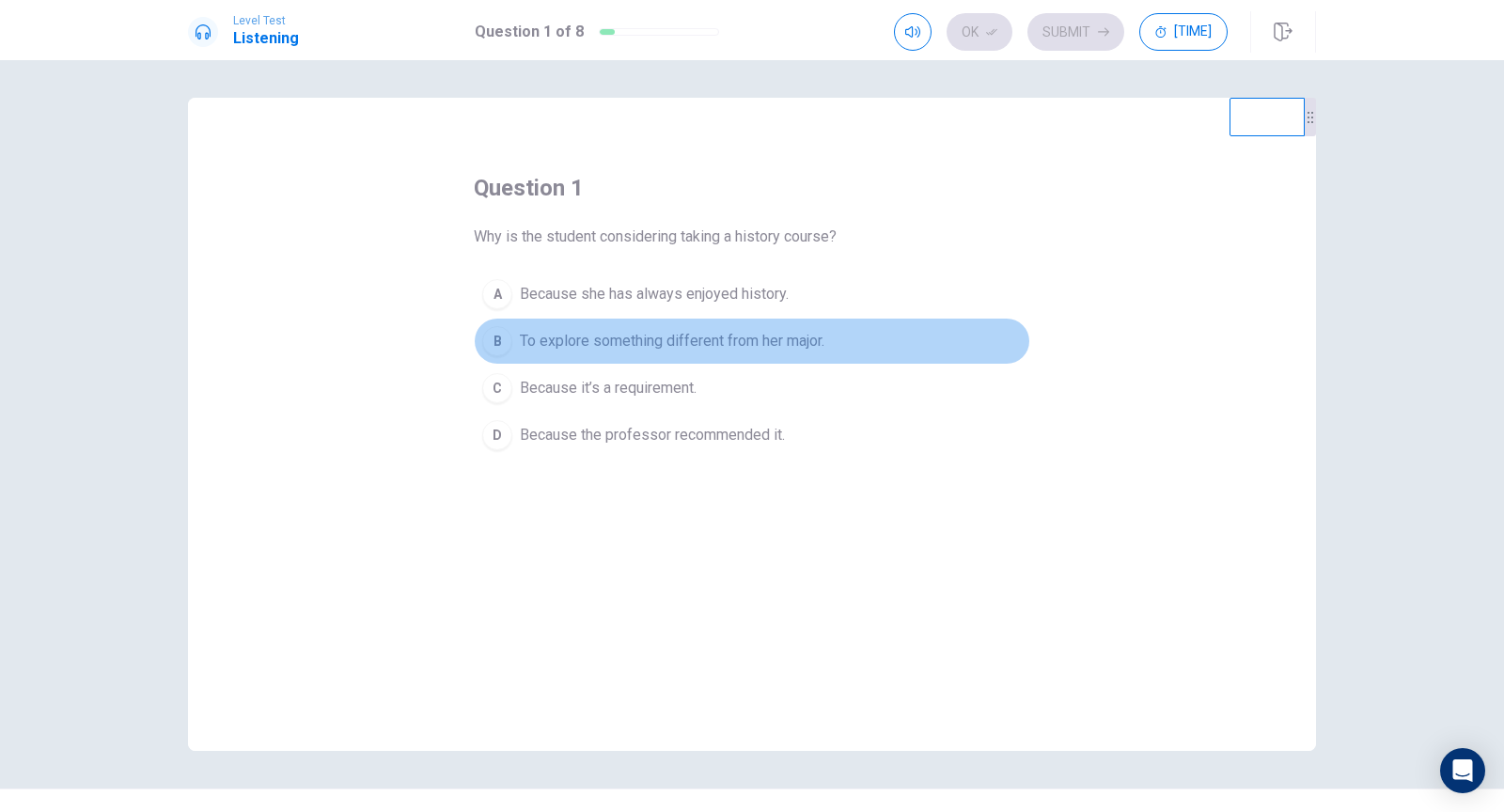 click on "To explore something different from her major." at bounding box center [654, 294] 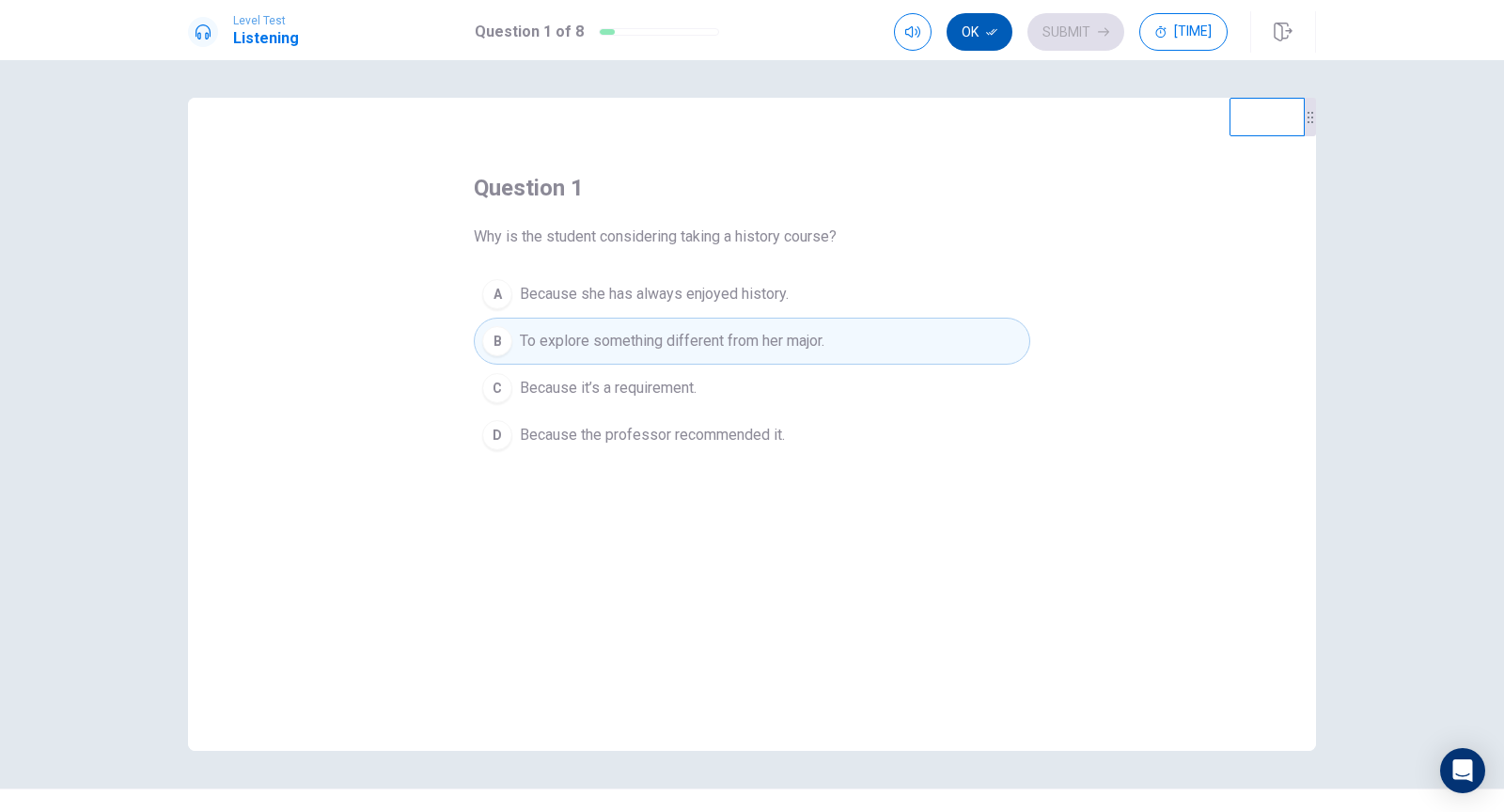 click at bounding box center (992, 32) 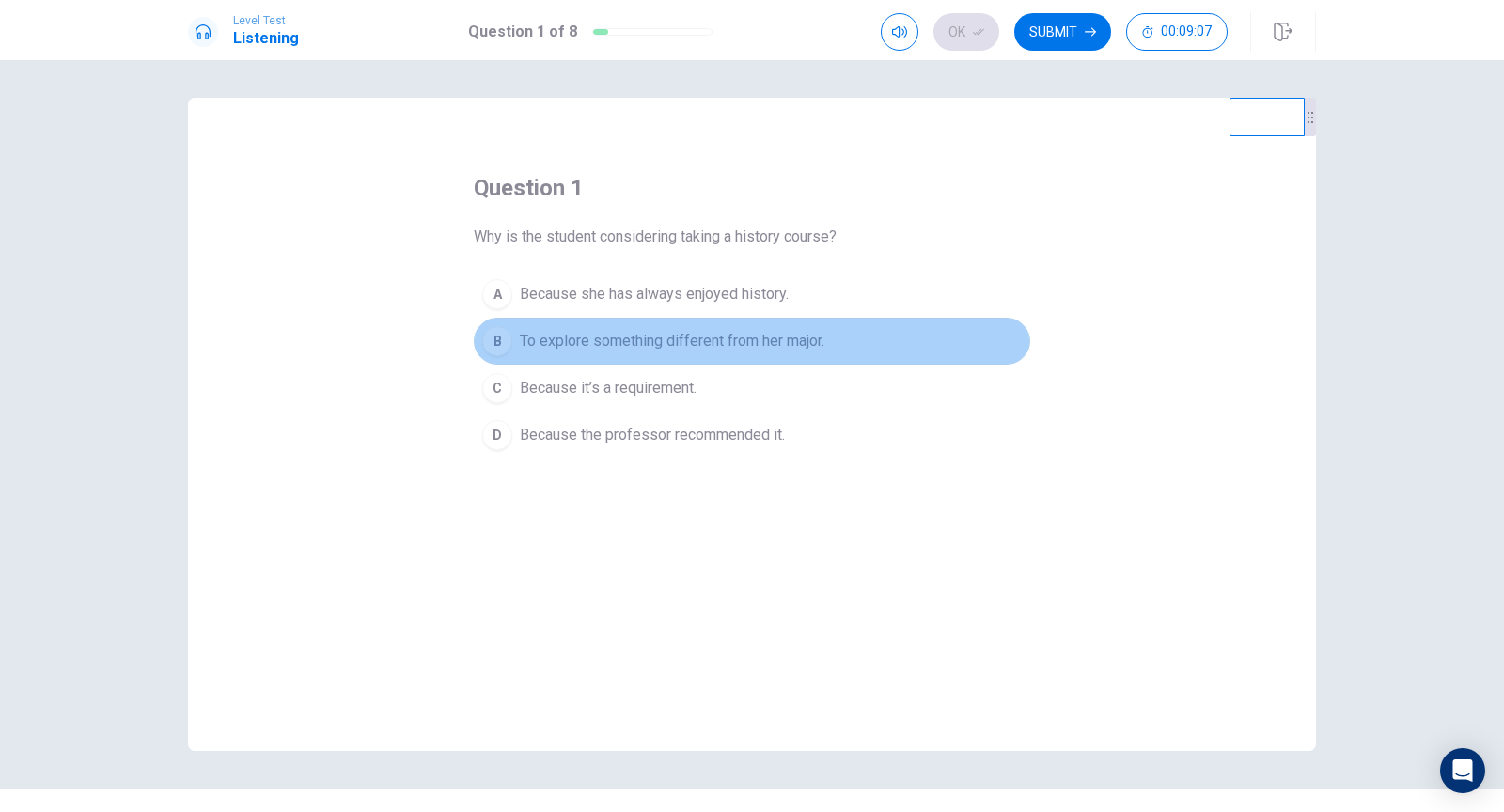 click on "B To explore something different from her major." at bounding box center (752, 341) 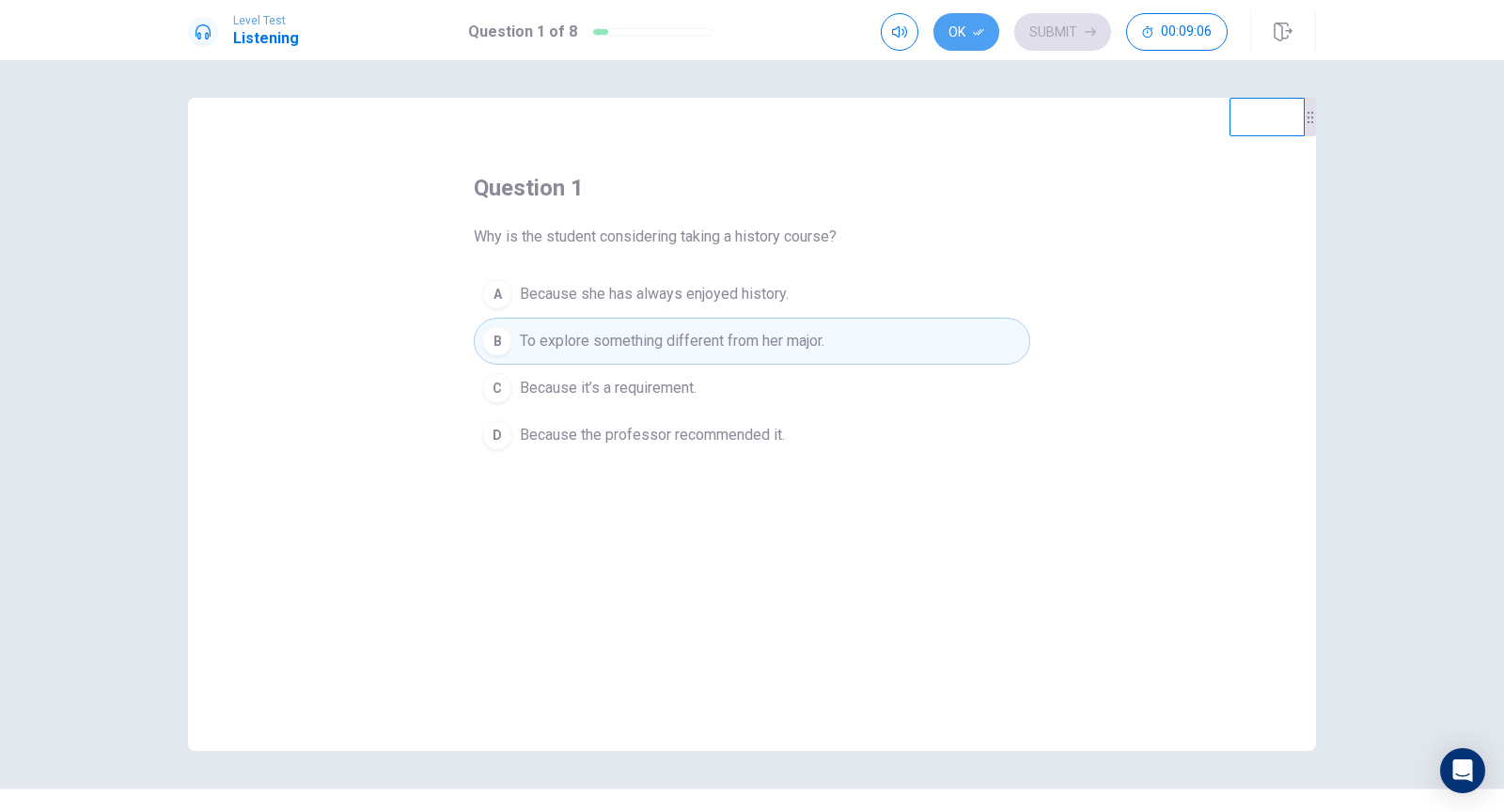 click at bounding box center (979, 32) 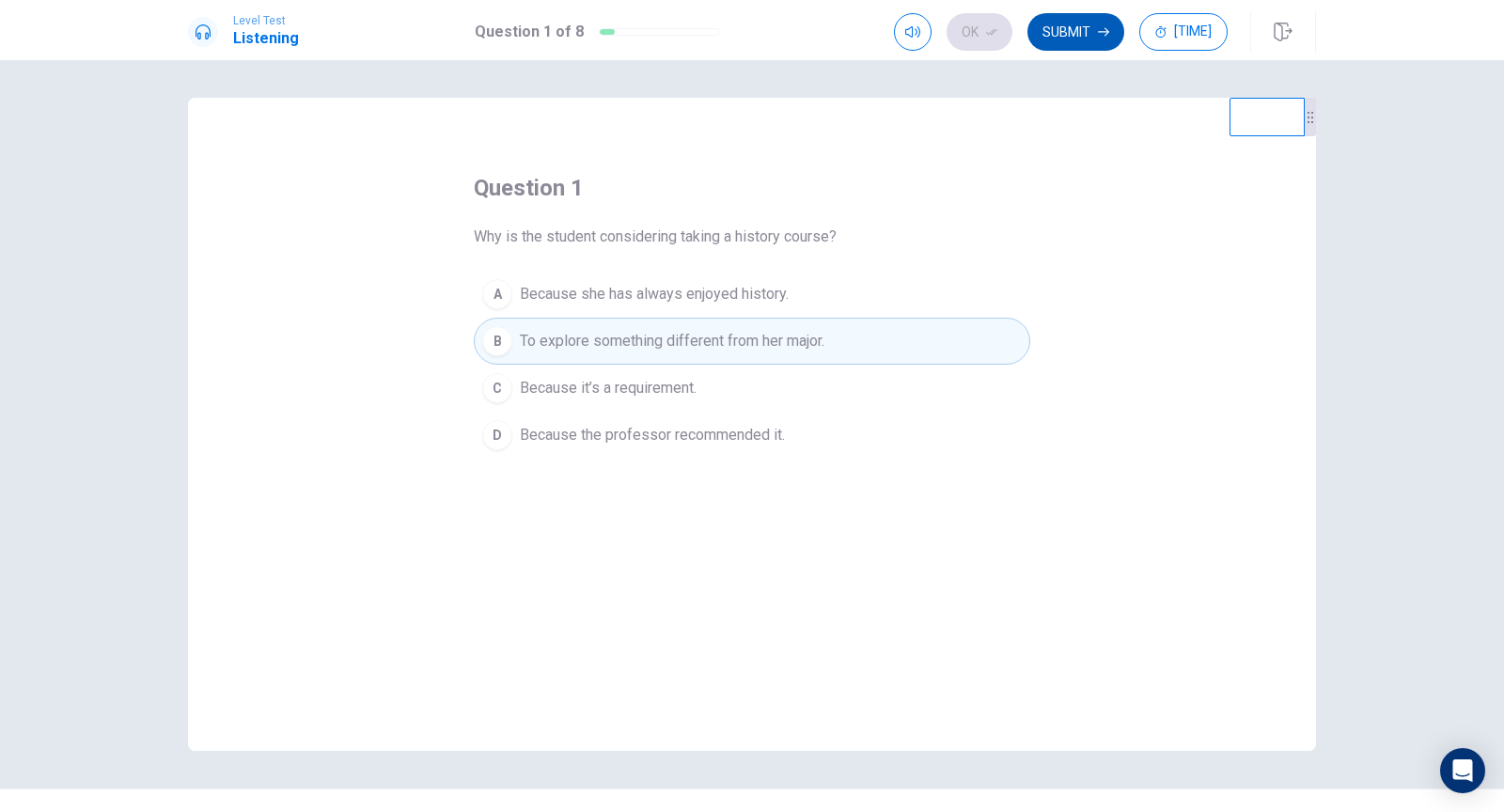 click on "Submit" at bounding box center [1075, 32] 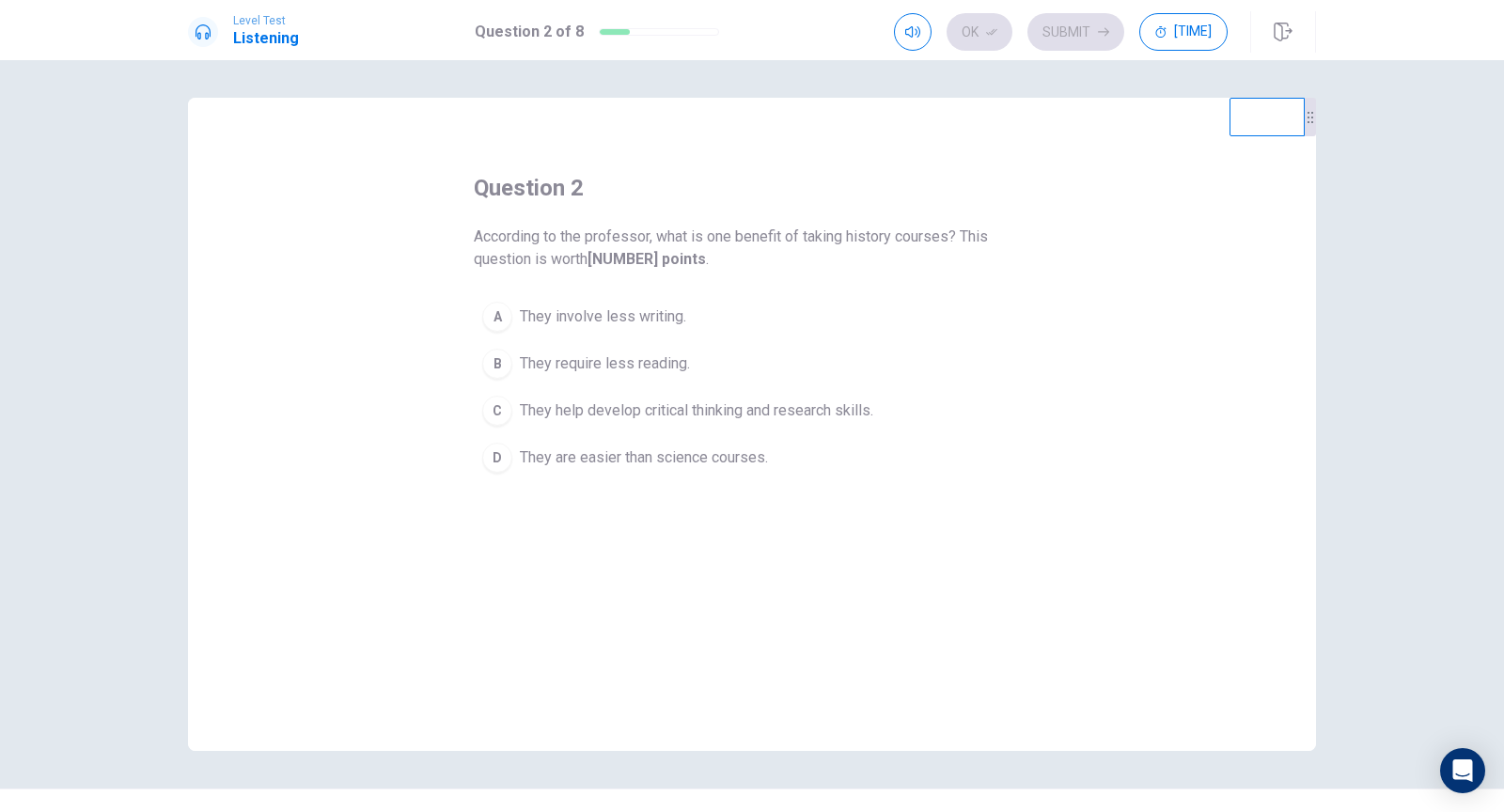 click on "They help develop critical thinking and research skills." at bounding box center (603, 317) 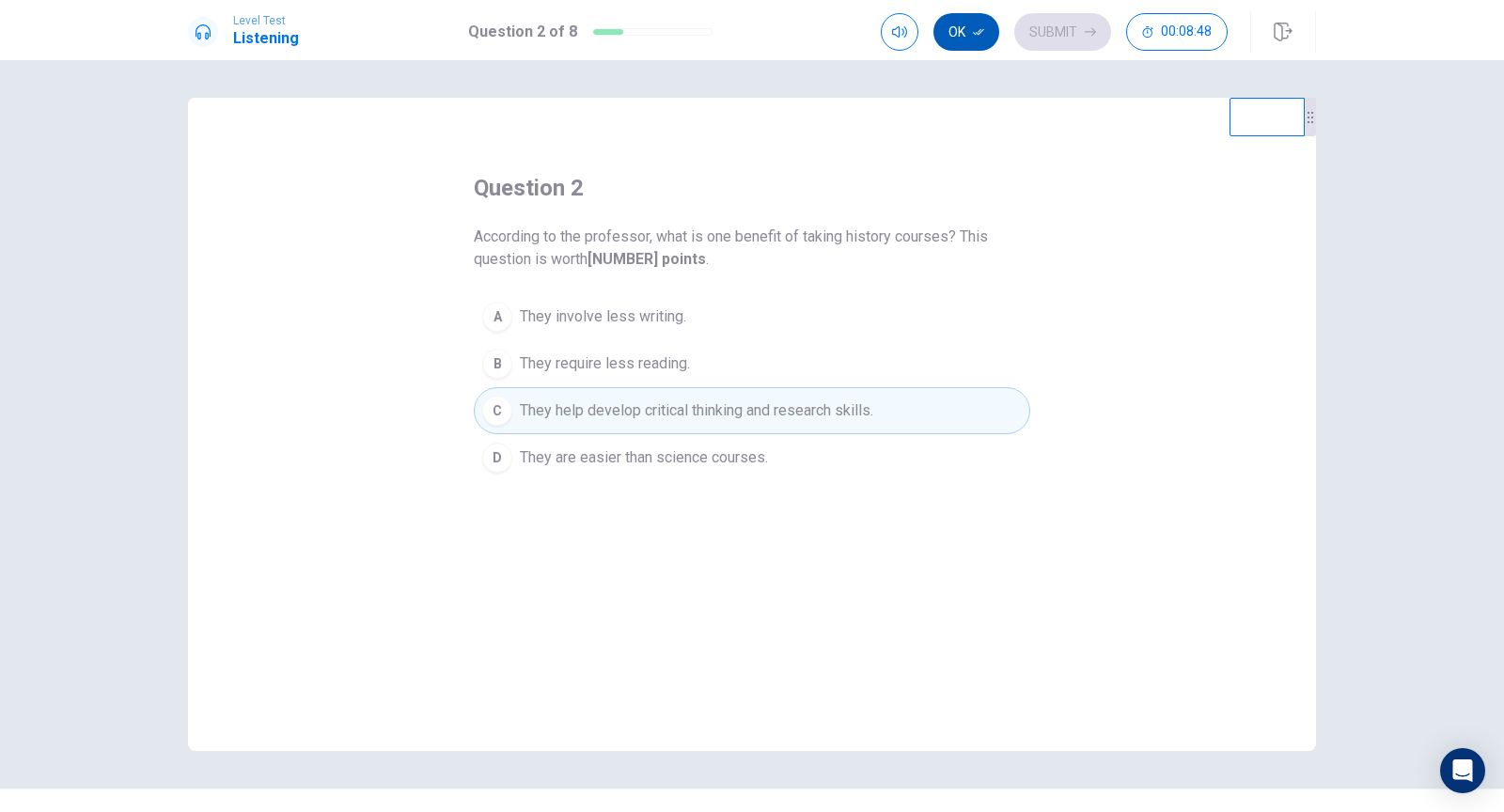 click on "Ok" at bounding box center (966, 32) 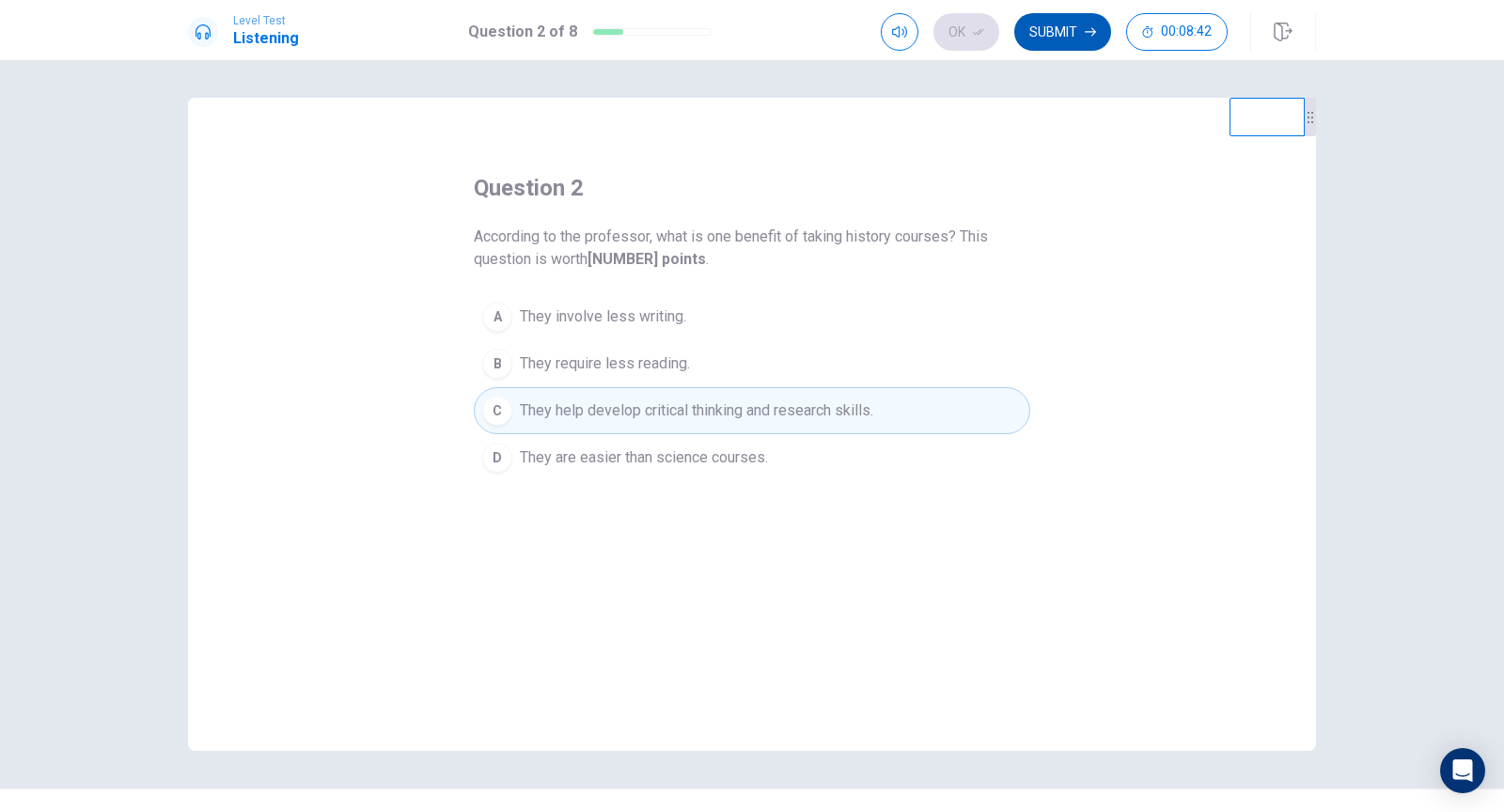 click on "Submit" at bounding box center (1062, 32) 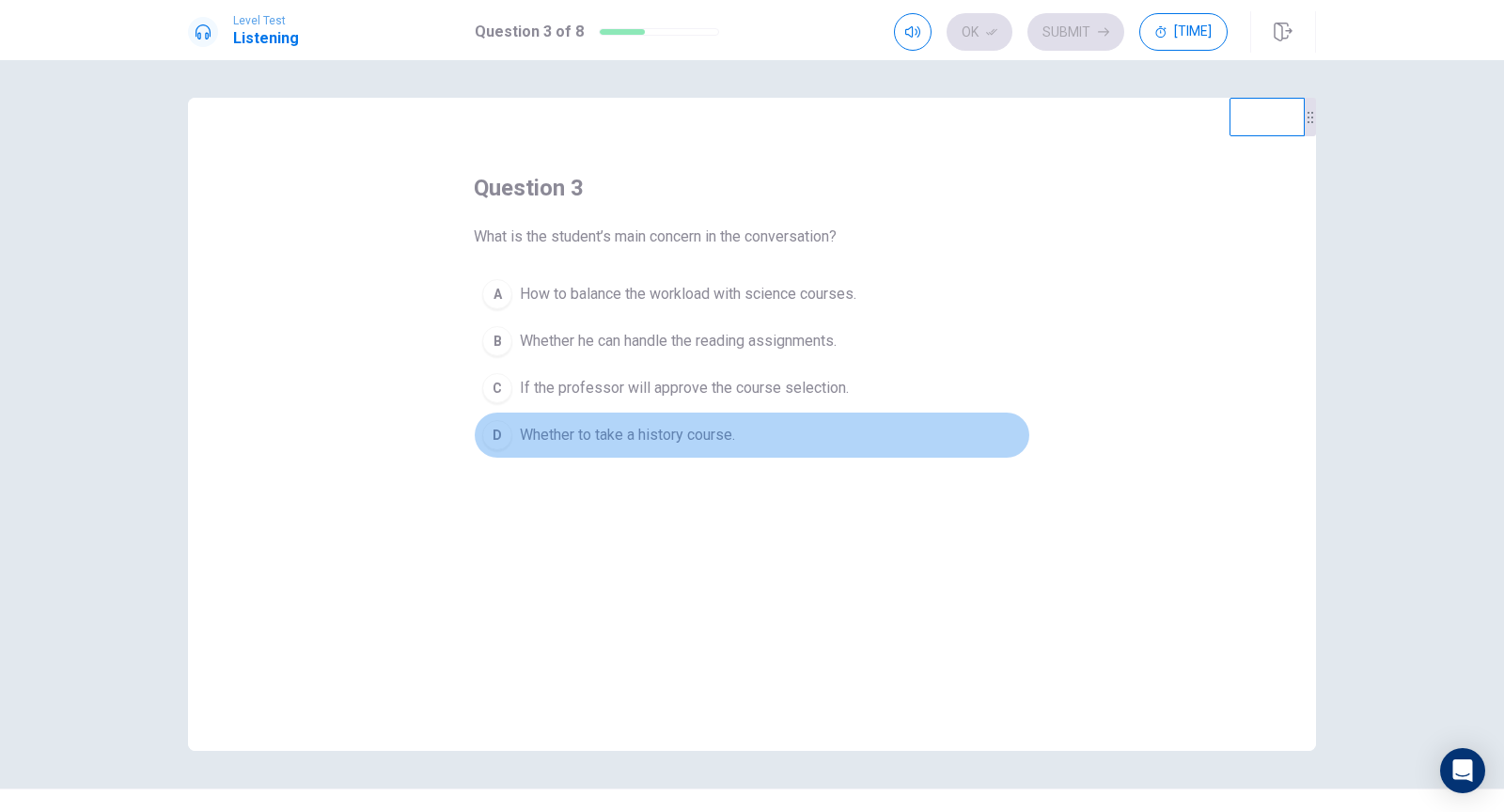 click on "Whether to take a history course." at bounding box center (688, 294) 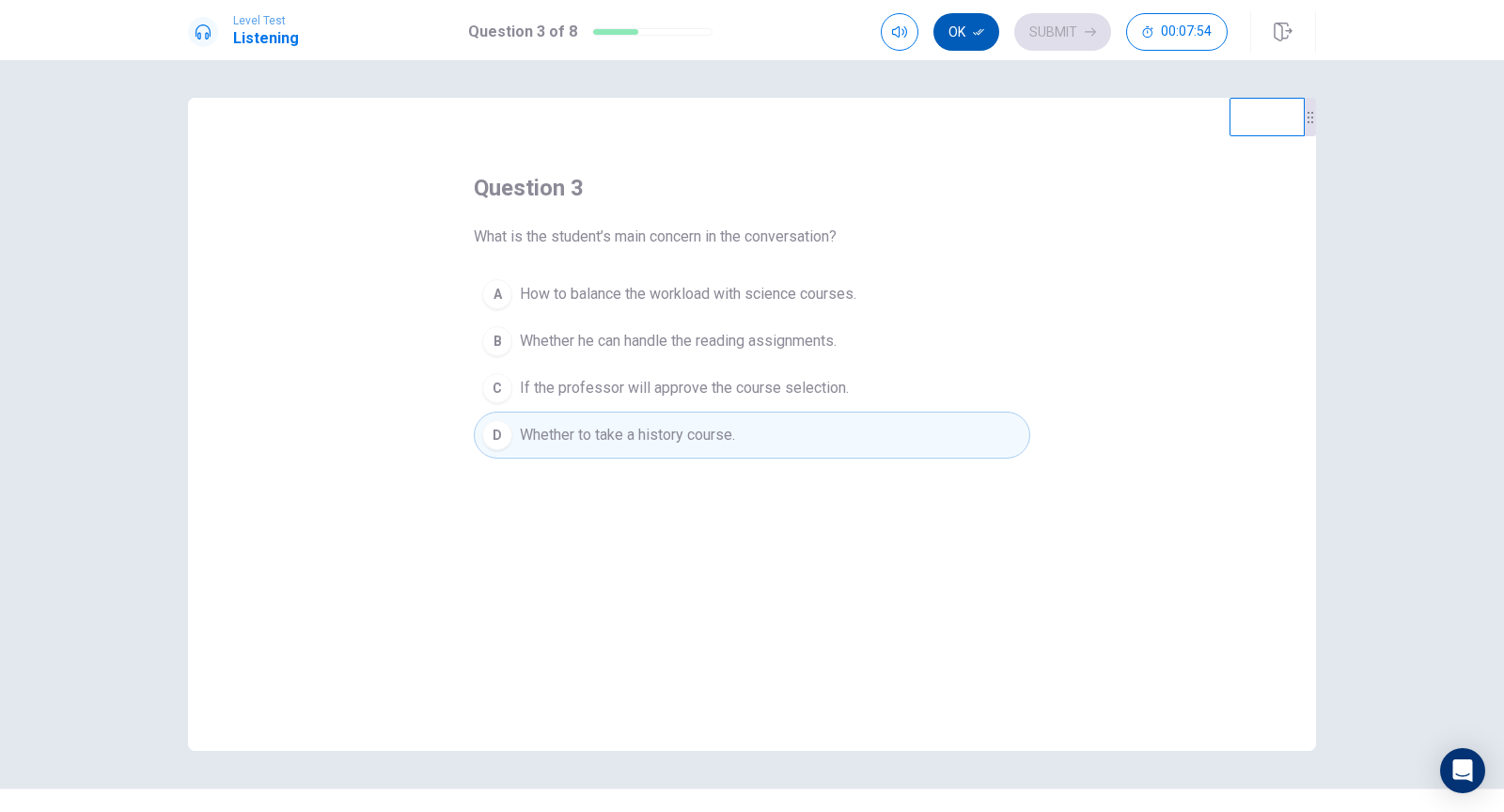 click on "Ok" at bounding box center (966, 32) 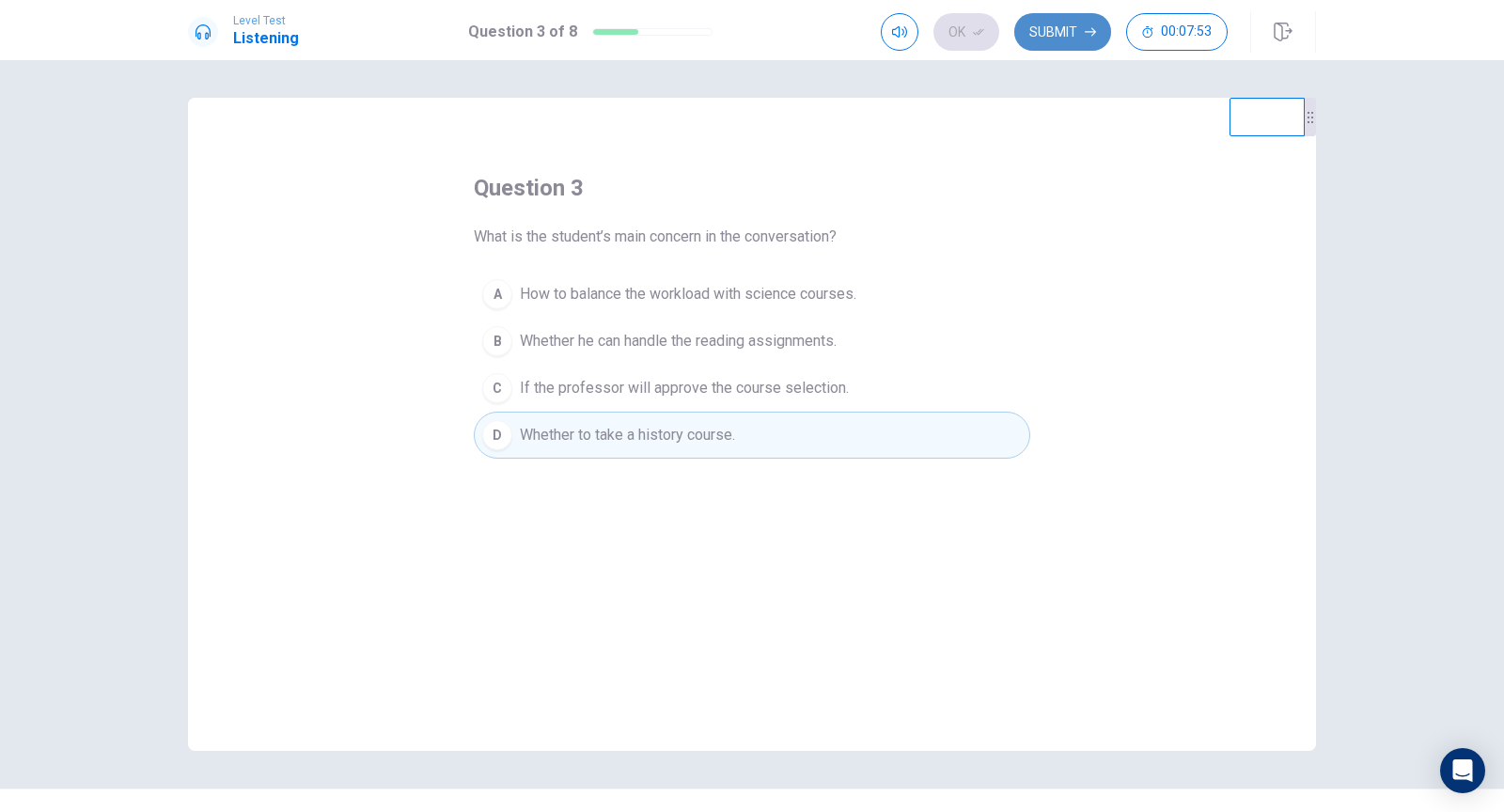 click on "Submit" at bounding box center (1062, 32) 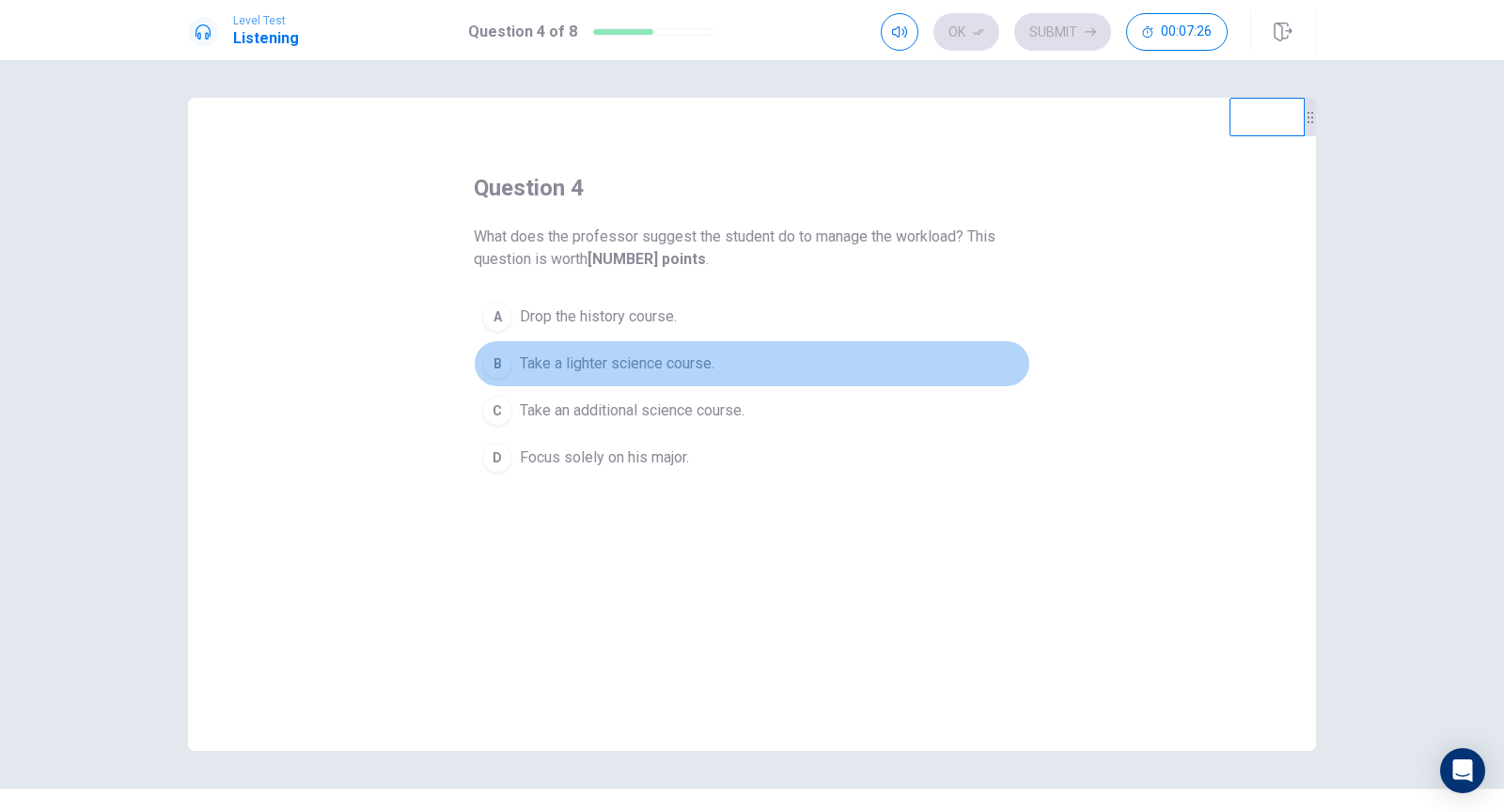 click on "Take a lighter science course." at bounding box center [598, 317] 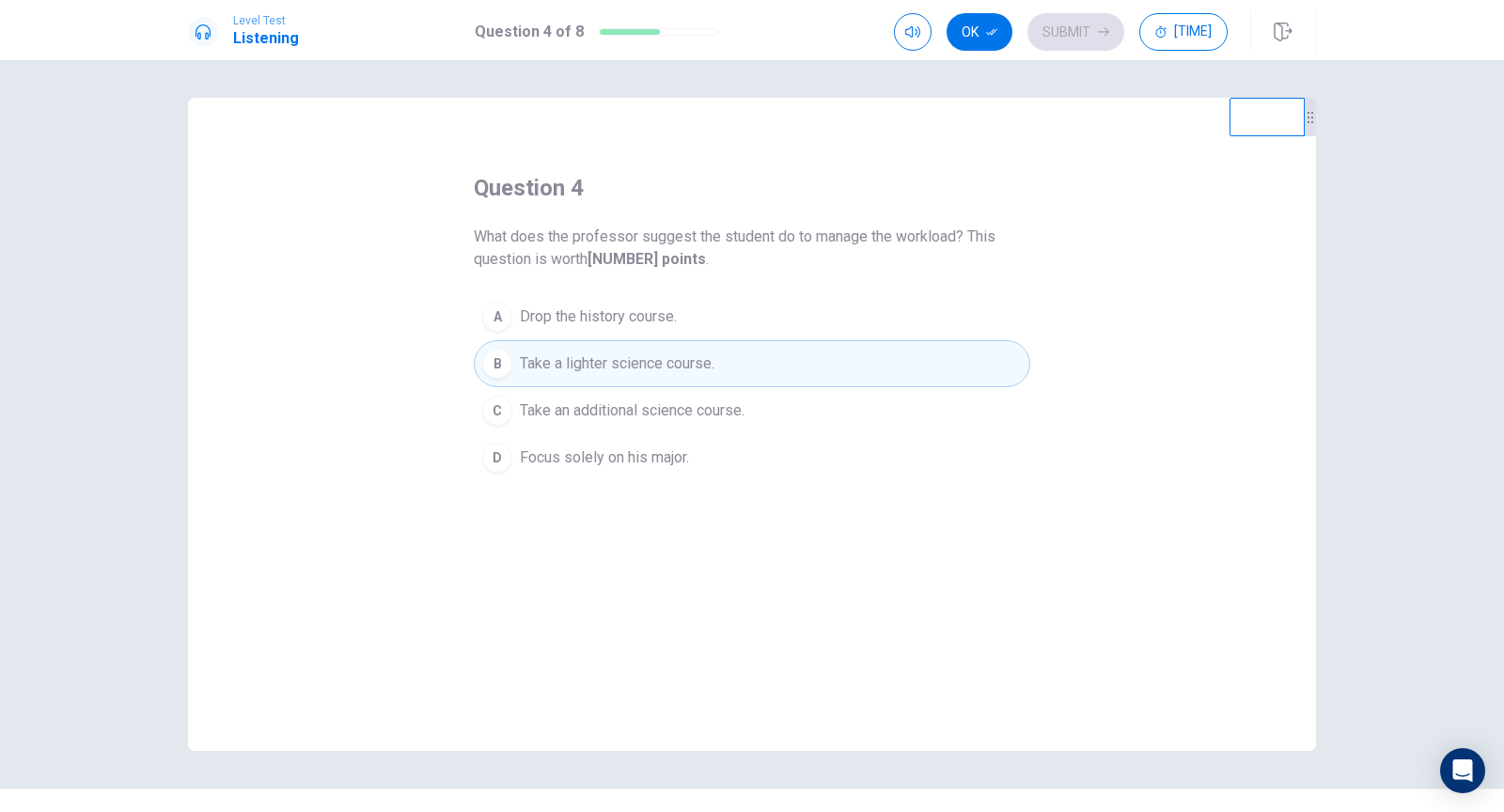 click on "Ok Submit [TIME]" at bounding box center (1060, 32) 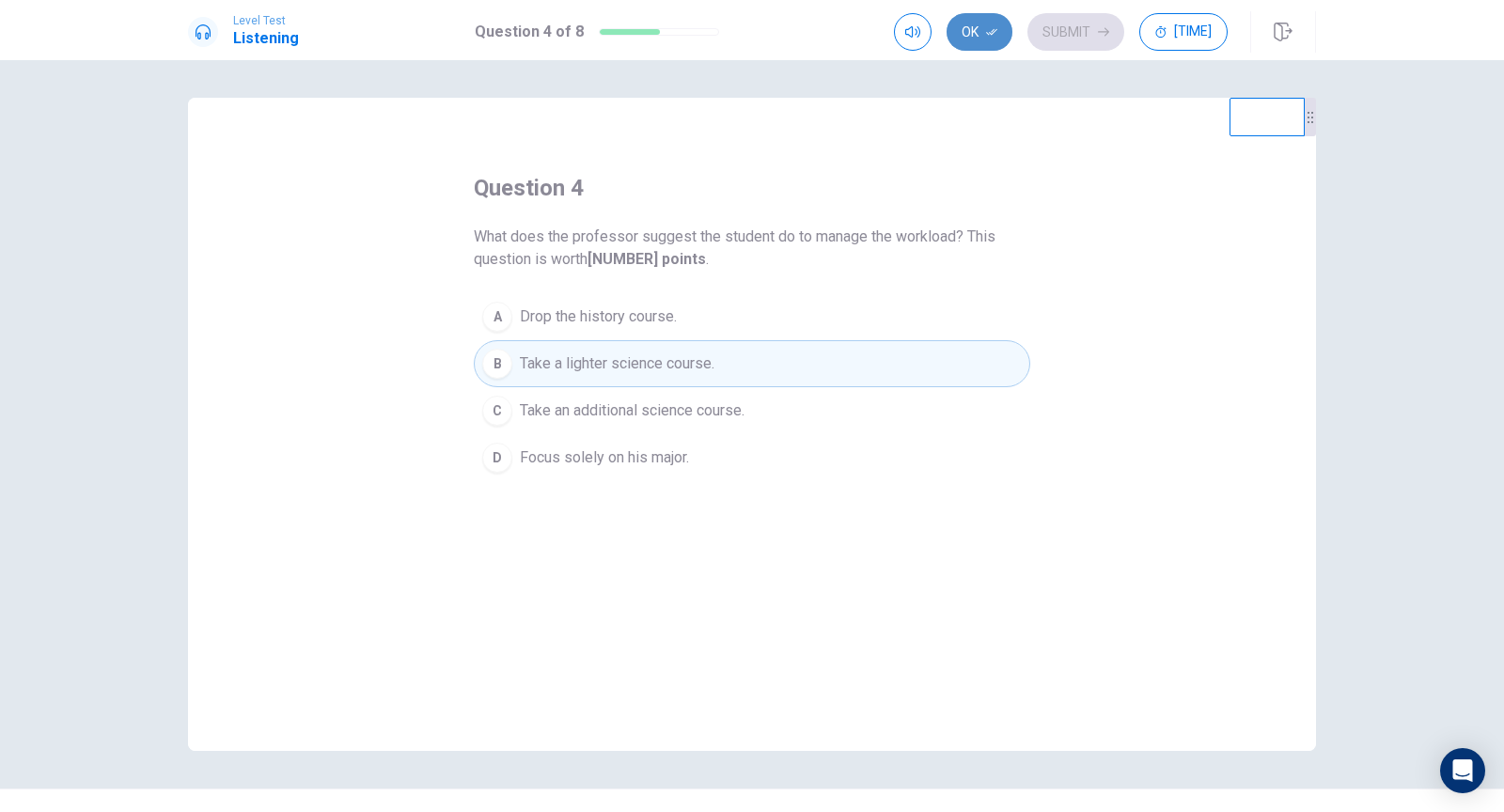 click on "Ok" at bounding box center [979, 32] 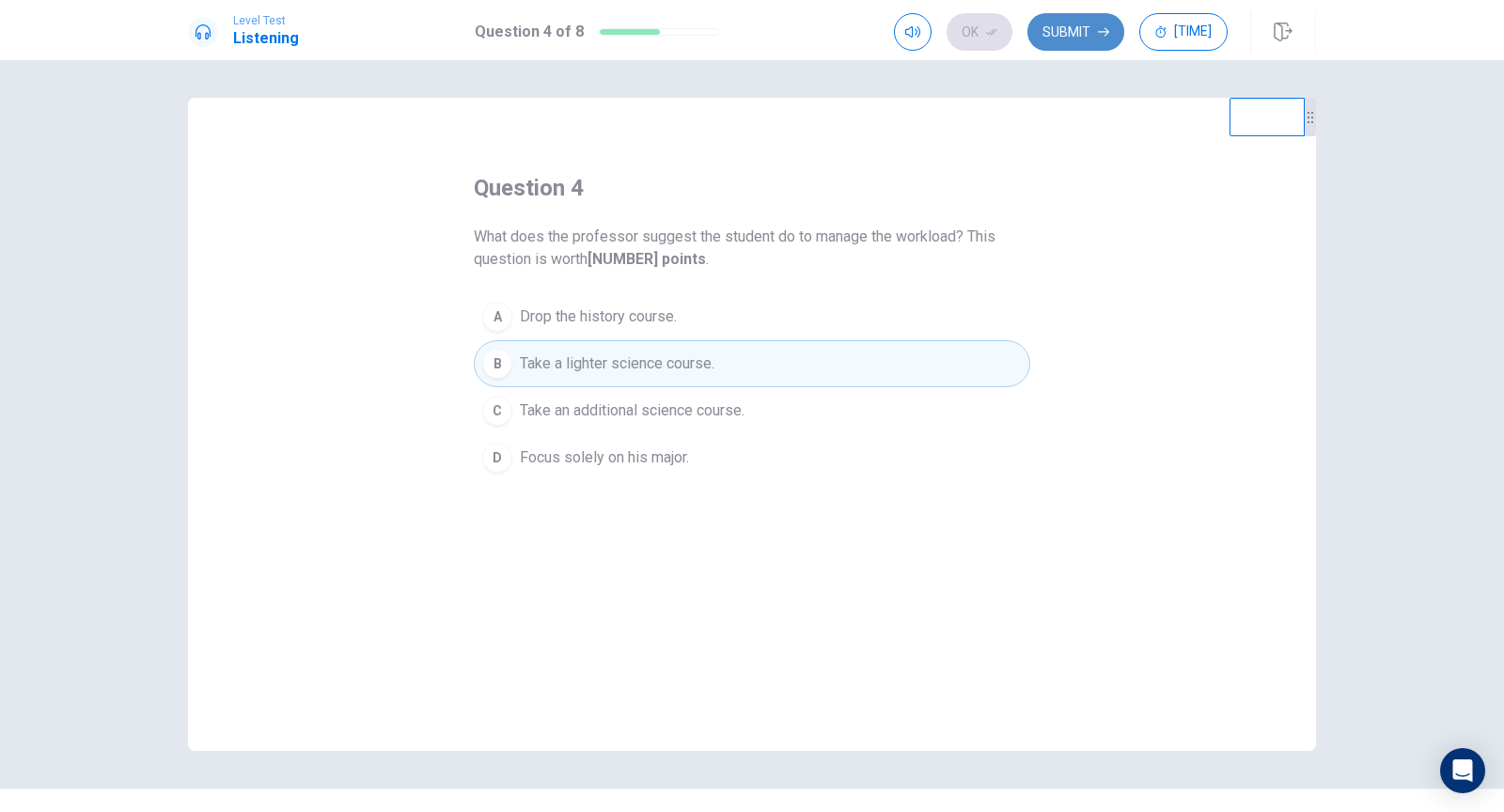click on "Submit" at bounding box center [1075, 32] 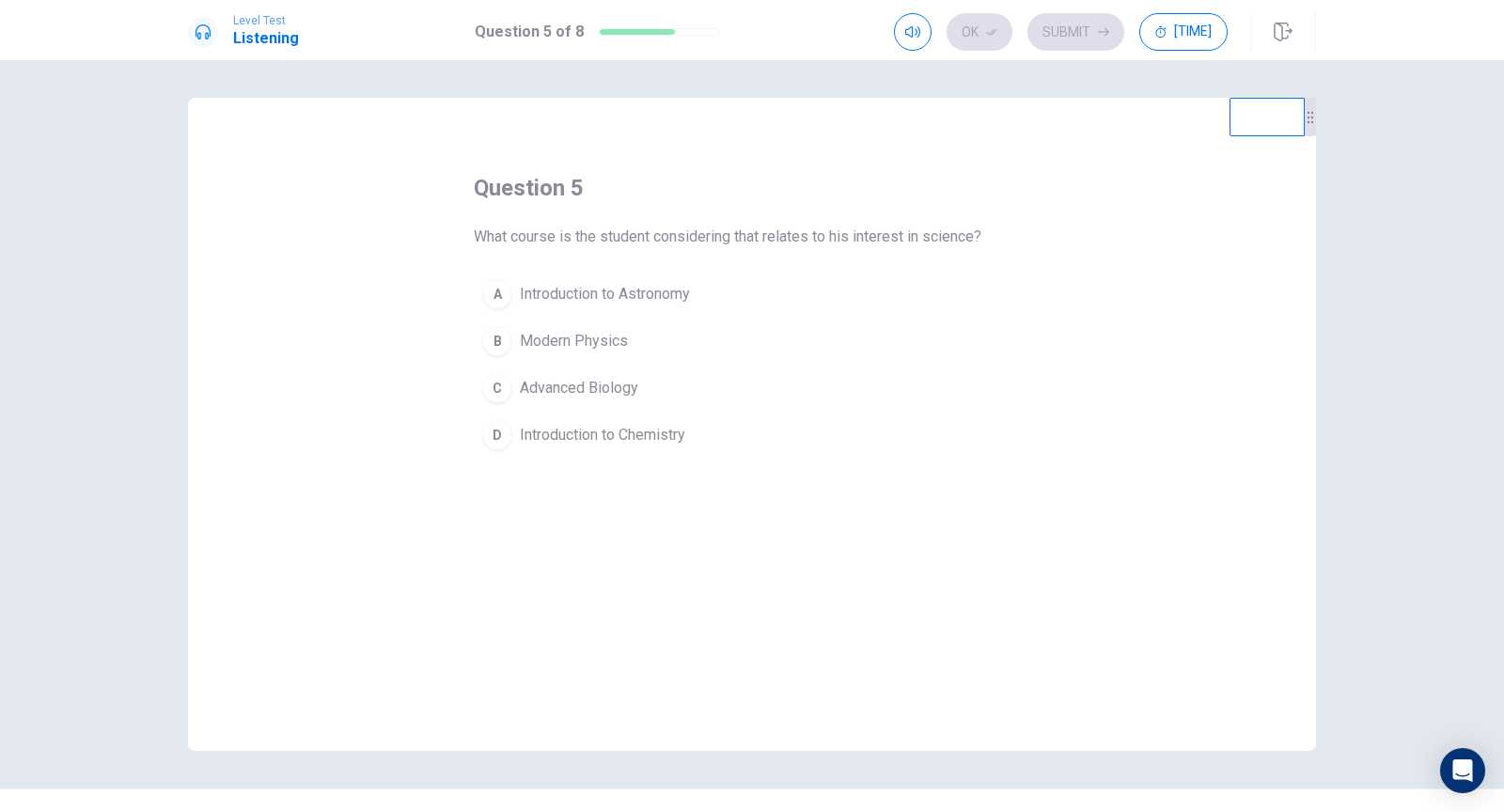 click on "Introduction to Astronomy" at bounding box center [604, 294] 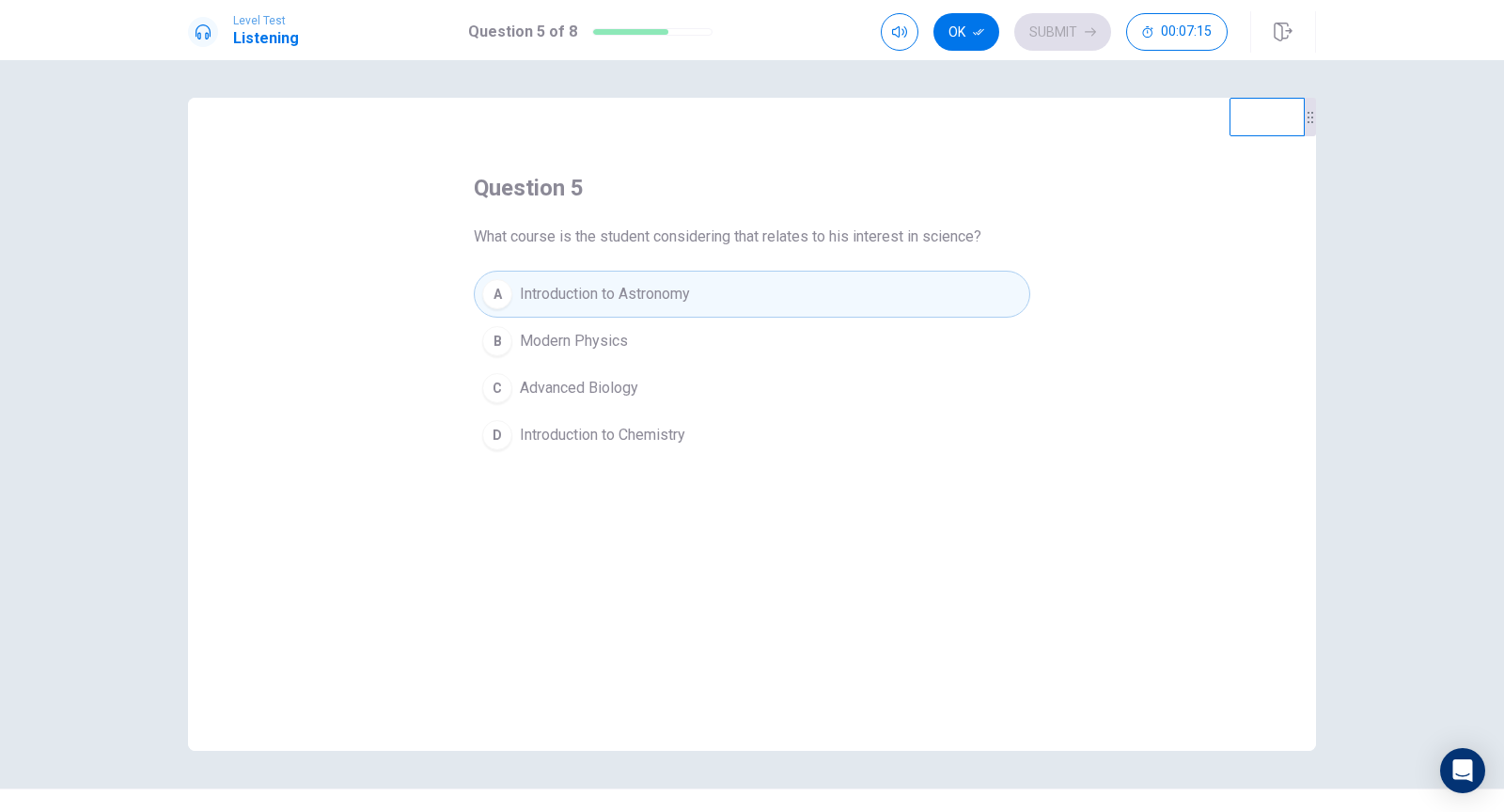 click on "Ok" at bounding box center [966, 32] 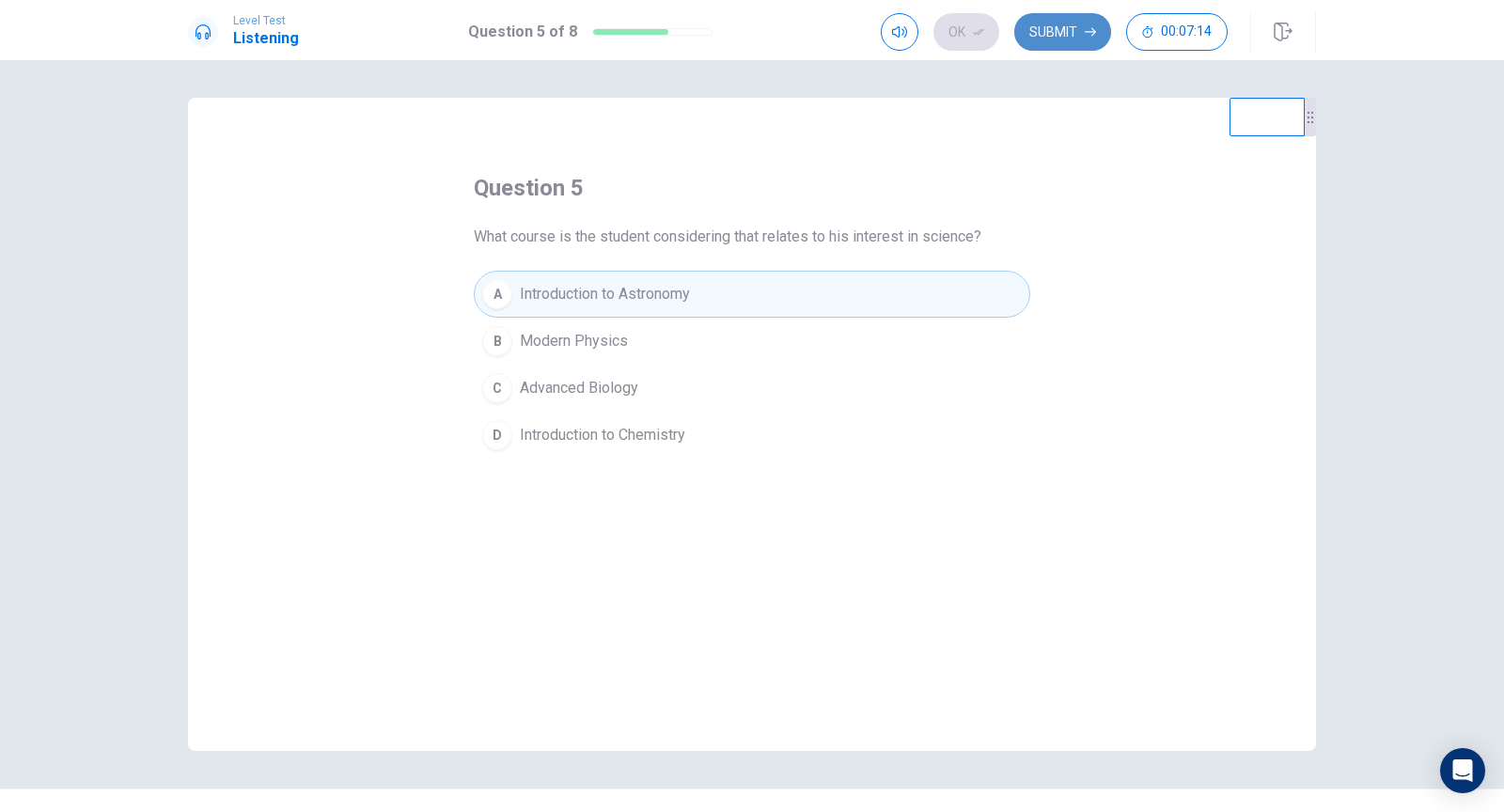 click on "Submit" at bounding box center [1062, 32] 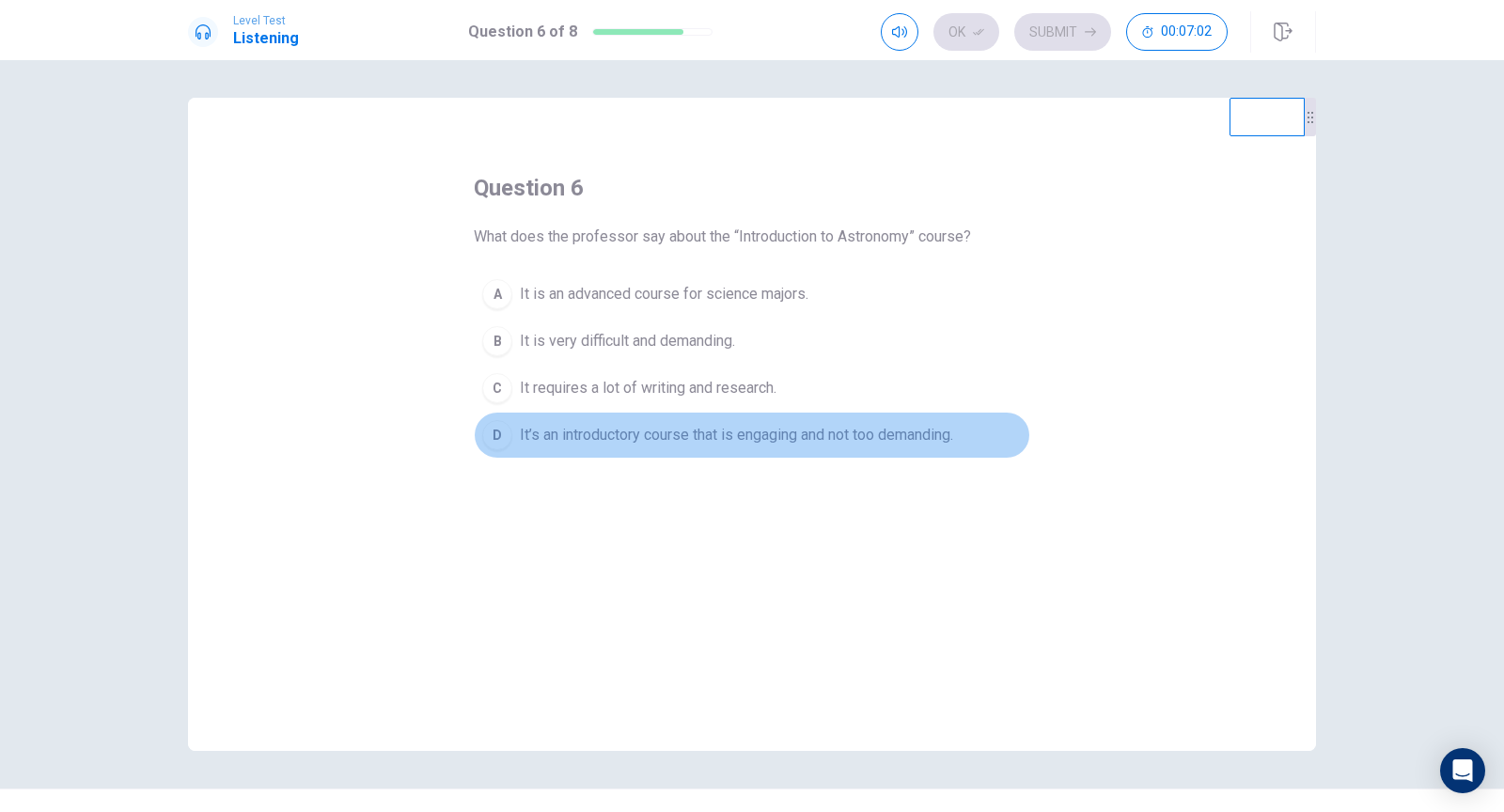 click on "It’s an introductory course that is engaging and not too demanding." at bounding box center [664, 294] 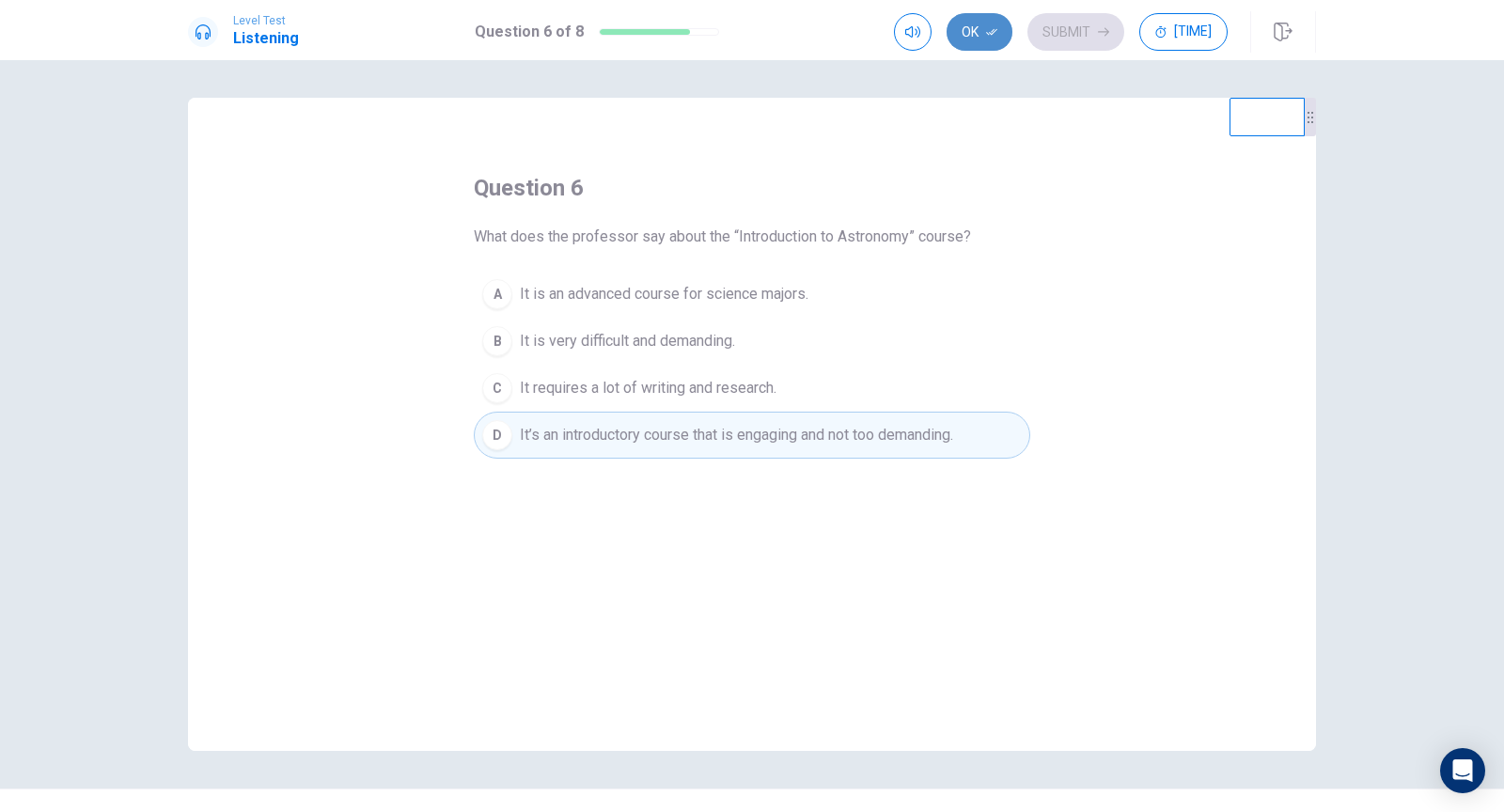 click on "Ok" at bounding box center [979, 32] 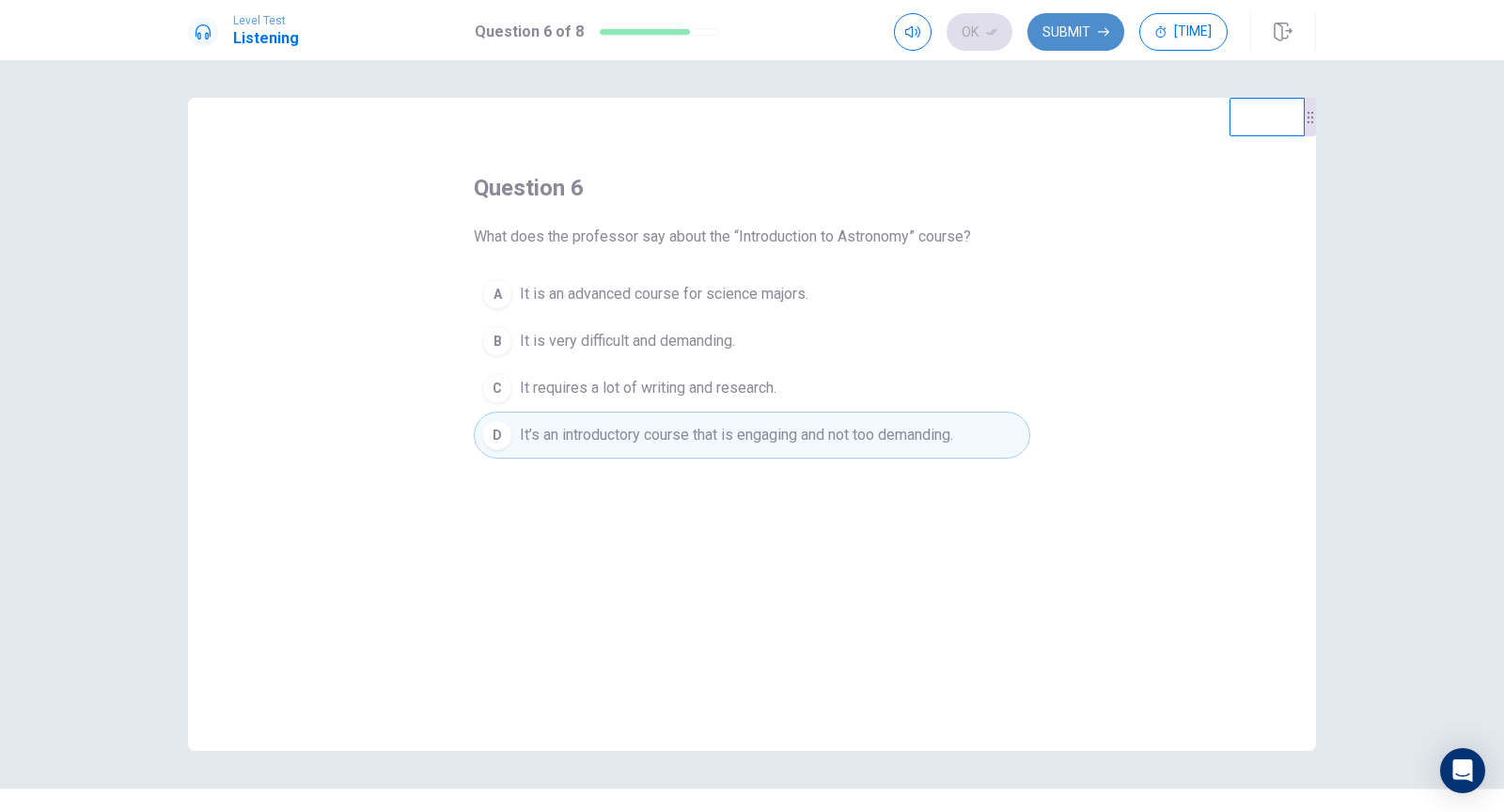 click on "Submit" at bounding box center (1075, 32) 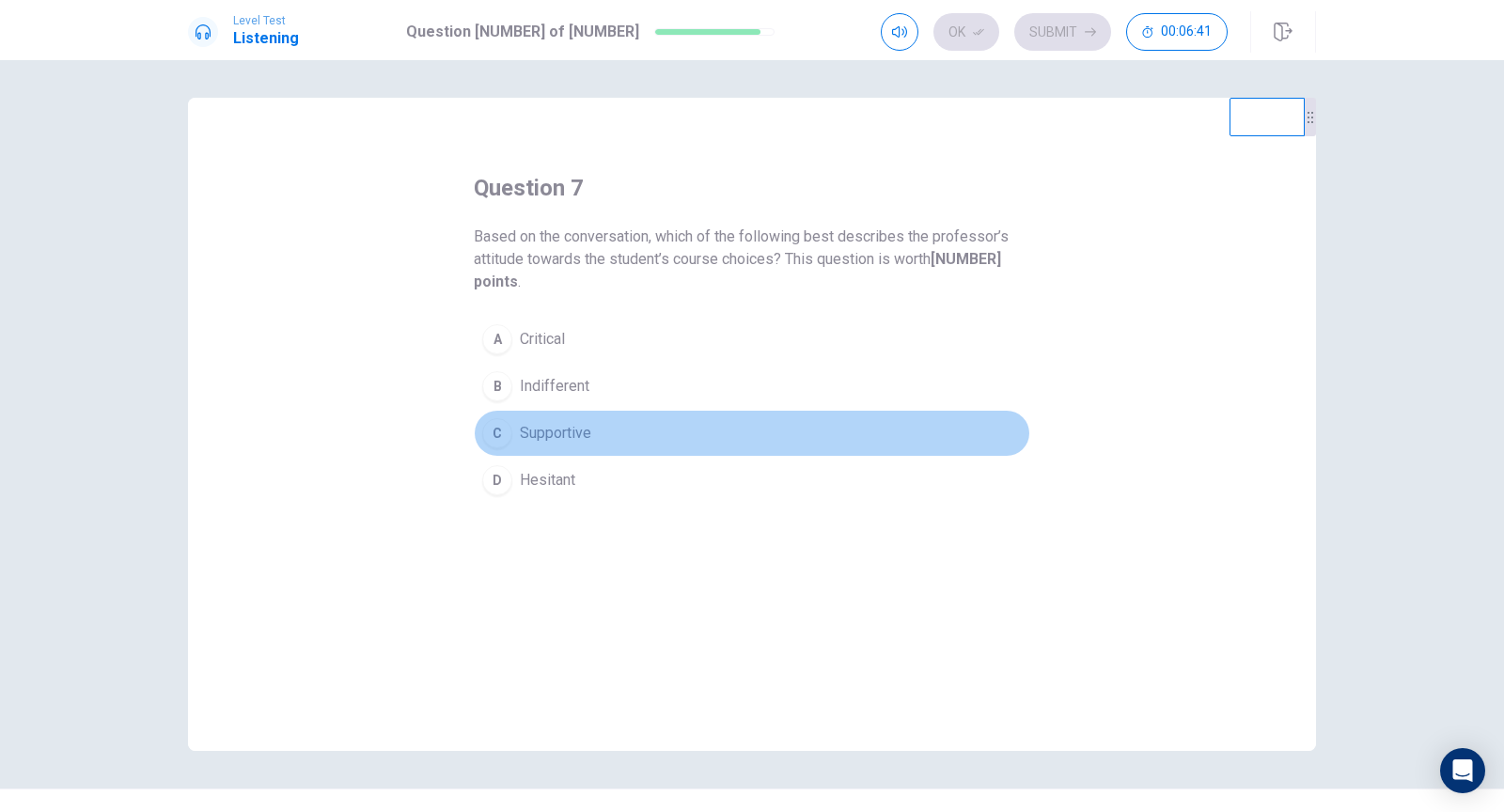 click on "Supportive" at bounding box center (542, 339) 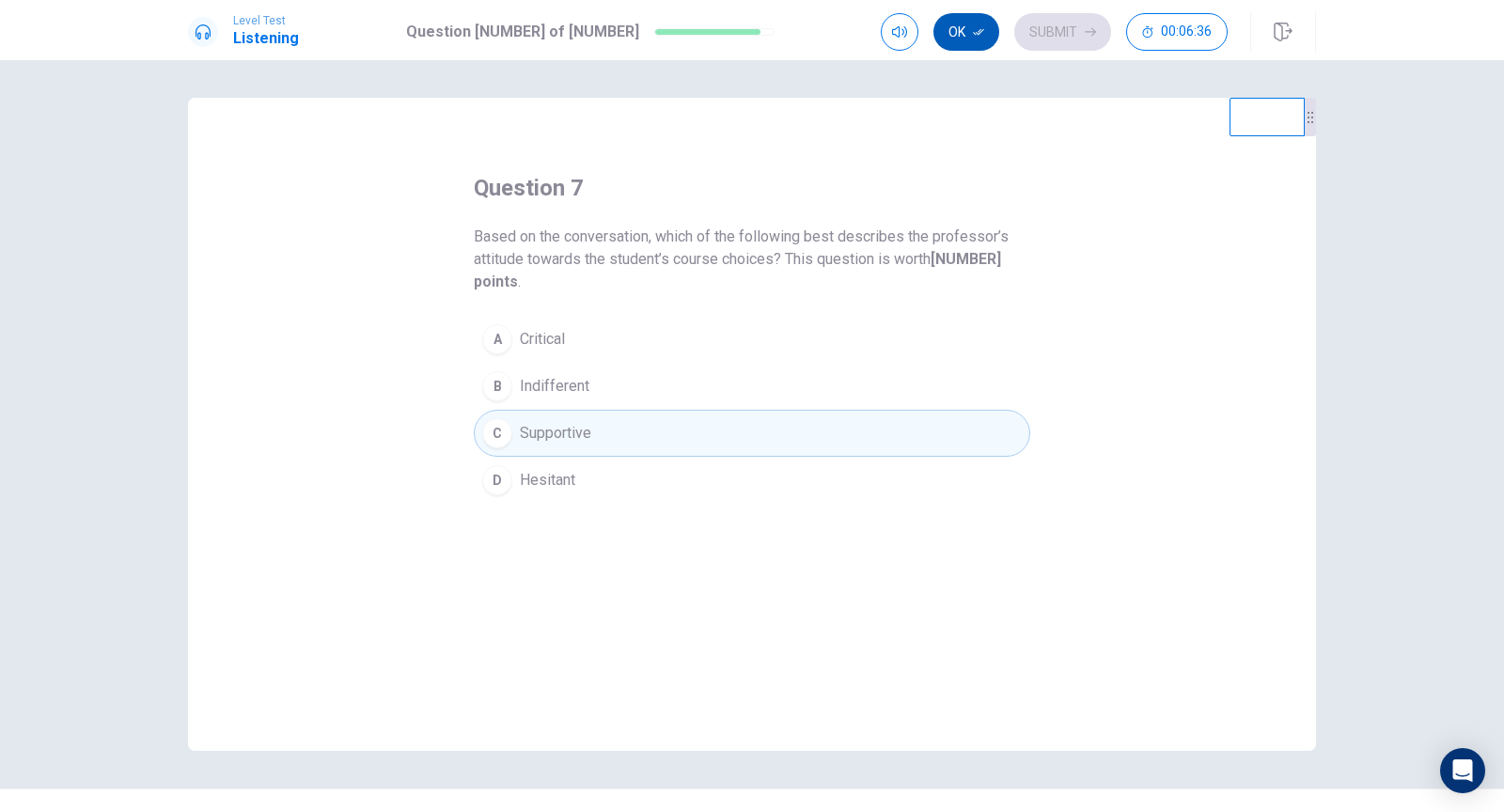 click on "Ok" at bounding box center [966, 32] 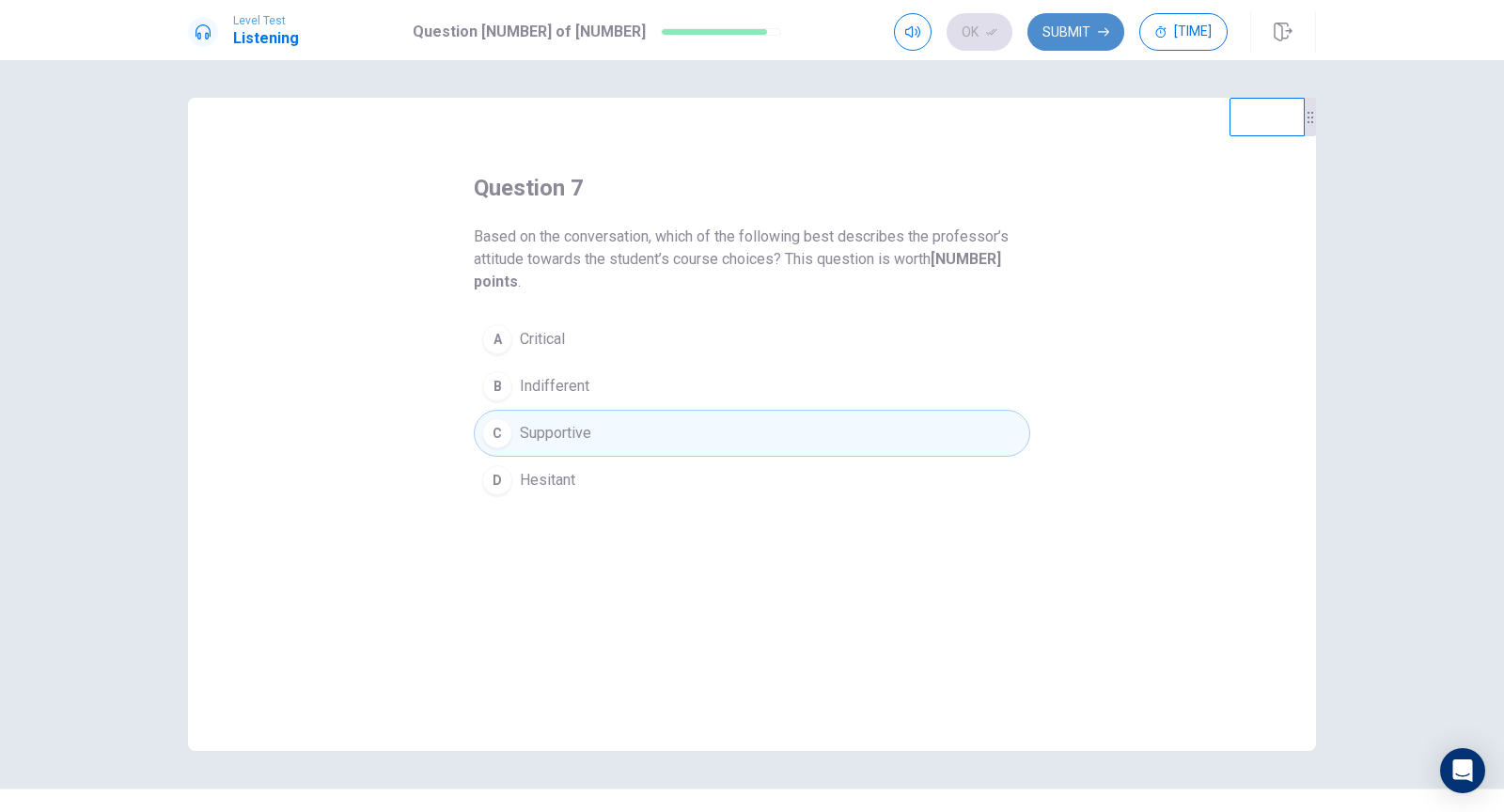 click on "Submit" at bounding box center [1075, 32] 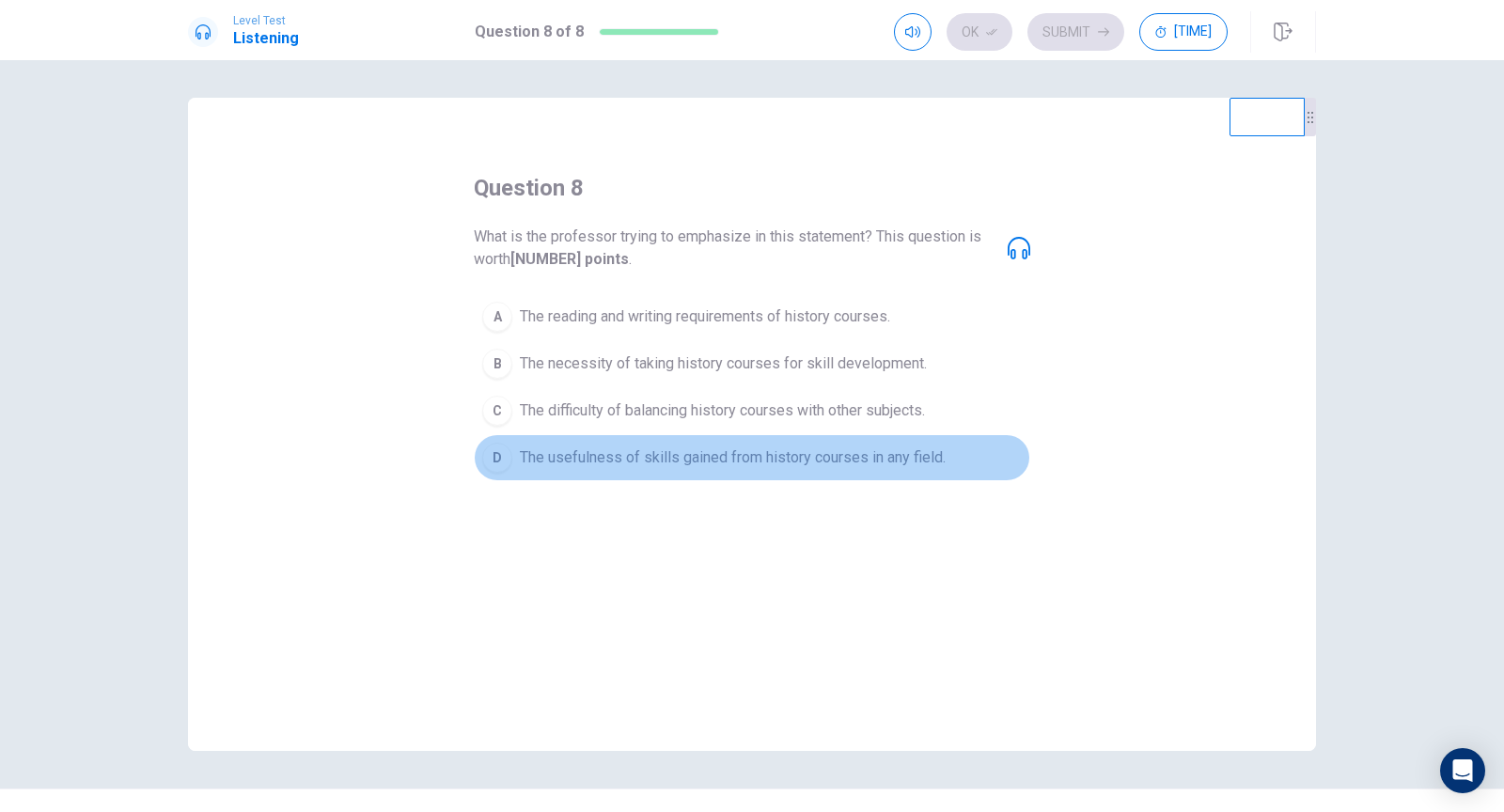 click on "The usefulness of skills gained from history courses in any field." at bounding box center (705, 317) 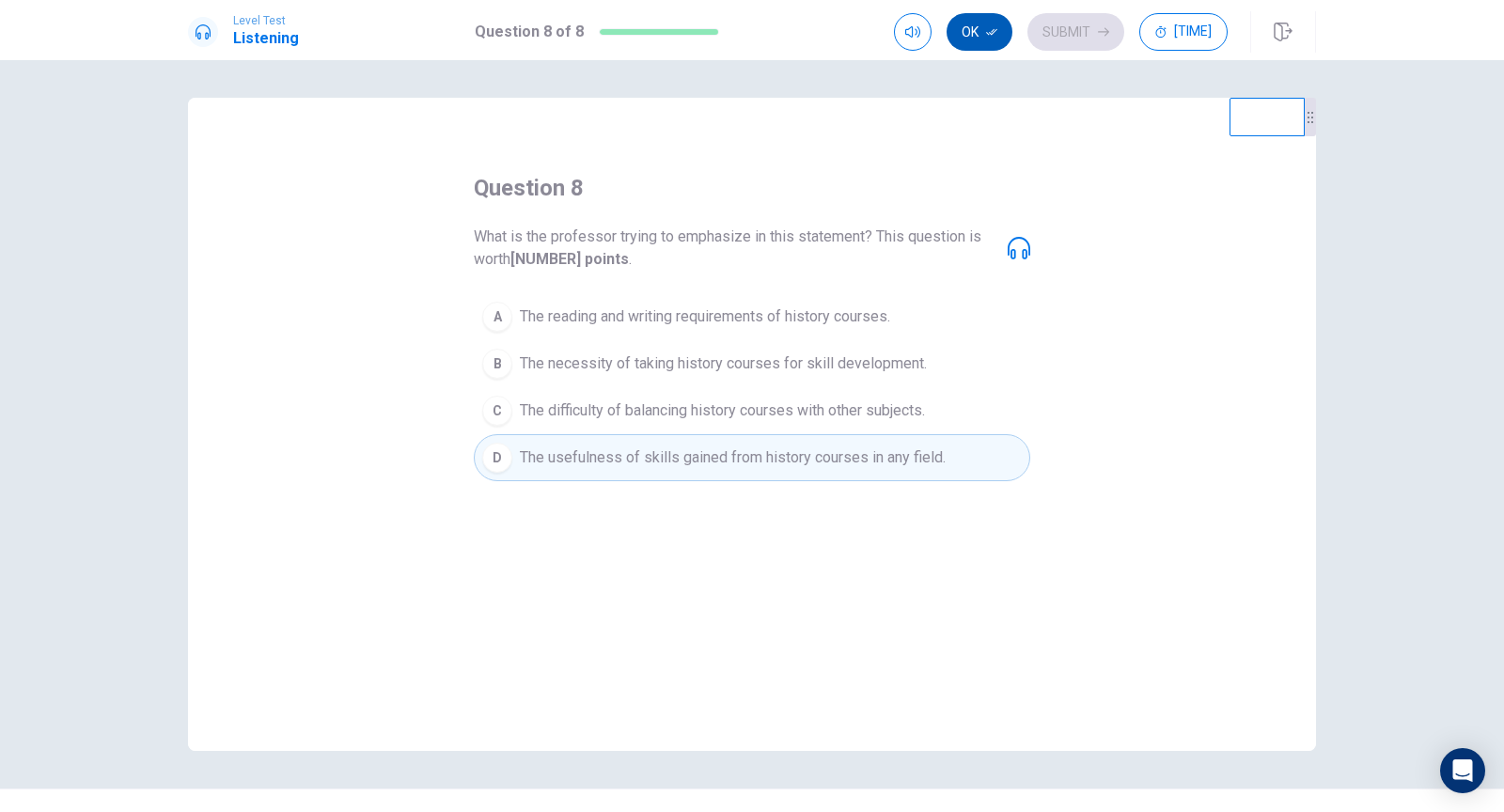 click on "Ok" at bounding box center [979, 32] 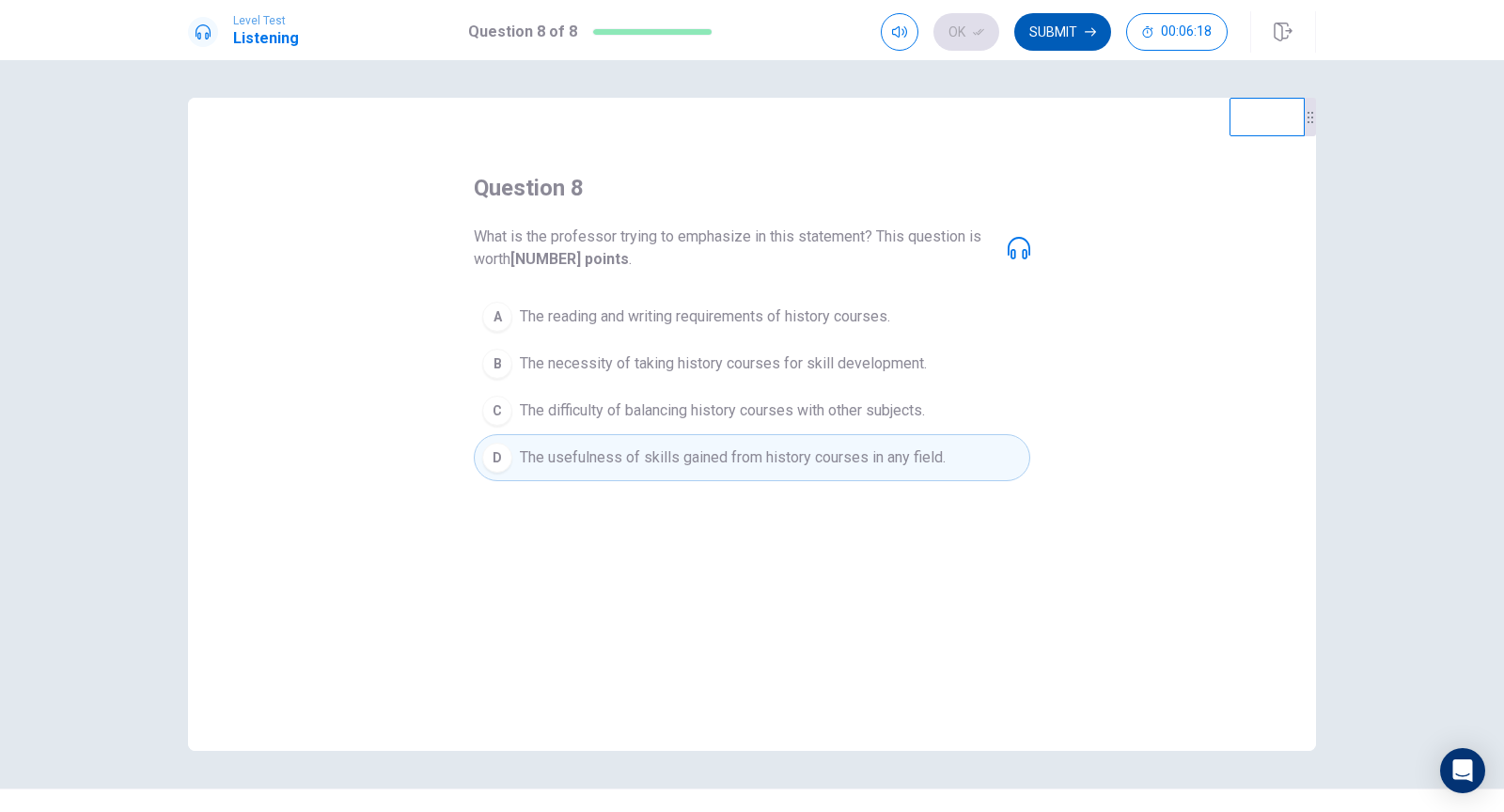 click on "Submit" at bounding box center (1062, 32) 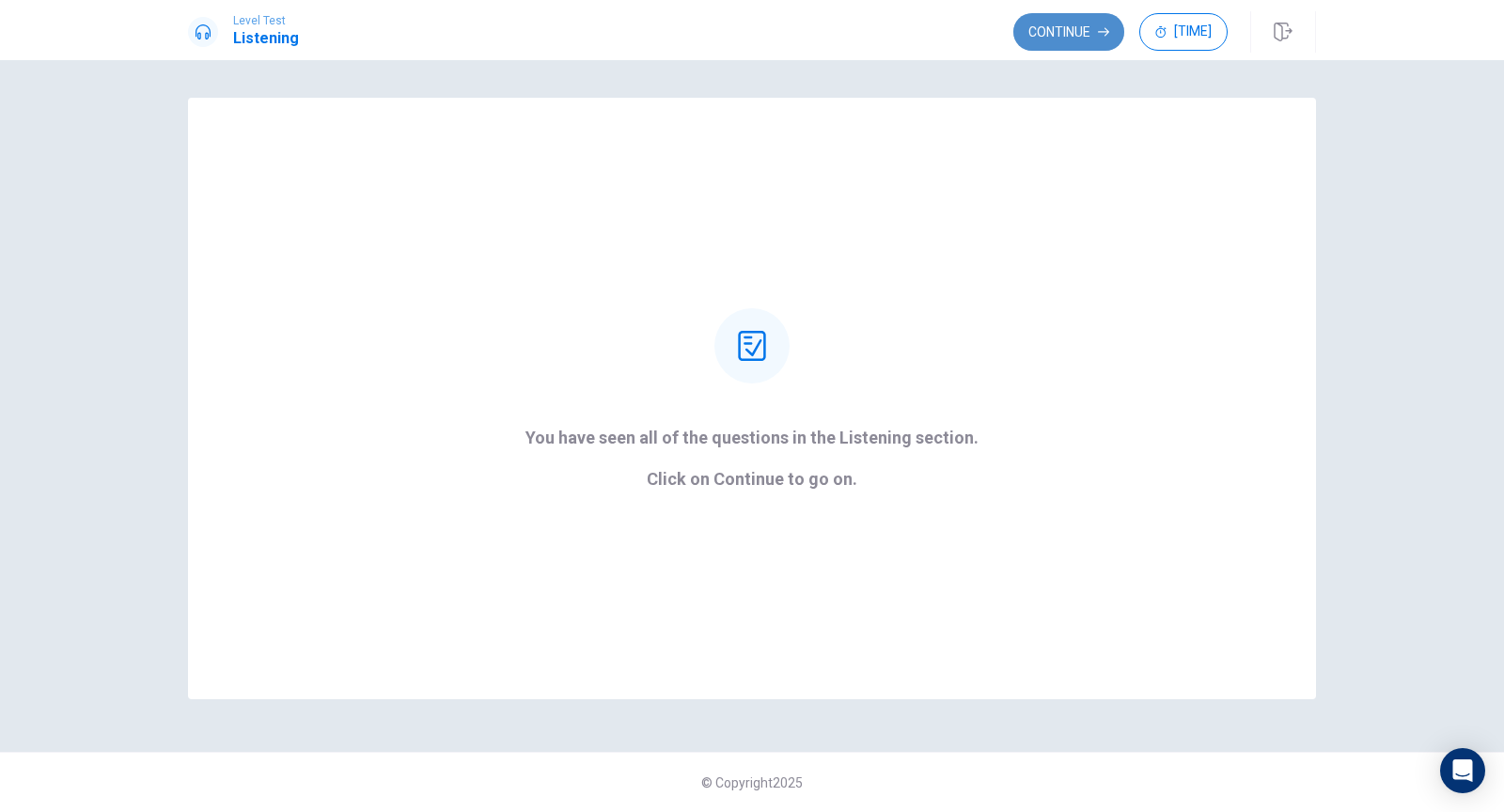 click on "Continue" at bounding box center [1069, 32] 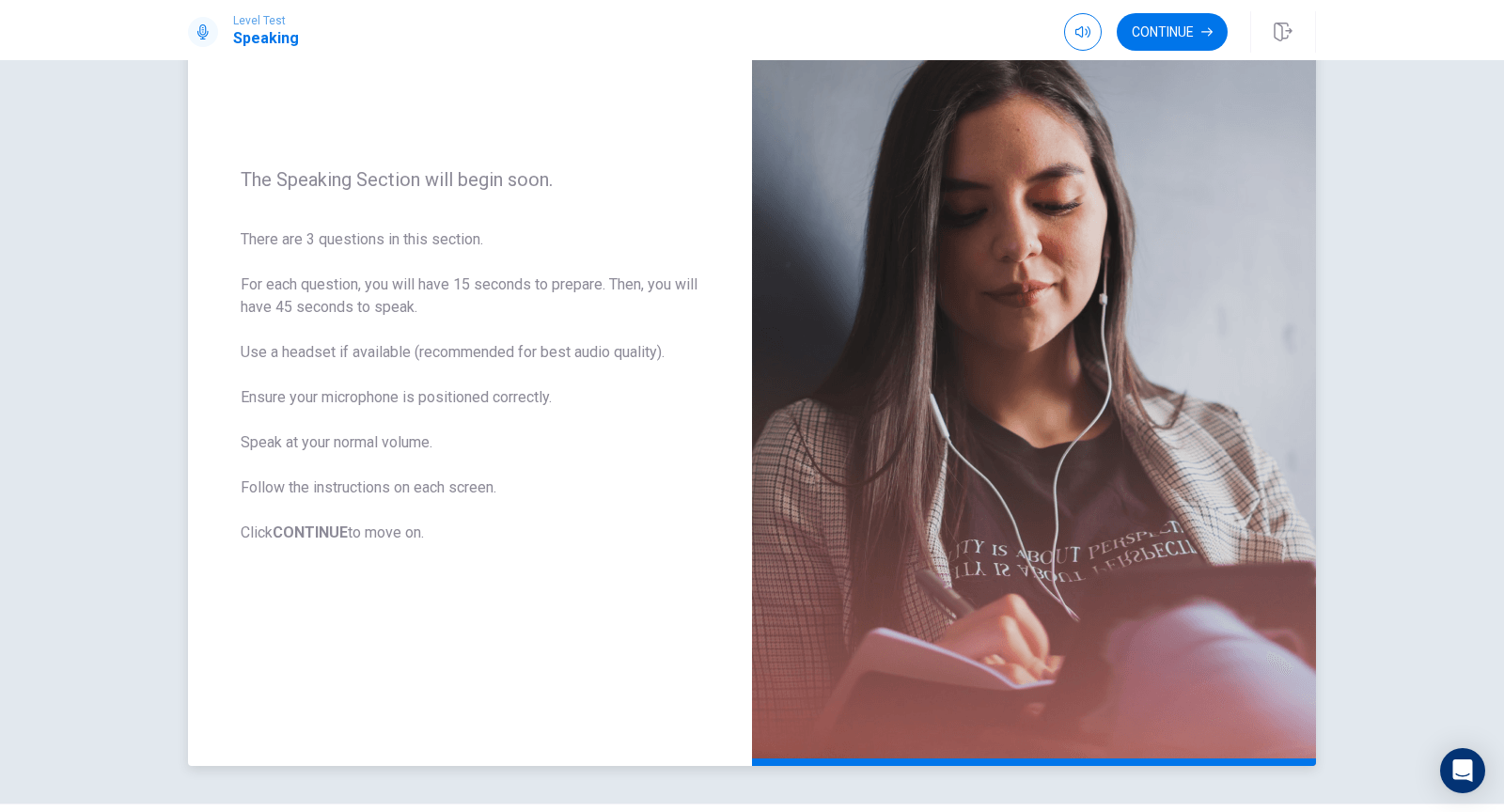 scroll, scrollTop: 195, scrollLeft: 0, axis: vertical 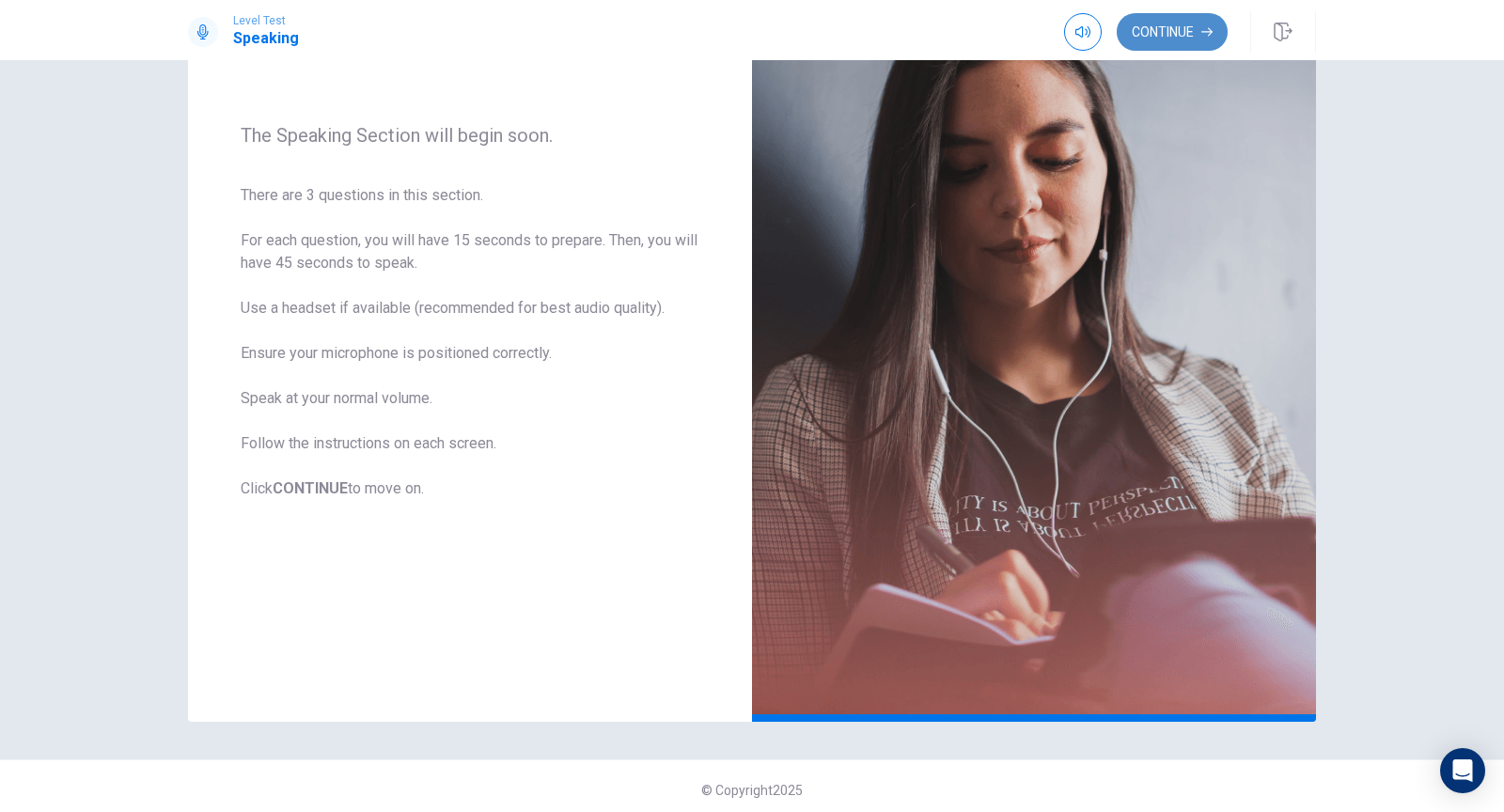 click on "Continue" at bounding box center (1172, 32) 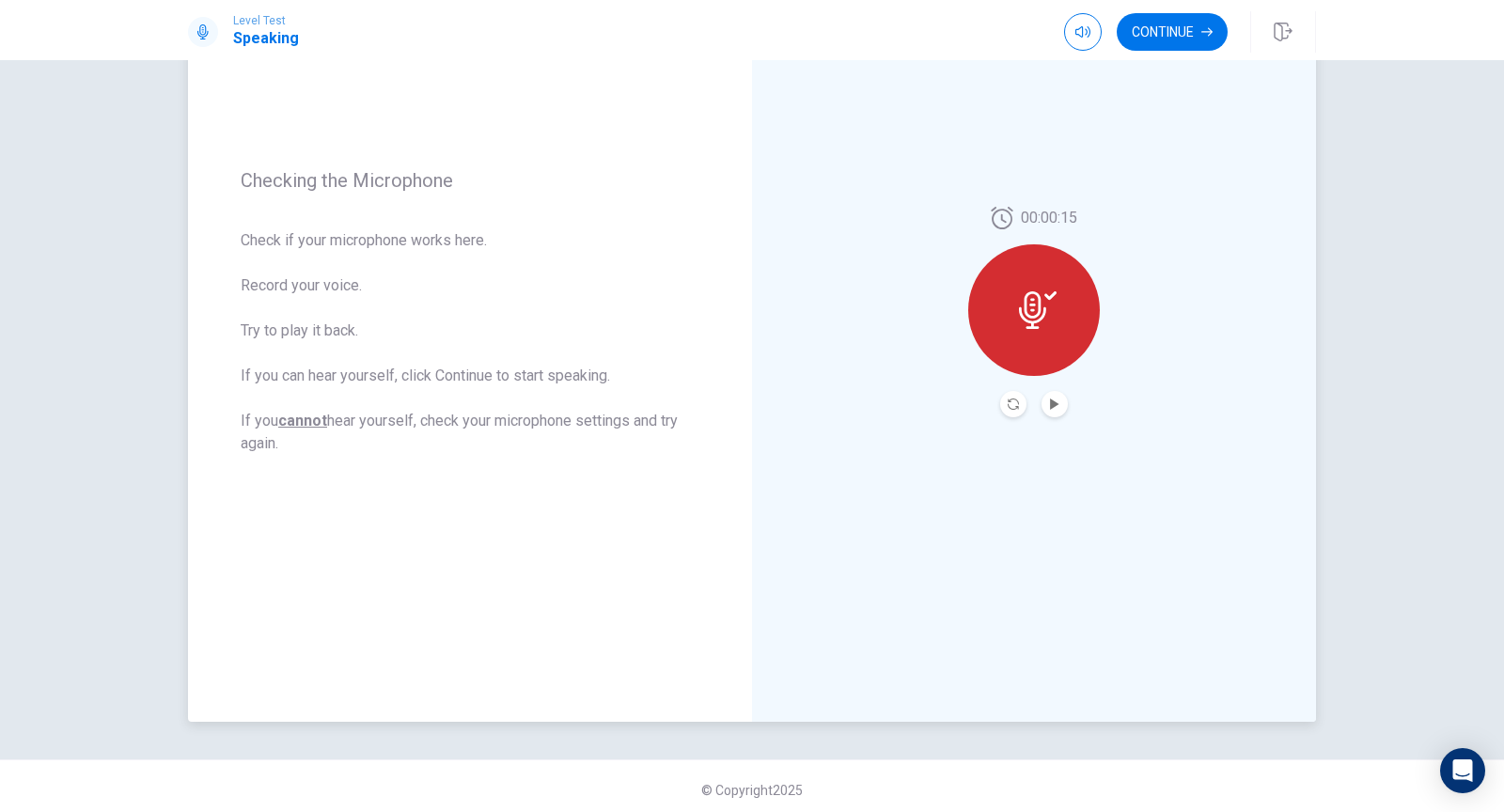 click at bounding box center [1055, 404] 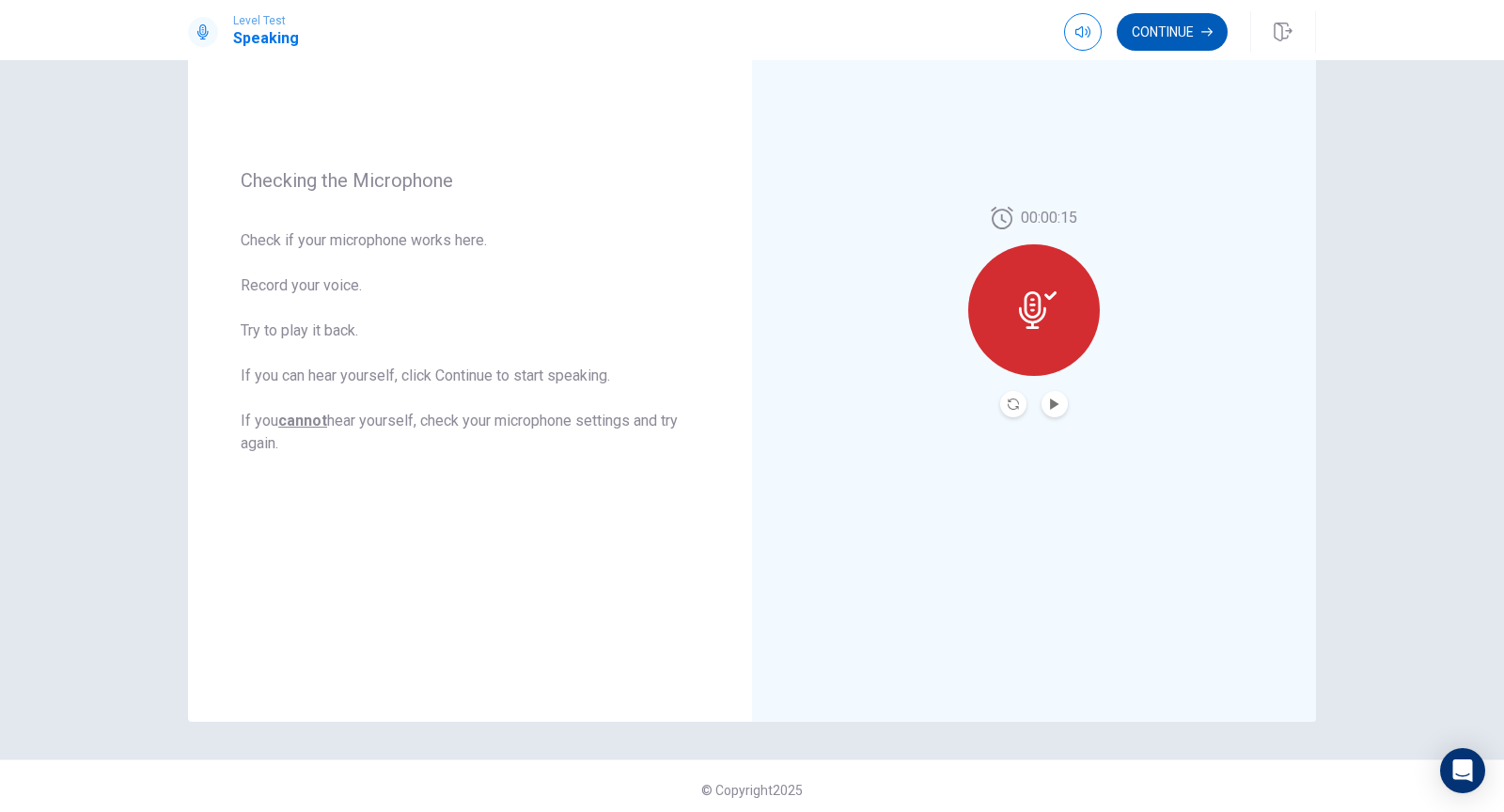 click on "Continue" at bounding box center (1172, 32) 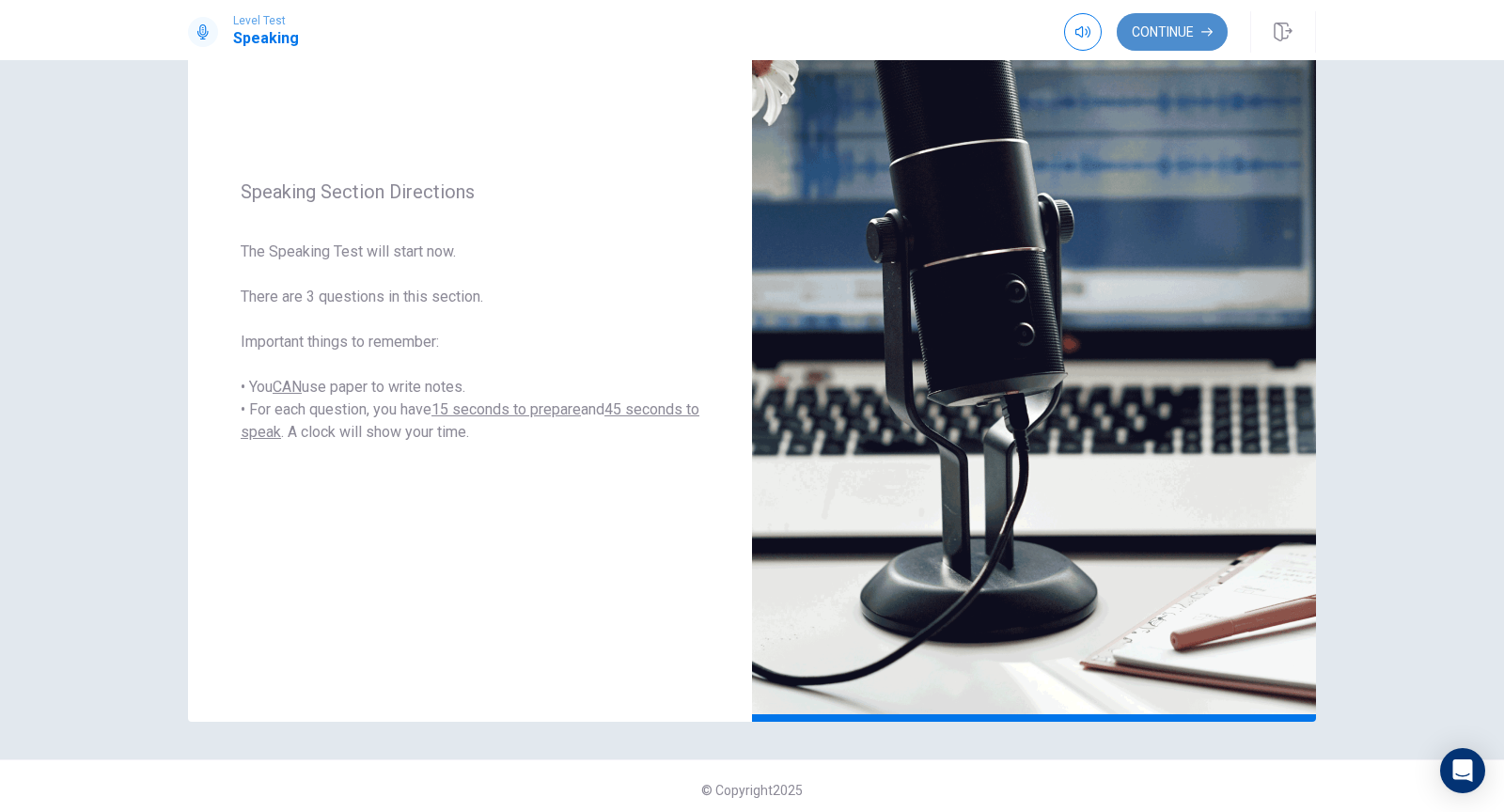 click on "Continue" at bounding box center [1172, 32] 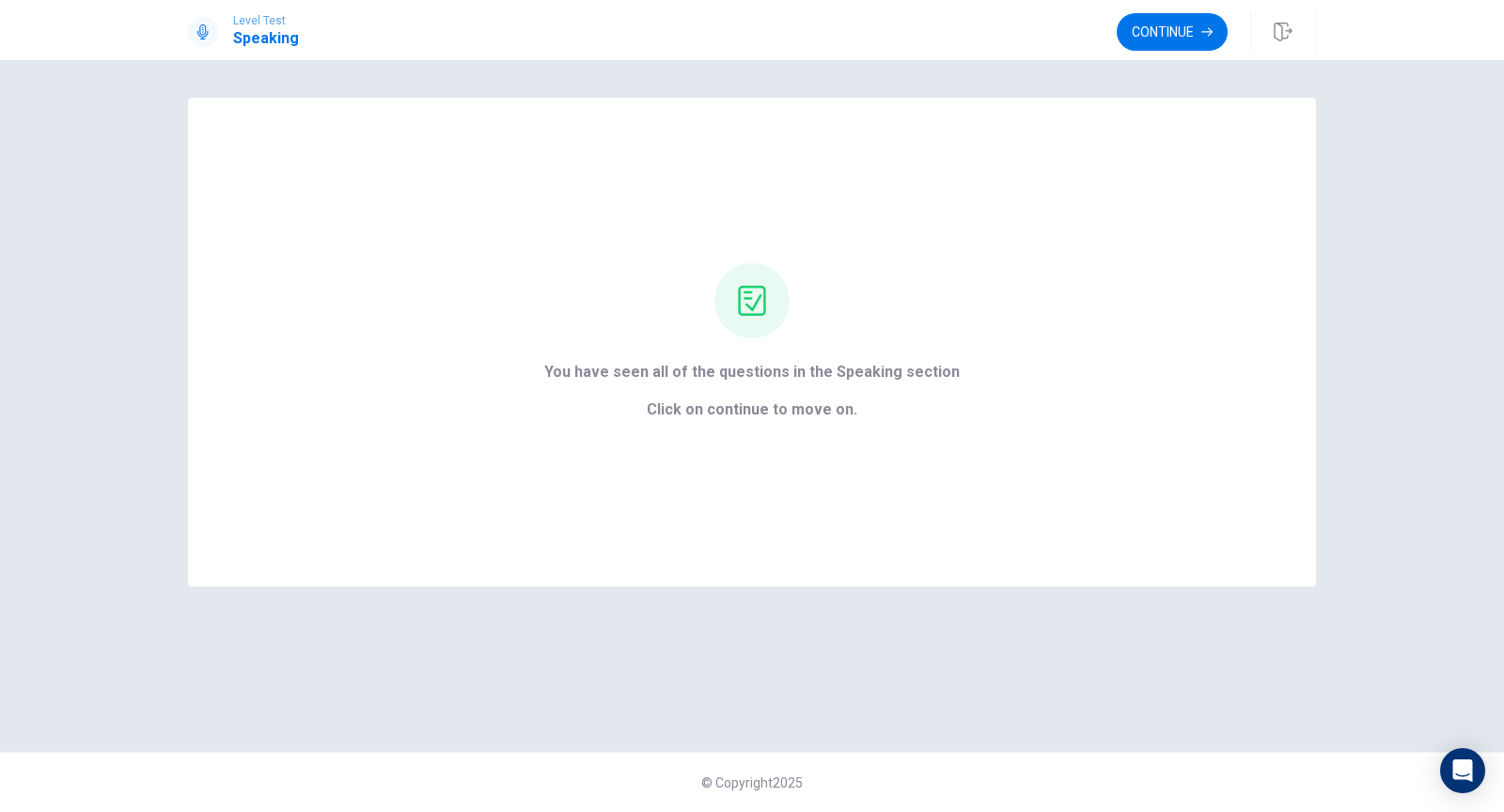 scroll, scrollTop: 0, scrollLeft: 0, axis: both 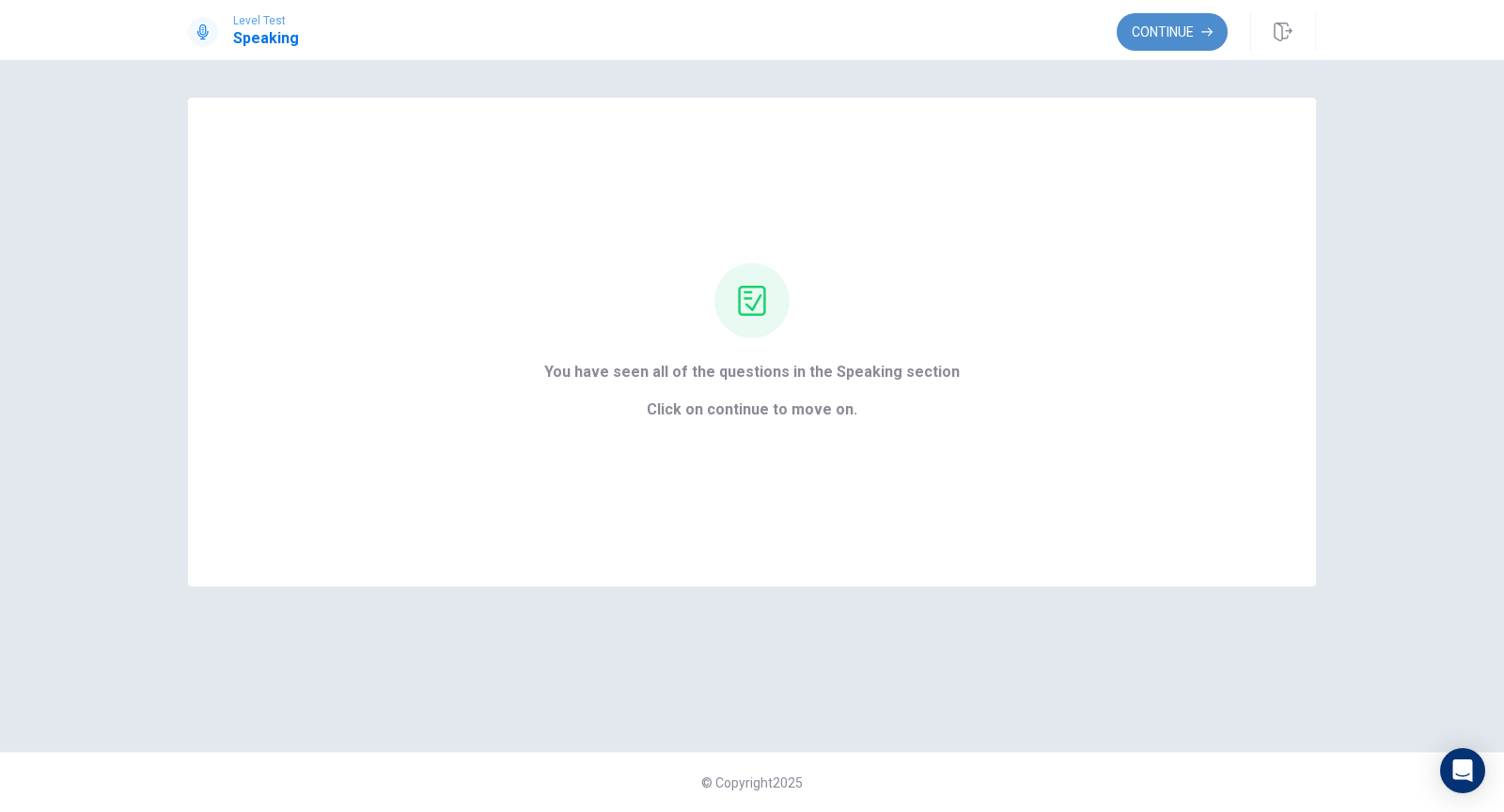 click on "Continue" at bounding box center [1172, 32] 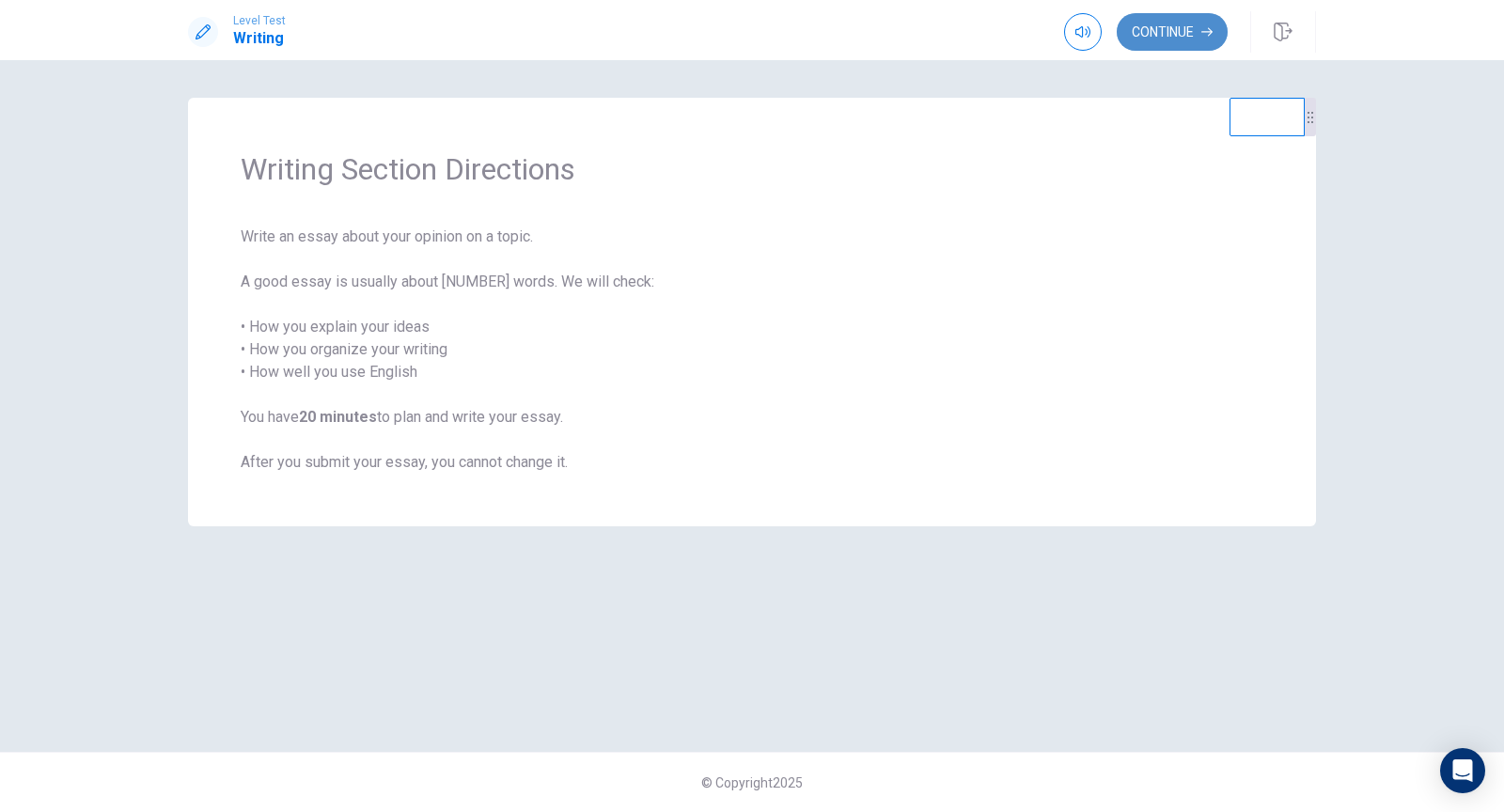 click on "Continue" at bounding box center (1172, 32) 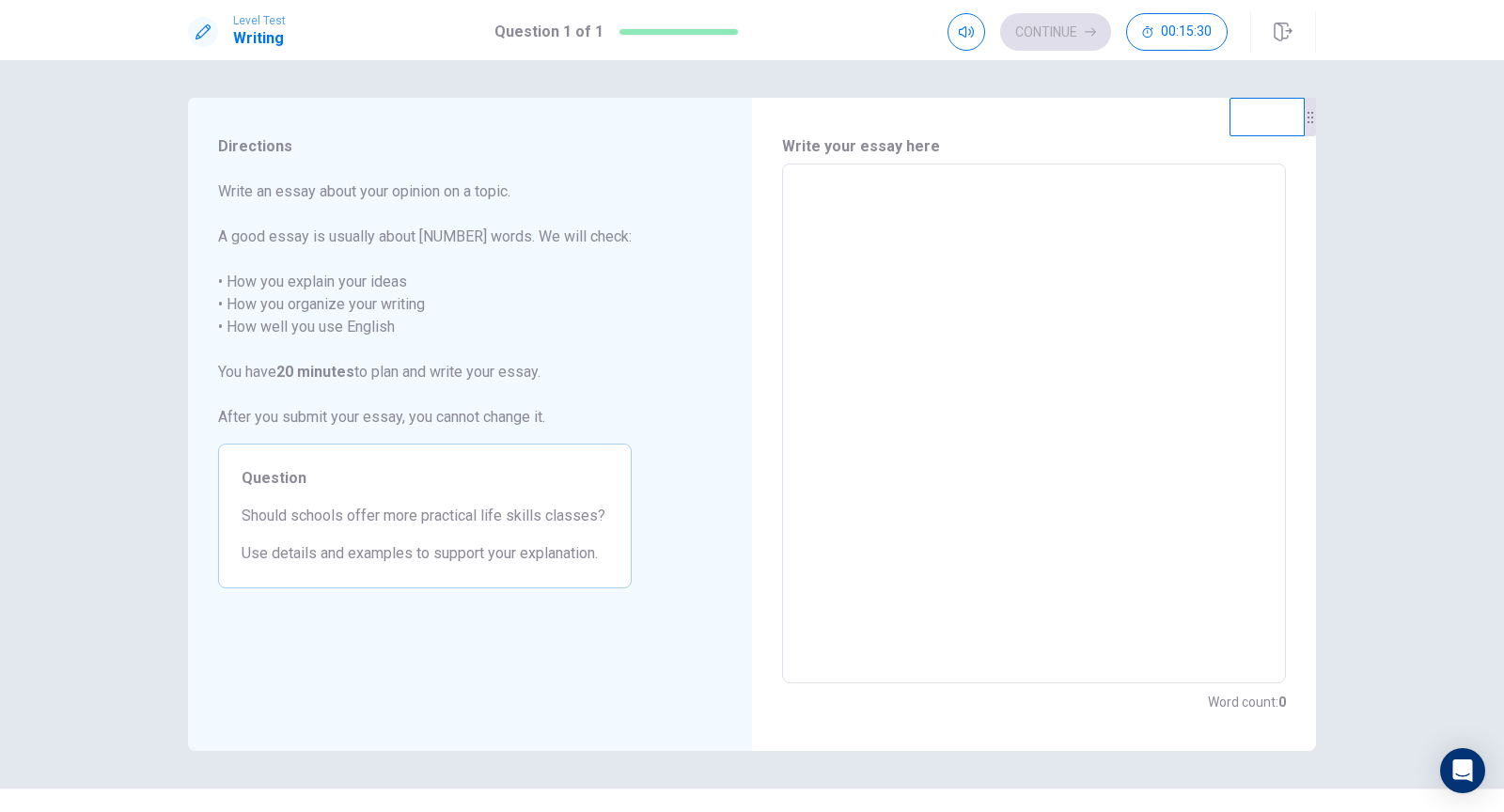 click at bounding box center (1034, 424) 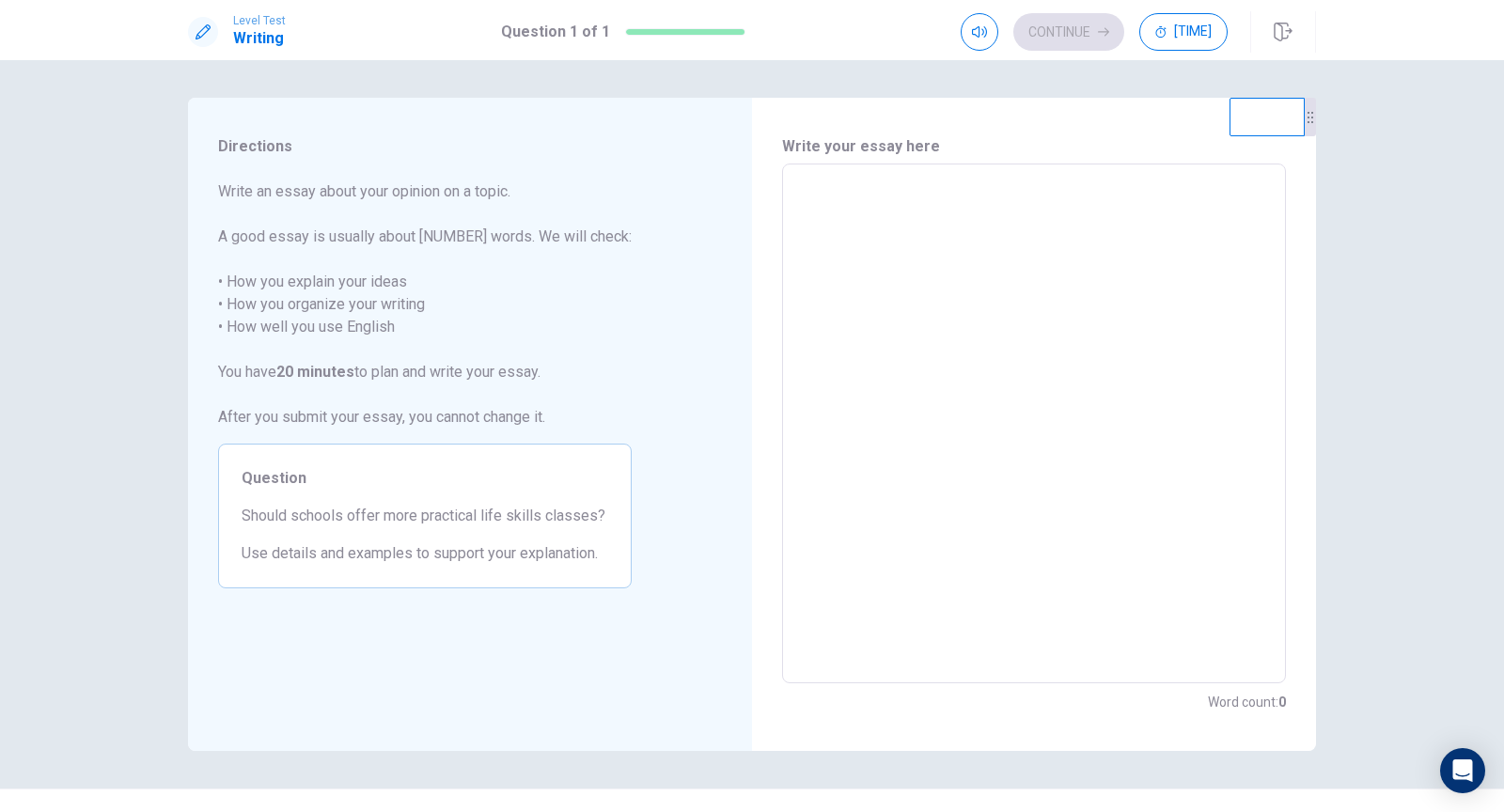 click at bounding box center [1034, 424] 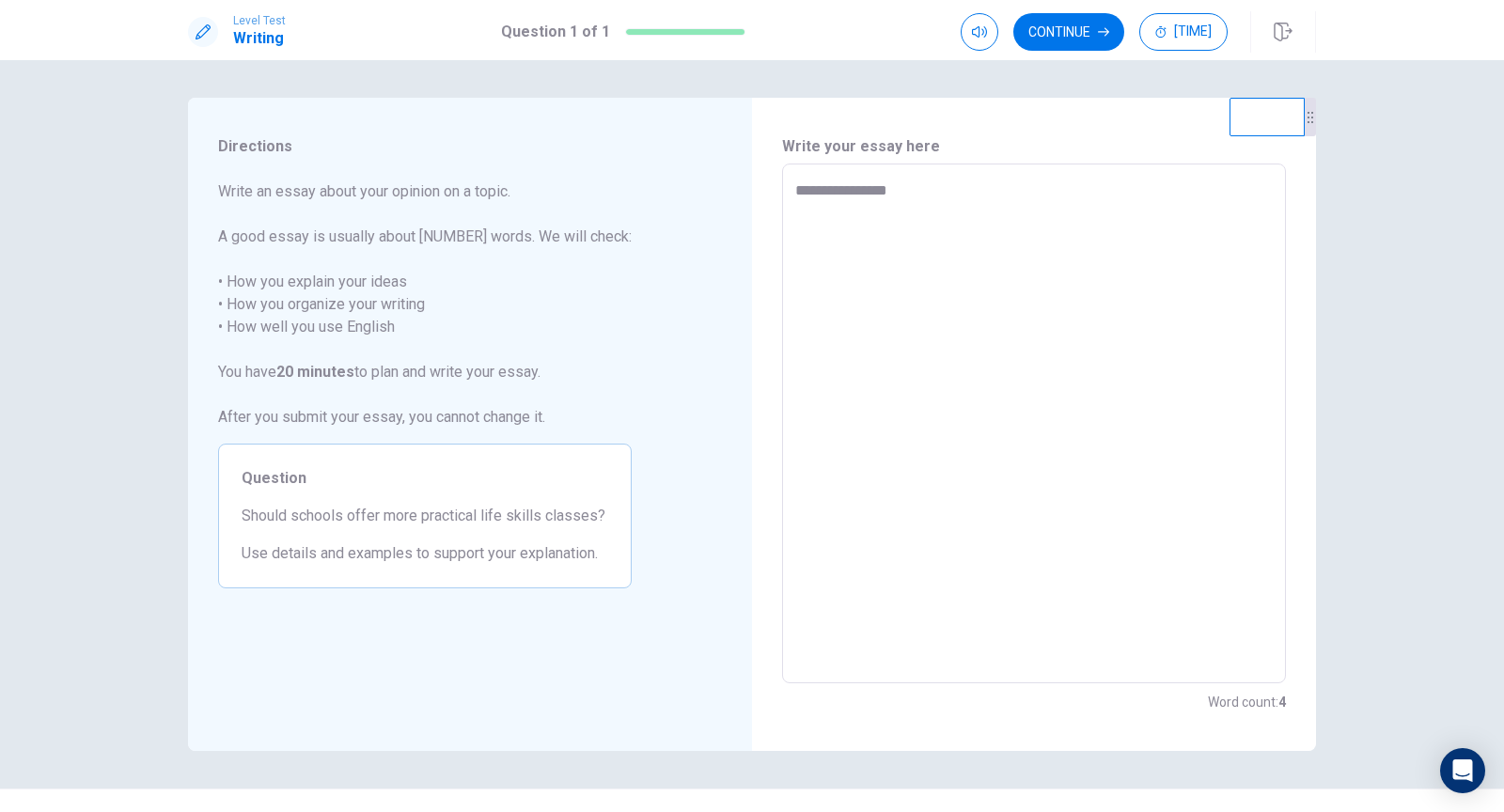 click on "**********" at bounding box center [1034, 424] 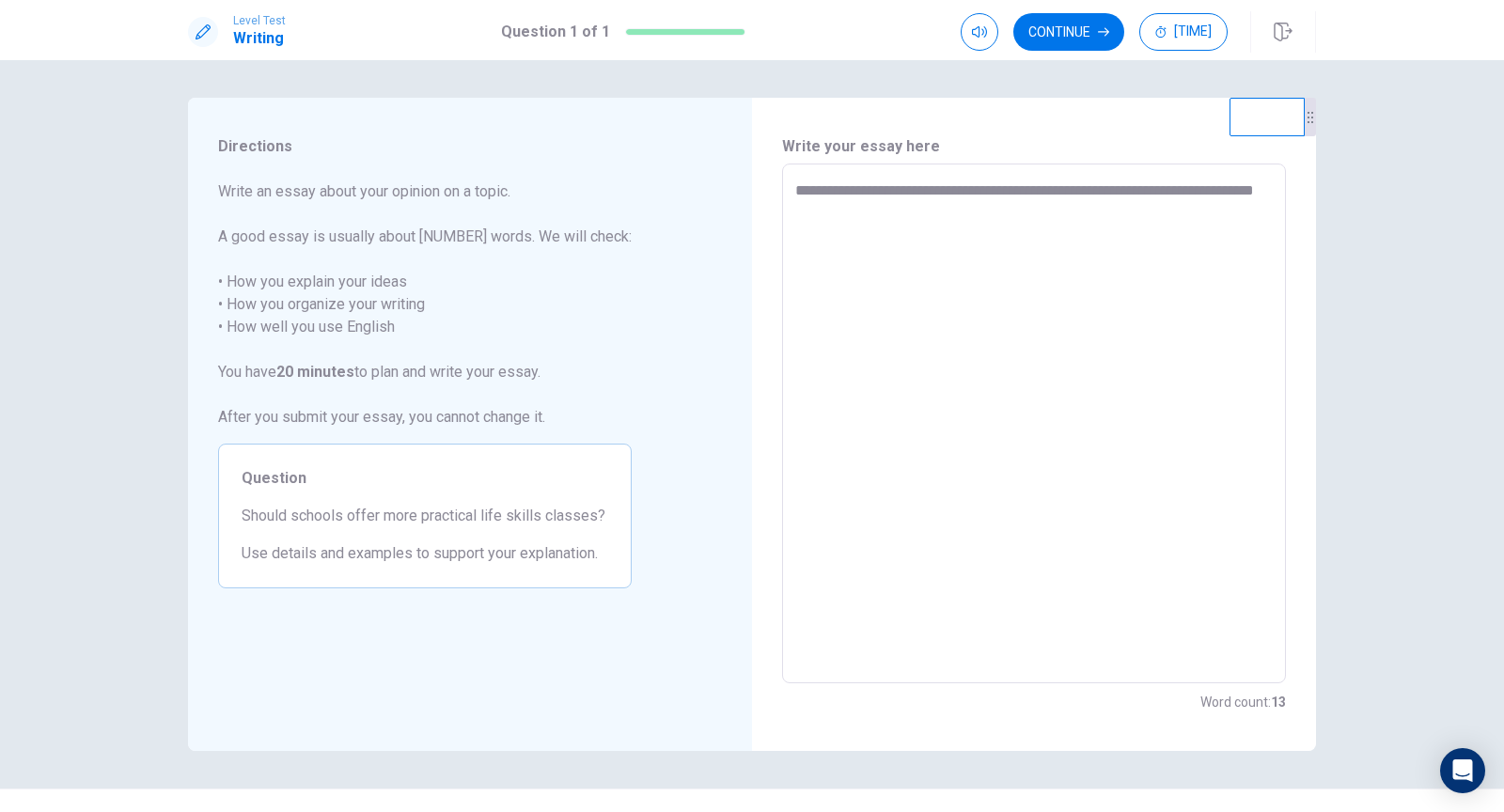 click on "**********" at bounding box center (1034, 424) 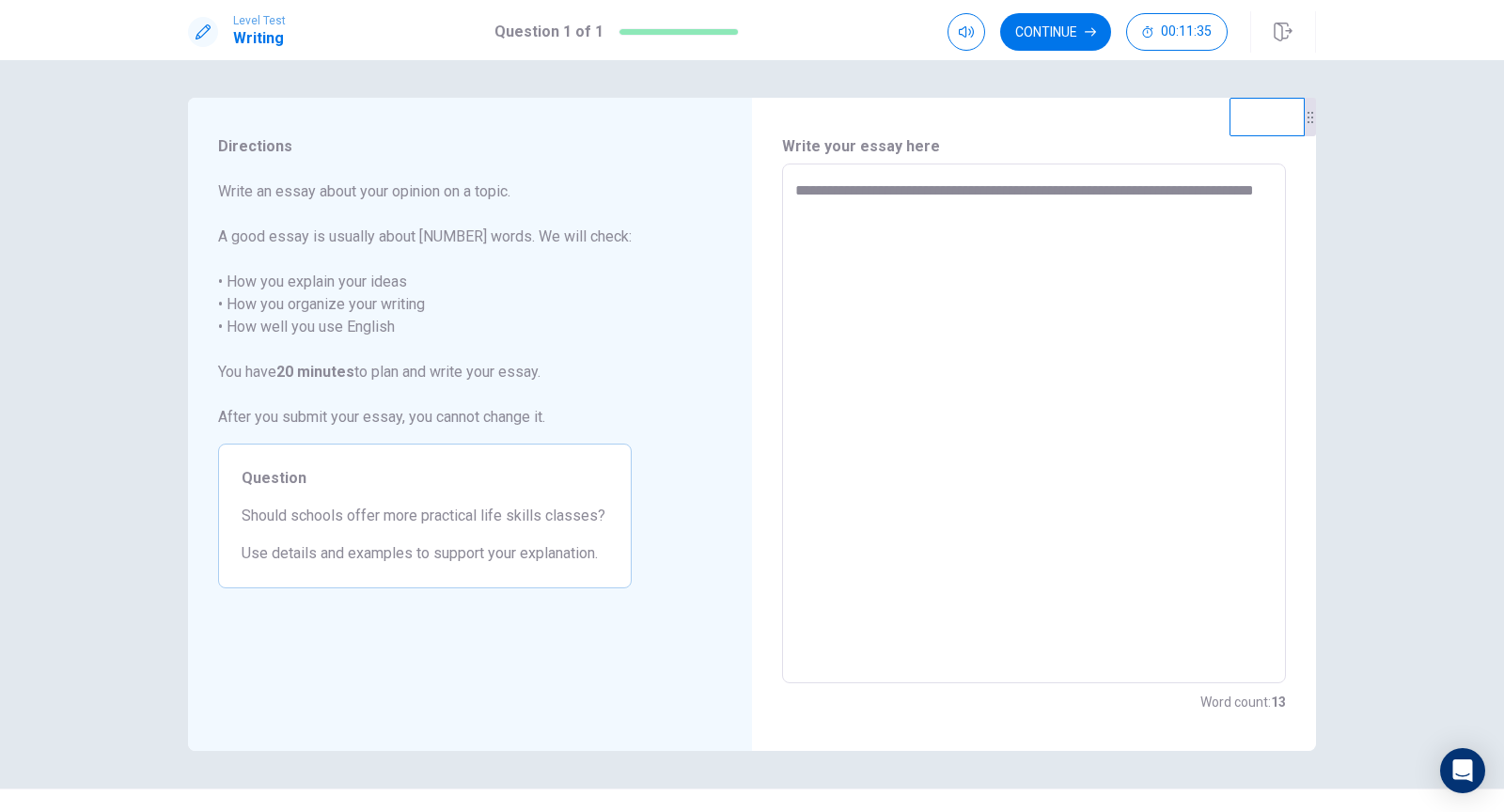 click on "**********" at bounding box center [1034, 424] 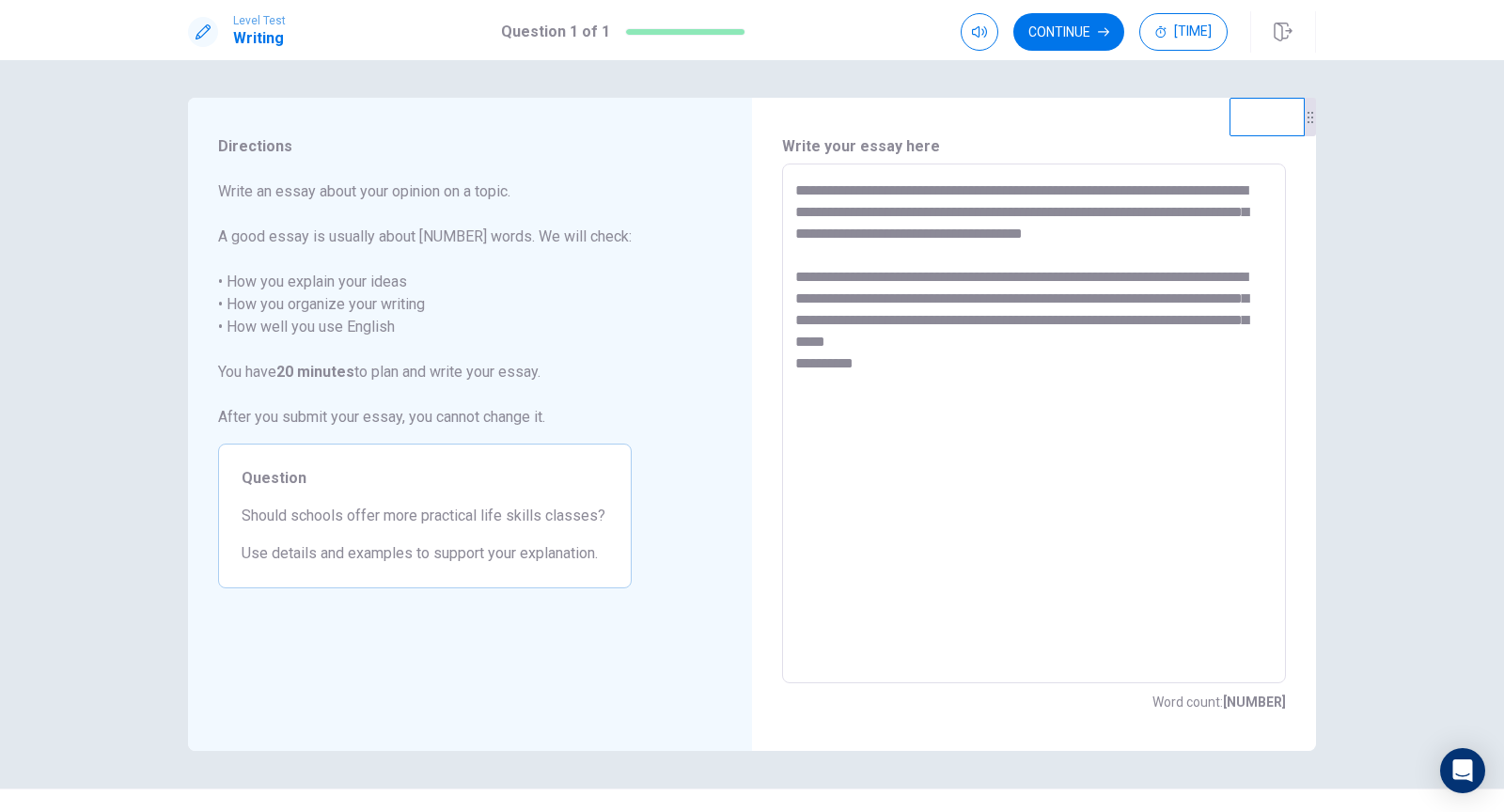 click on "**********" at bounding box center [1034, 424] 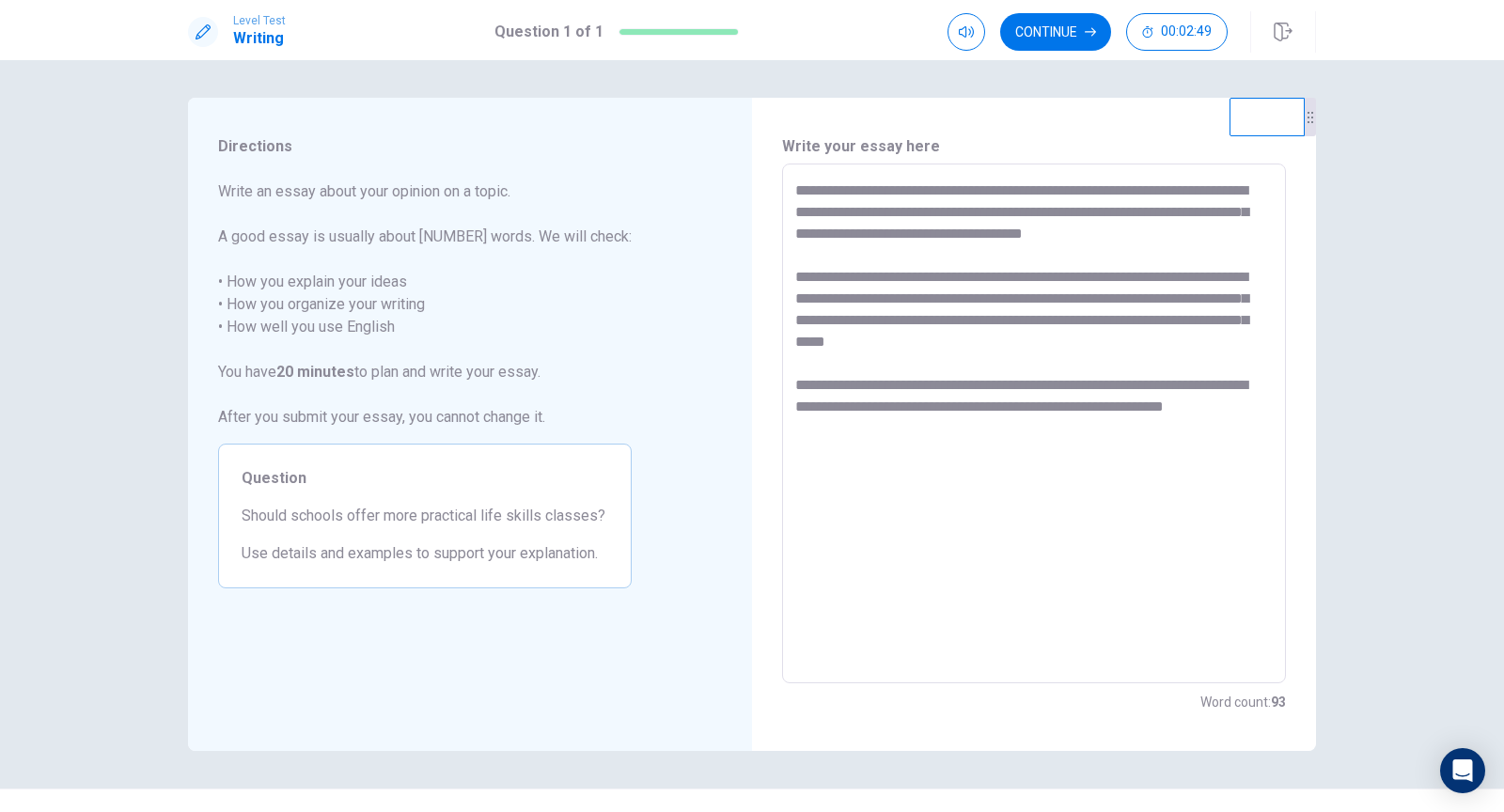 click on "**********" at bounding box center (1034, 424) 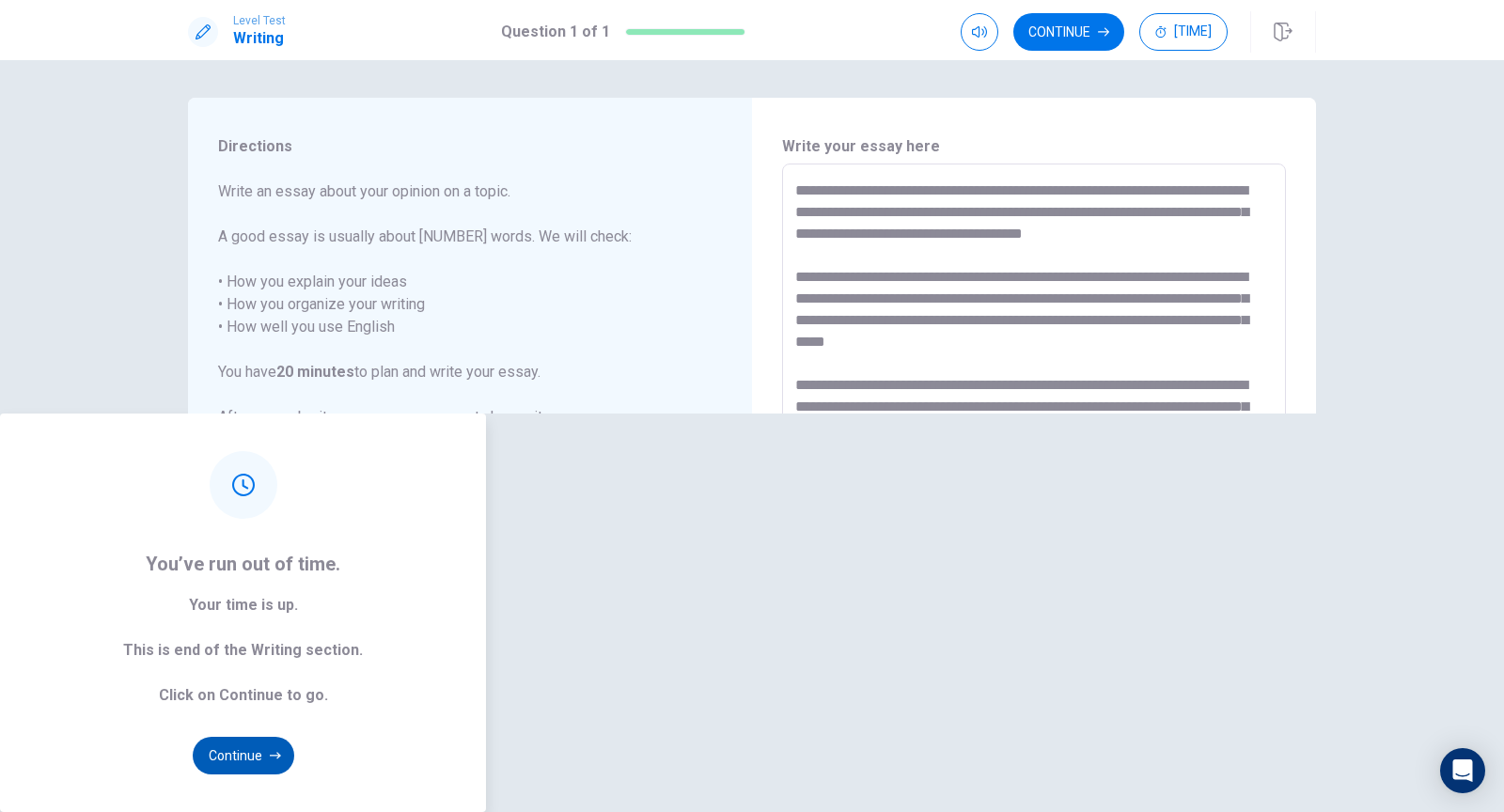 type on "**********" 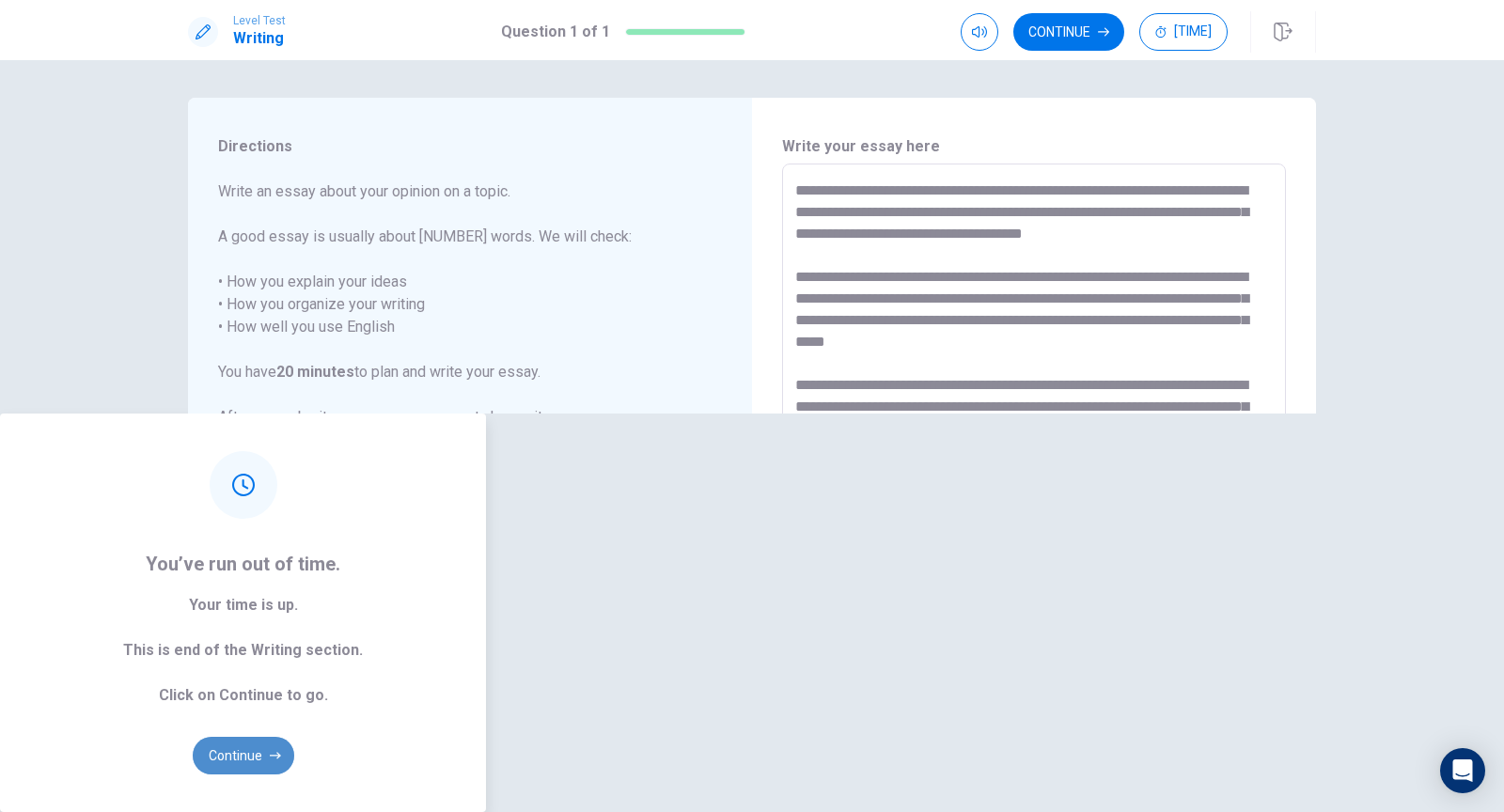 click on "Continue" at bounding box center (243, 756) 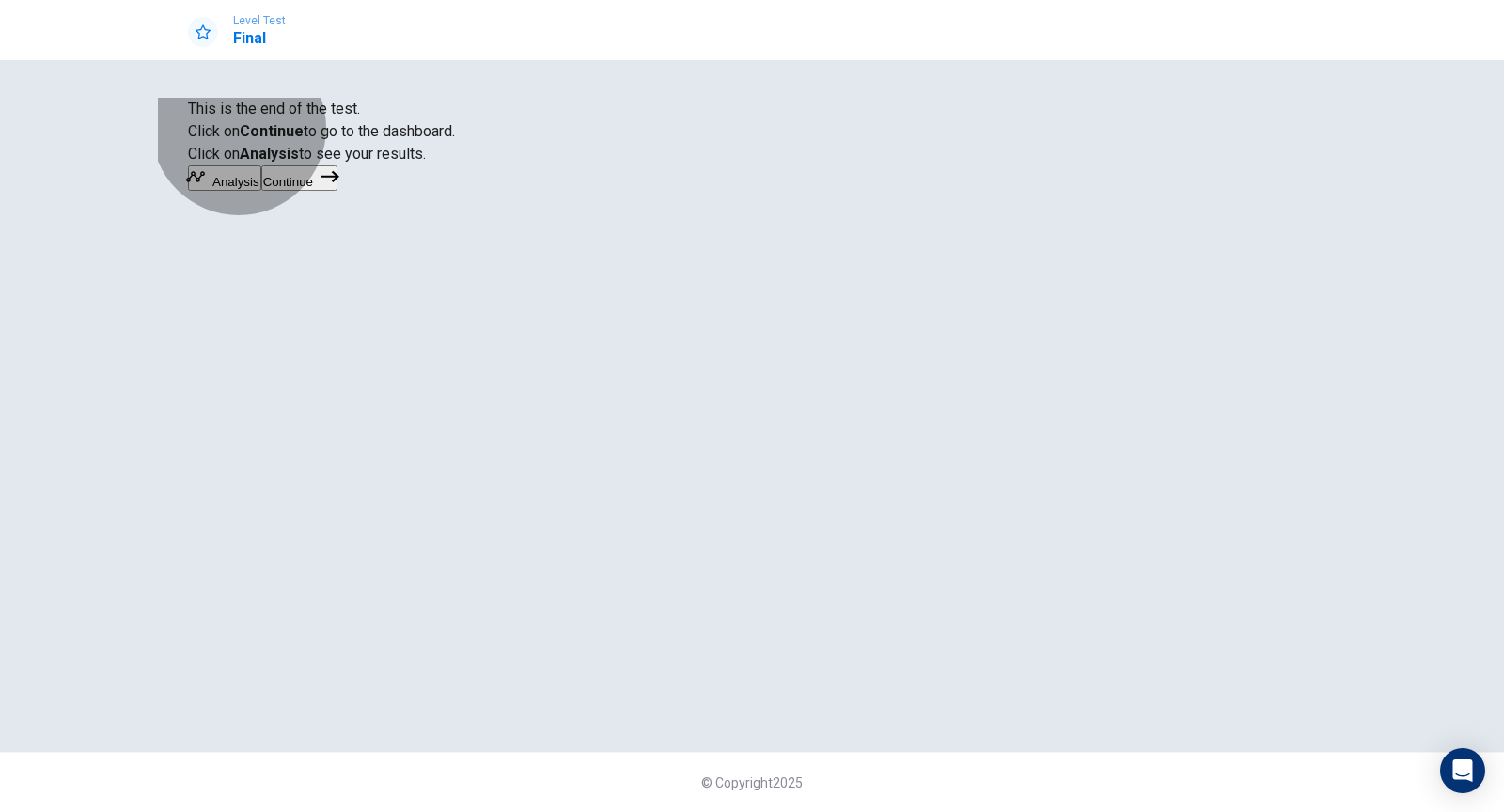 click on "Continue" at bounding box center [299, 178] 